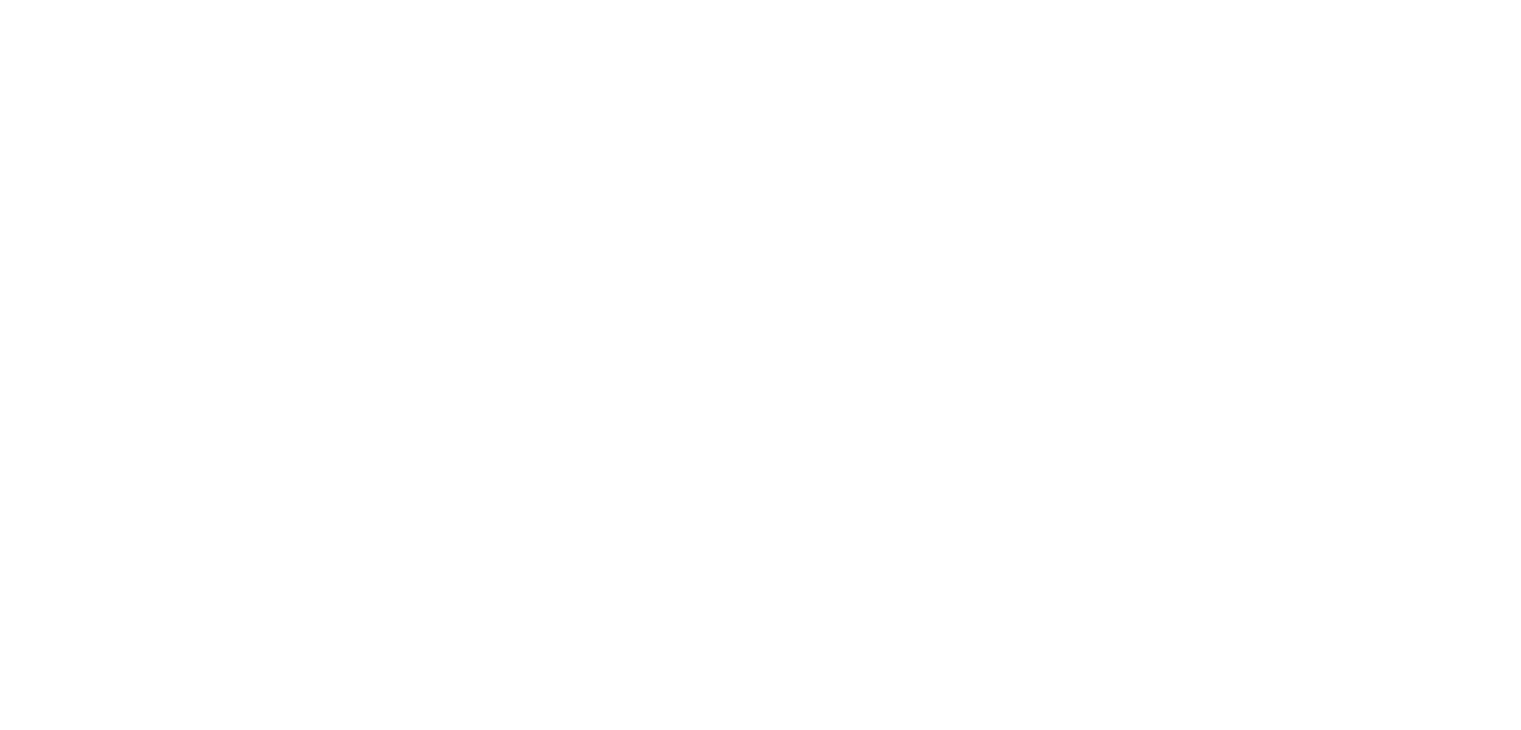 scroll, scrollTop: 0, scrollLeft: 0, axis: both 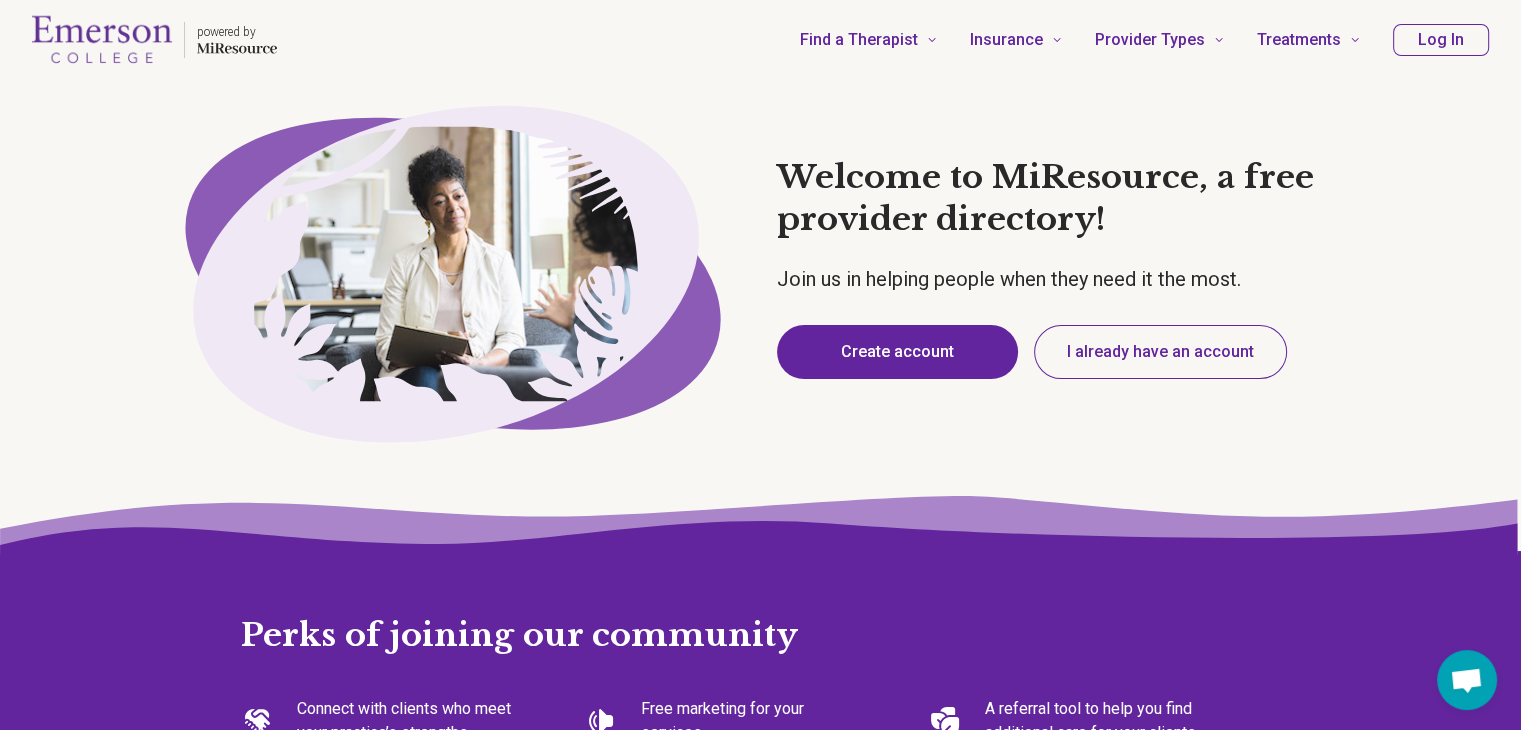 click on "Create account" at bounding box center (897, 352) 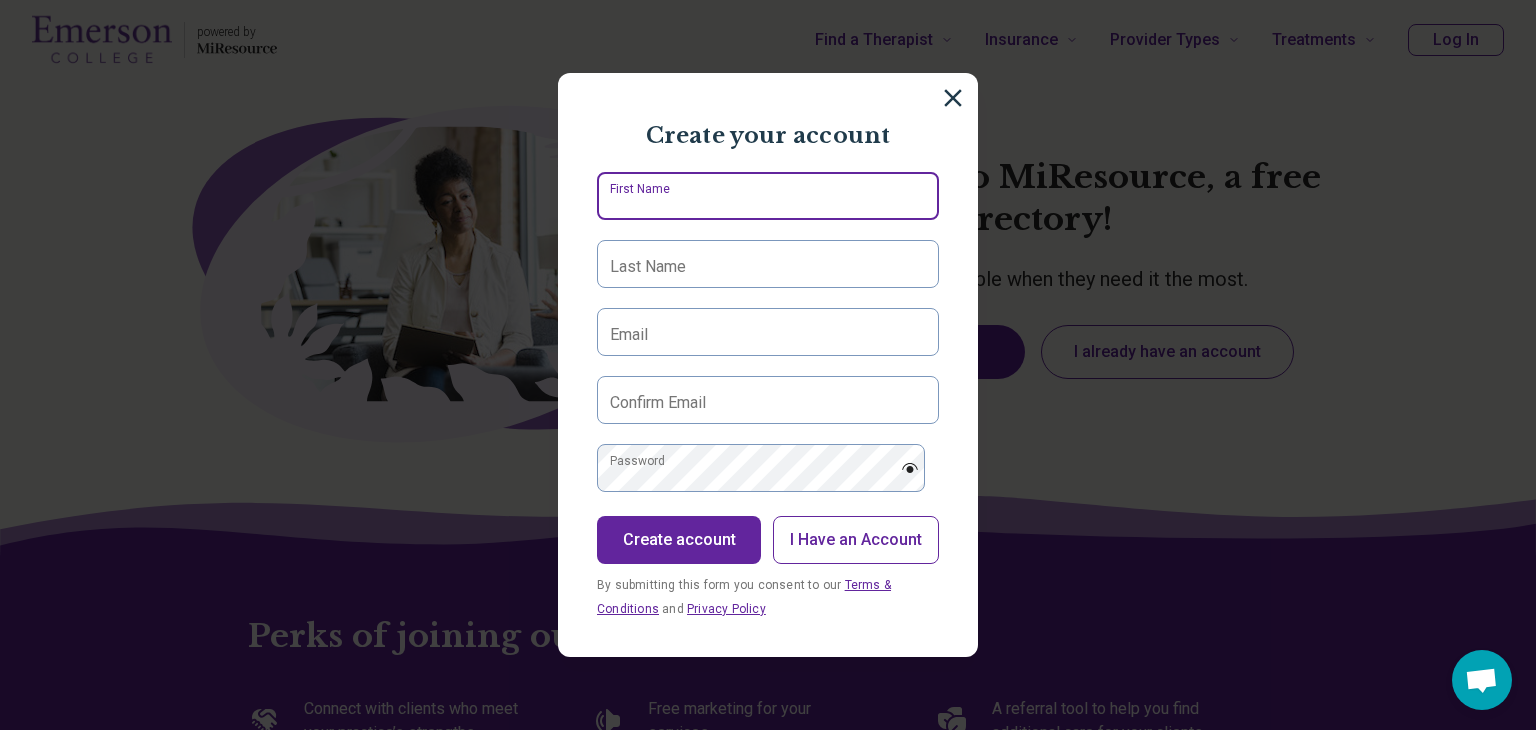 click on "First Name" at bounding box center [768, 196] 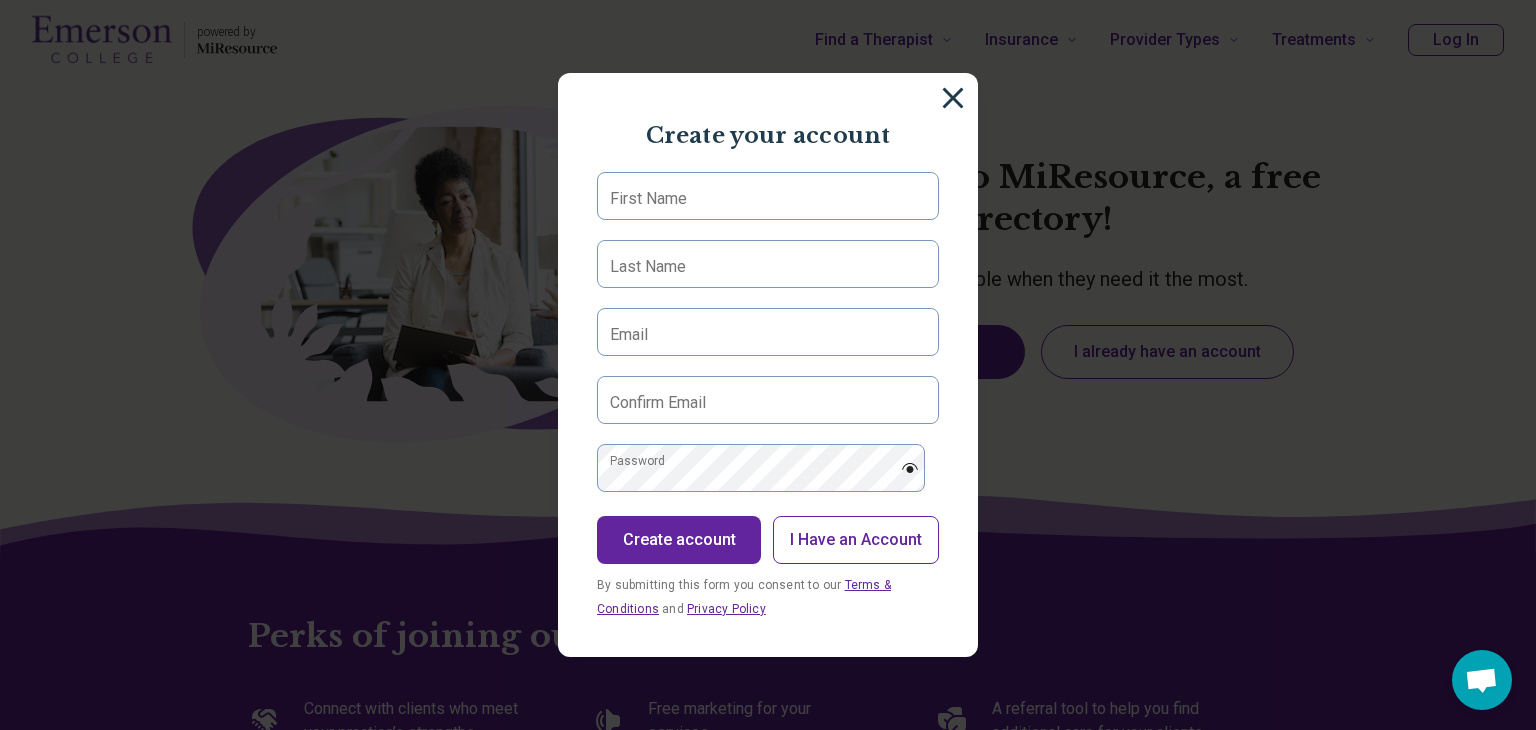 click at bounding box center [953, 98] 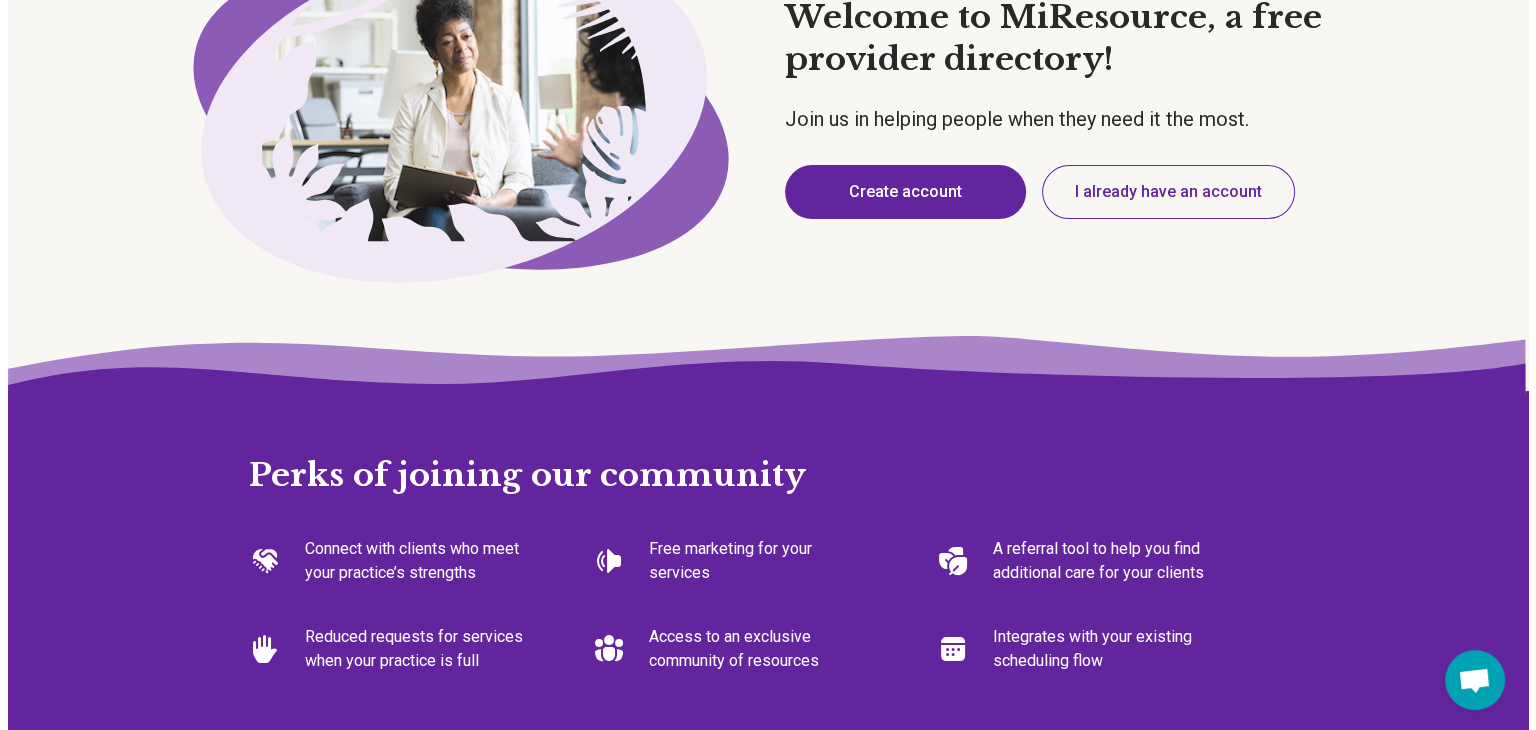 scroll, scrollTop: 0, scrollLeft: 0, axis: both 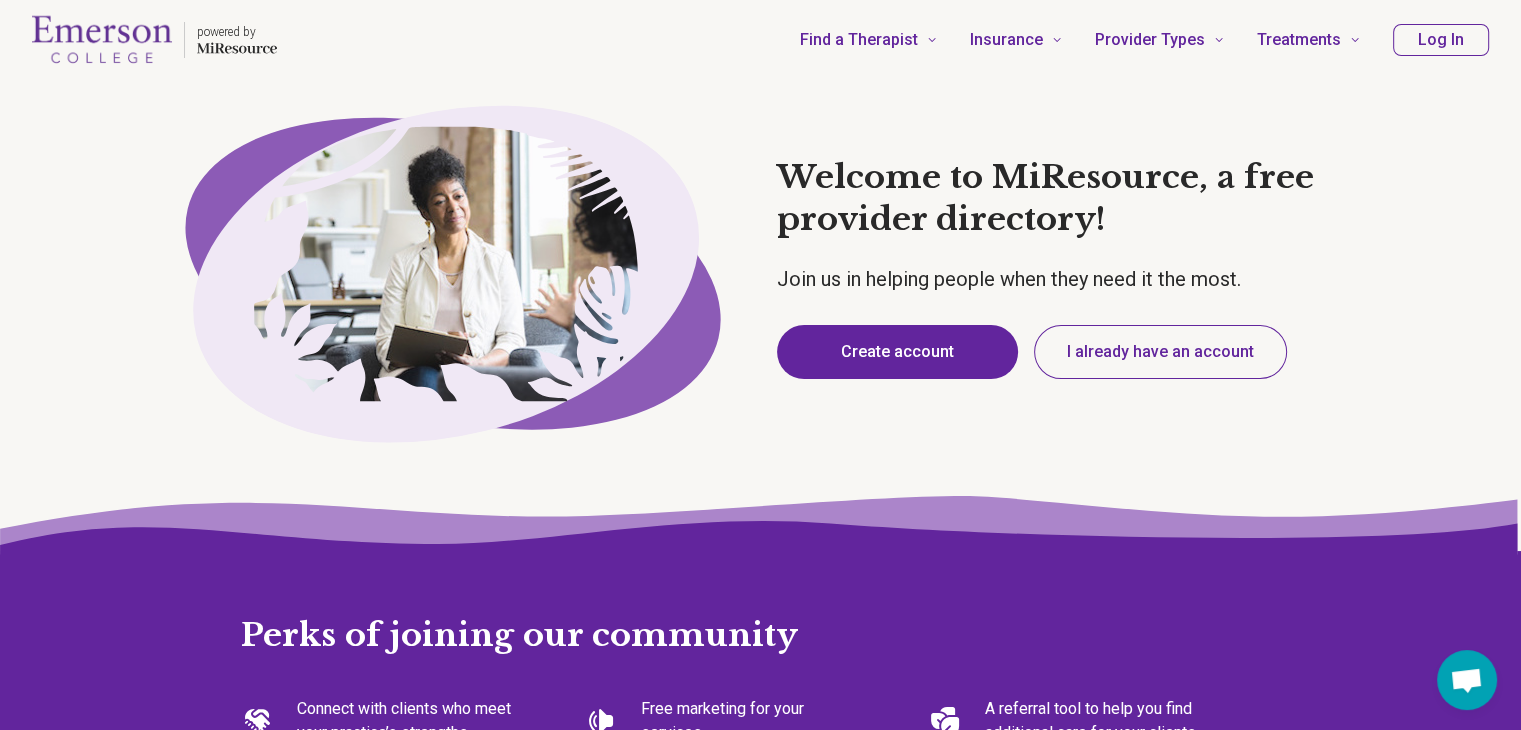 click on "Create account" at bounding box center (897, 352) 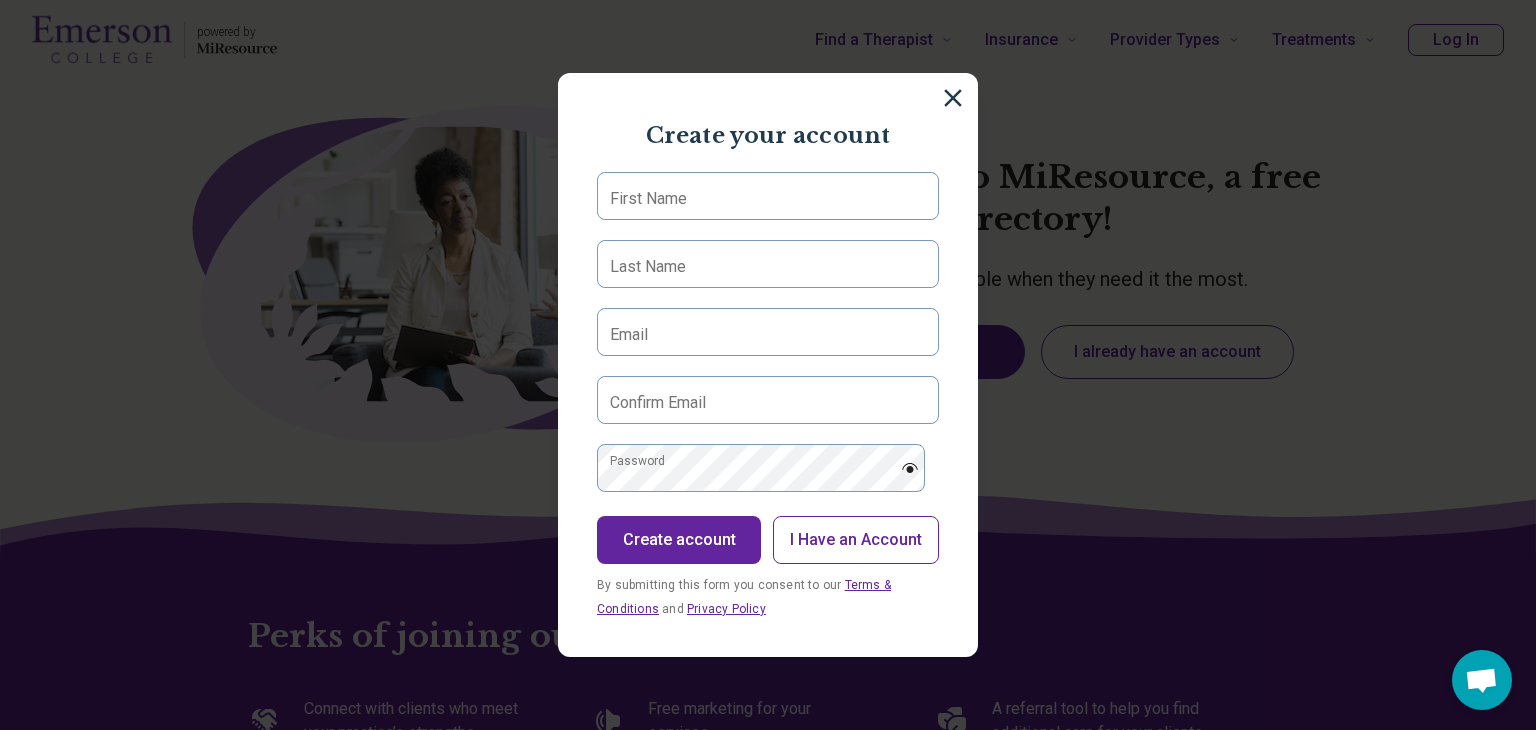 click on "First Name" at bounding box center [648, 199] 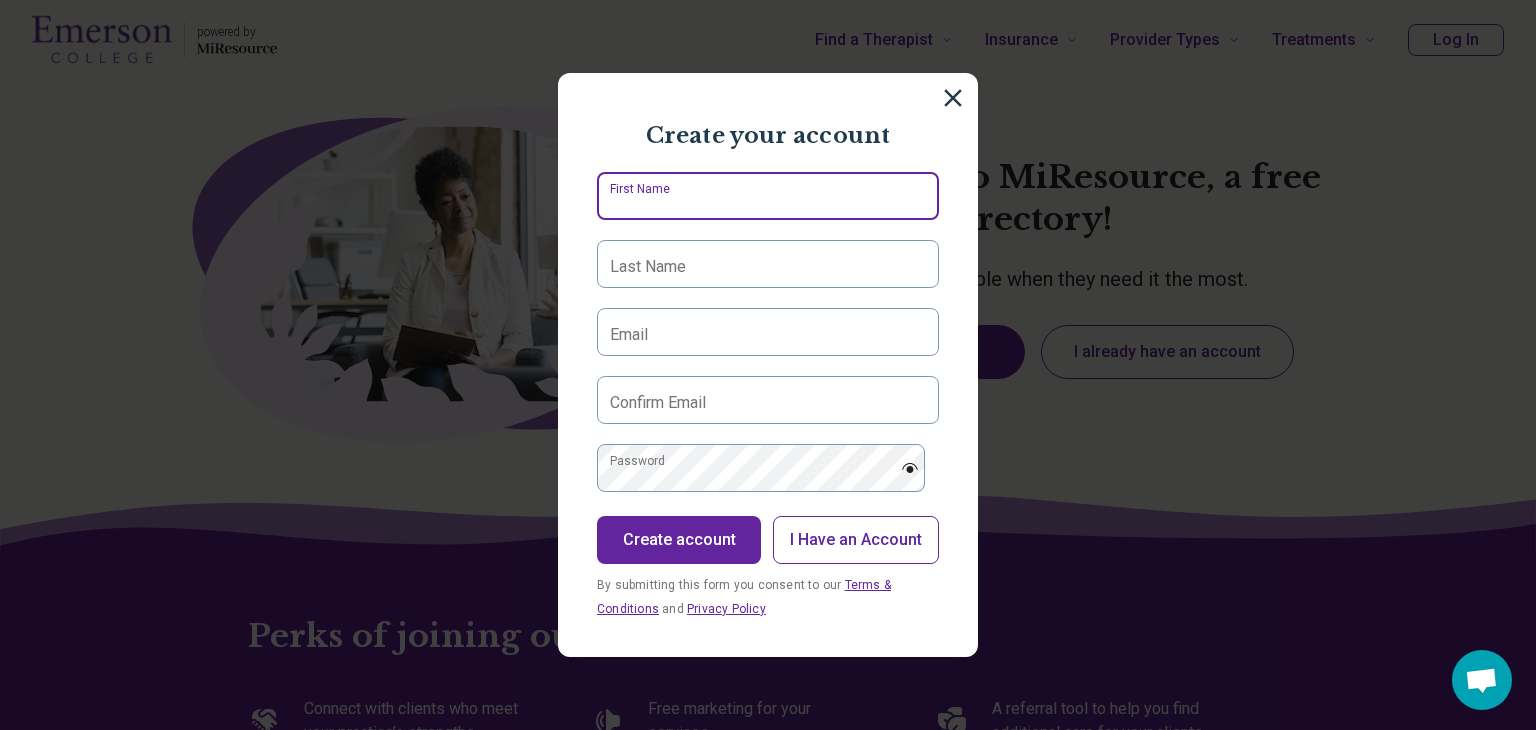 click on "First Name" at bounding box center (768, 196) 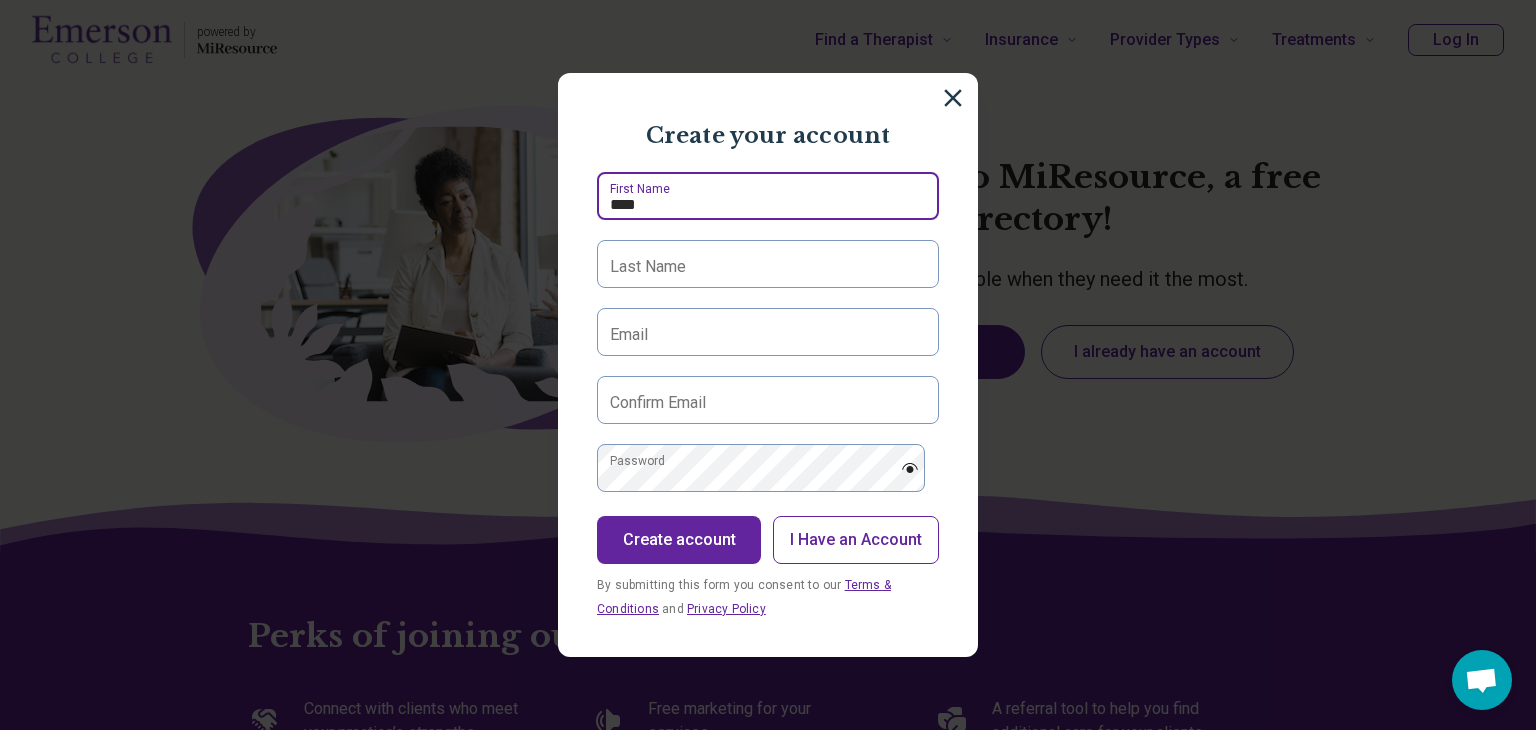 type on "****" 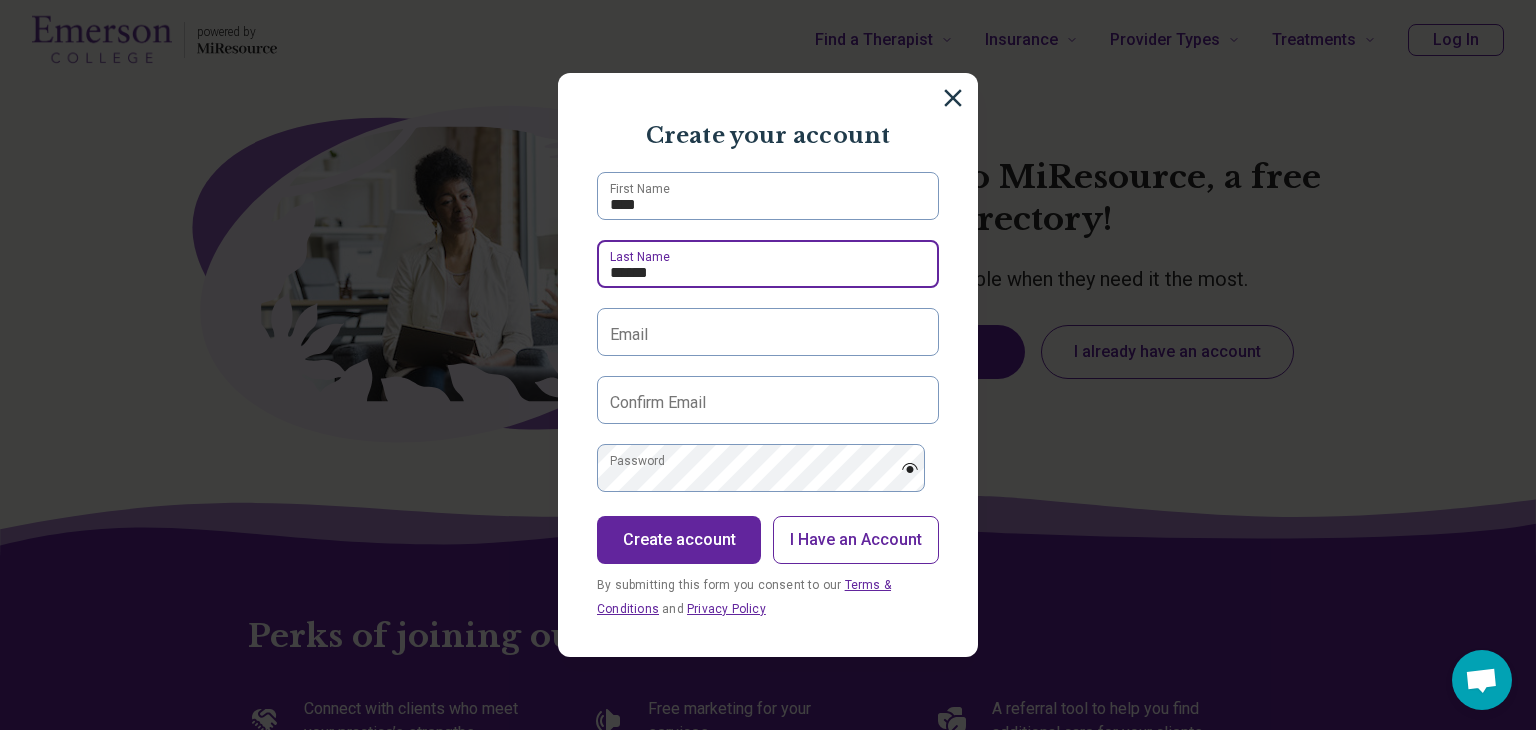 type on "******" 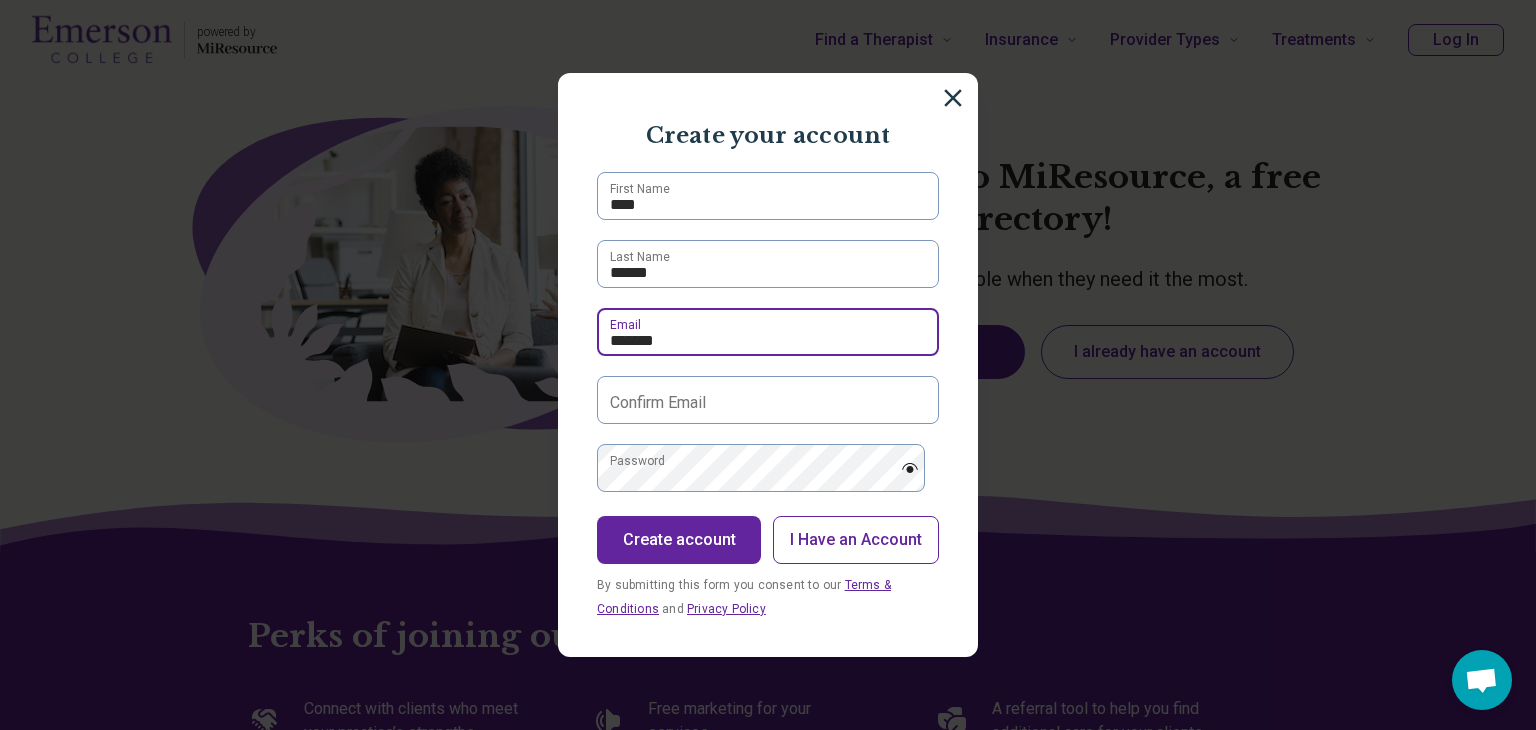type on "**********" 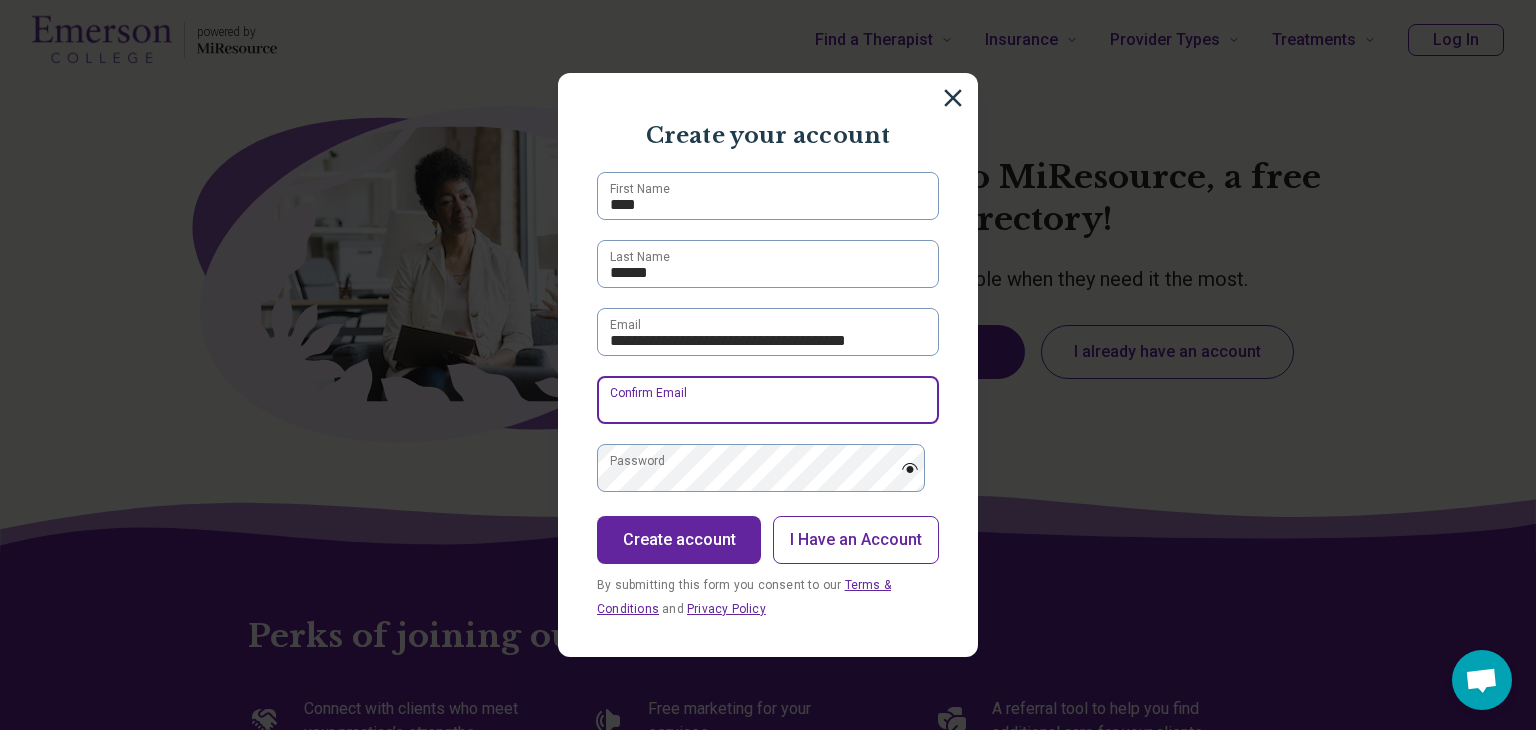 click on "Confirm Email" at bounding box center [768, 400] 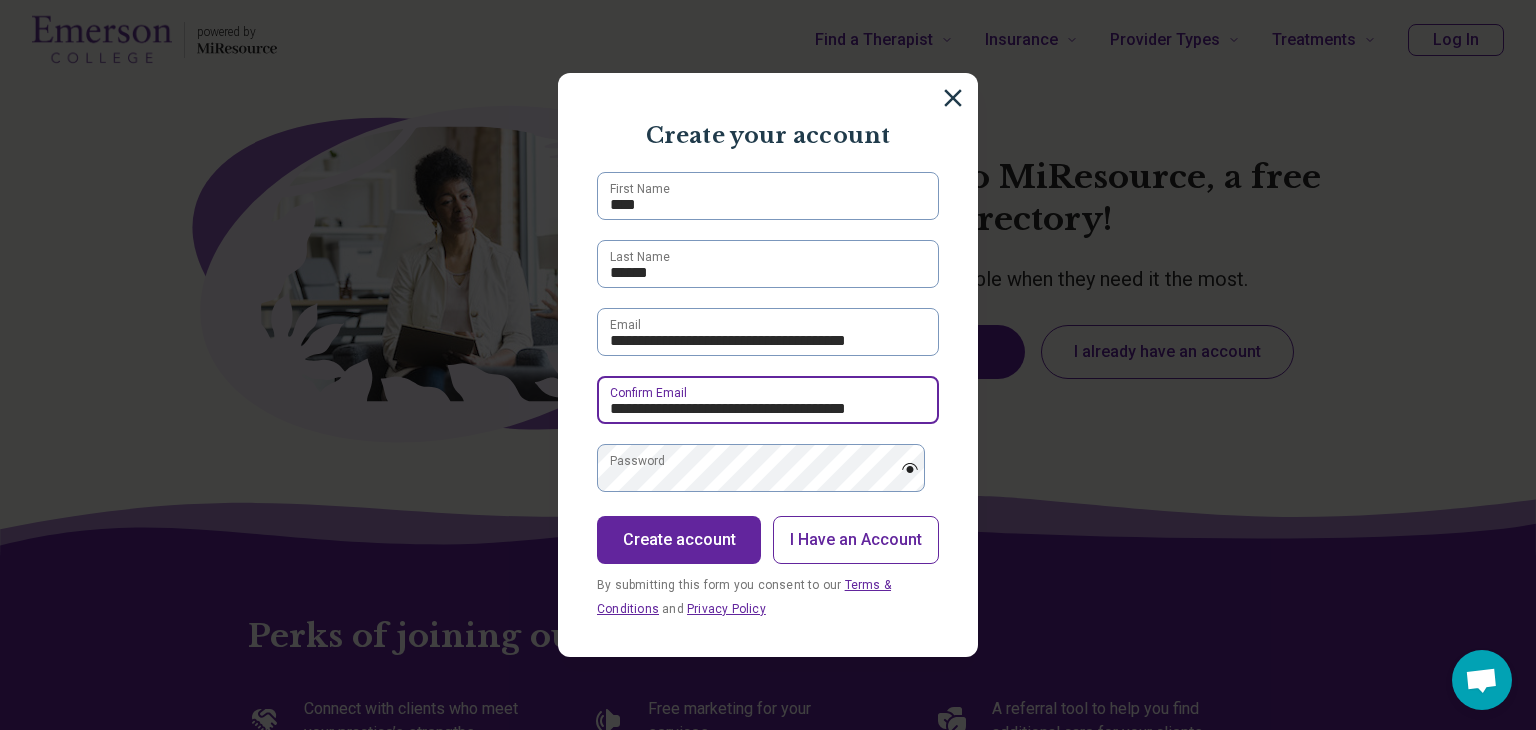 type on "**********" 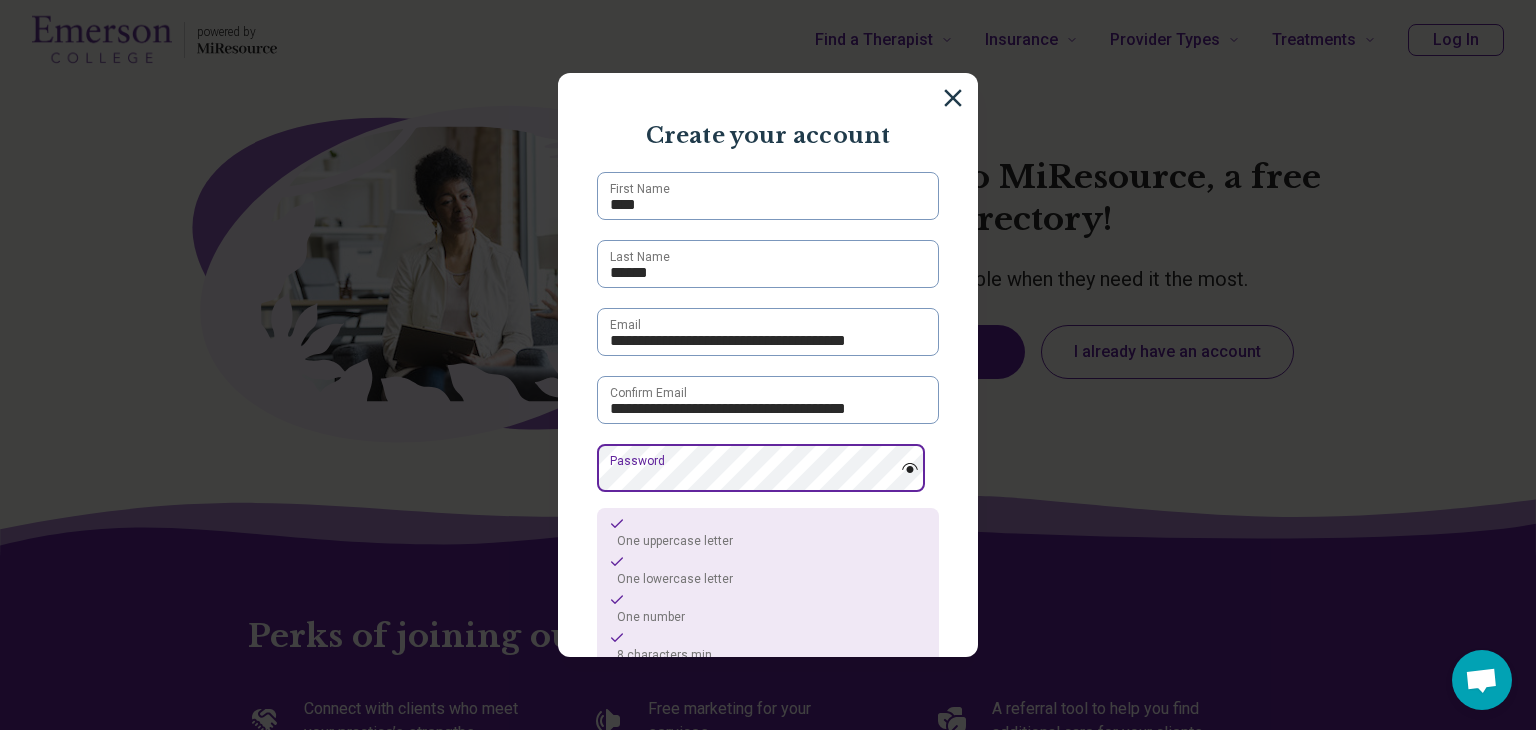 scroll, scrollTop: 183, scrollLeft: 0, axis: vertical 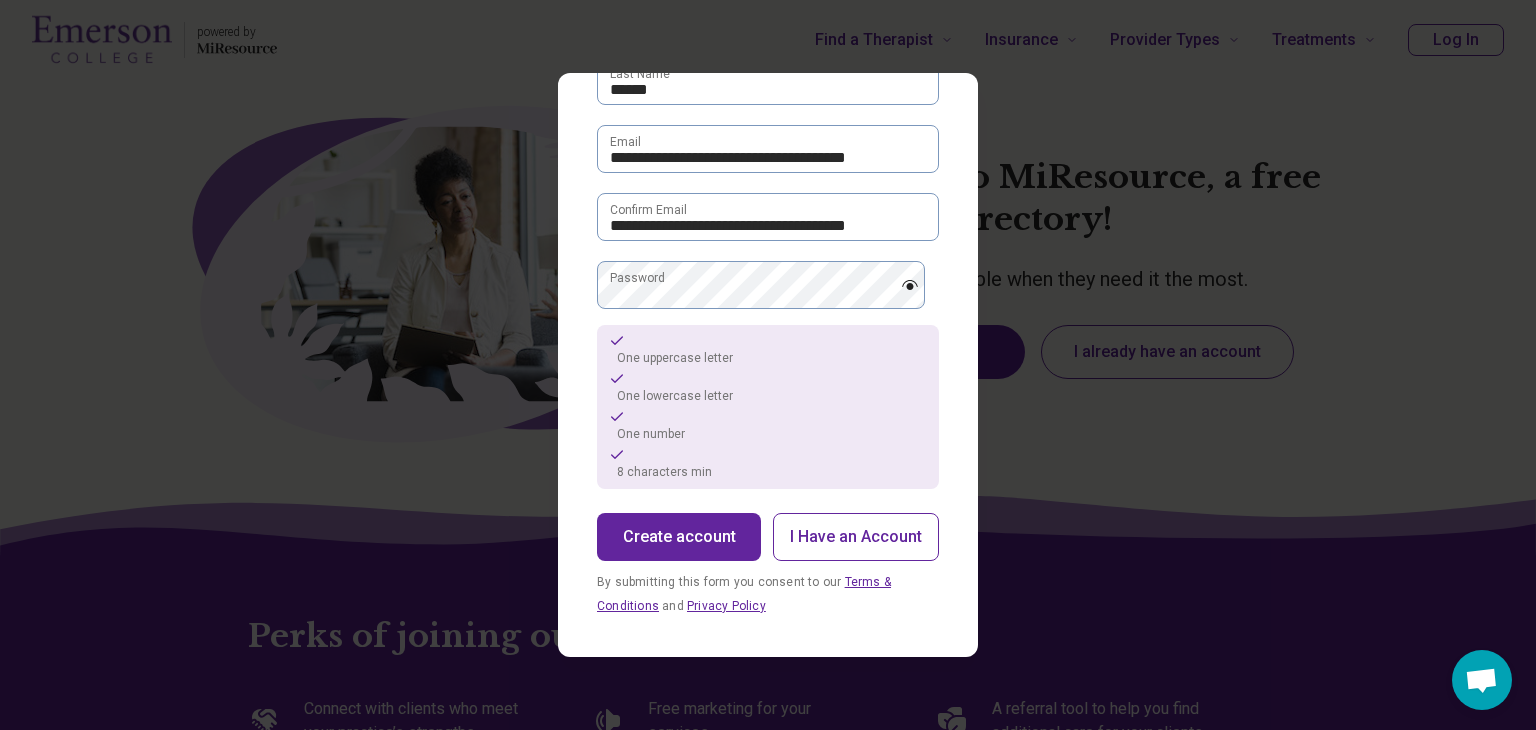 click on "Create account" at bounding box center (679, 537) 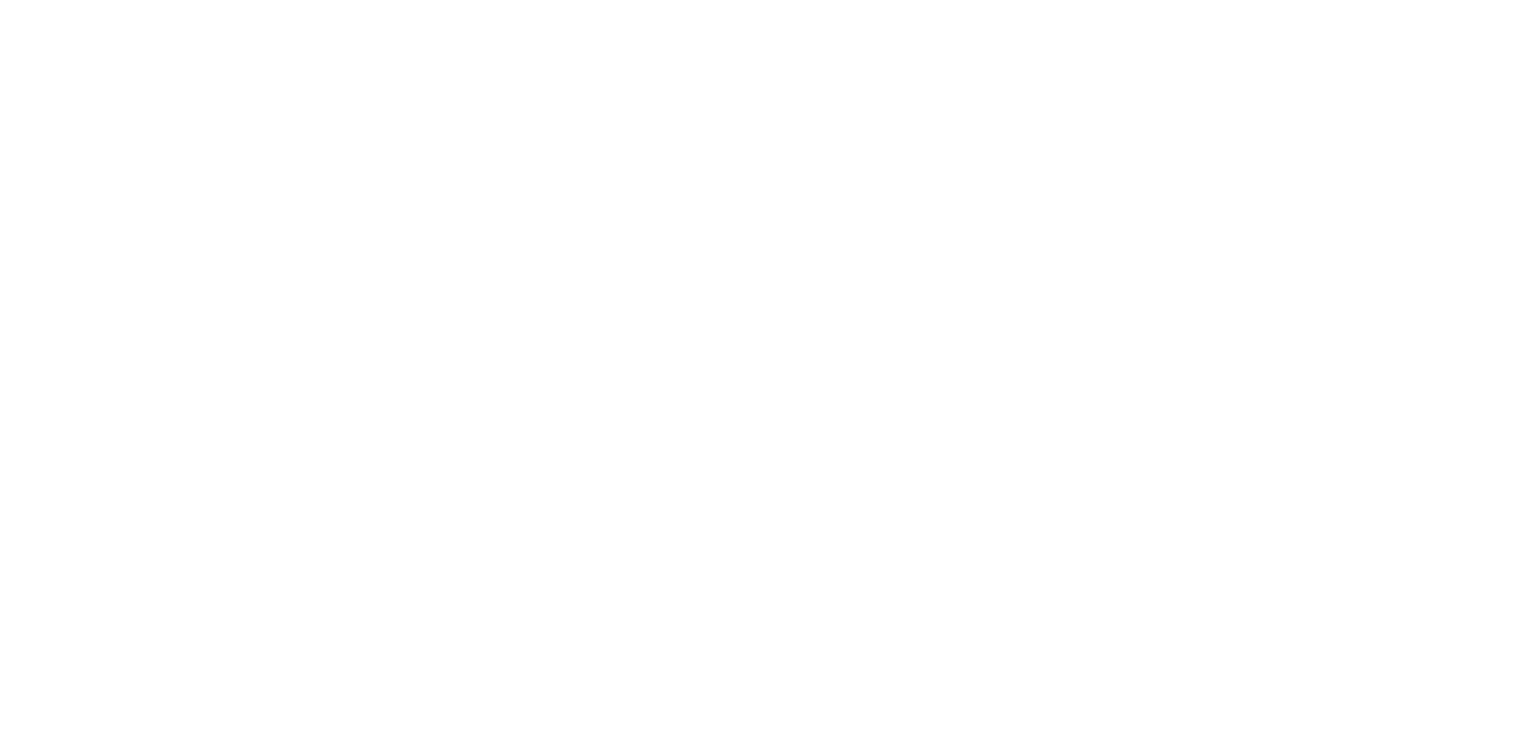 scroll, scrollTop: 0, scrollLeft: 0, axis: both 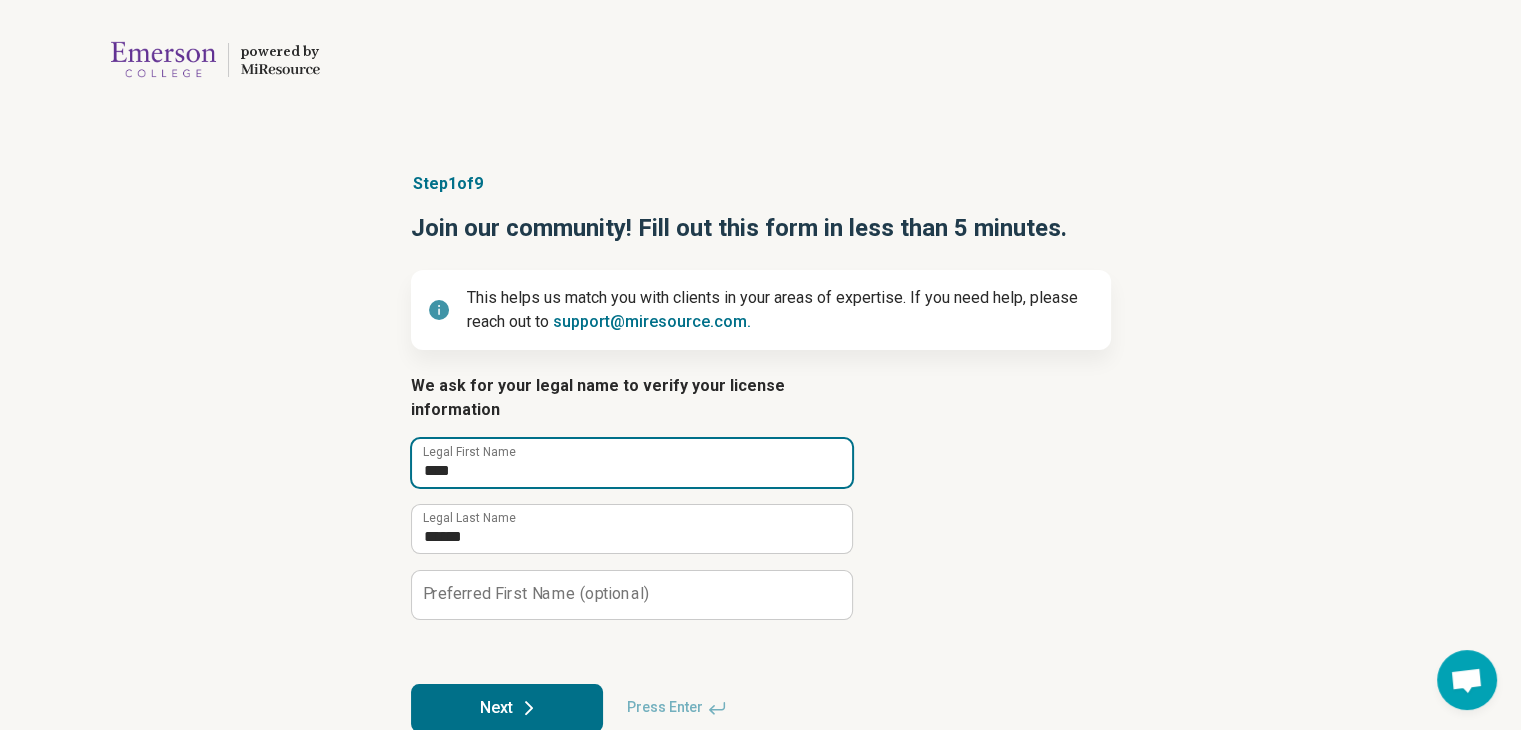 click on "****" at bounding box center [632, 463] 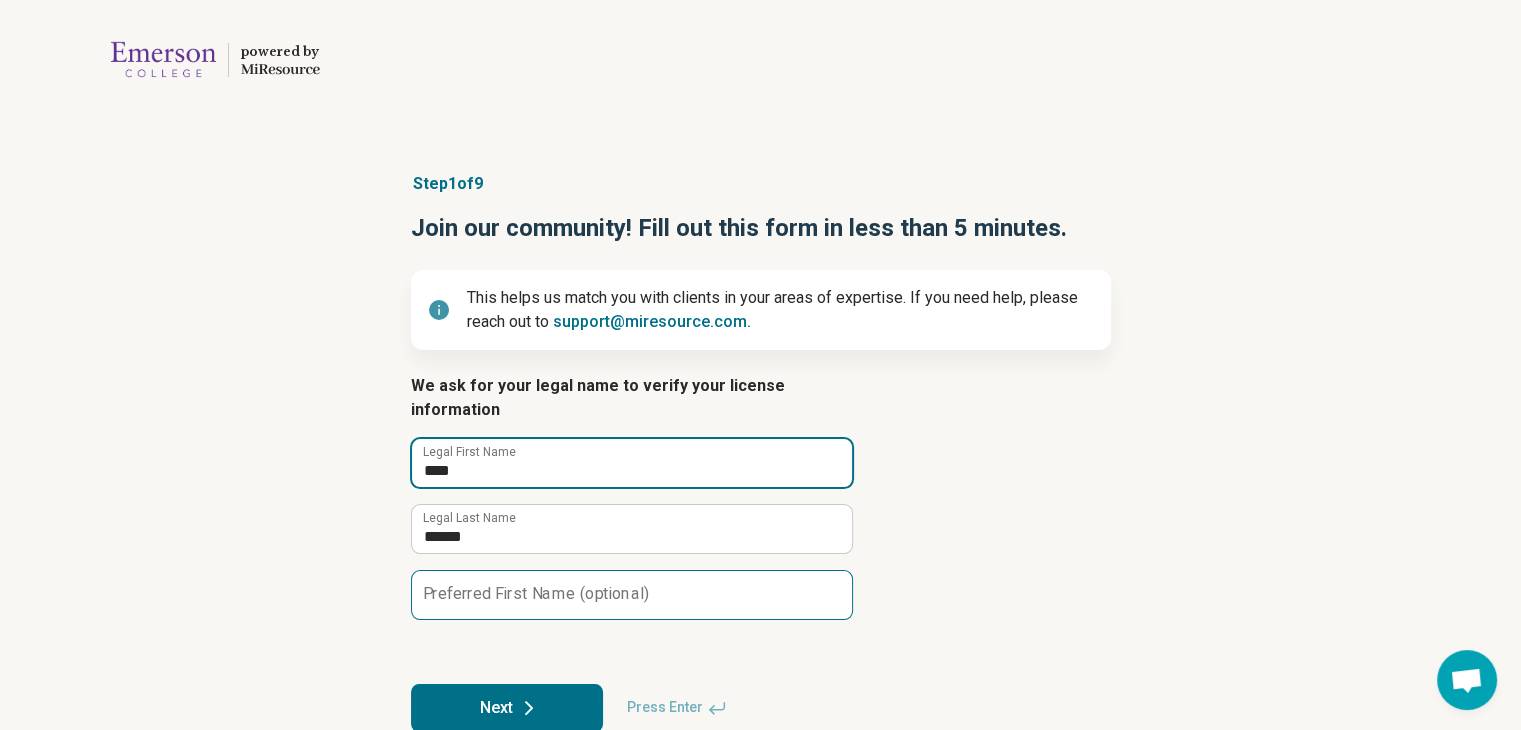 type on "****" 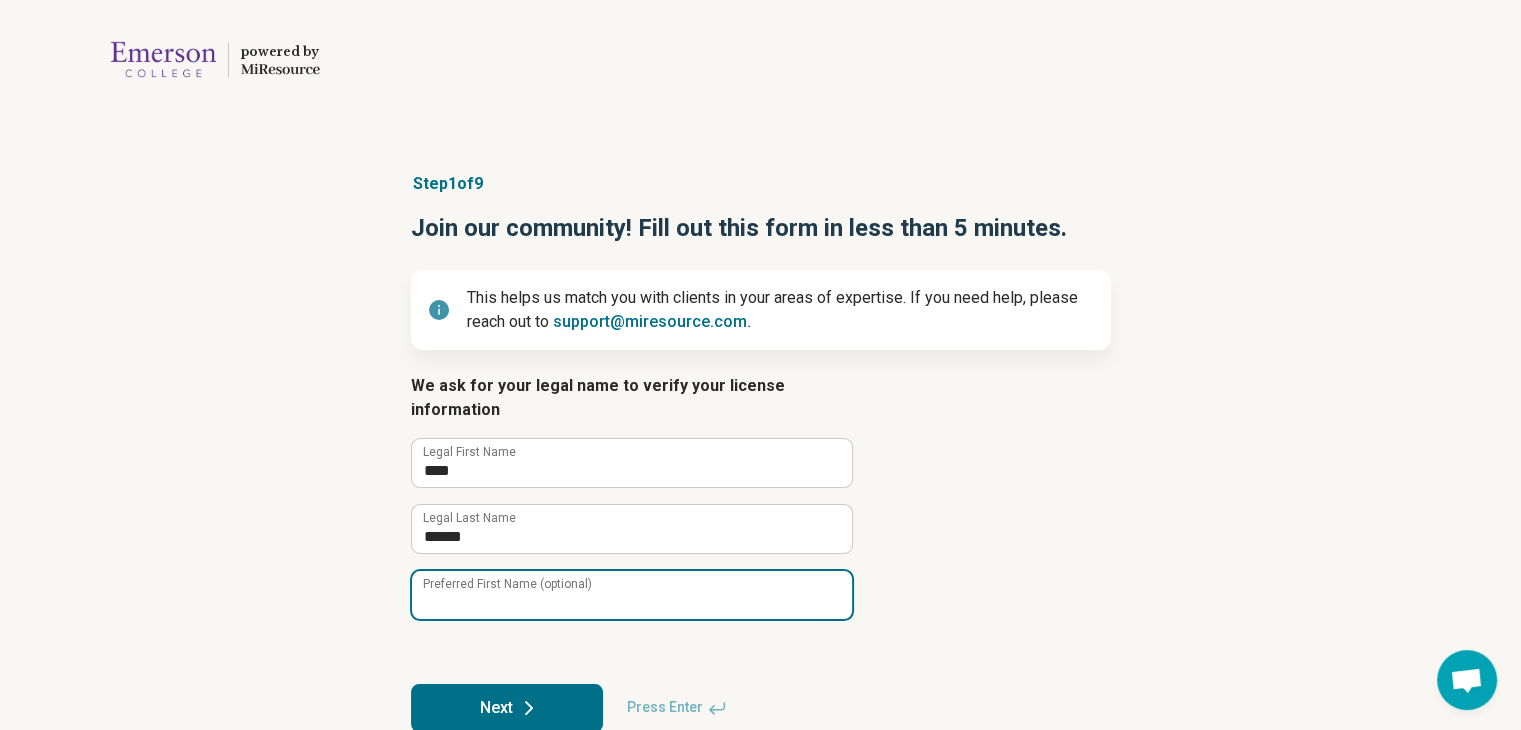 click on "Preferred First Name (optional)" at bounding box center [632, 595] 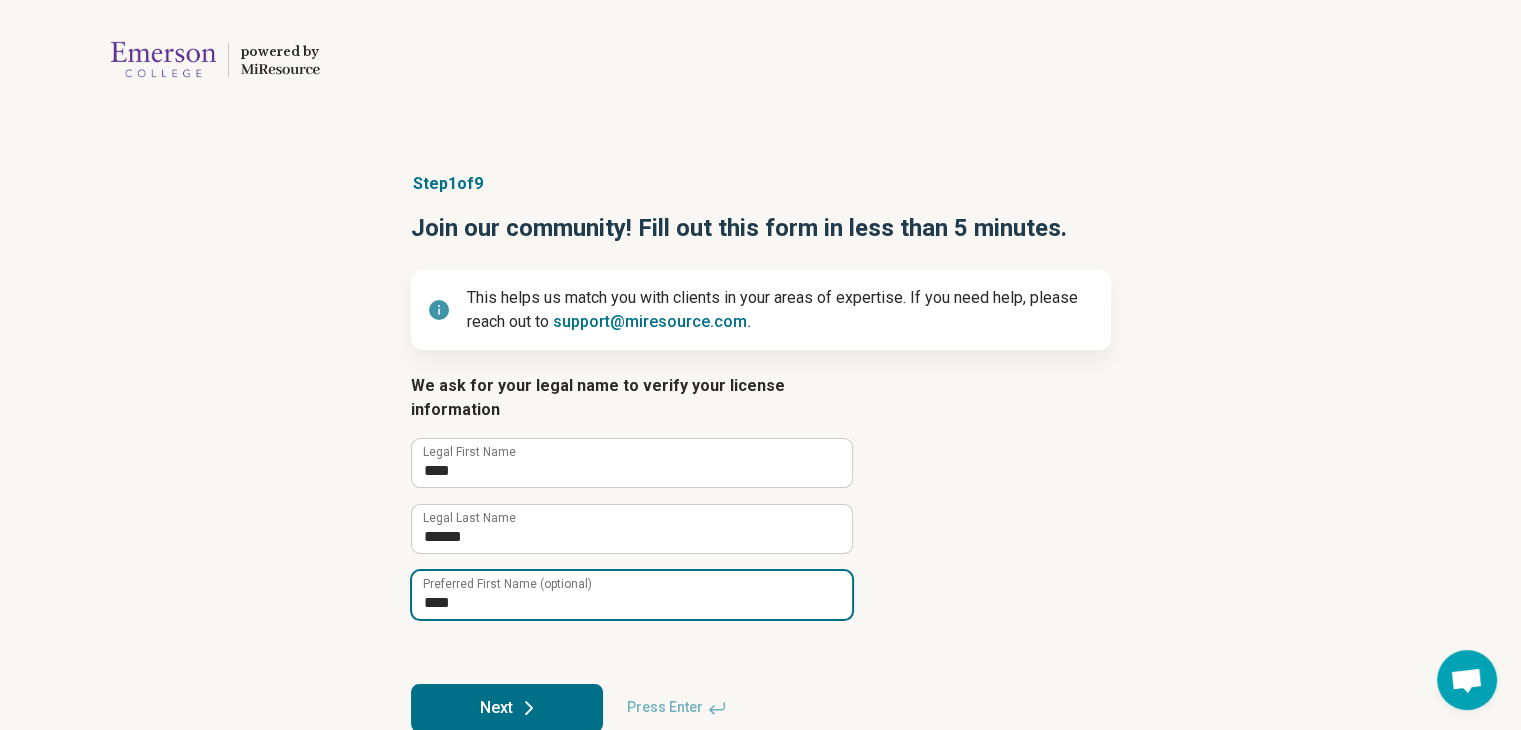 type on "****" 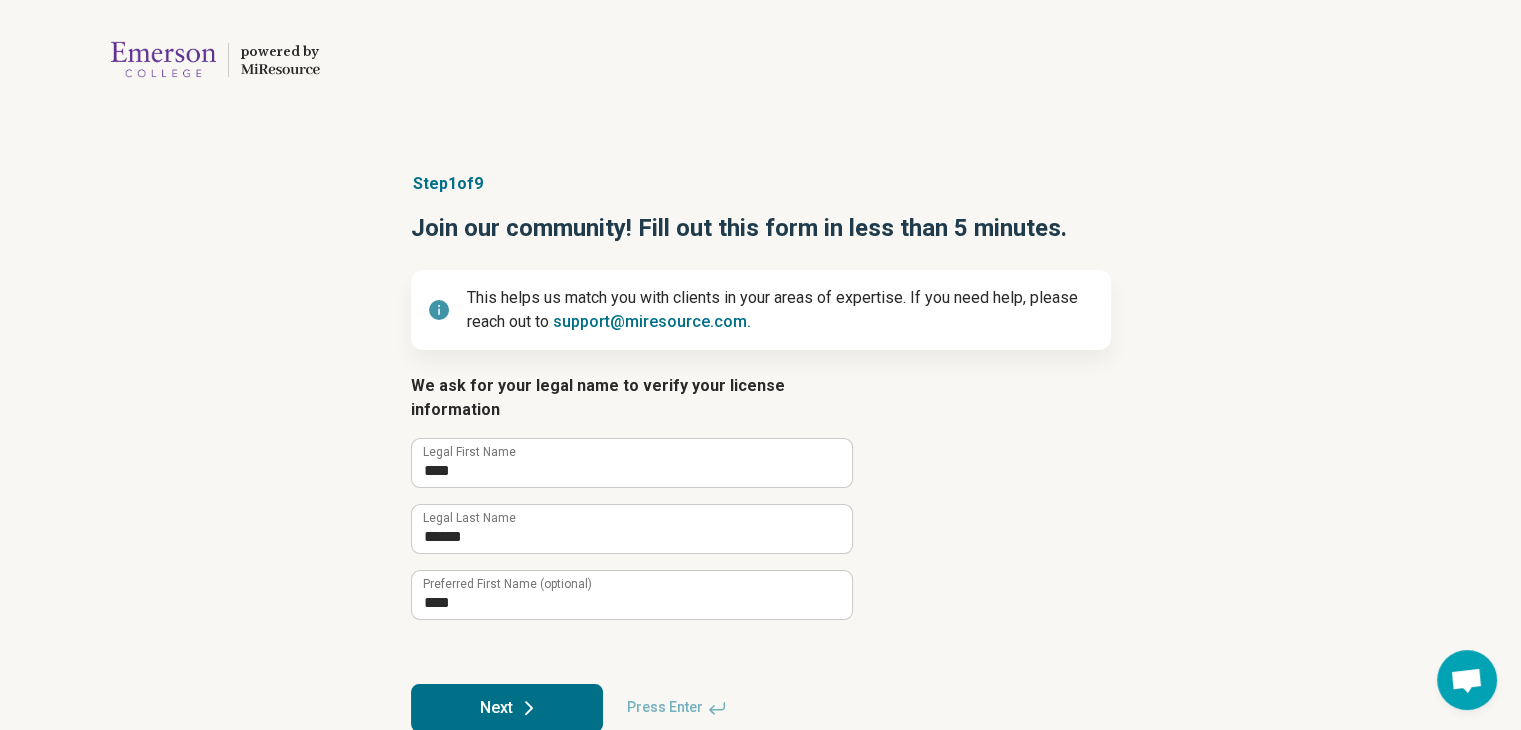 click 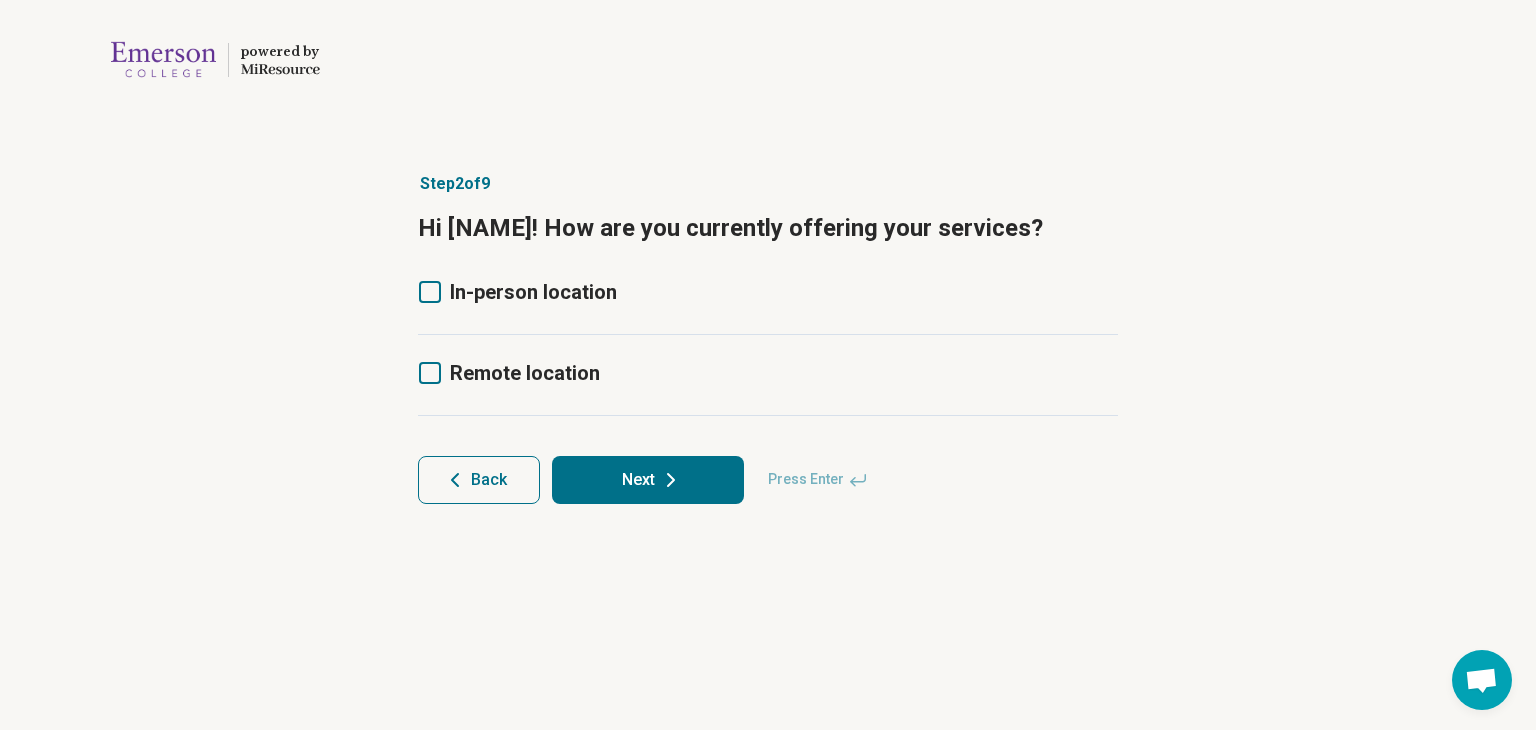 click 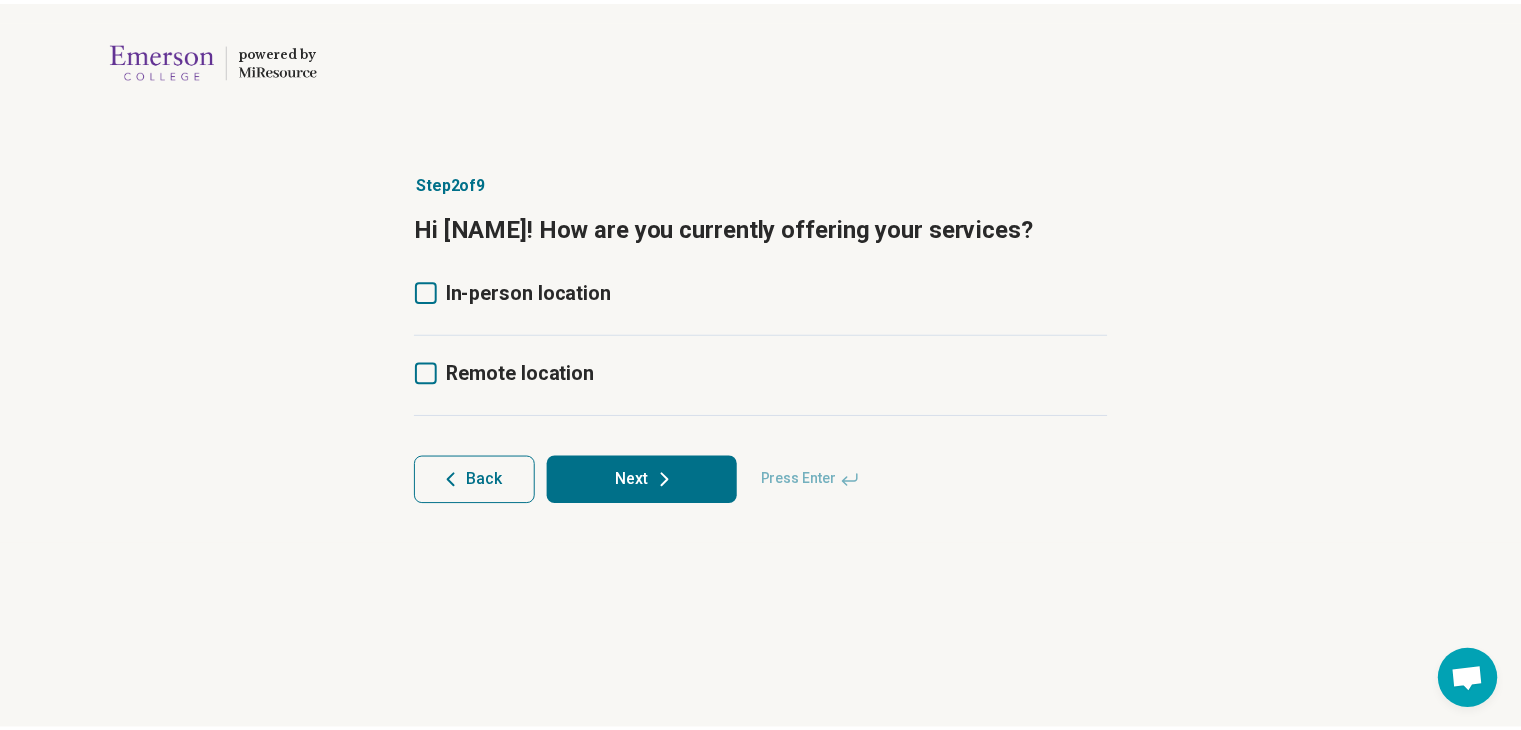 scroll, scrollTop: 0, scrollLeft: 0, axis: both 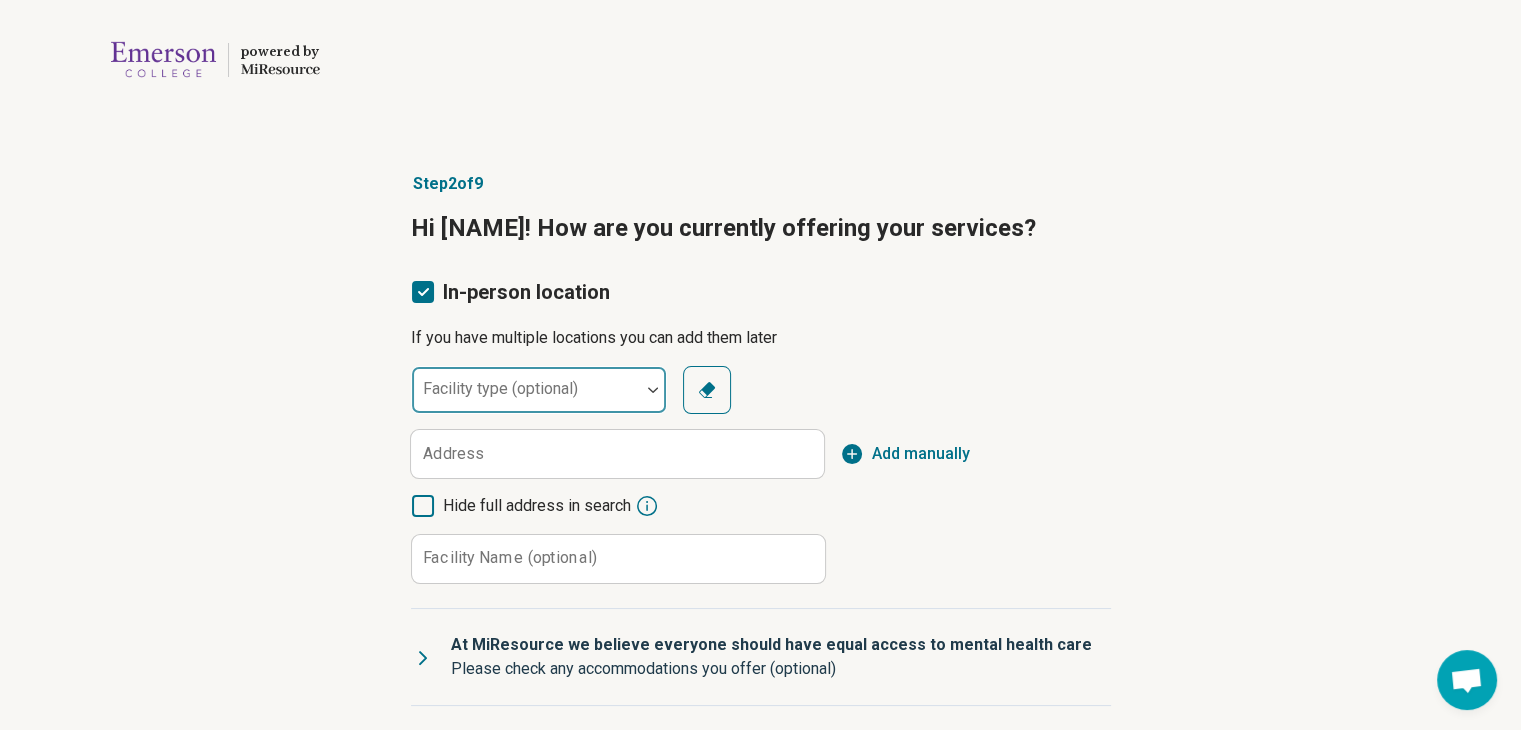 click on "Facility type (optional)" at bounding box center (539, 390) 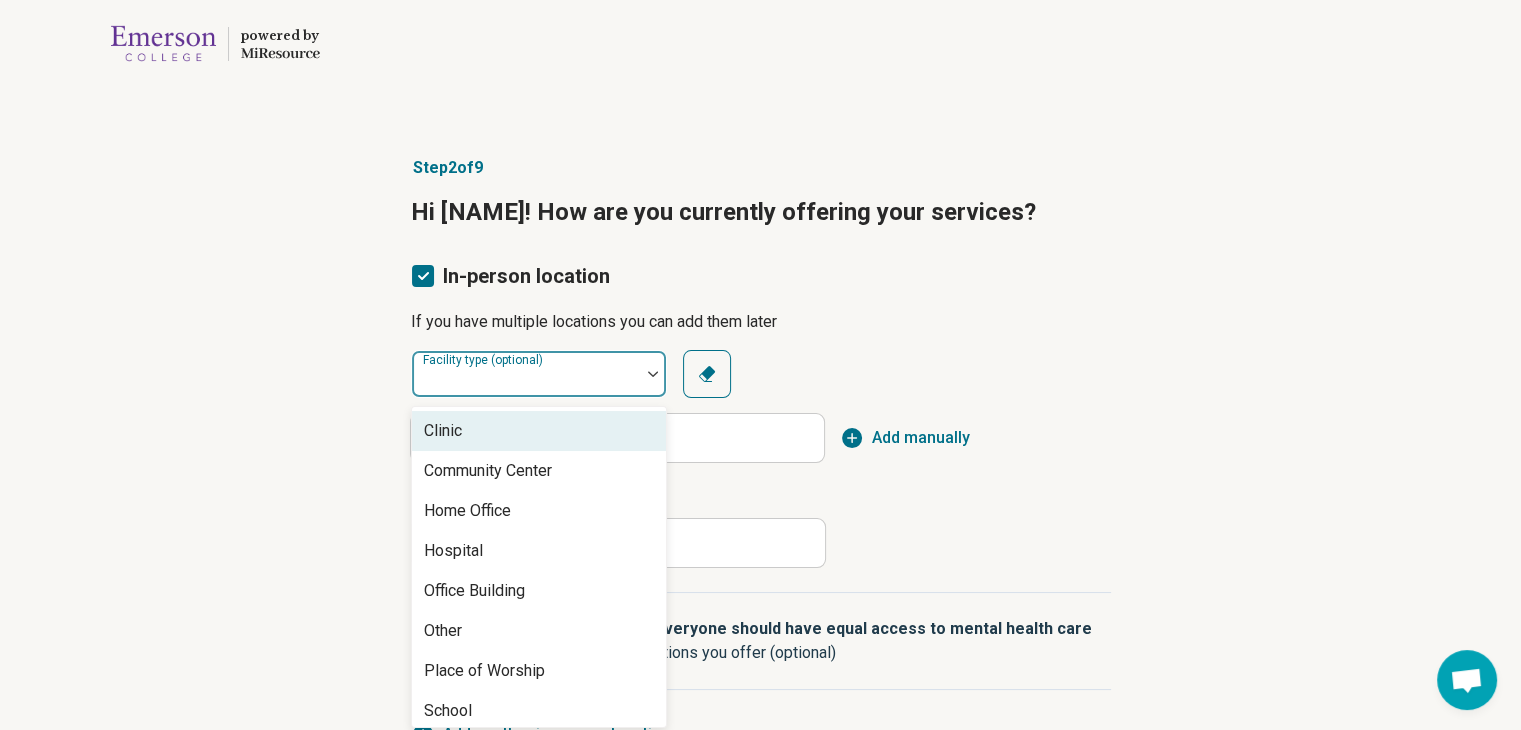 scroll, scrollTop: 20, scrollLeft: 0, axis: vertical 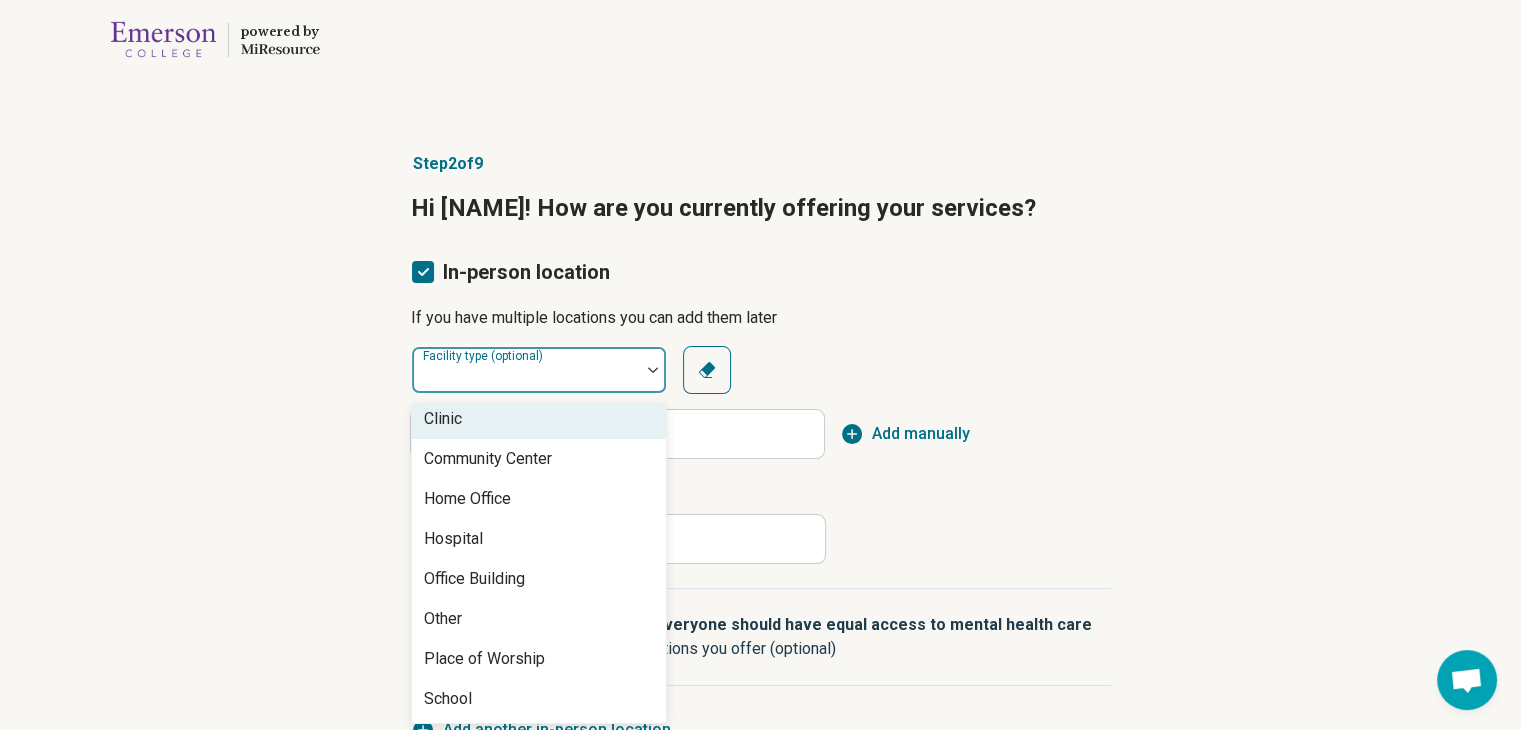 click on "Clinic" at bounding box center (539, 419) 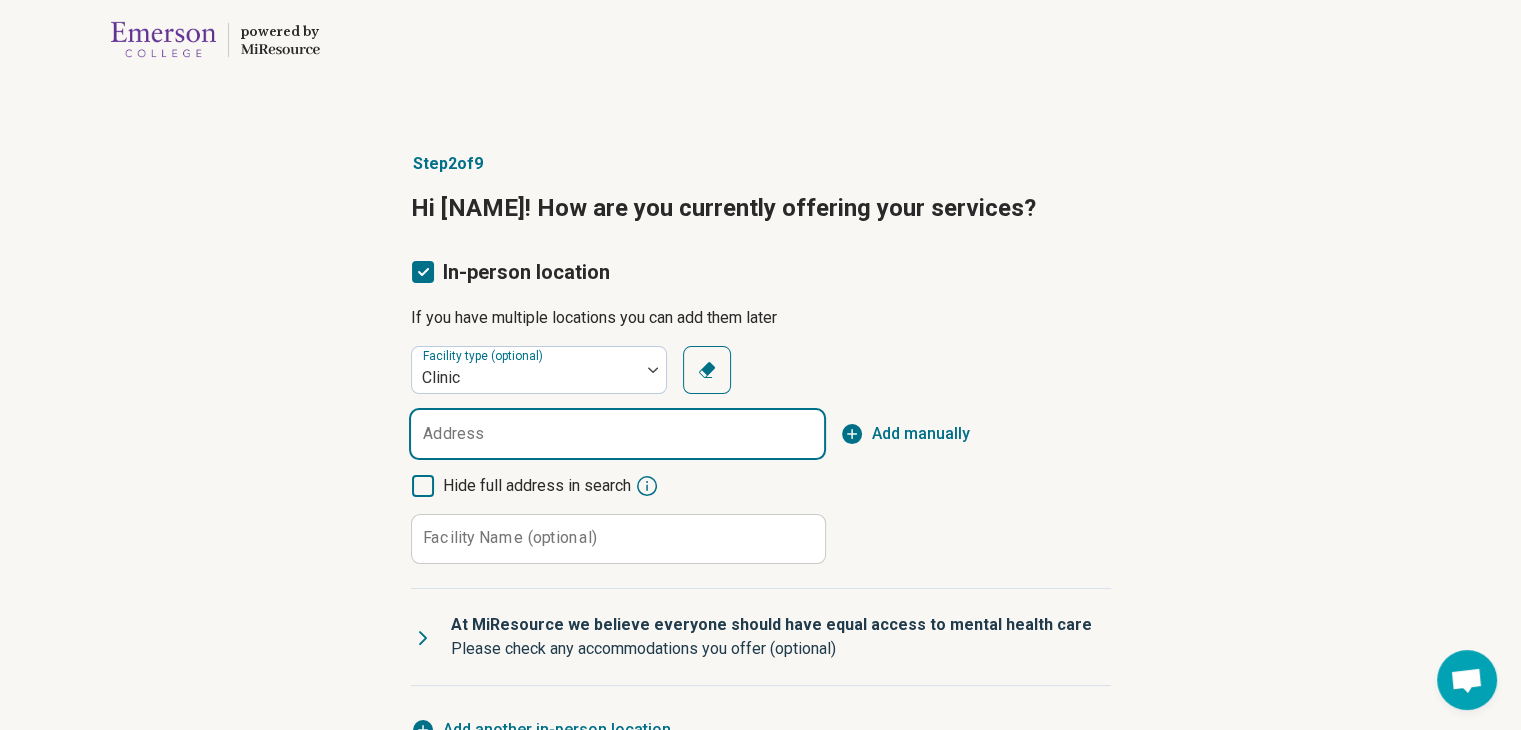 click on "Address" at bounding box center (617, 434) 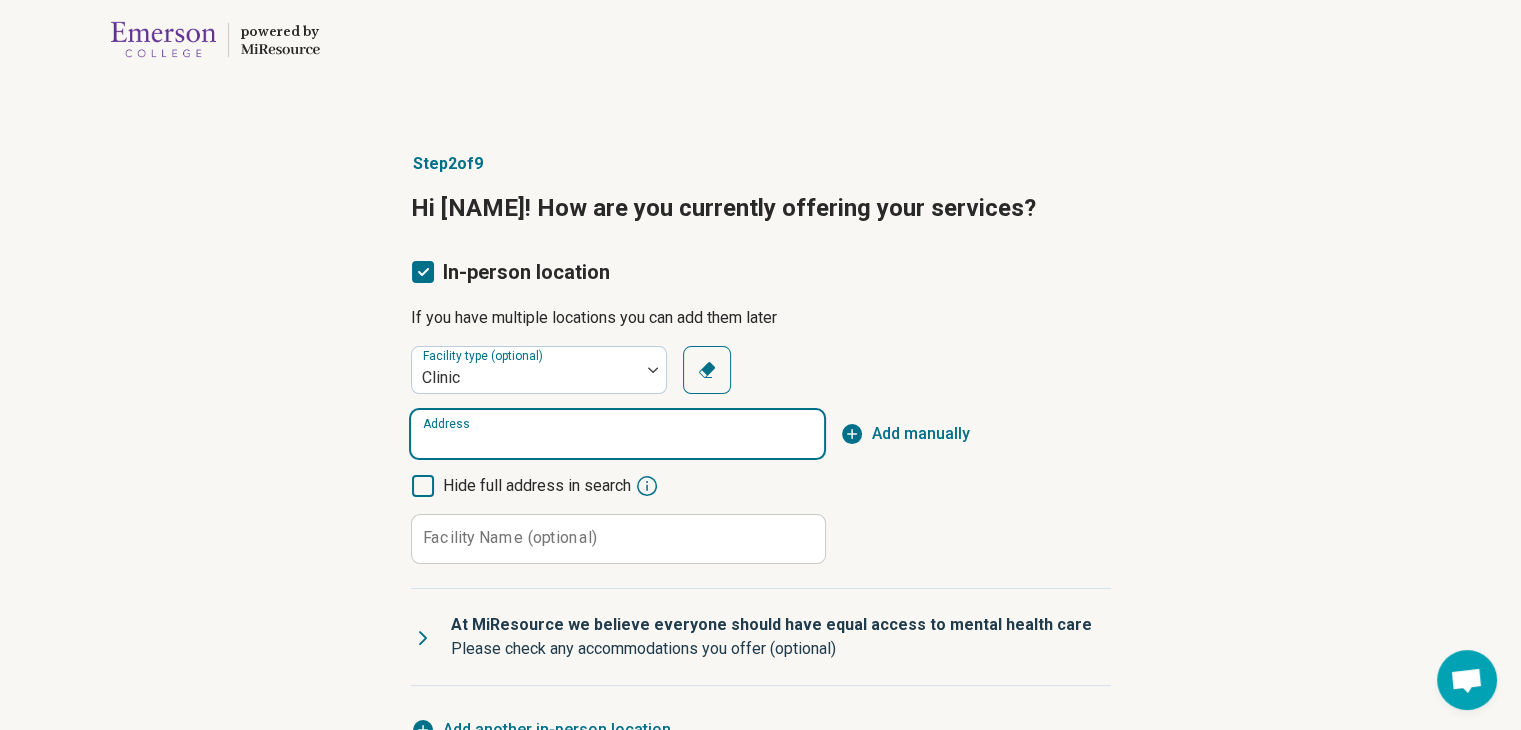 paste on "**********" 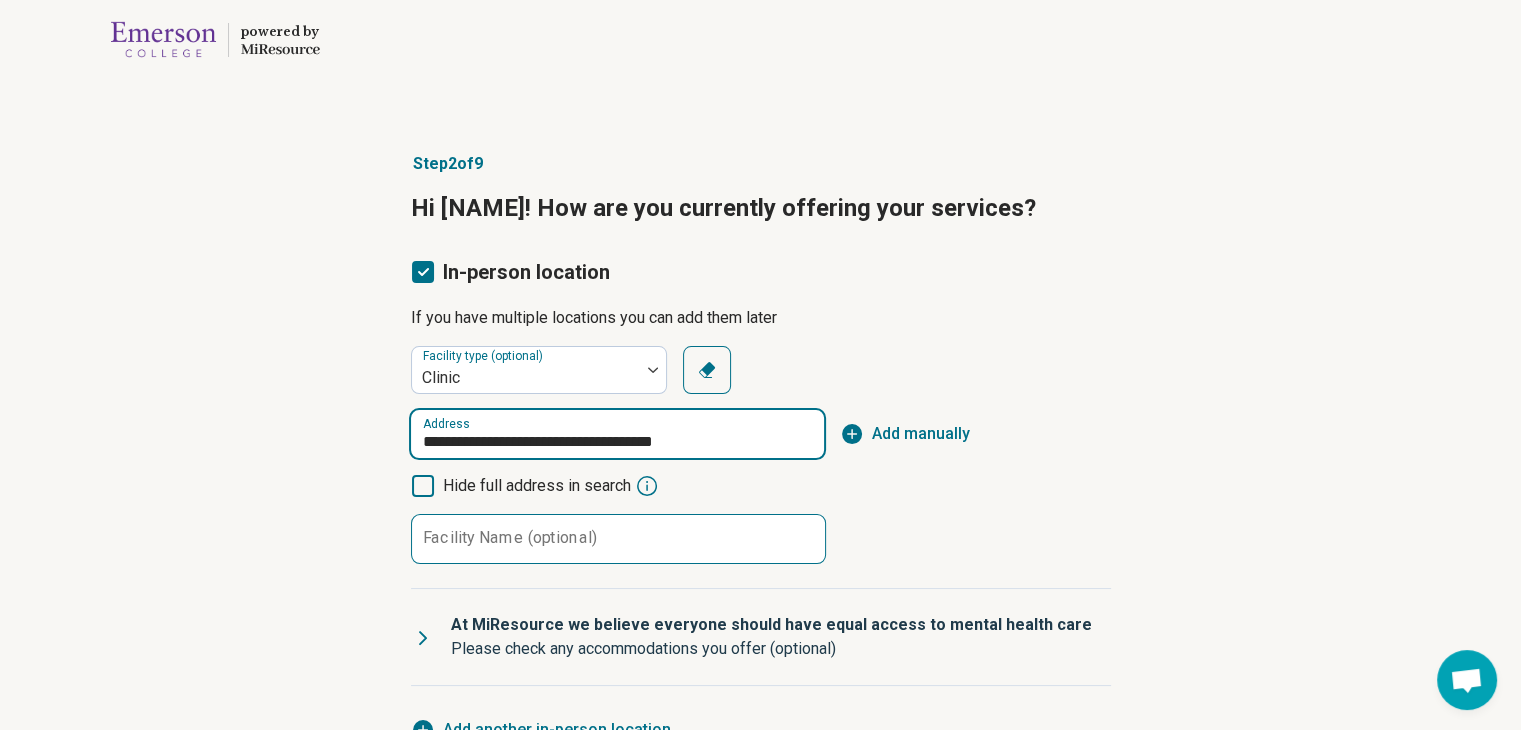 type on "**********" 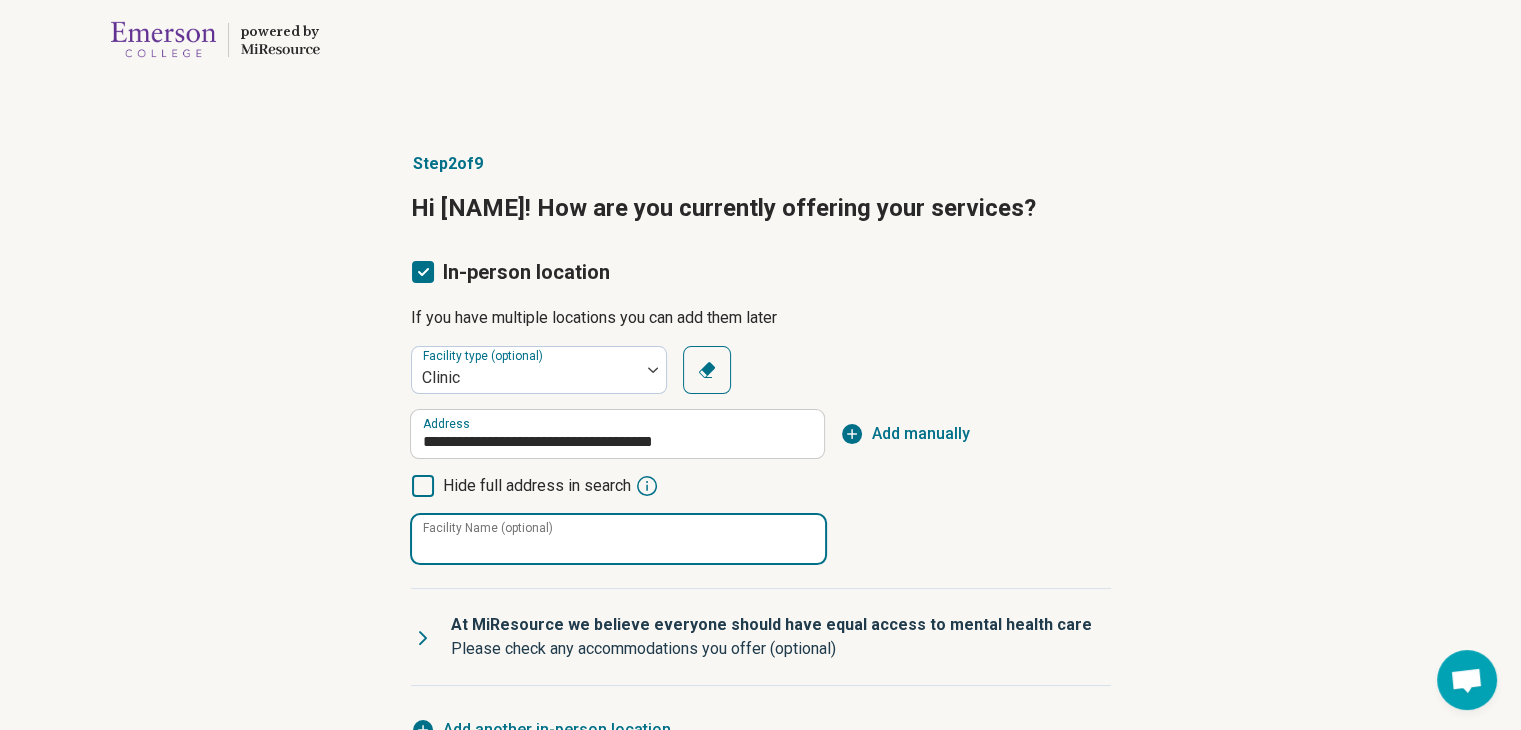 type 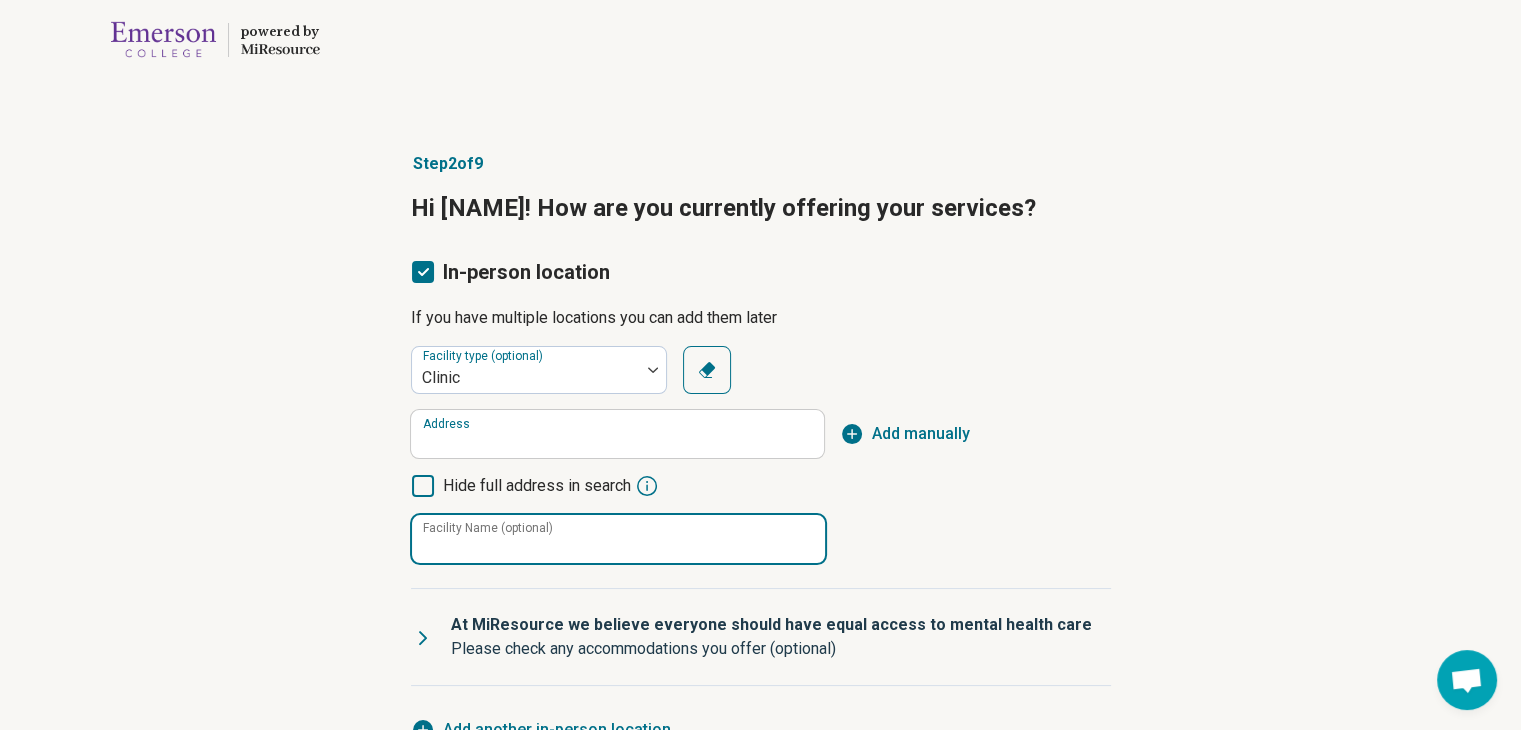 click on "Facility Name (optional)" at bounding box center (618, 539) 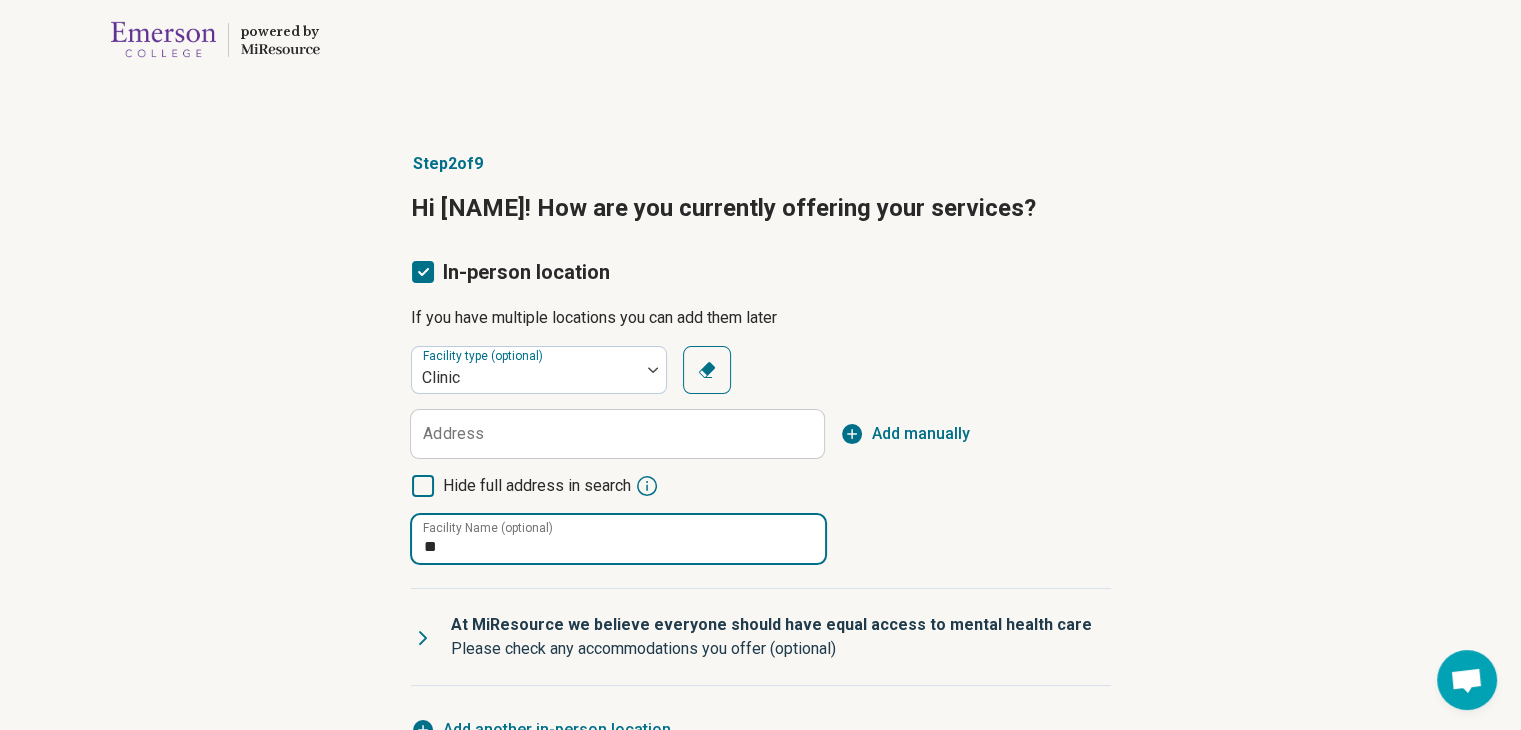 type on "*" 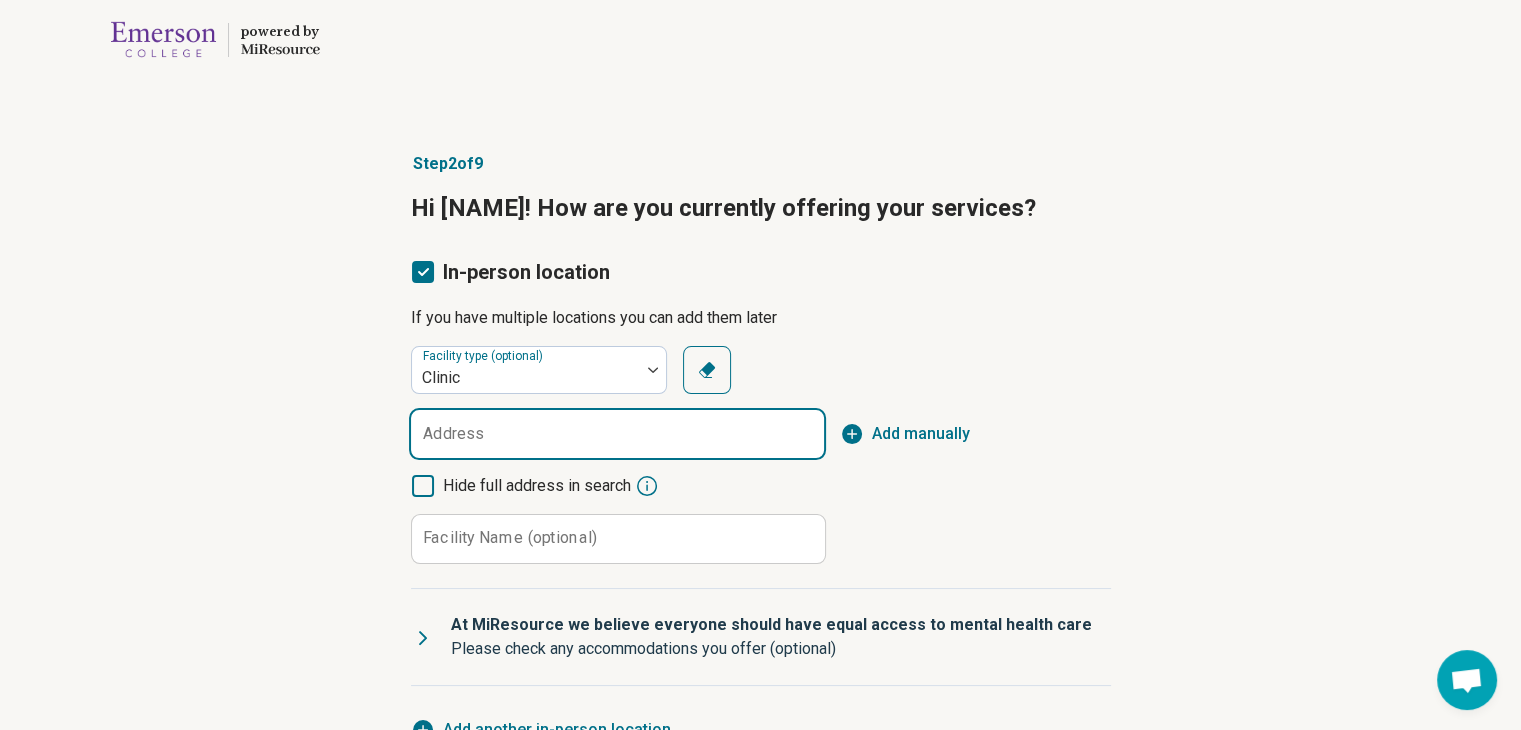 click on "Address" at bounding box center (617, 434) 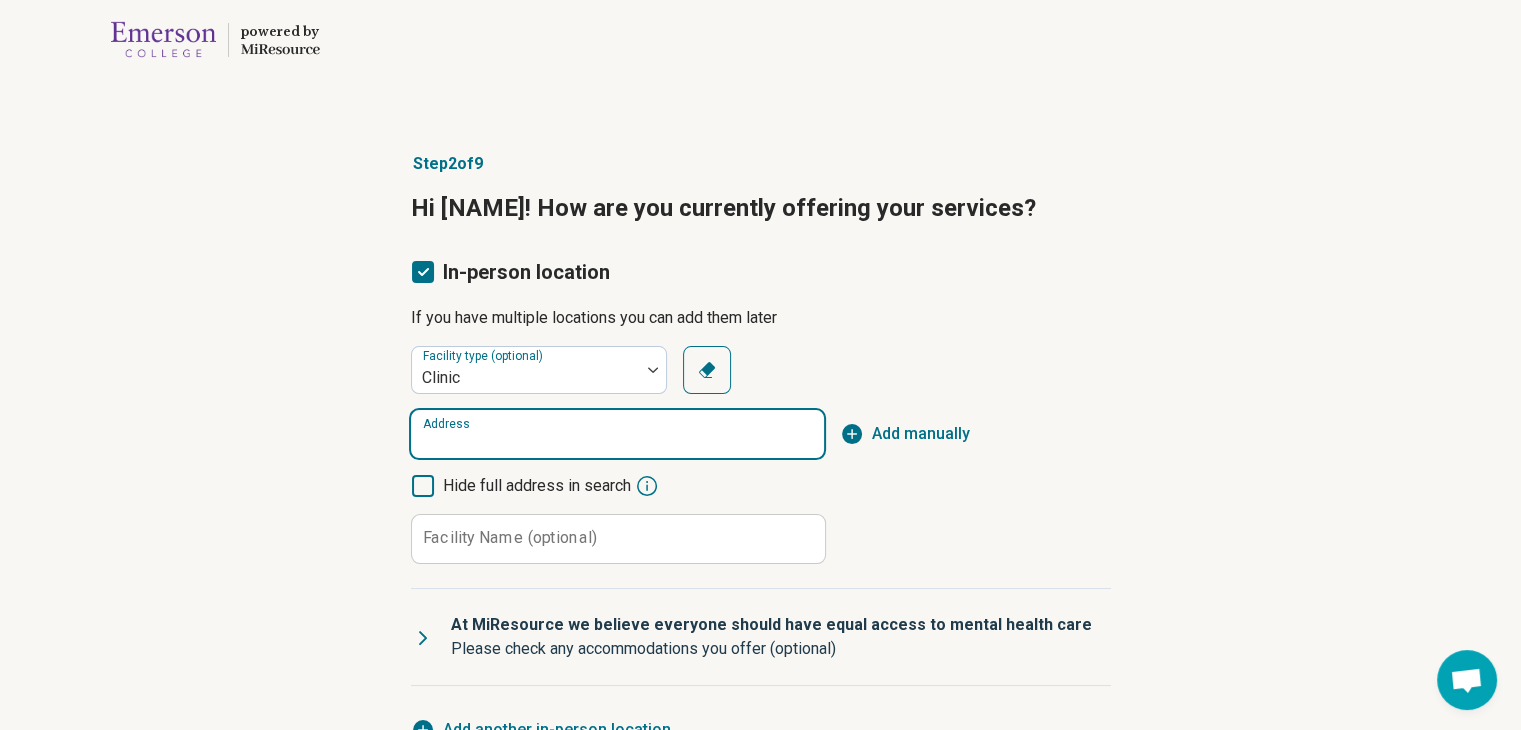 scroll, scrollTop: 0, scrollLeft: 0, axis: both 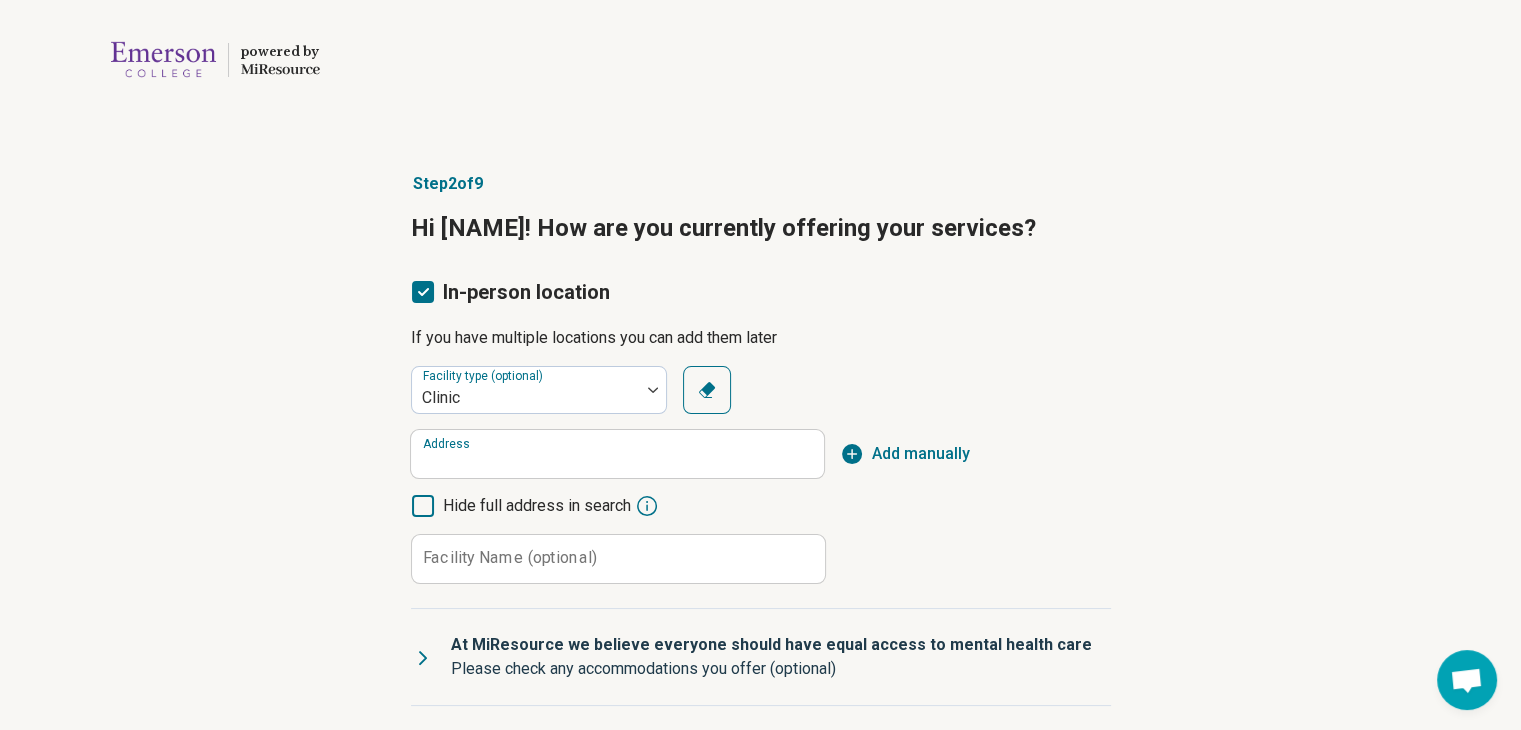 click on "Facility Name (optional)" at bounding box center (510, 558) 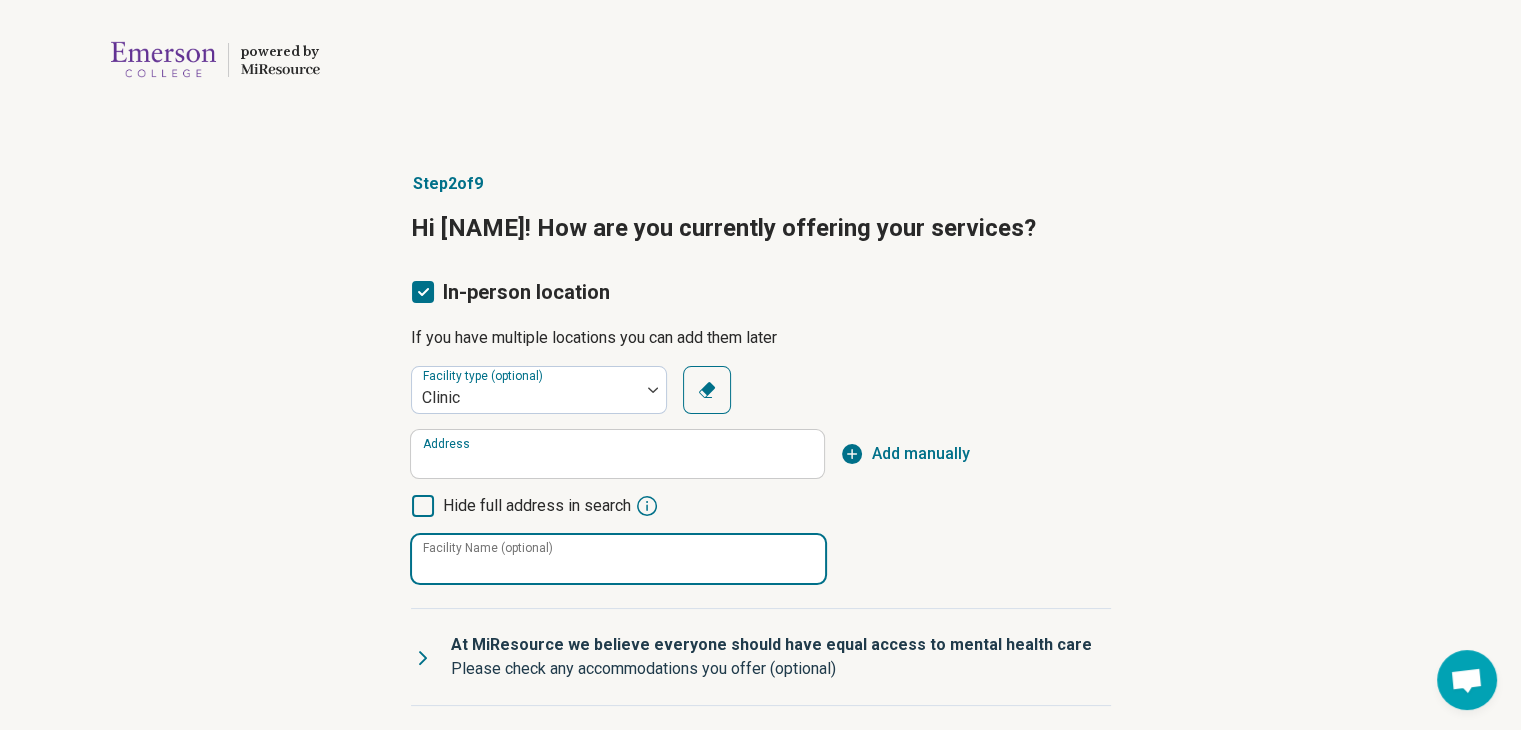 click on "Facility Name (optional)" at bounding box center (618, 559) 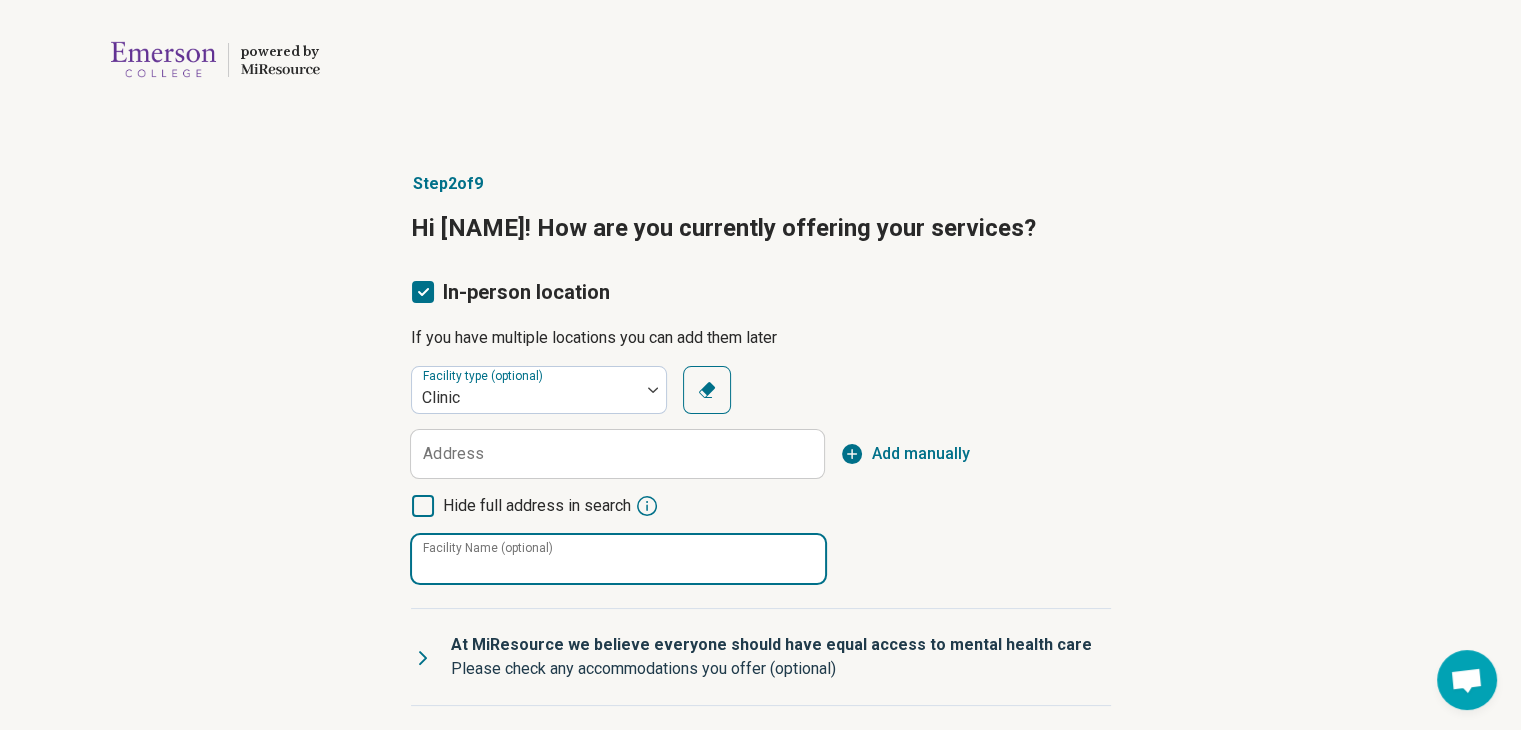 paste on "**********" 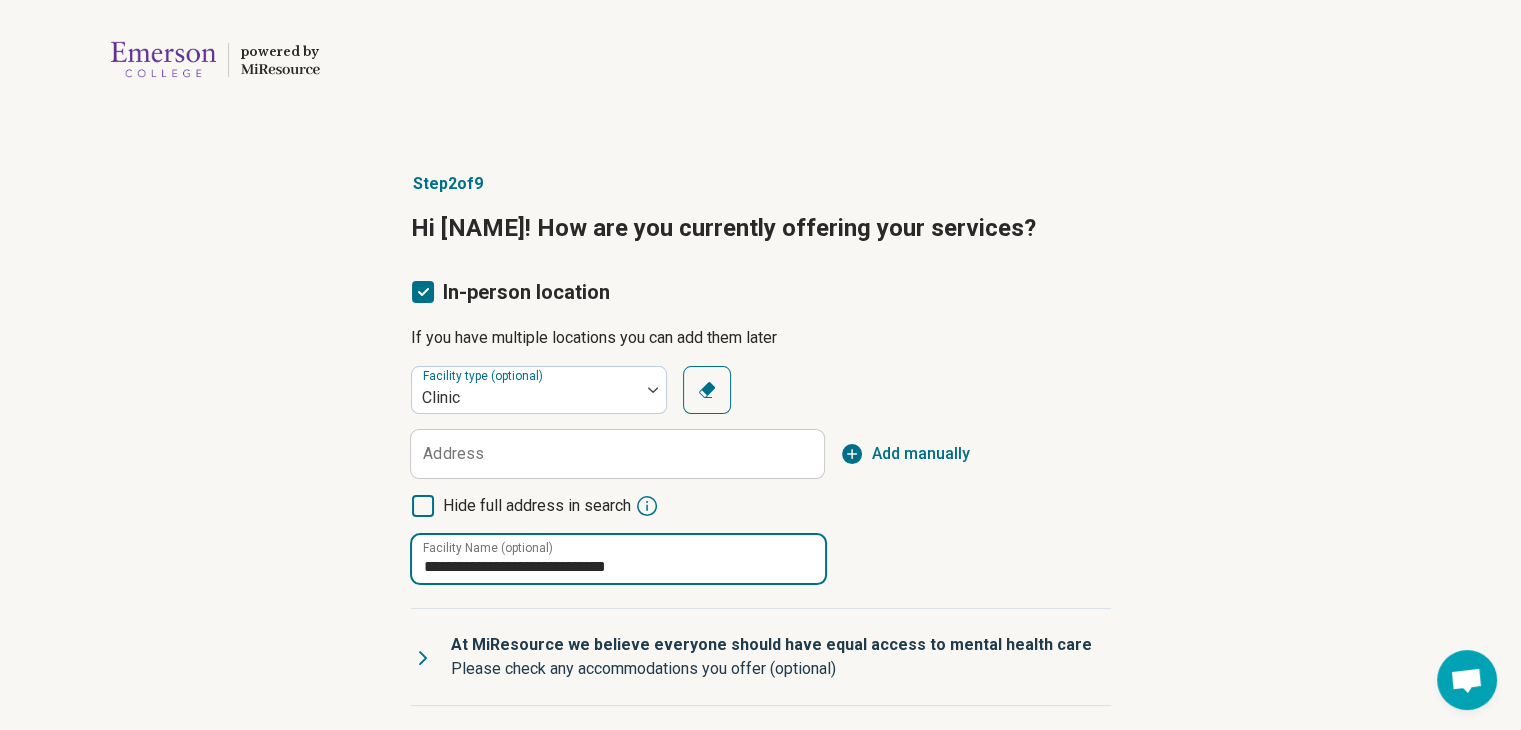 type on "**********" 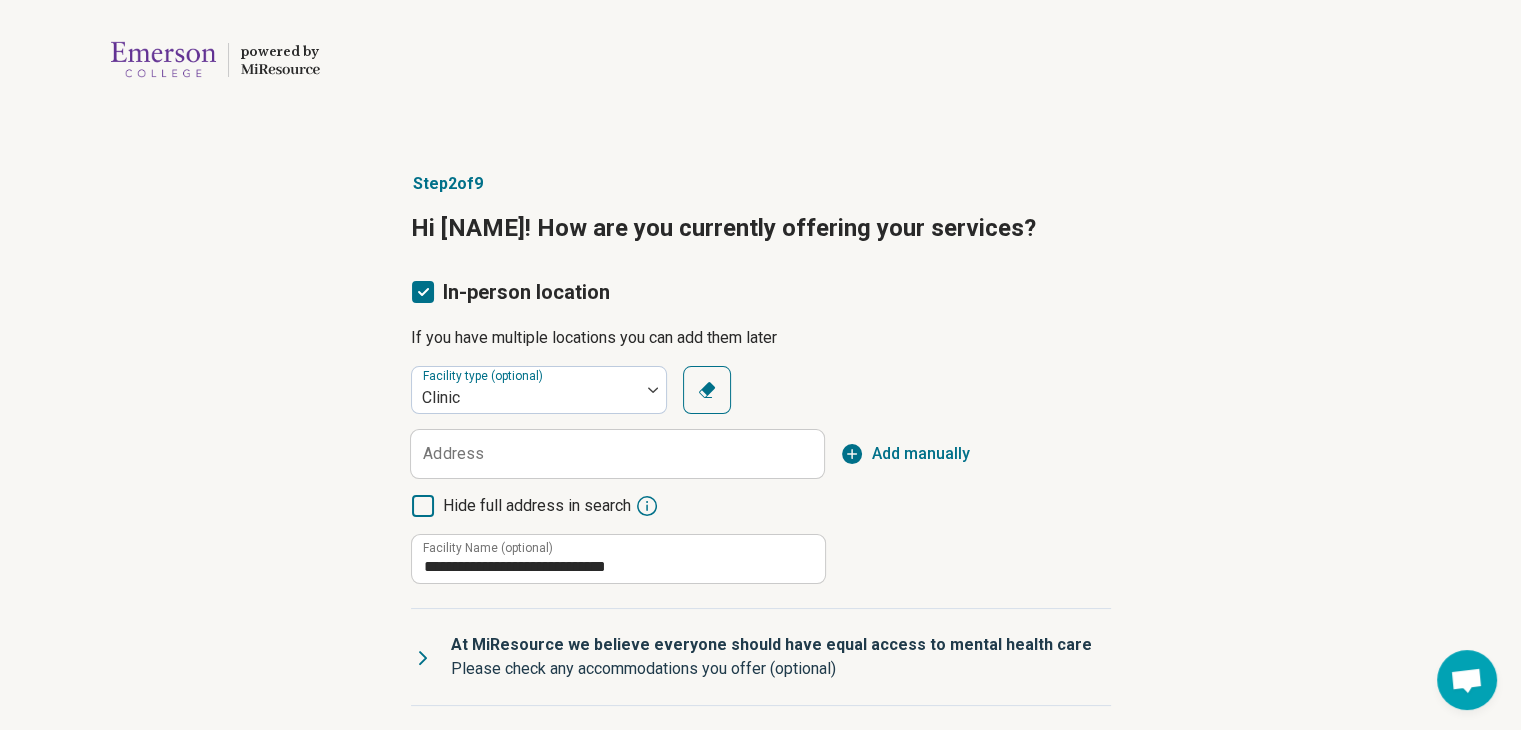 click on "Address" at bounding box center (453, 454) 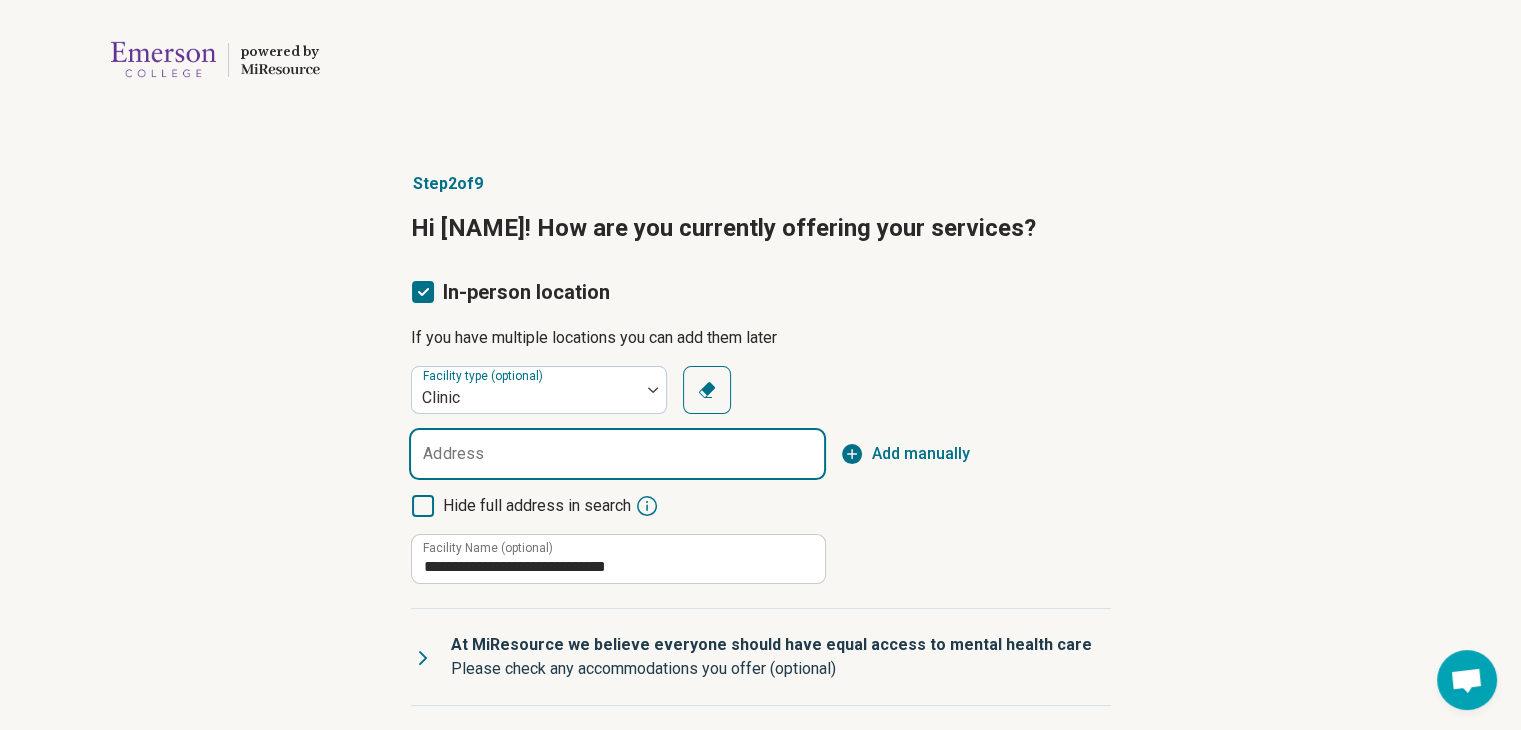 click on "Address" at bounding box center (617, 454) 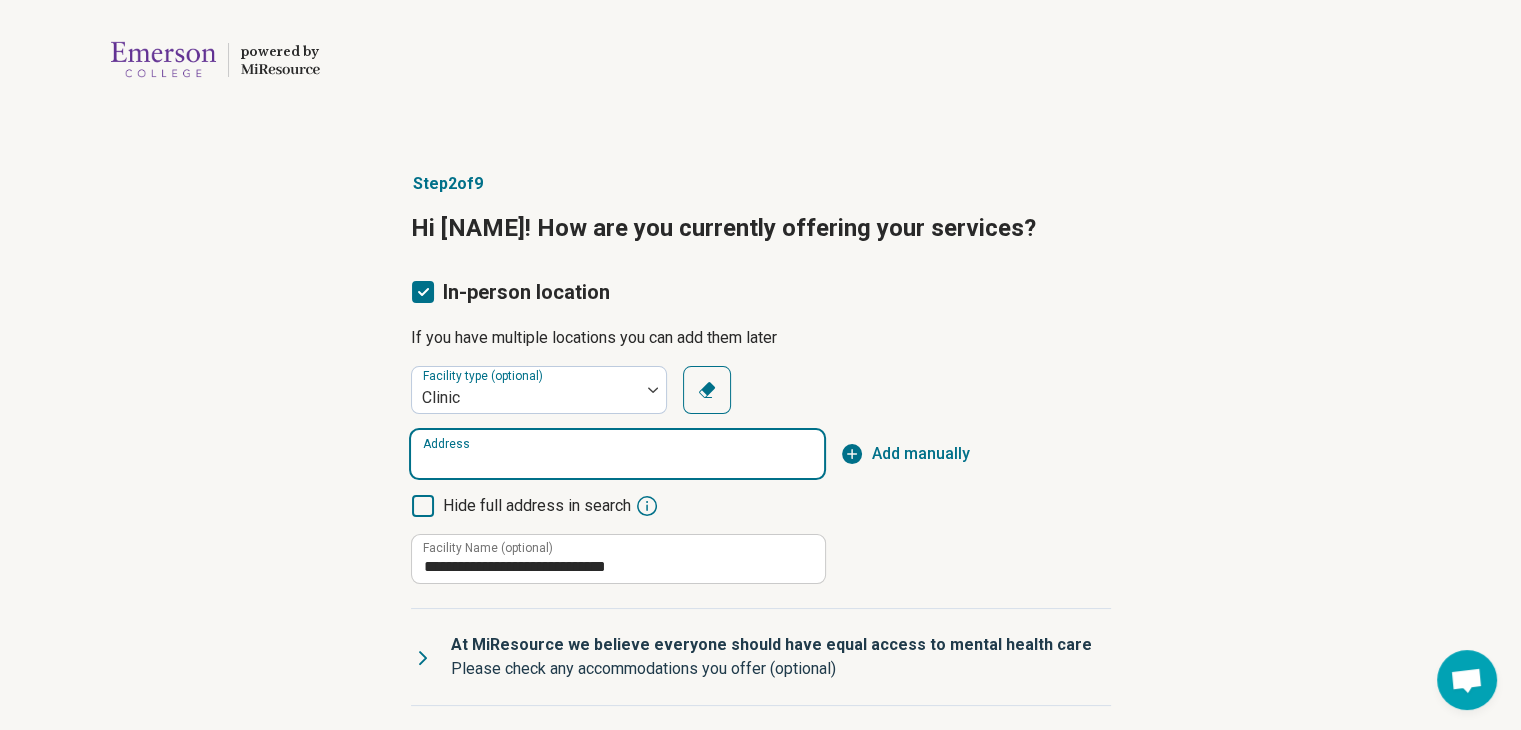 click on "Address" at bounding box center (617, 454) 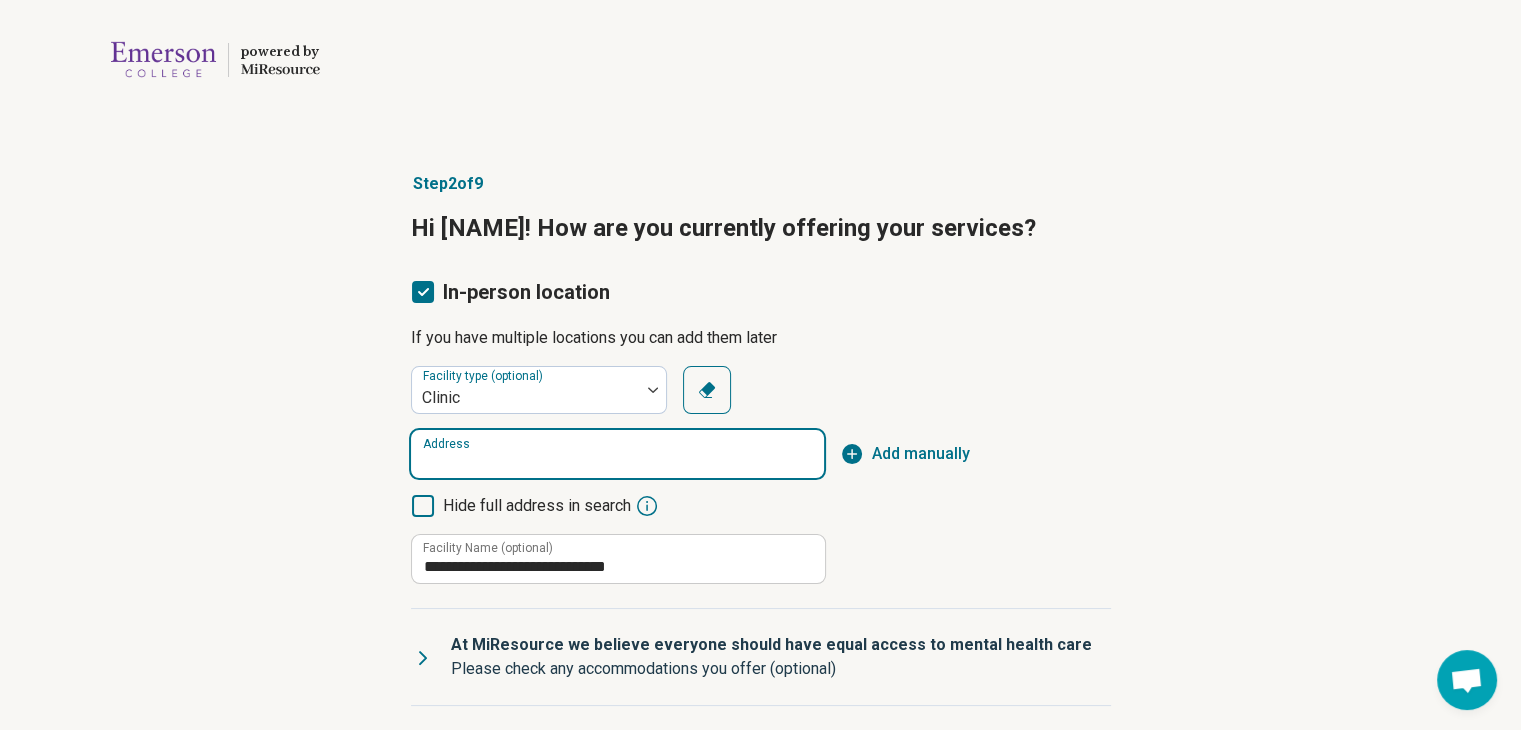 click on "Address" at bounding box center (617, 454) 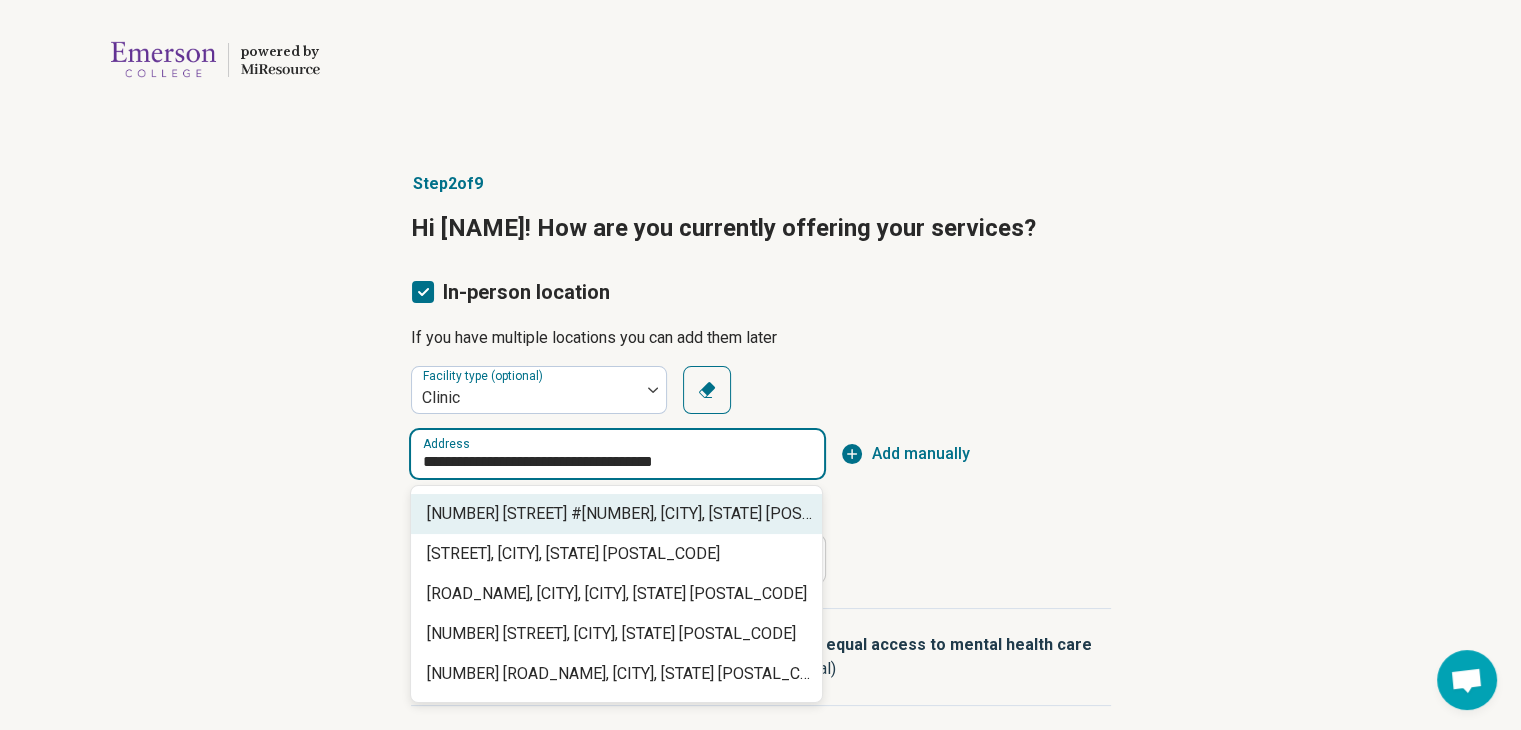 click on "[NUMBER] [STREET] #[NUMBER], [CITY], [STATE]" at bounding box center [620, 514] 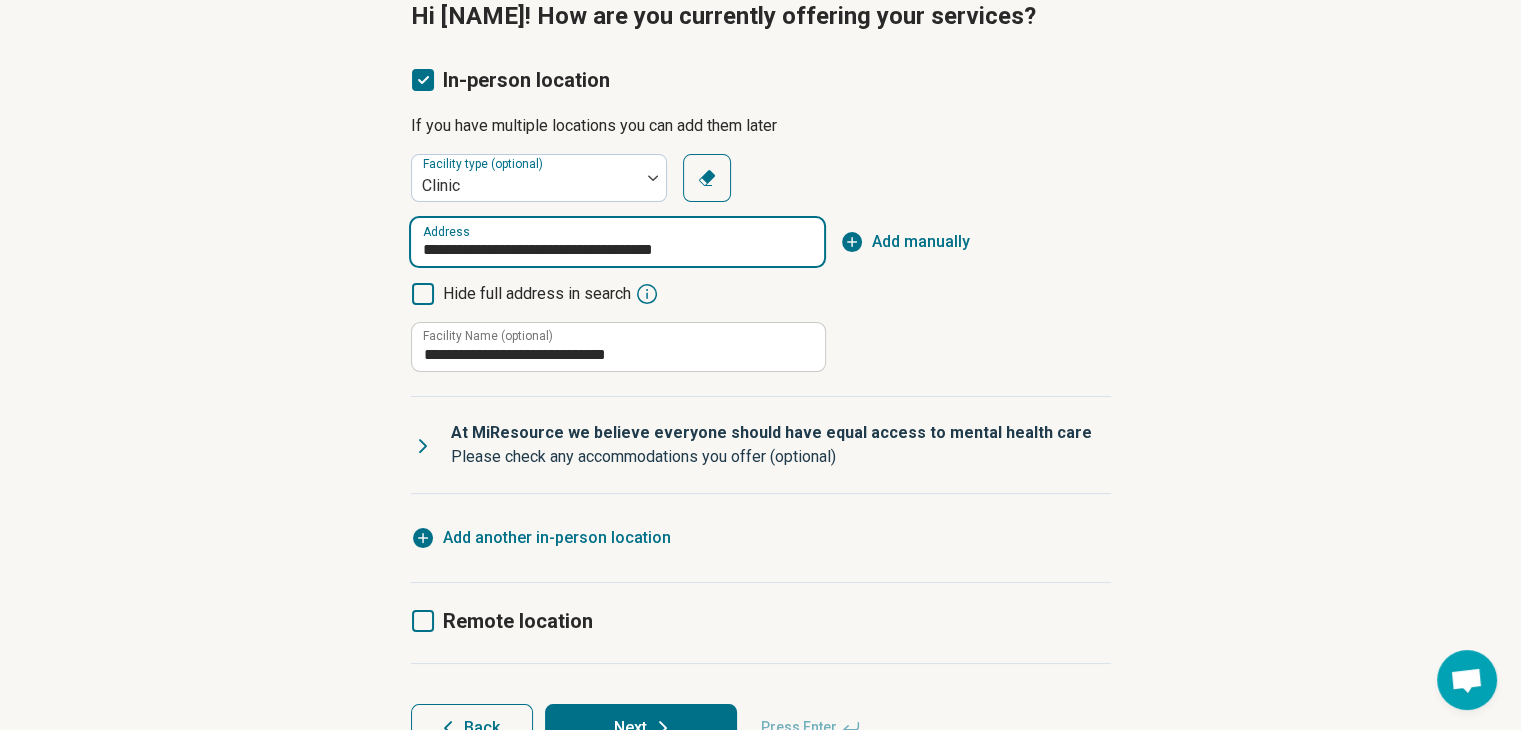 scroll, scrollTop: 272, scrollLeft: 0, axis: vertical 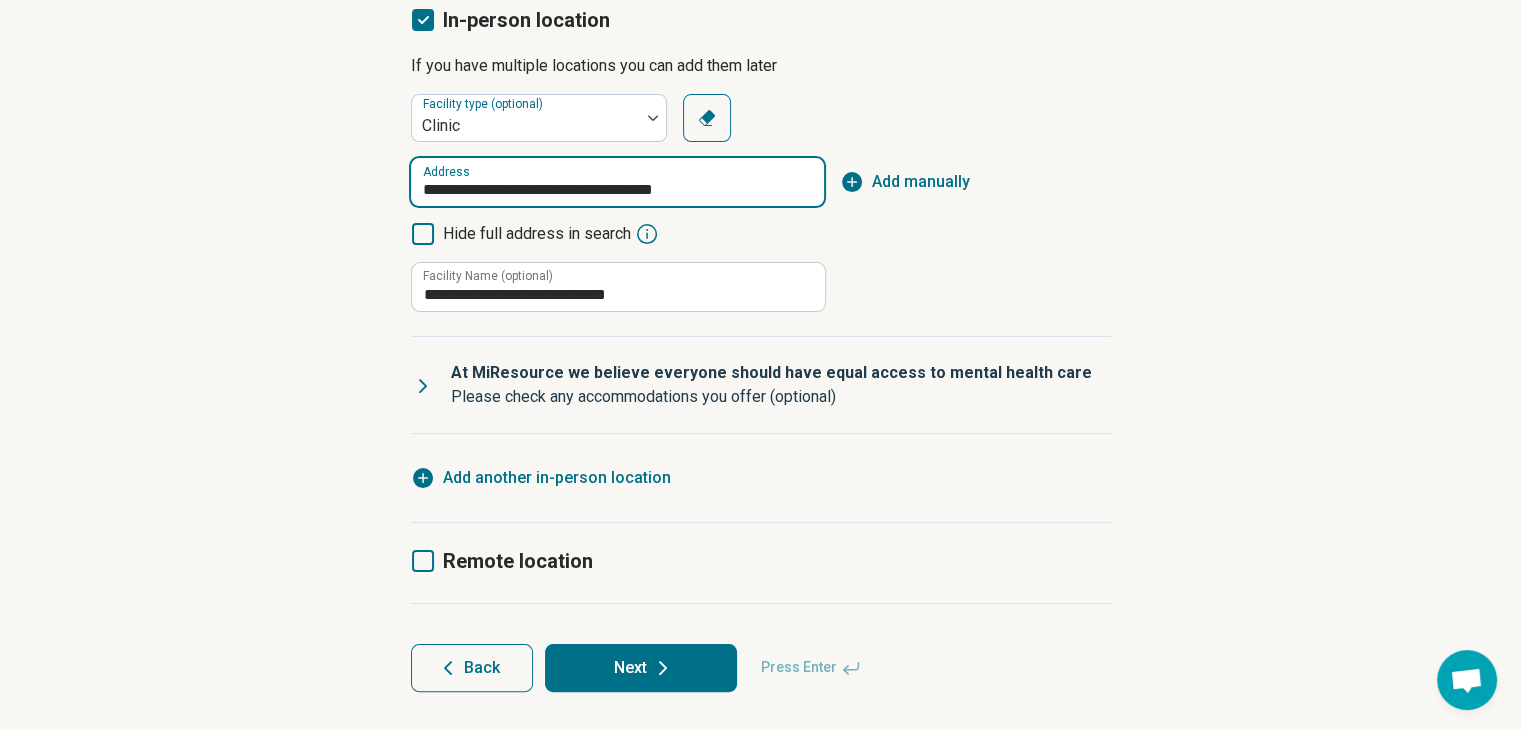 type on "**********" 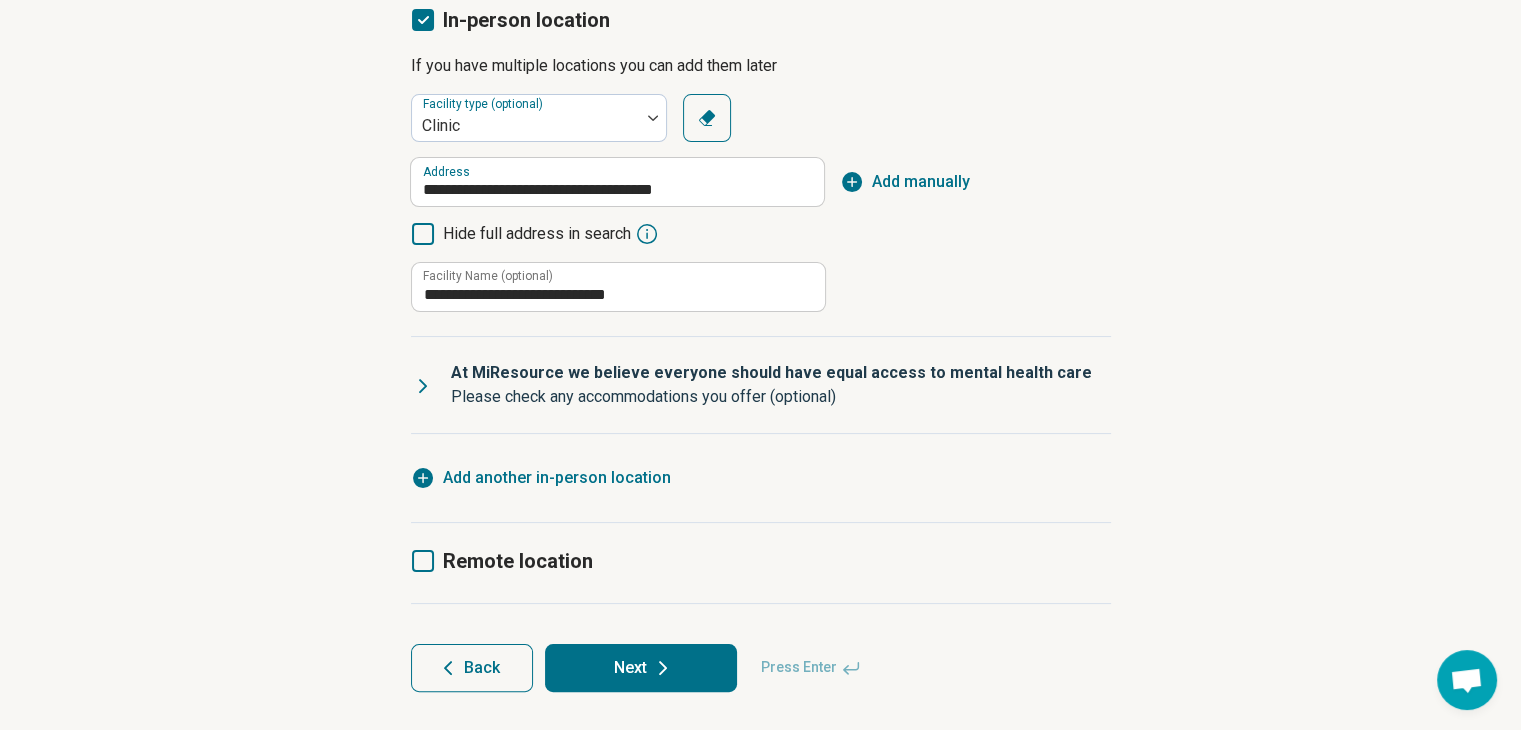 click on "Next" at bounding box center (641, 668) 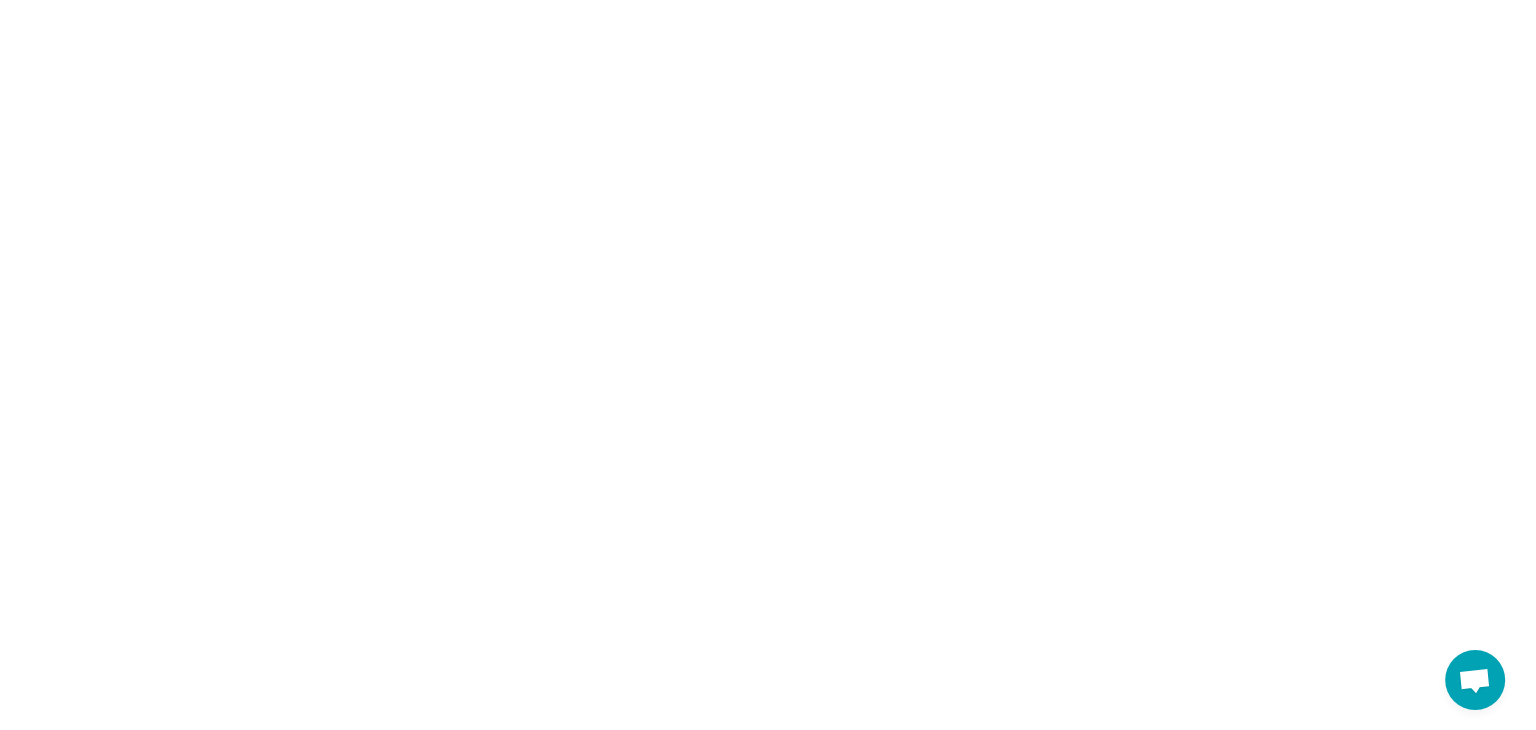 scroll, scrollTop: 0, scrollLeft: 0, axis: both 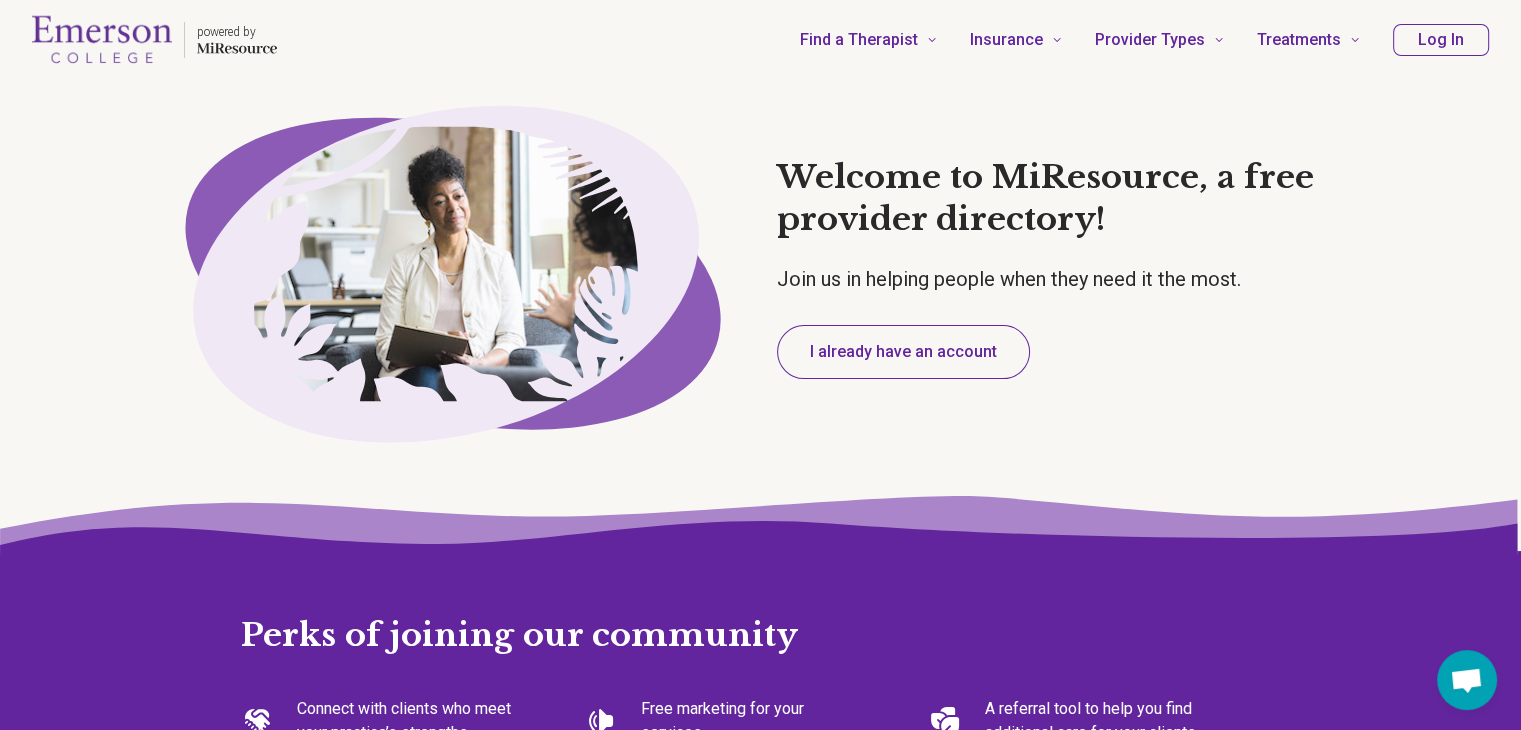 click on "I already have an account" at bounding box center [903, 352] 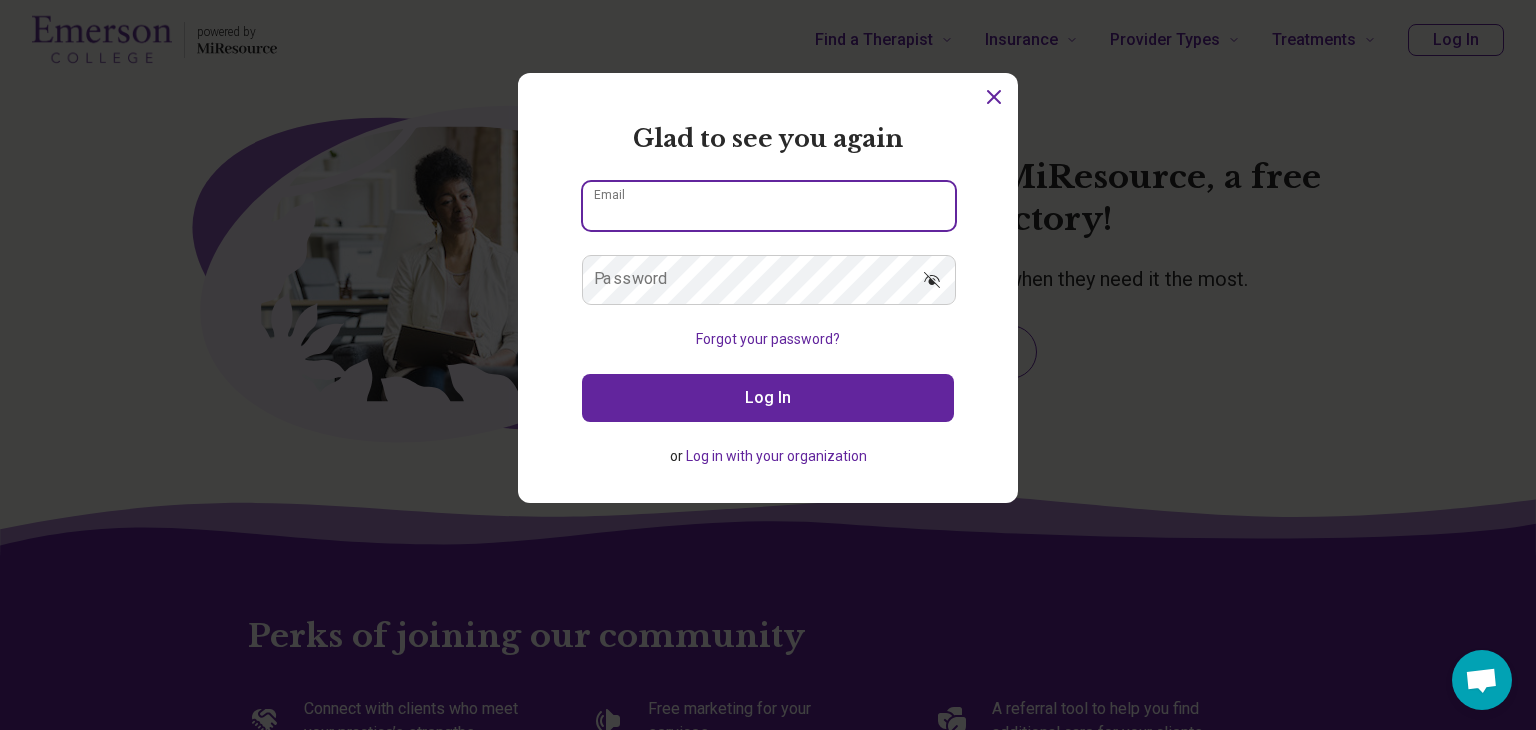 click on "Email" at bounding box center (769, 206) 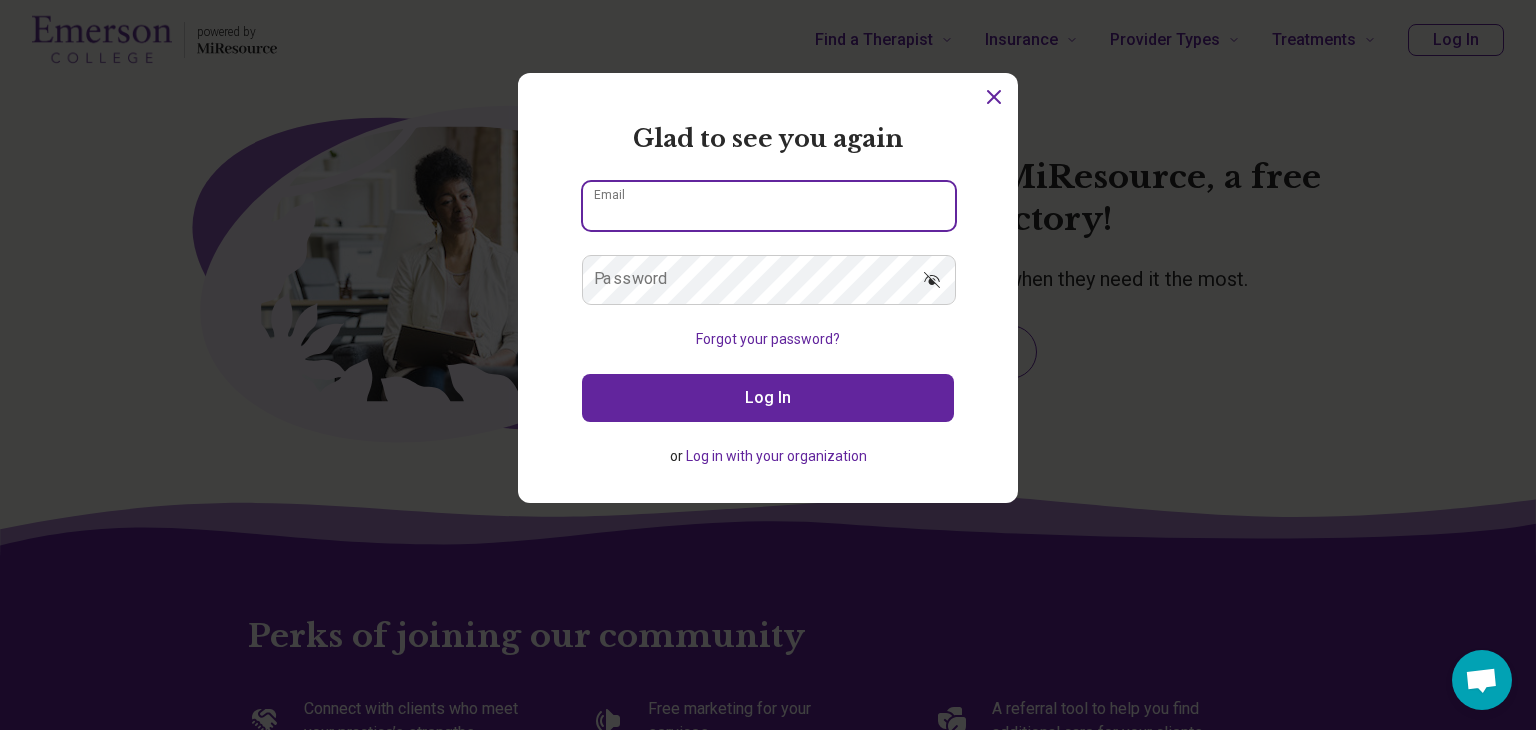 type on "**********" 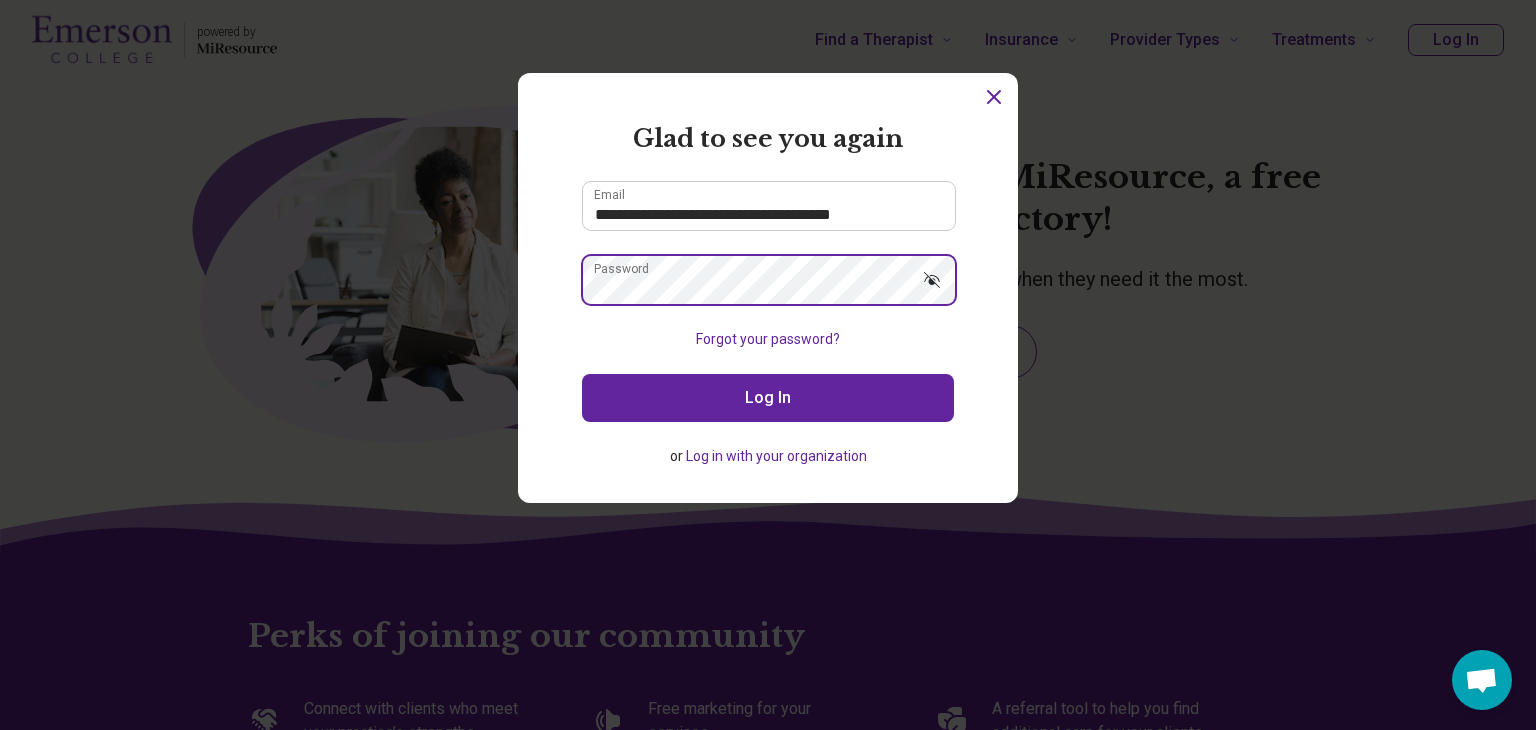 click on "Log In" at bounding box center [768, 398] 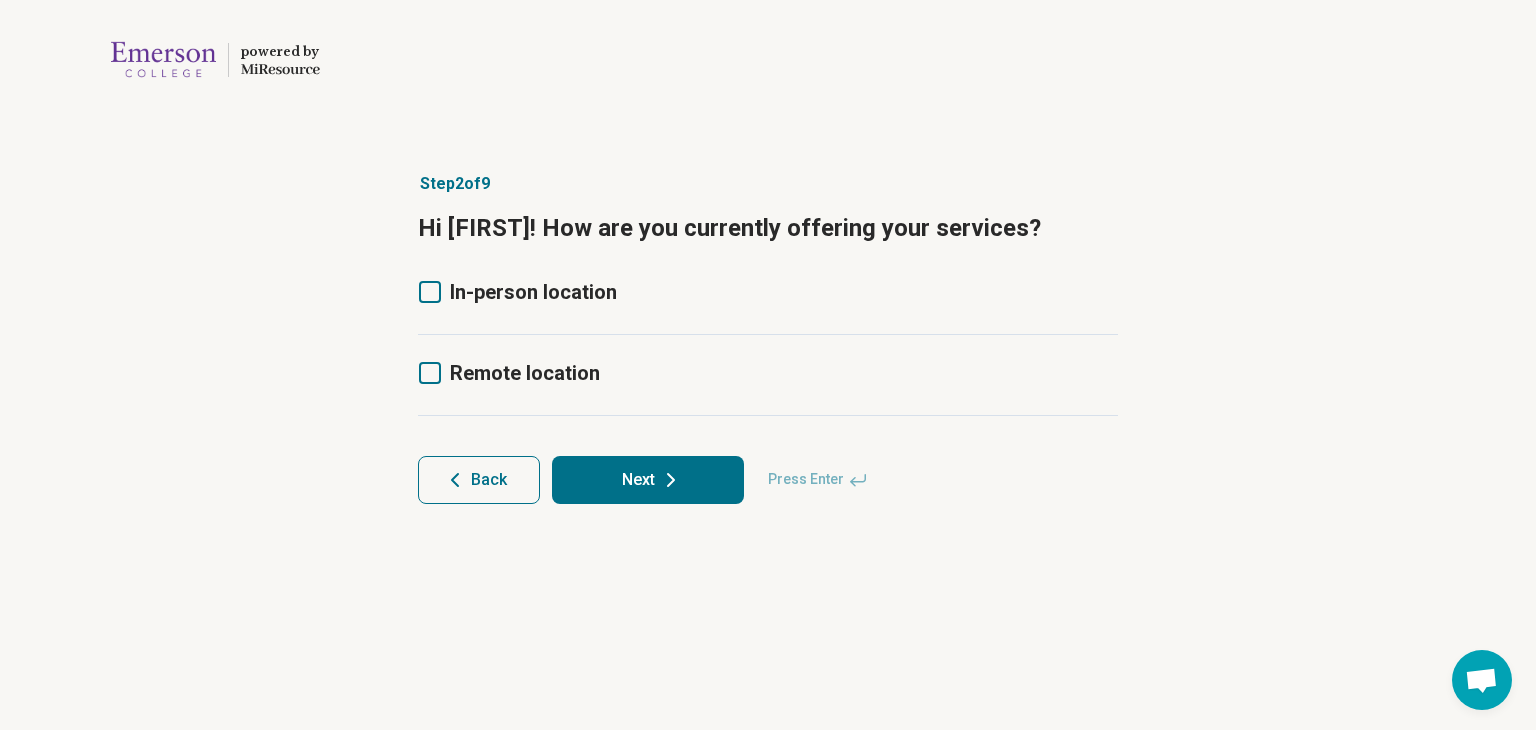 click 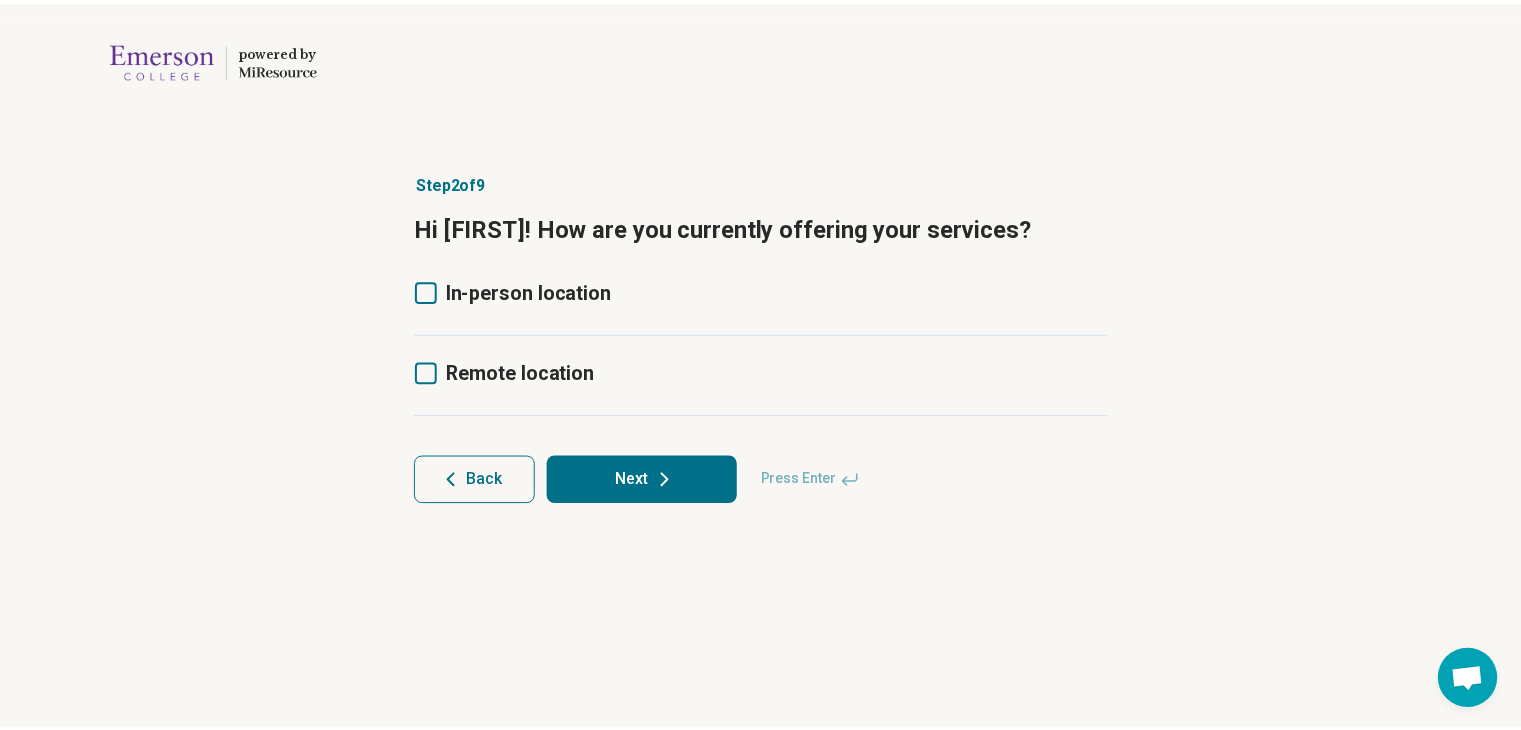 scroll, scrollTop: 0, scrollLeft: 0, axis: both 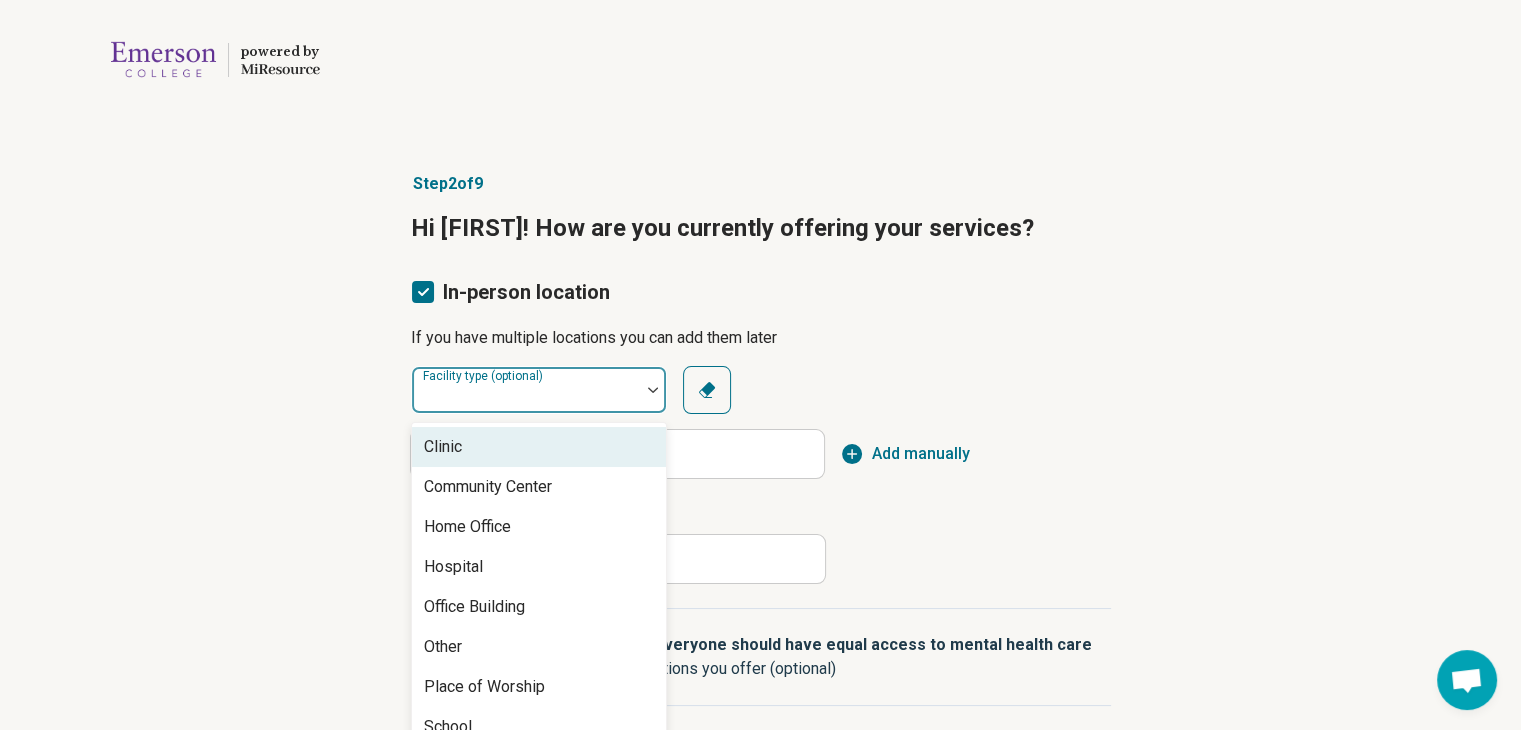 click on "Facility type (optional)" at bounding box center (539, 390) 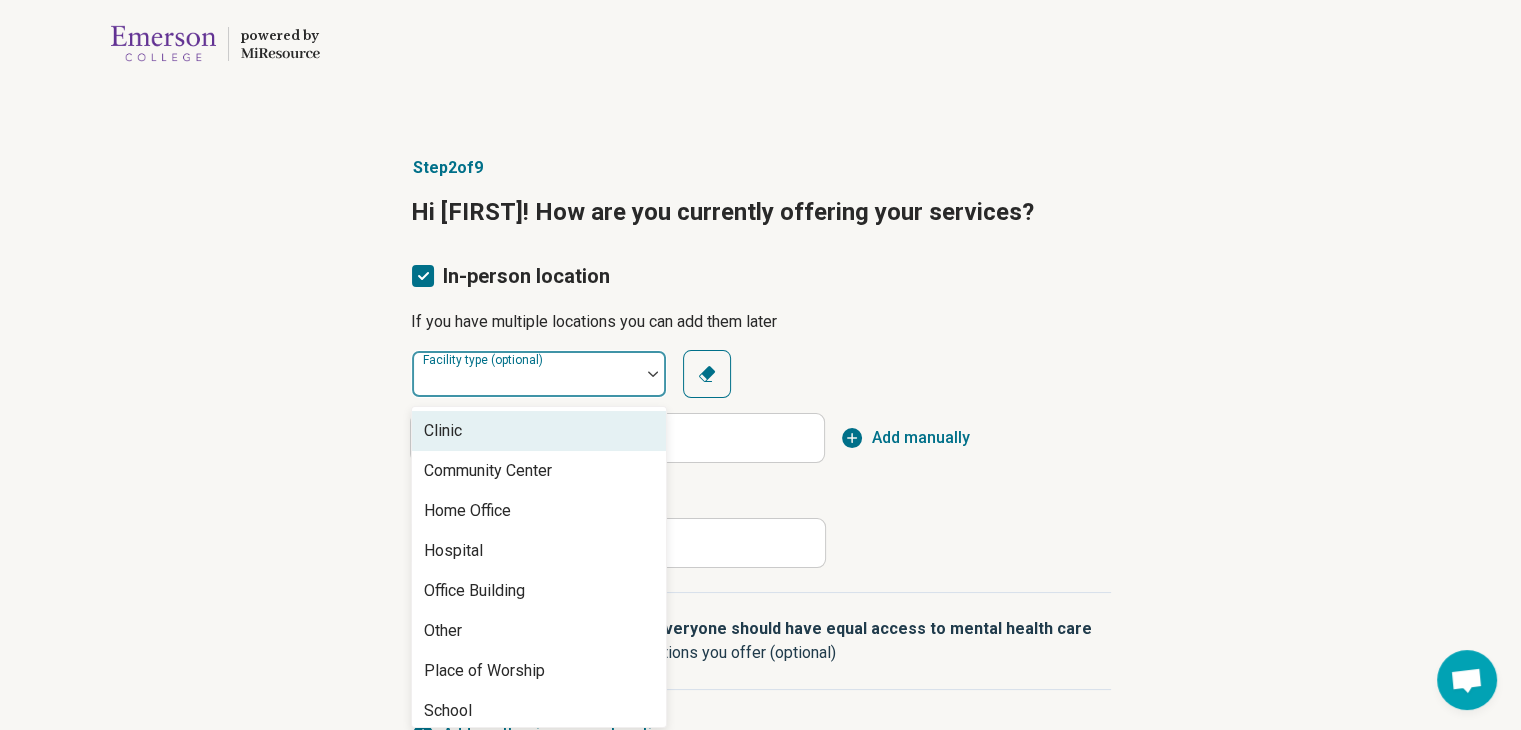 scroll, scrollTop: 20, scrollLeft: 0, axis: vertical 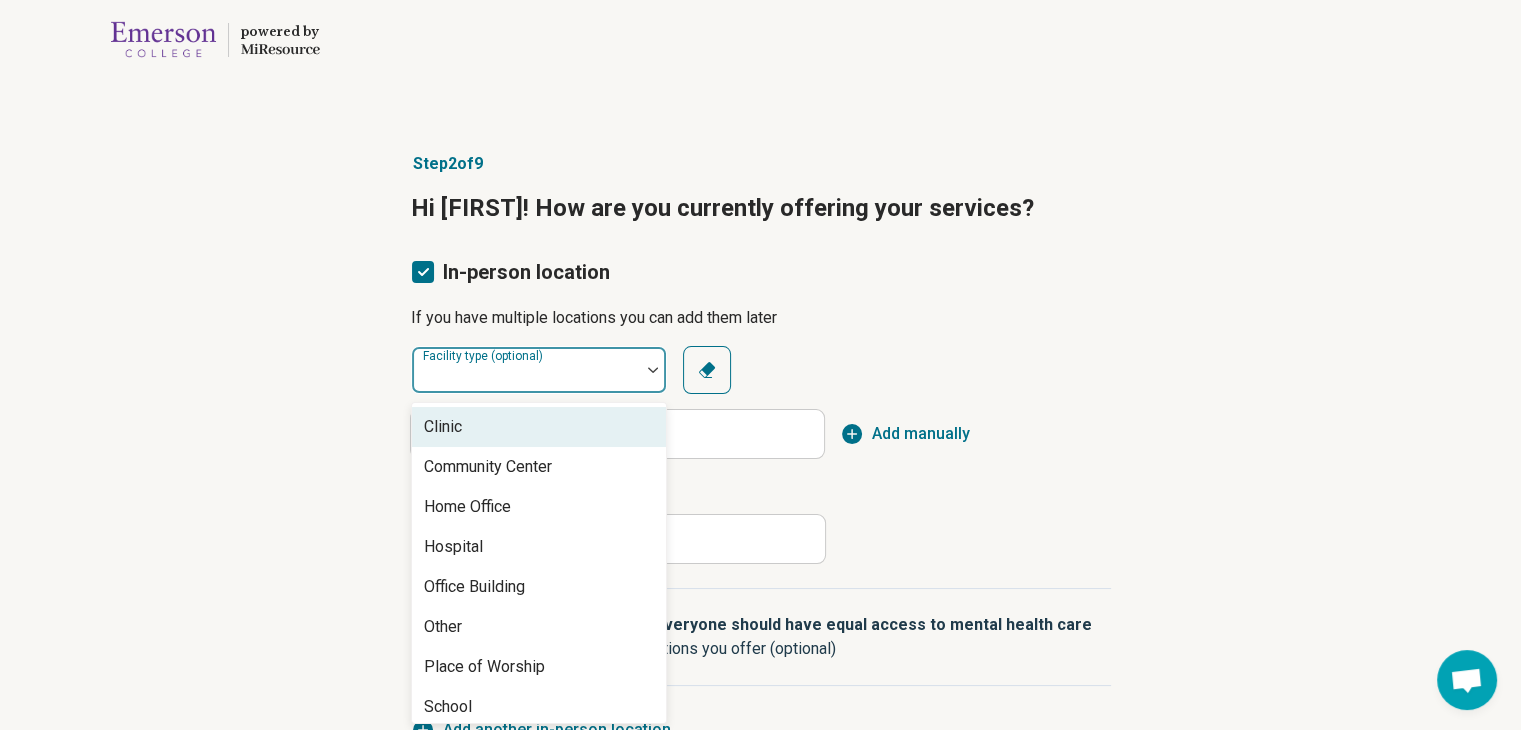 click on "Clinic" at bounding box center (443, 427) 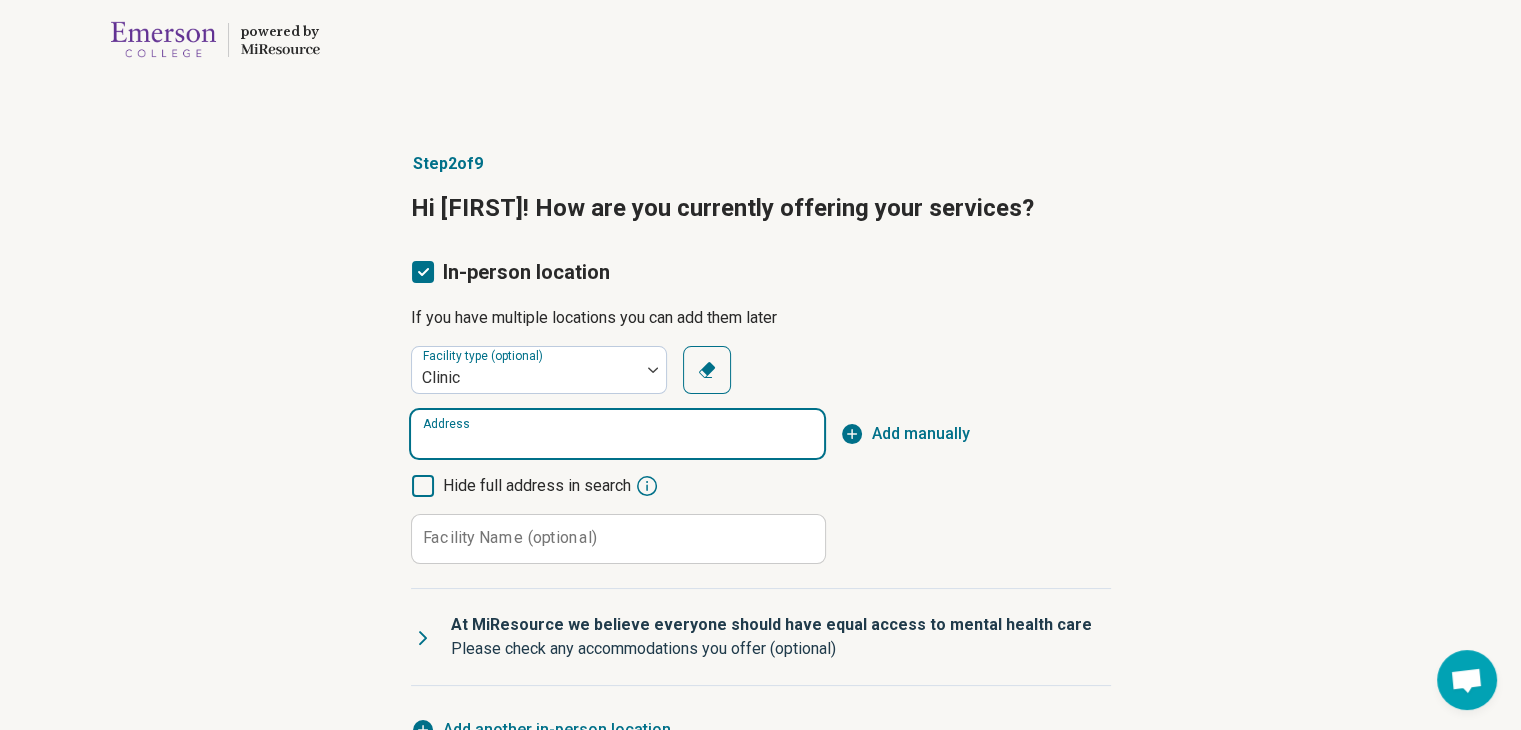 click on "Address" at bounding box center (617, 434) 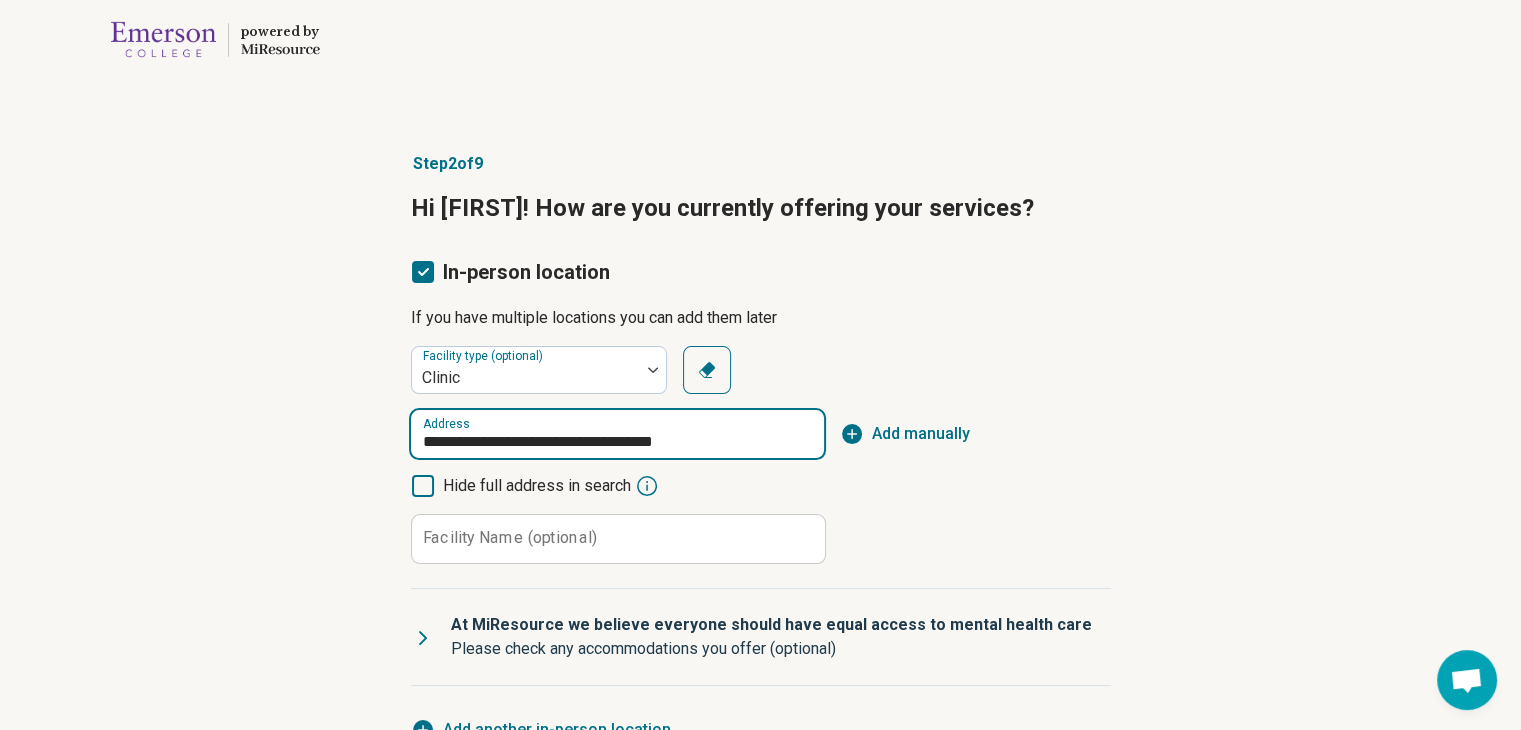 type on "**********" 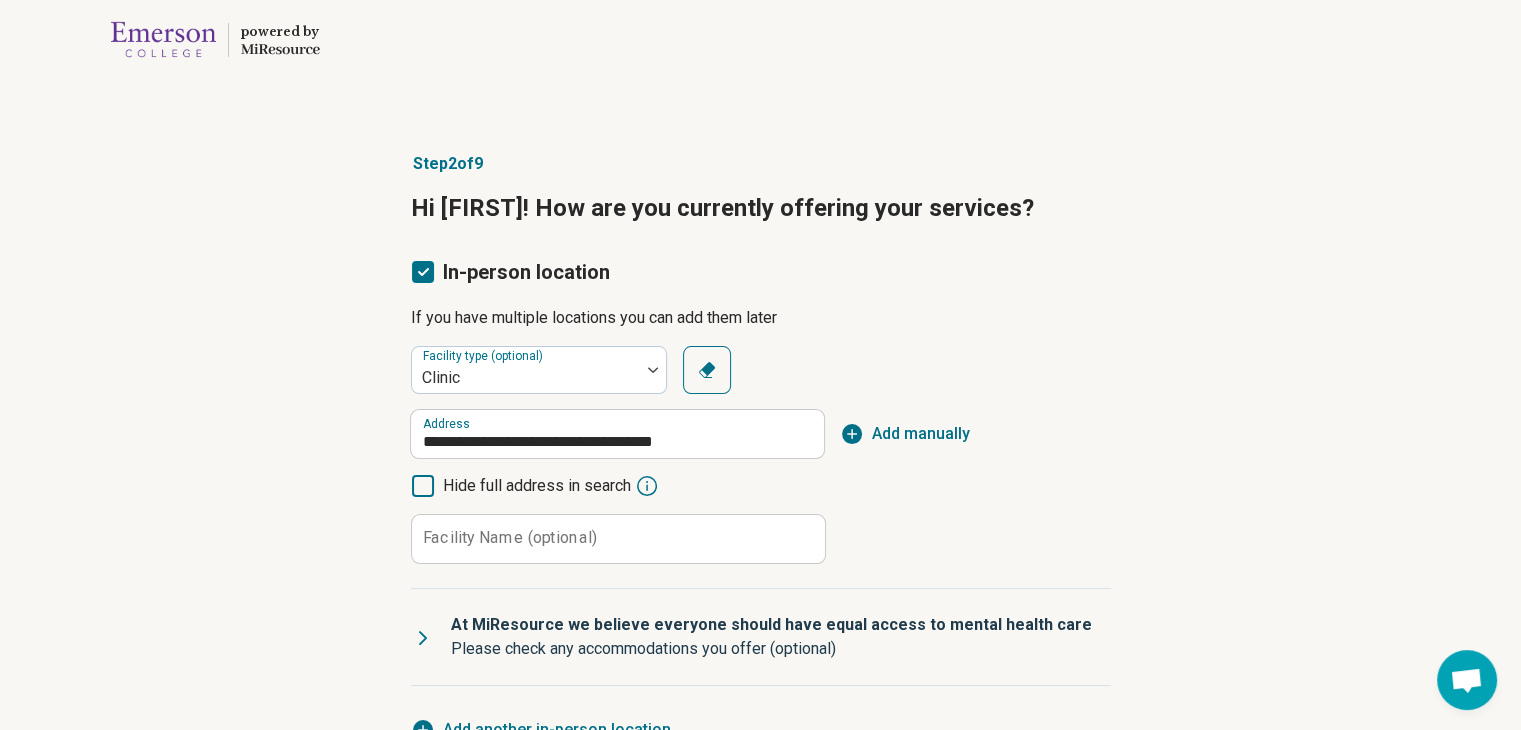 type 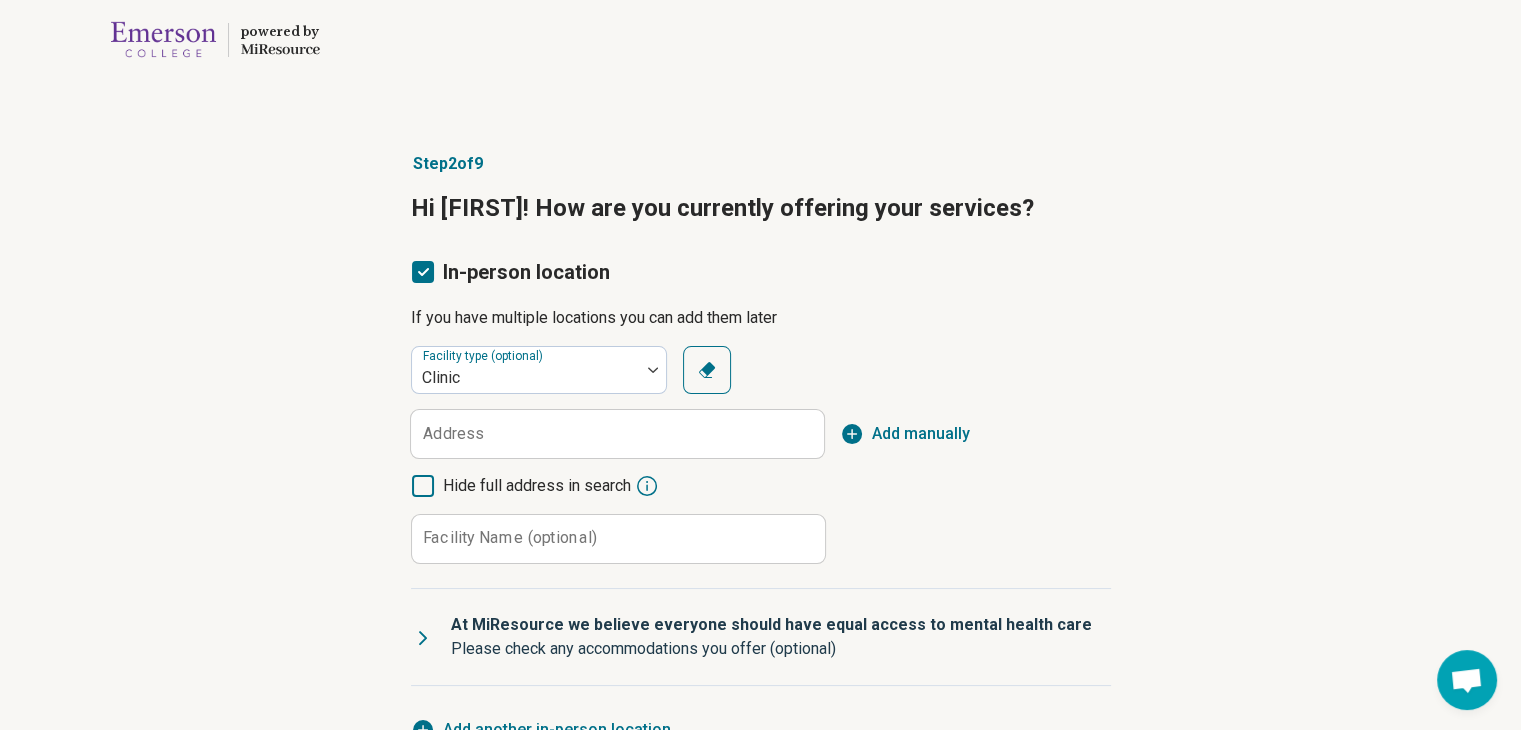 click on "Facility Name (optional)" at bounding box center (510, 538) 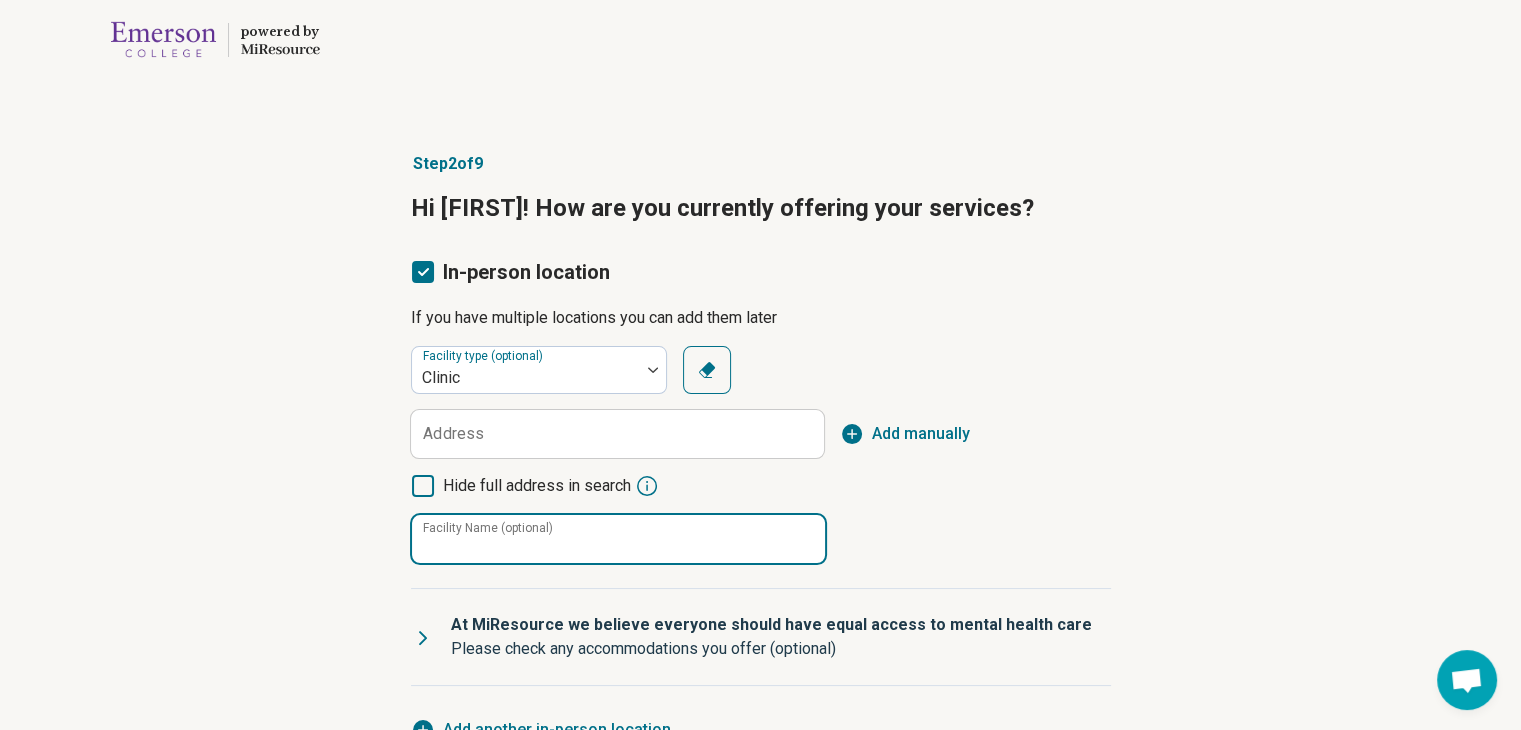 click on "Facility Name (optional)" at bounding box center [618, 539] 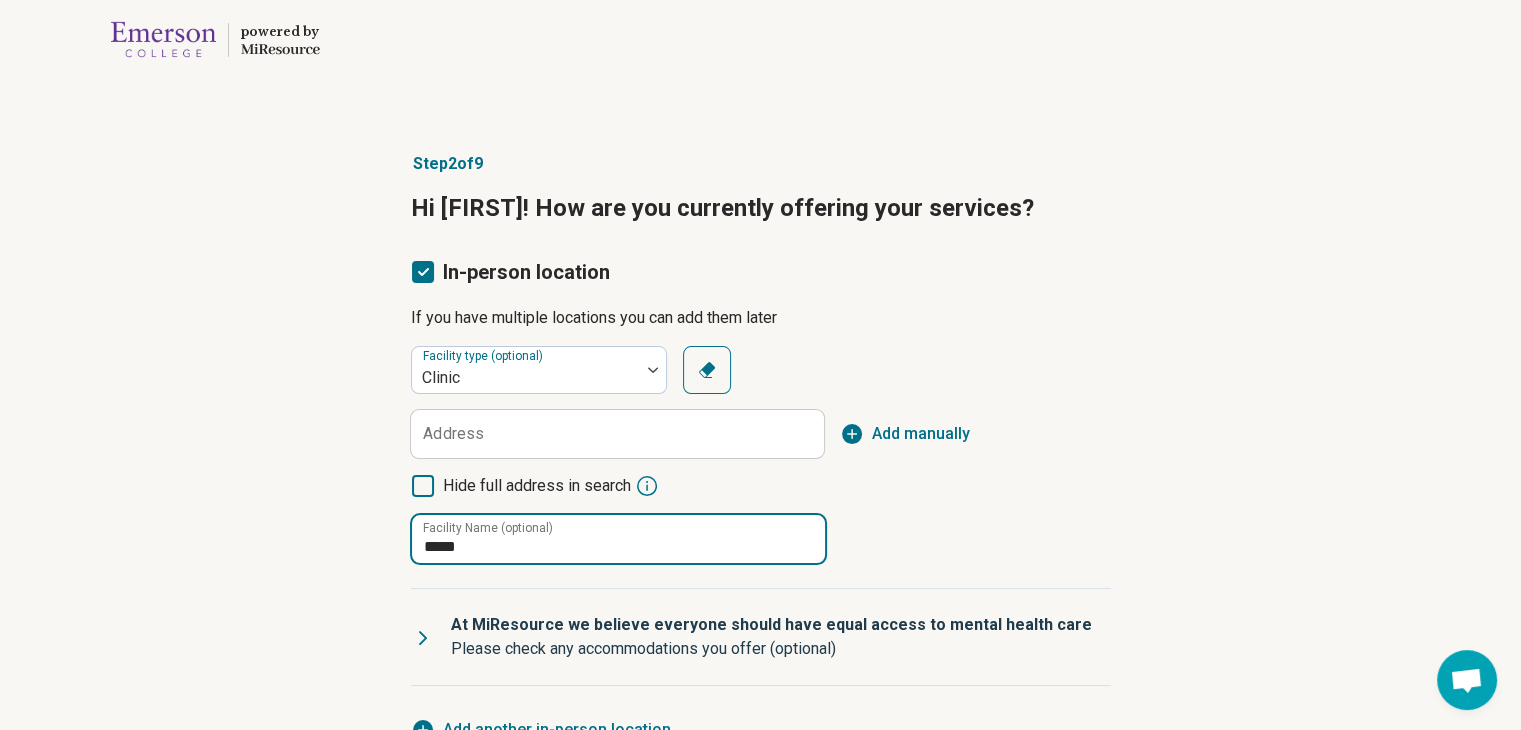 type on "**********" 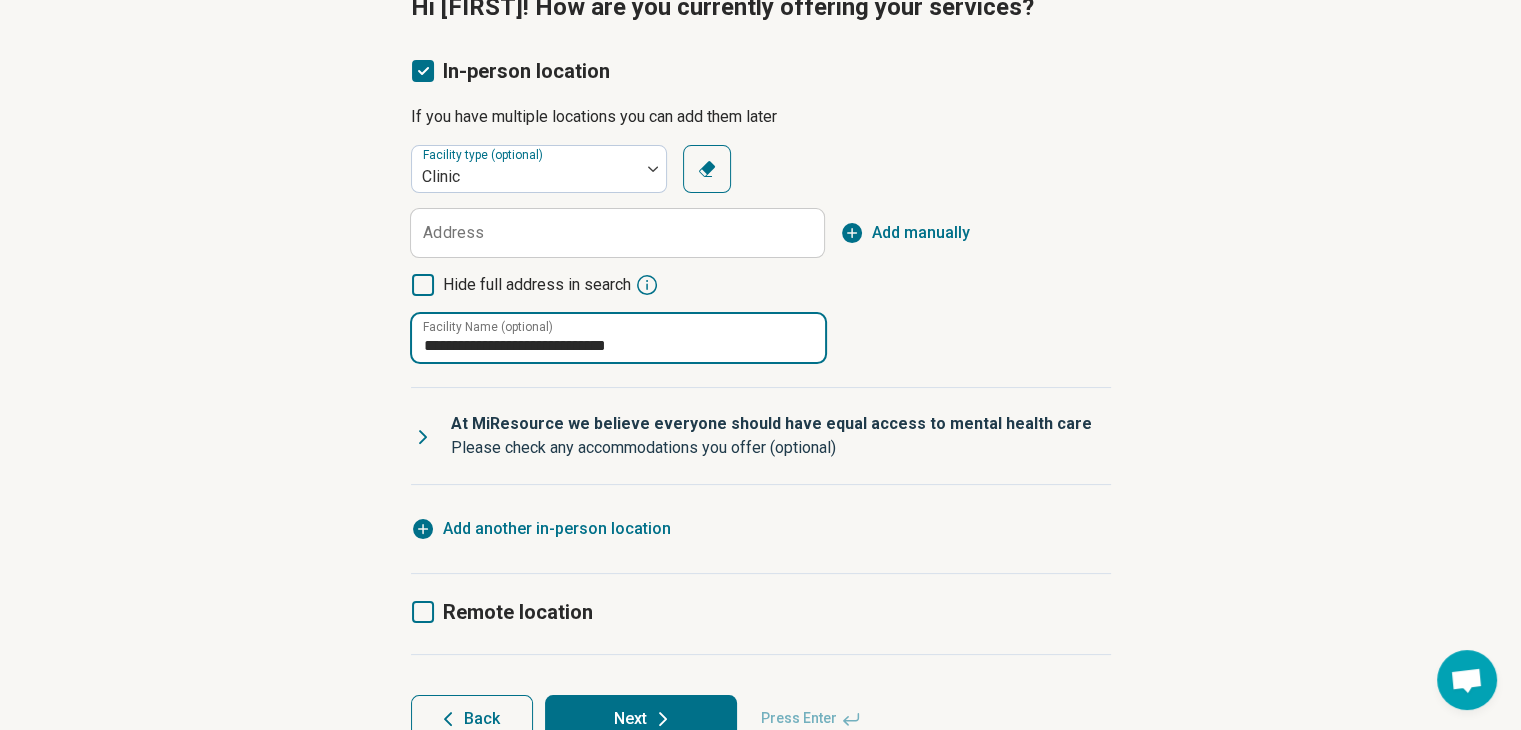 scroll, scrollTop: 224, scrollLeft: 0, axis: vertical 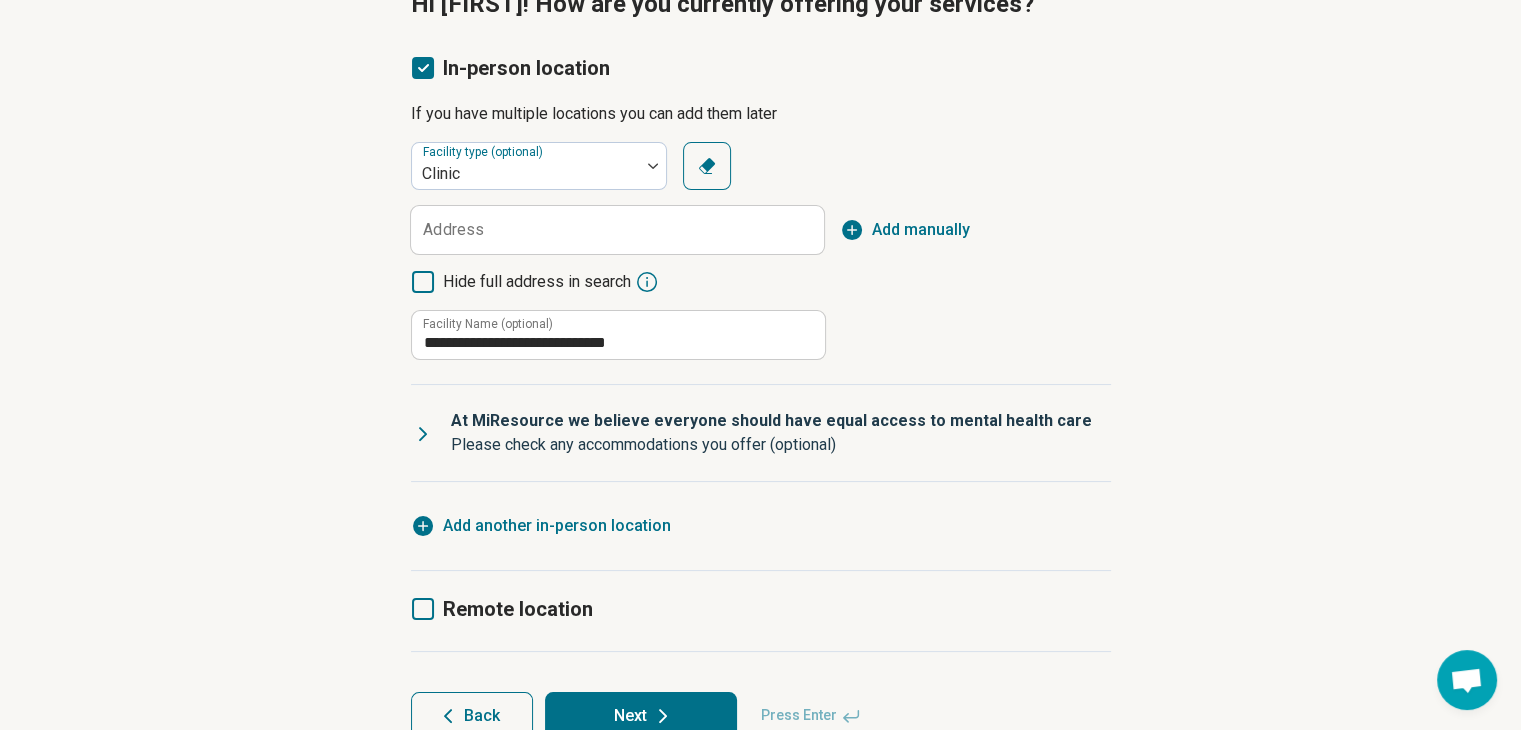 click on "Next" at bounding box center (641, 716) 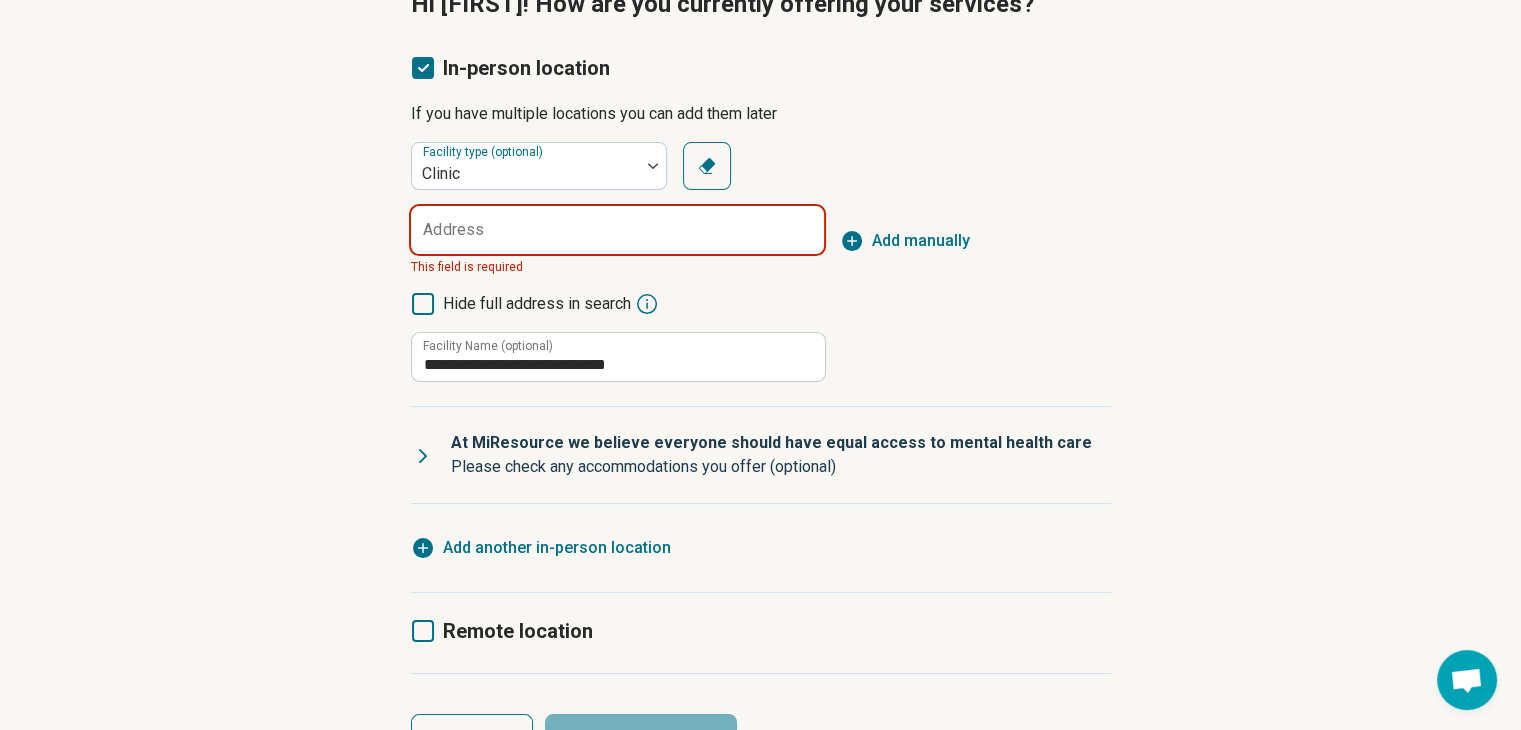click on "Address" at bounding box center [617, 230] 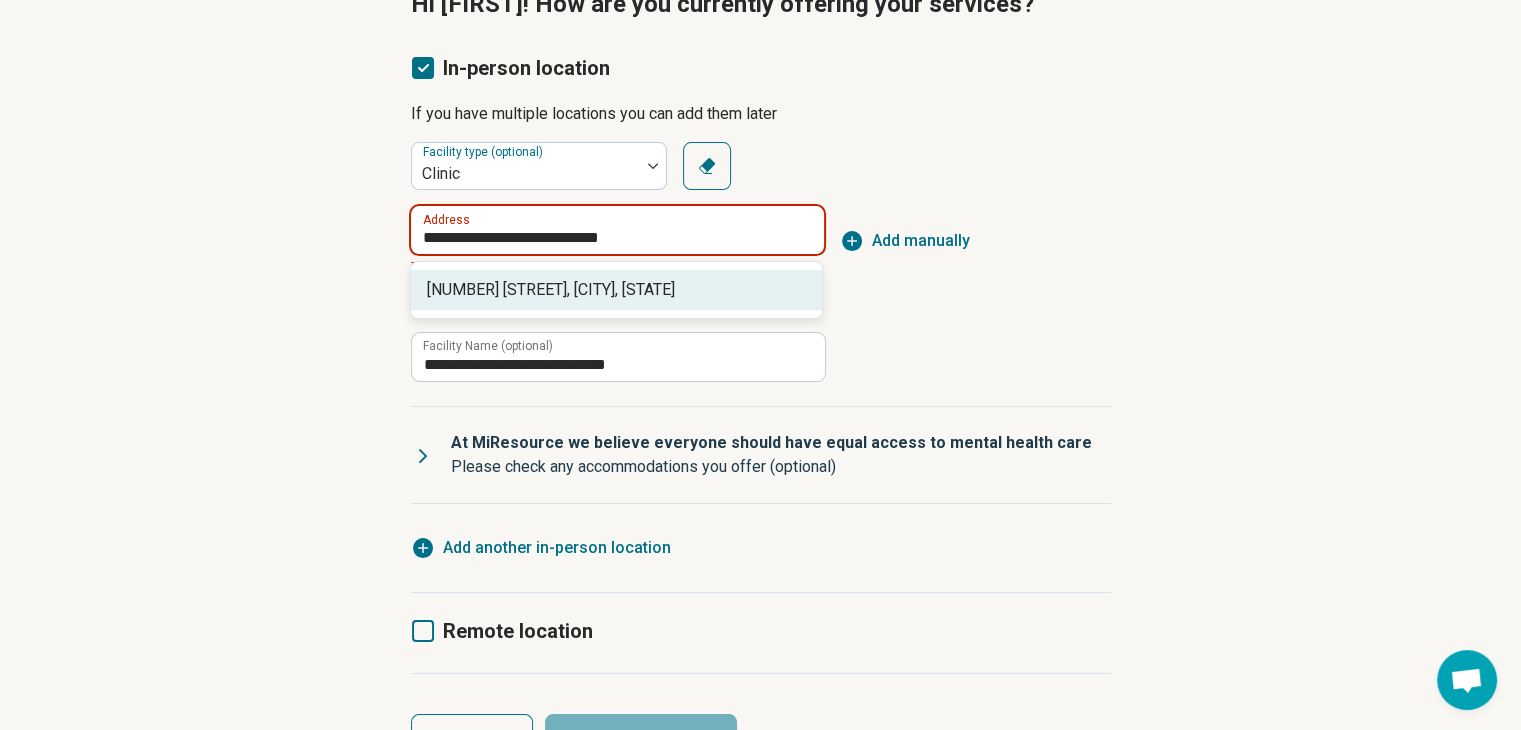 click on "[NUMBER] [STREET], [CITY], [STATE]" at bounding box center [620, 290] 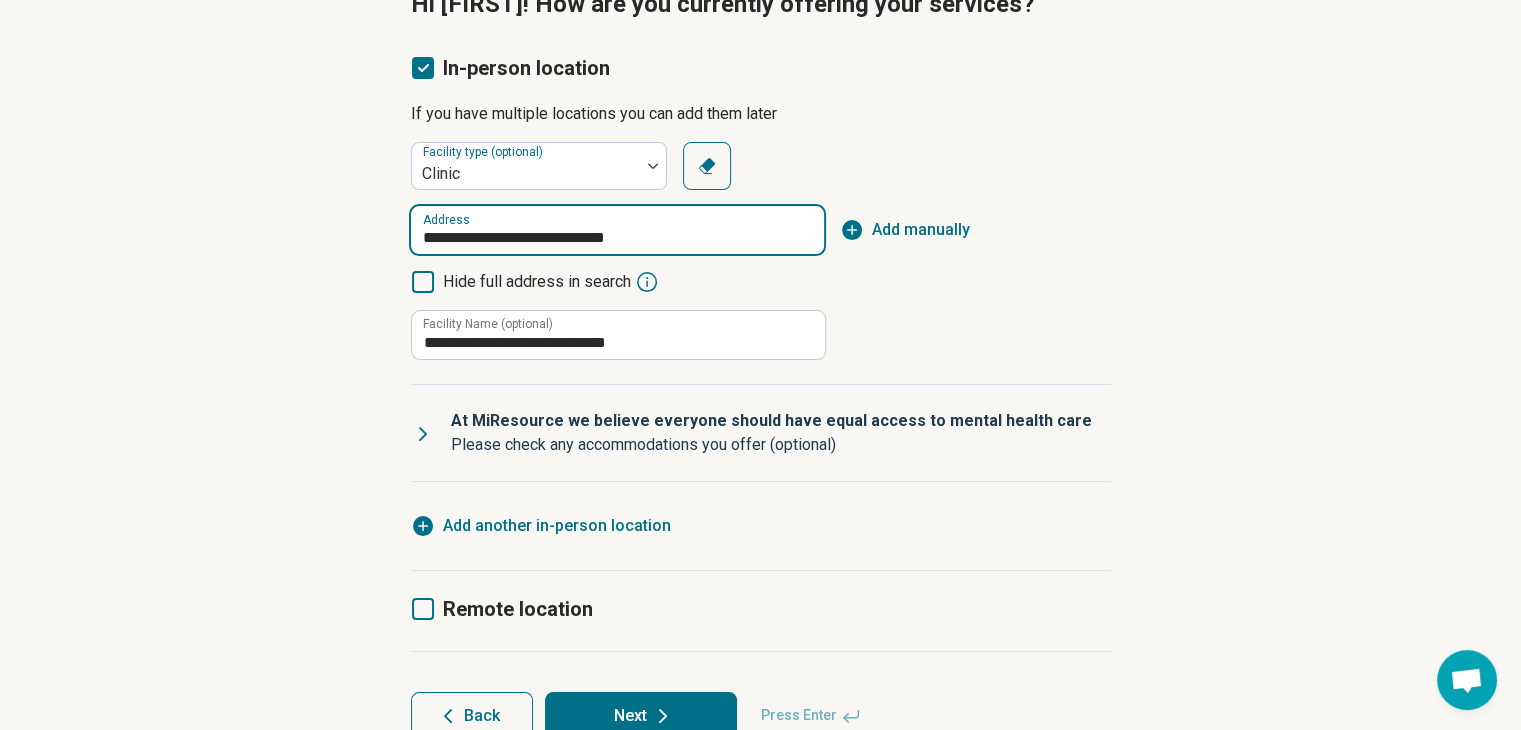 scroll, scrollTop: 272, scrollLeft: 0, axis: vertical 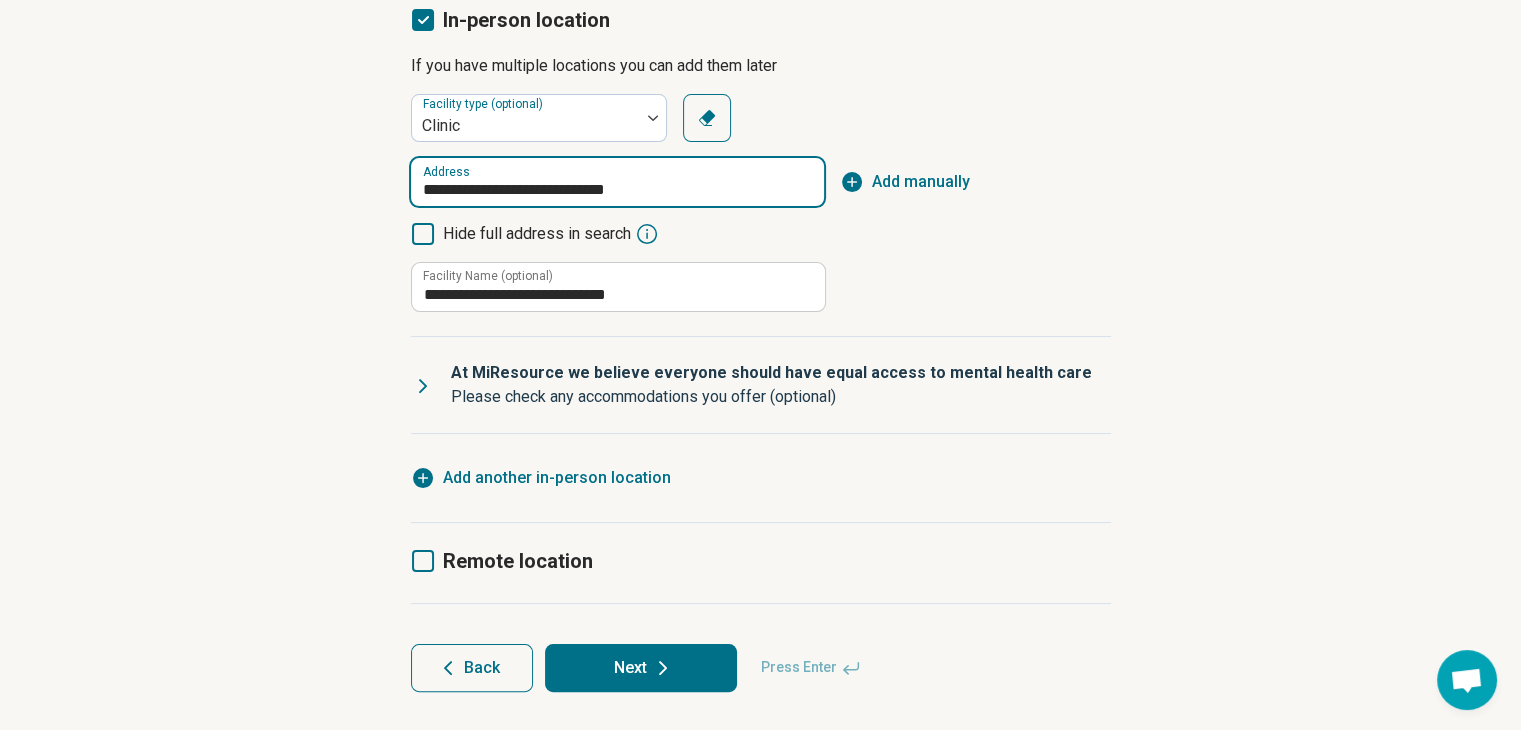 type on "**********" 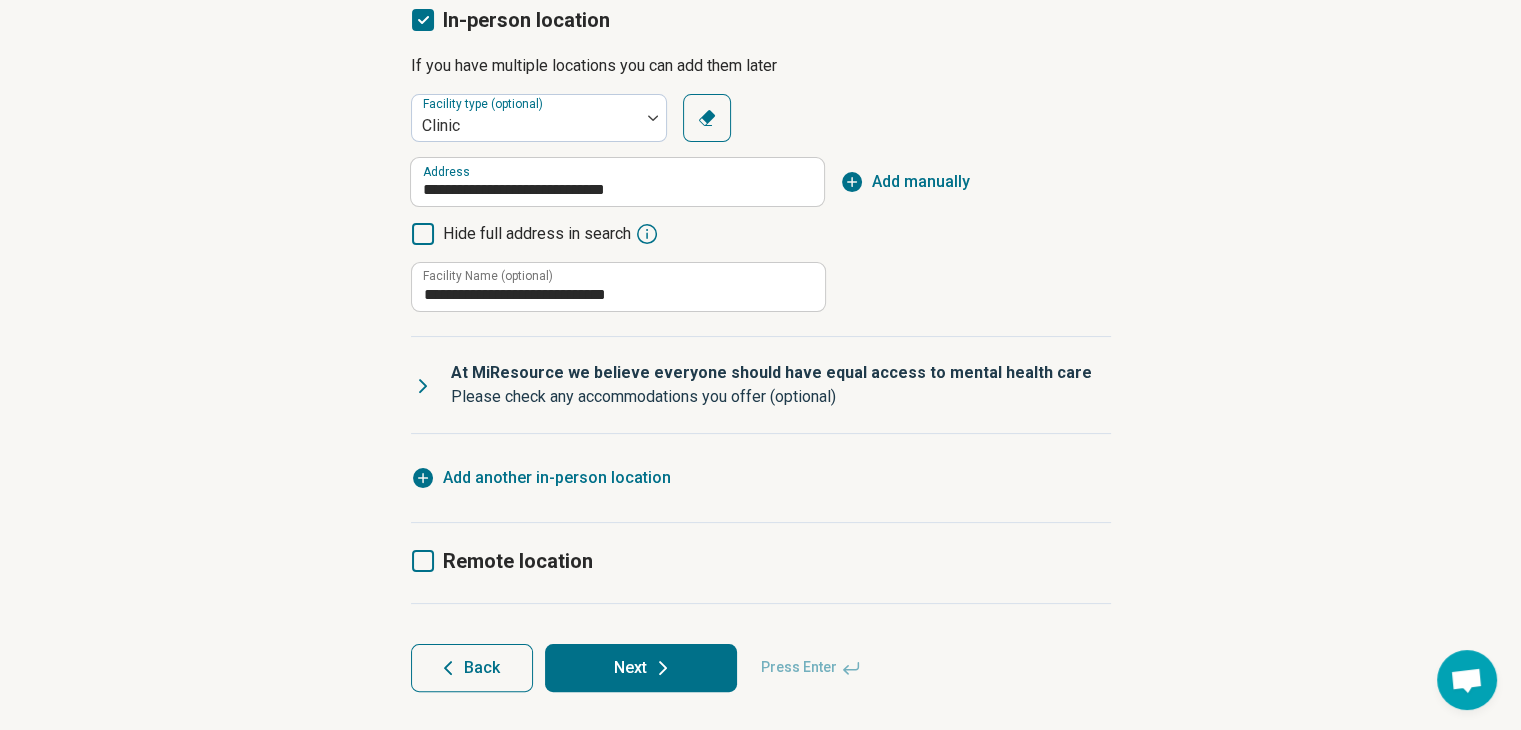 click 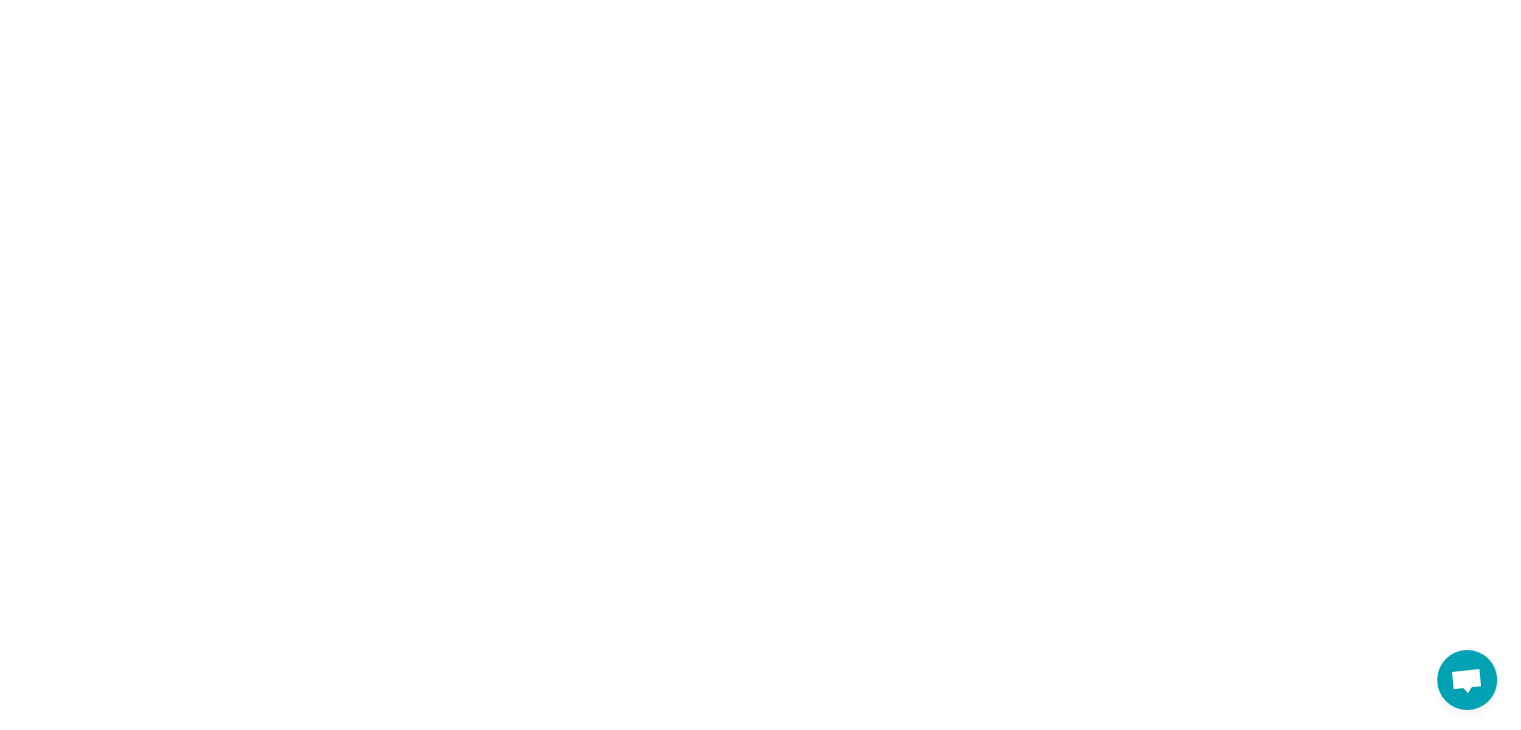 scroll, scrollTop: 0, scrollLeft: 0, axis: both 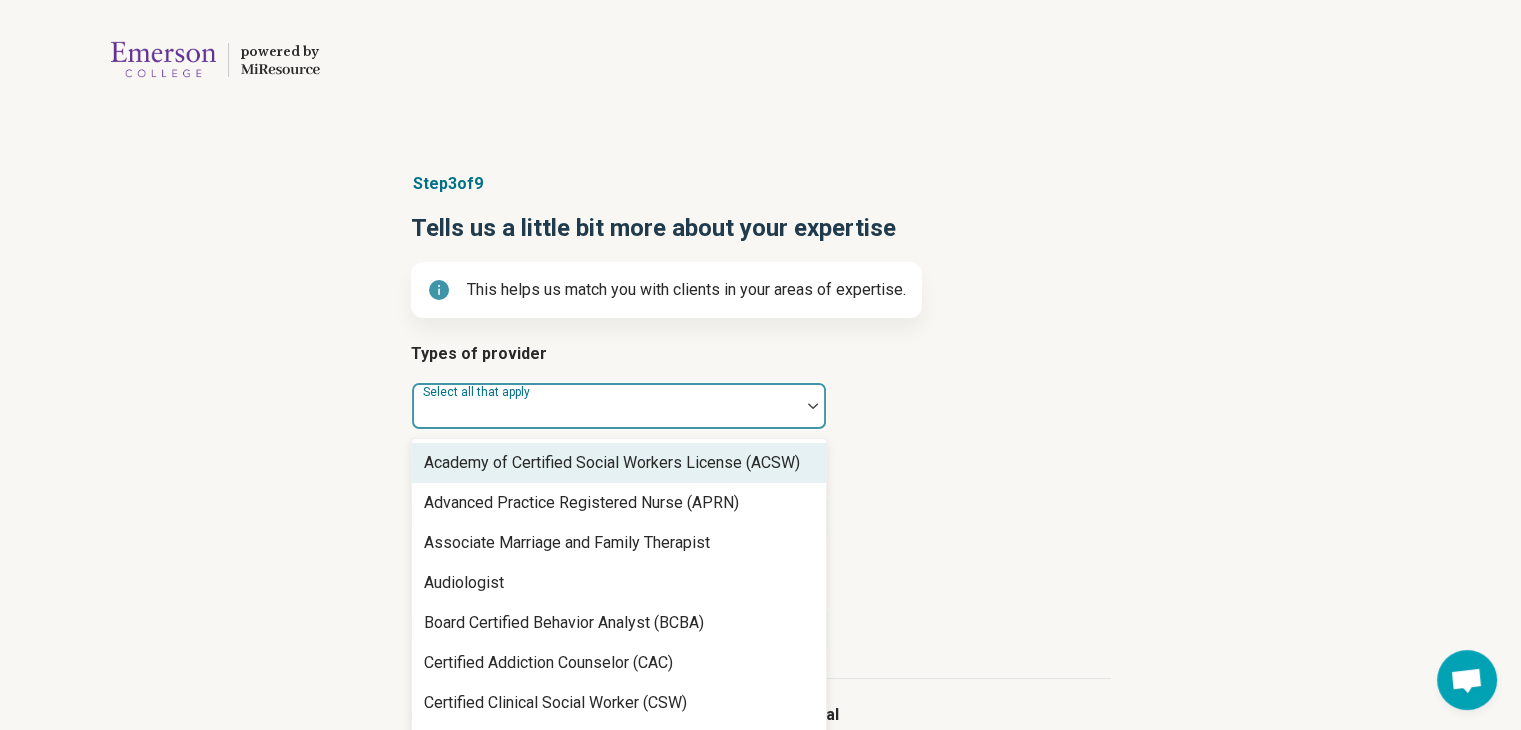 click on "Select all that apply" at bounding box center (619, 406) 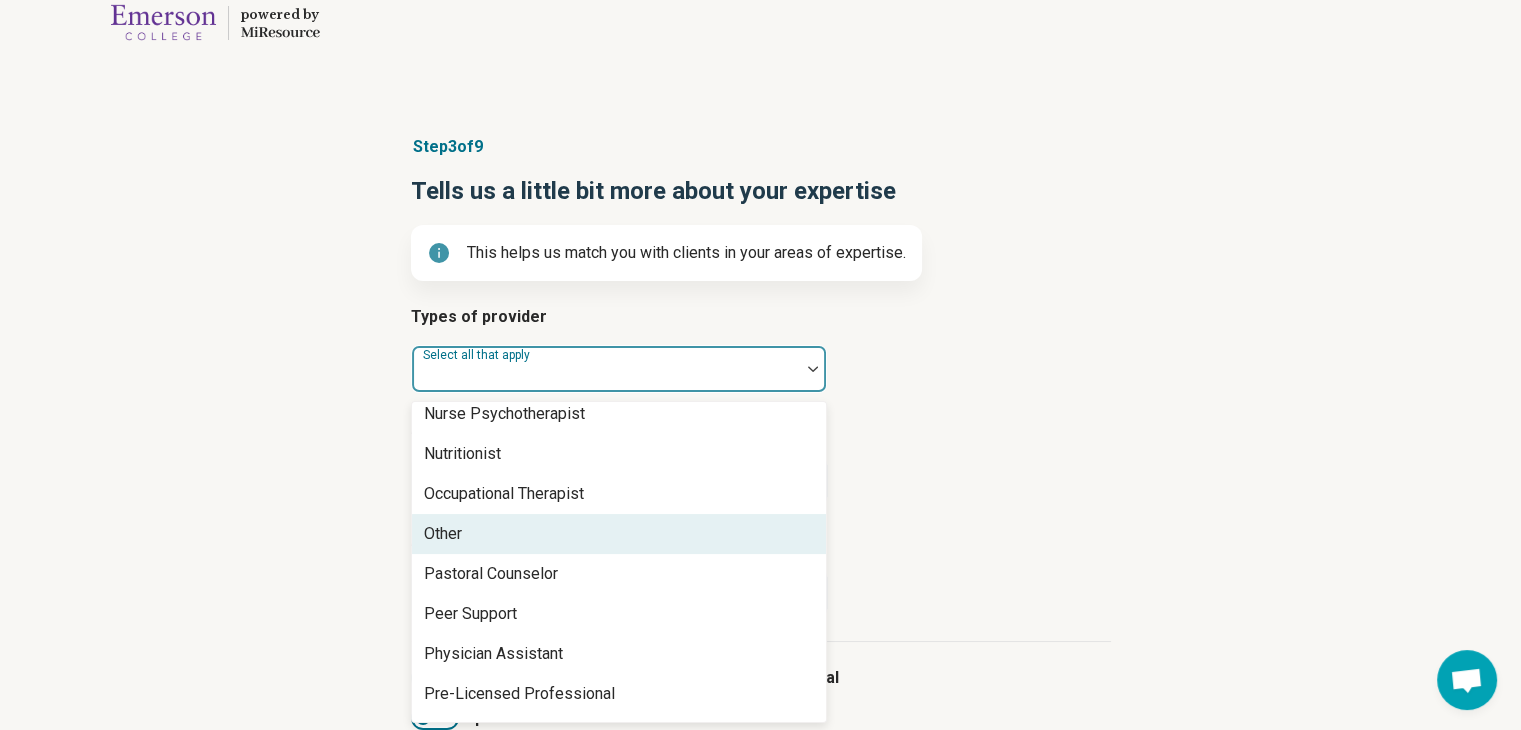 scroll, scrollTop: 2408, scrollLeft: 0, axis: vertical 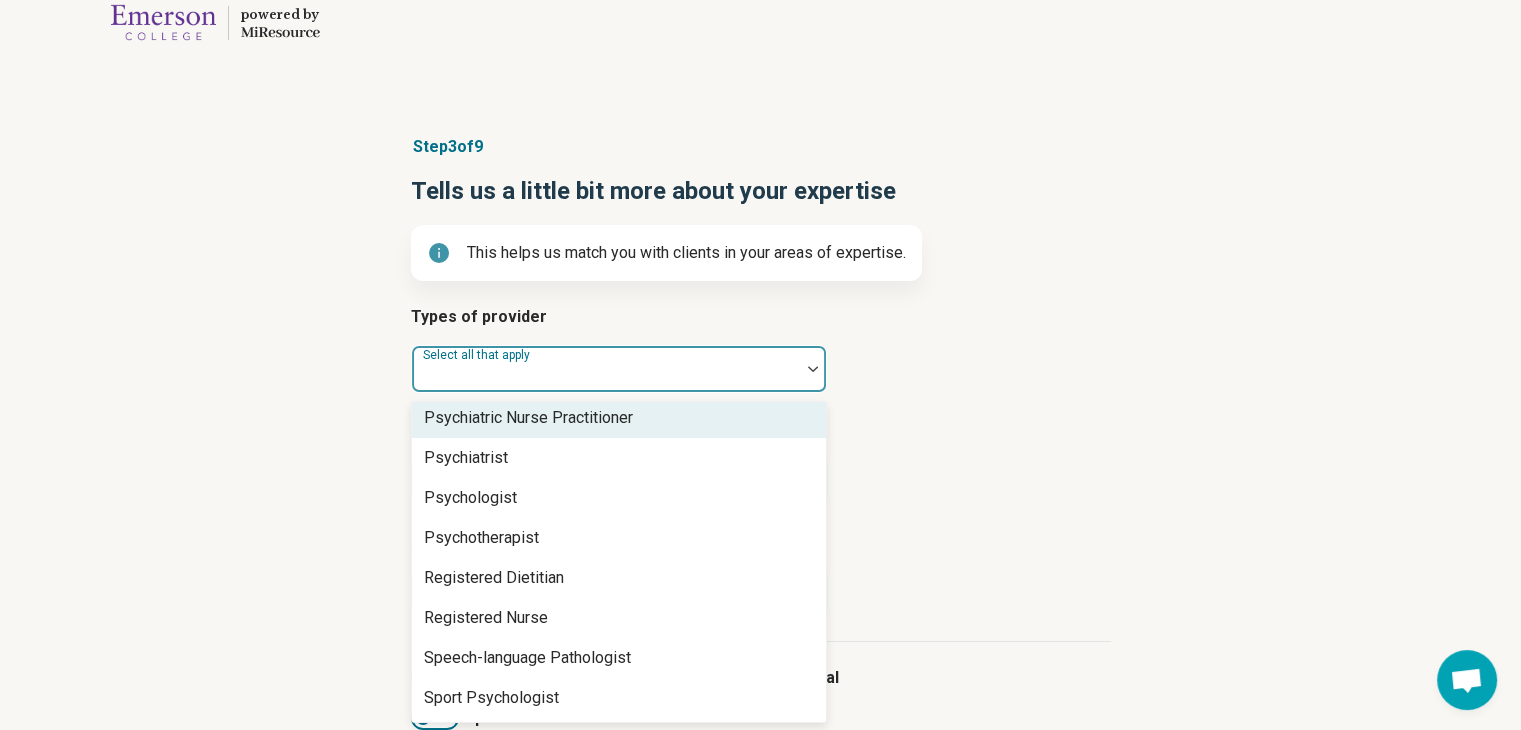 click on "Step  3  of  9 Tells us a little bit more about your expertise This helps us match you with clients in your areas of expertise. Types of provider 68 results available. Use Up and Down to choose options, press Enter to select the currently focused option, press Escape to exit the menu, press Tab to select the option and exit the menu. Select all that apply Academy of Certified Social Workers License (ACSW) Advanced Practice Registered Nurse (APRN) Associate Marriage and Family Therapist Audiologist Board Certified Behavior Analyst (BCBA) Certified Addiction Counselor (CAC) Certified Clinical Social Worker (CSW) Certified Eating Disorder Specialist Certified Group Psychotherapist (CGP) Certified Mental Performance Consultant Certified Social Worker (CSW) Certified Trauma Professional Community Resource Counselor Credentialed Sexual Abuse Youth Clinician (CSAYC) Diplomate in Clinical Social Work (DCSW) Education Specialist (EdS) Executive Function Coach Hypnotherapist Independent Substance Abuse Counselor Other" at bounding box center (761, 489) 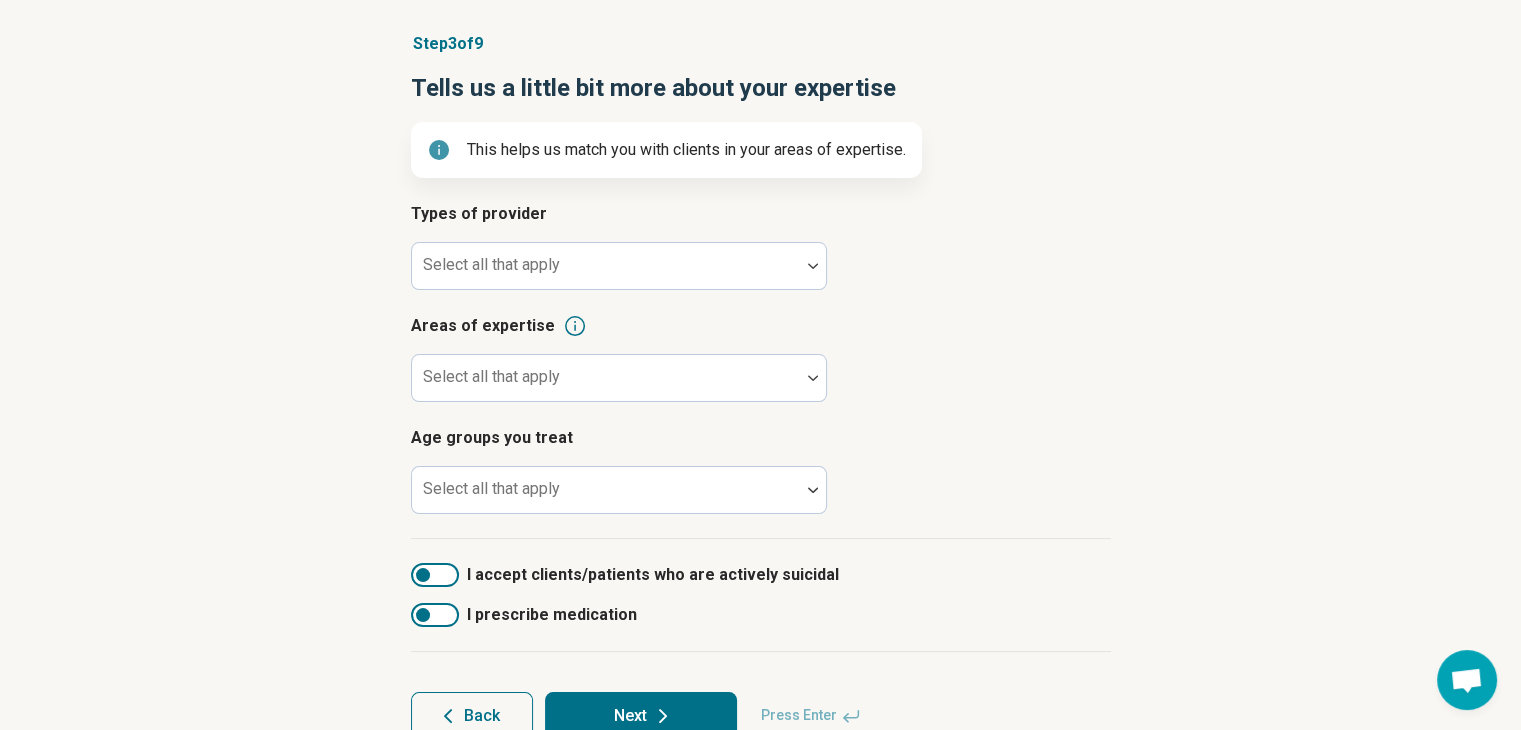 scroll, scrollTop: 140, scrollLeft: 0, axis: vertical 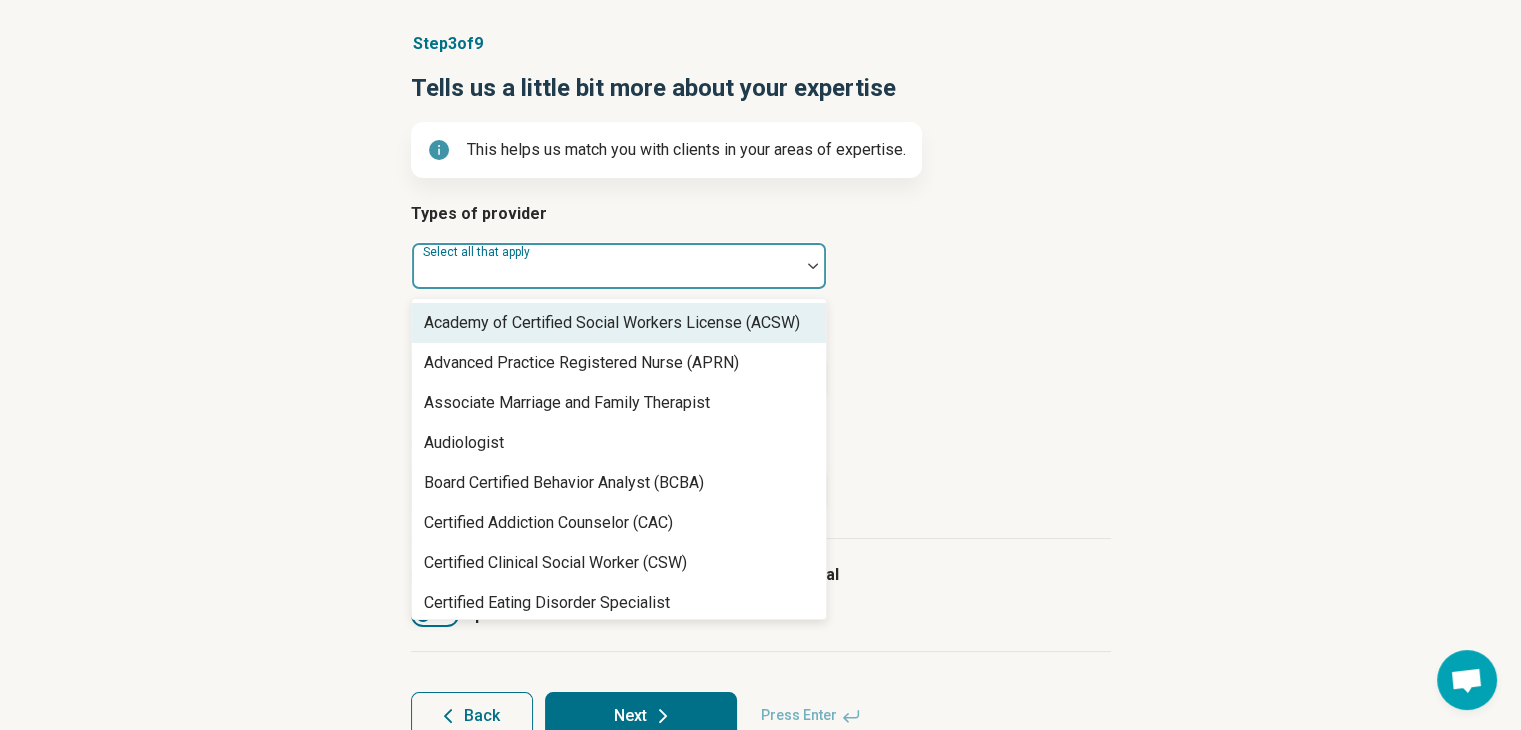 click at bounding box center [606, 274] 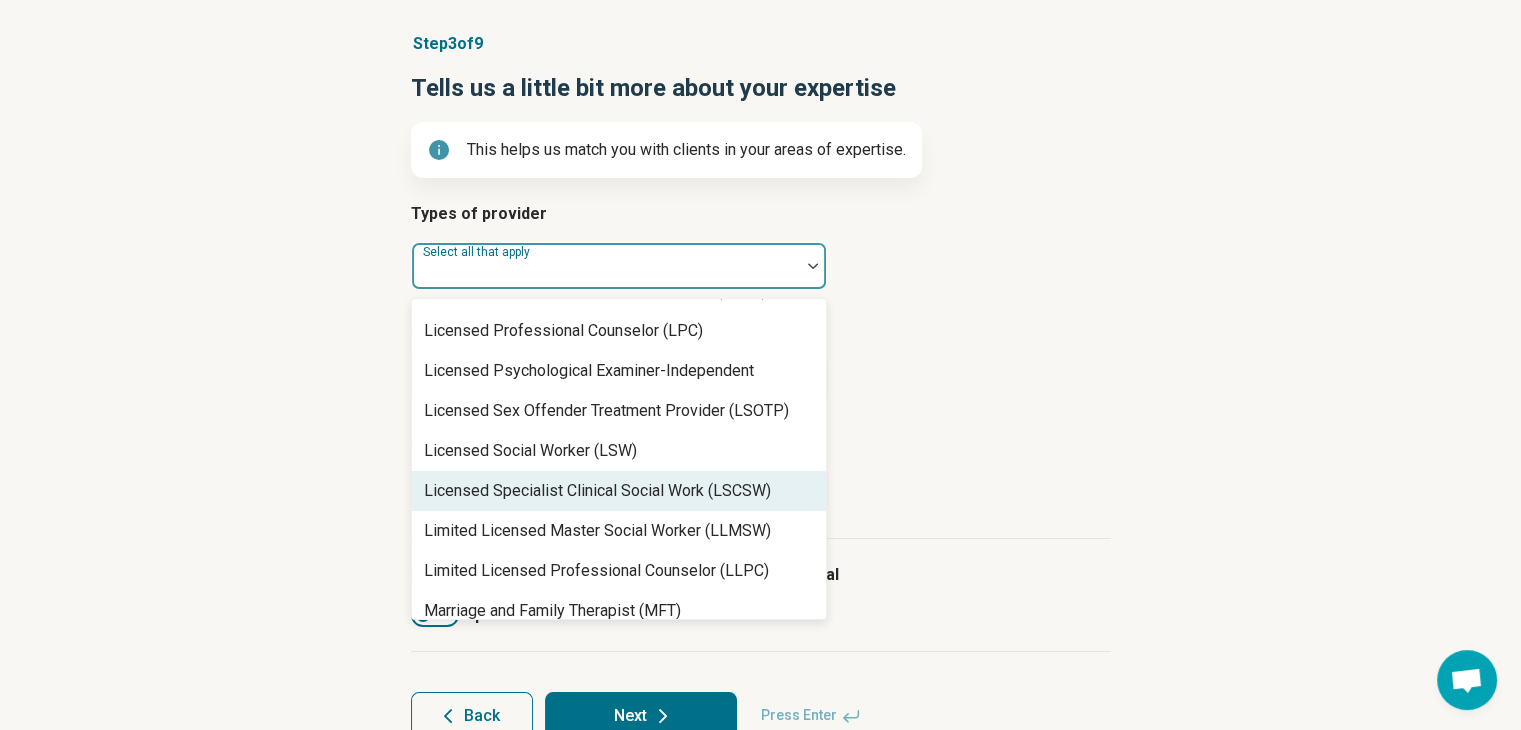 scroll, scrollTop: 1247, scrollLeft: 0, axis: vertical 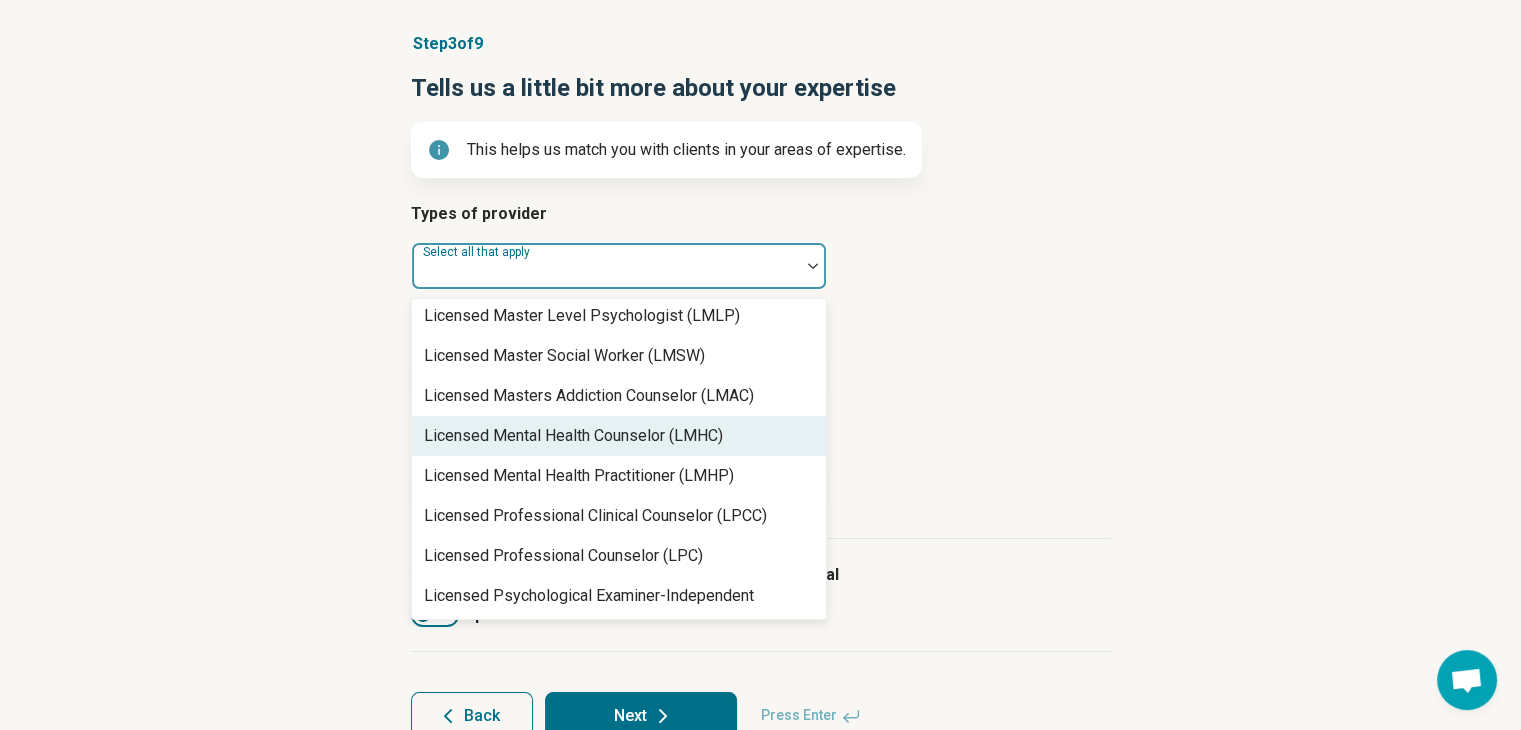 click on "Licensed Mental Health Counselor (LMHC)" at bounding box center (573, 436) 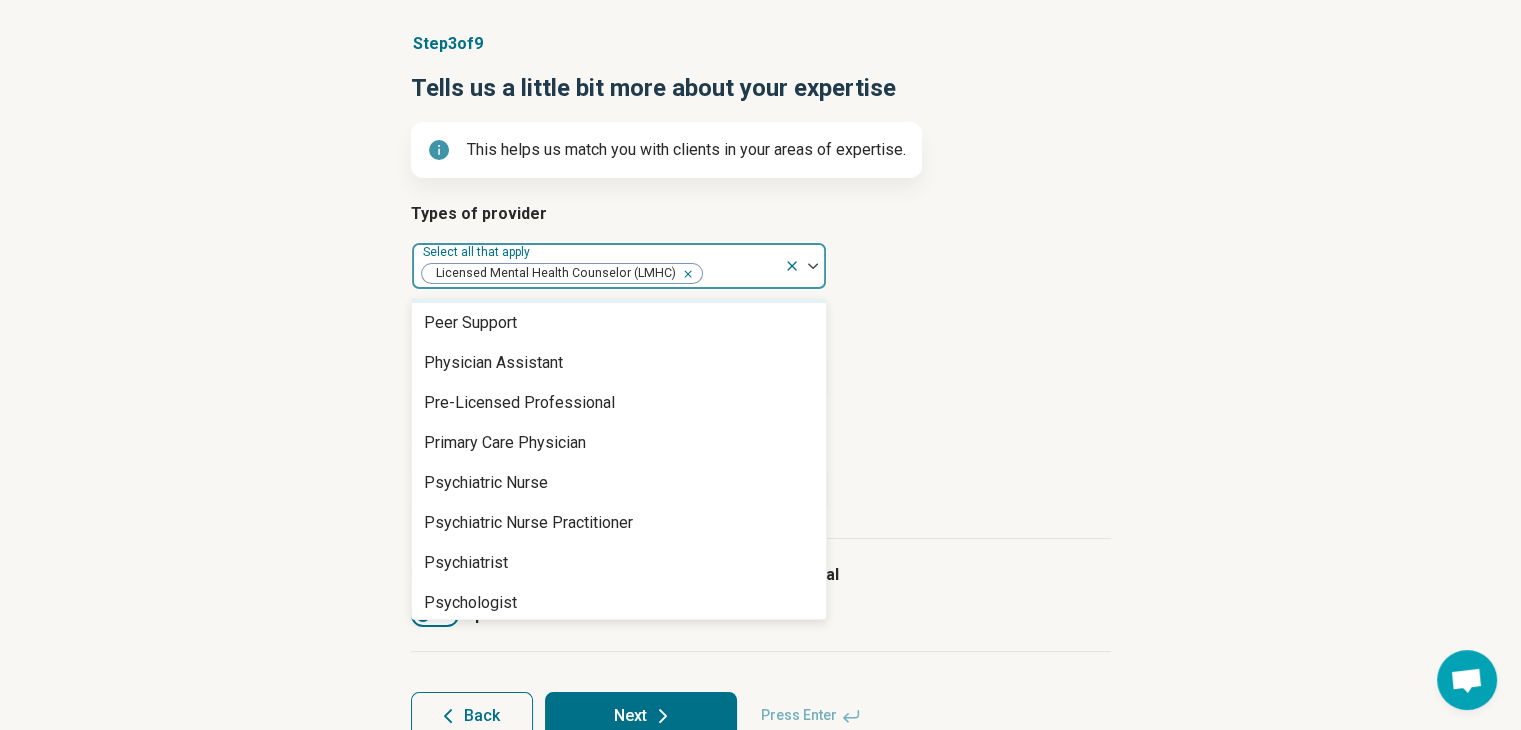 scroll, scrollTop: 2163, scrollLeft: 0, axis: vertical 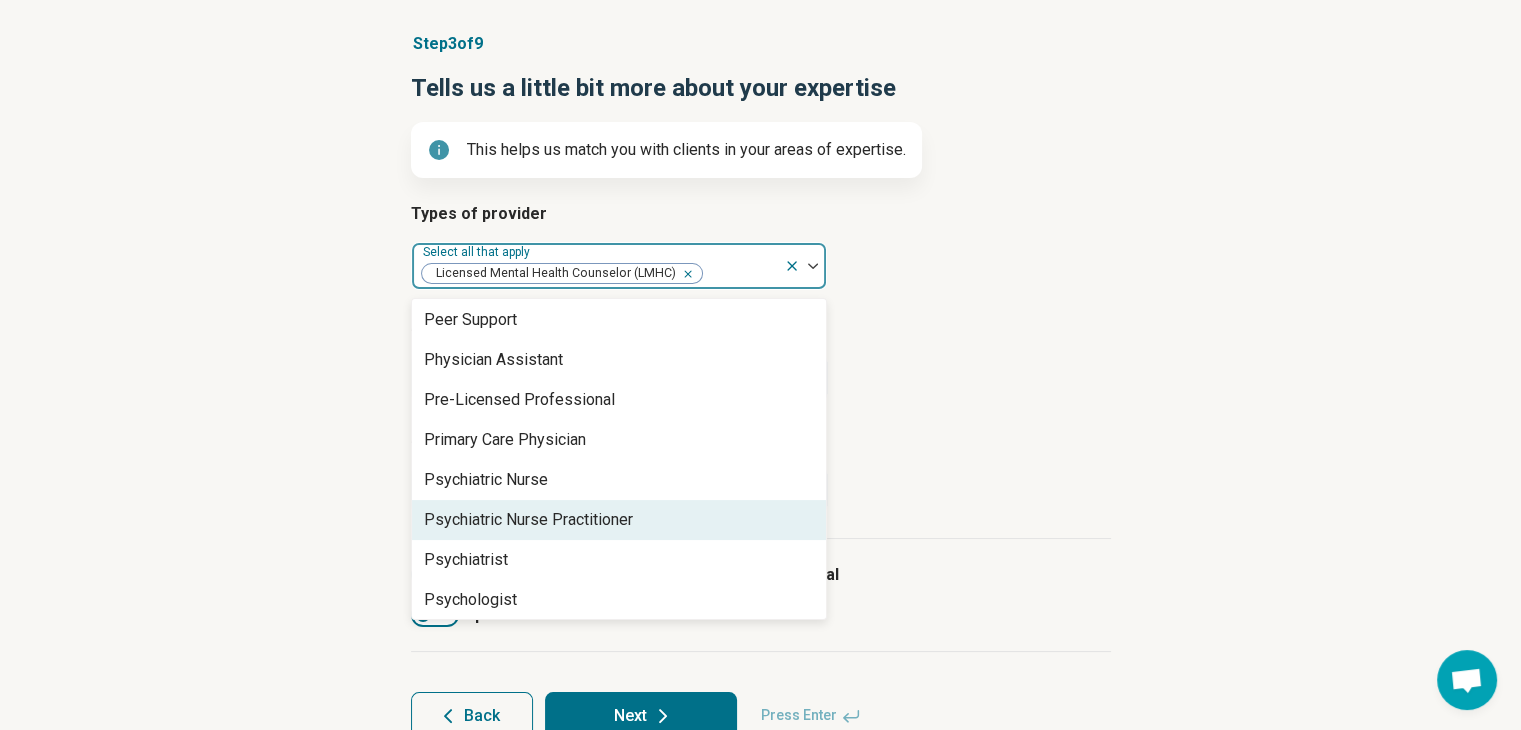 click on "Psychiatric Nurse Practitioner" at bounding box center [528, 520] 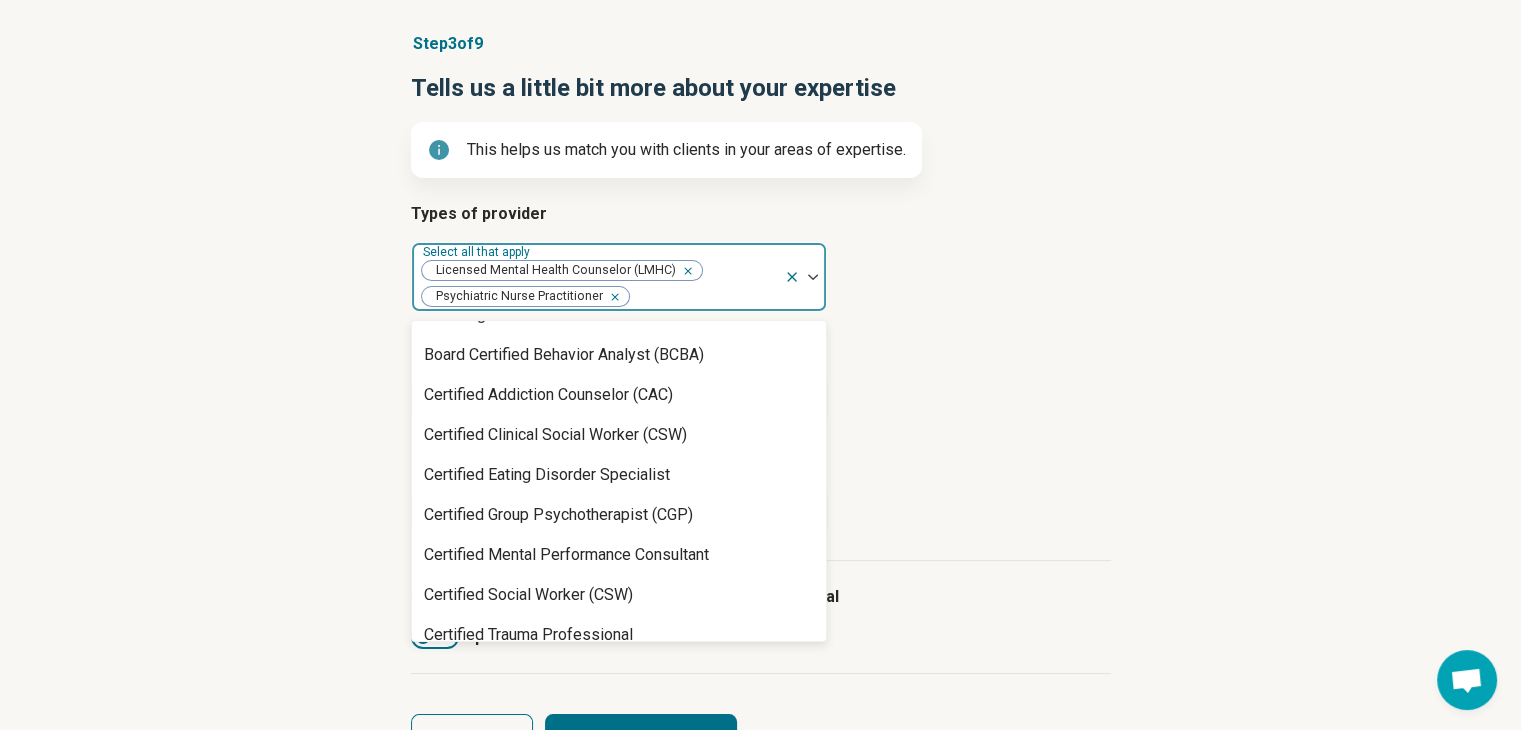 scroll, scrollTop: 0, scrollLeft: 0, axis: both 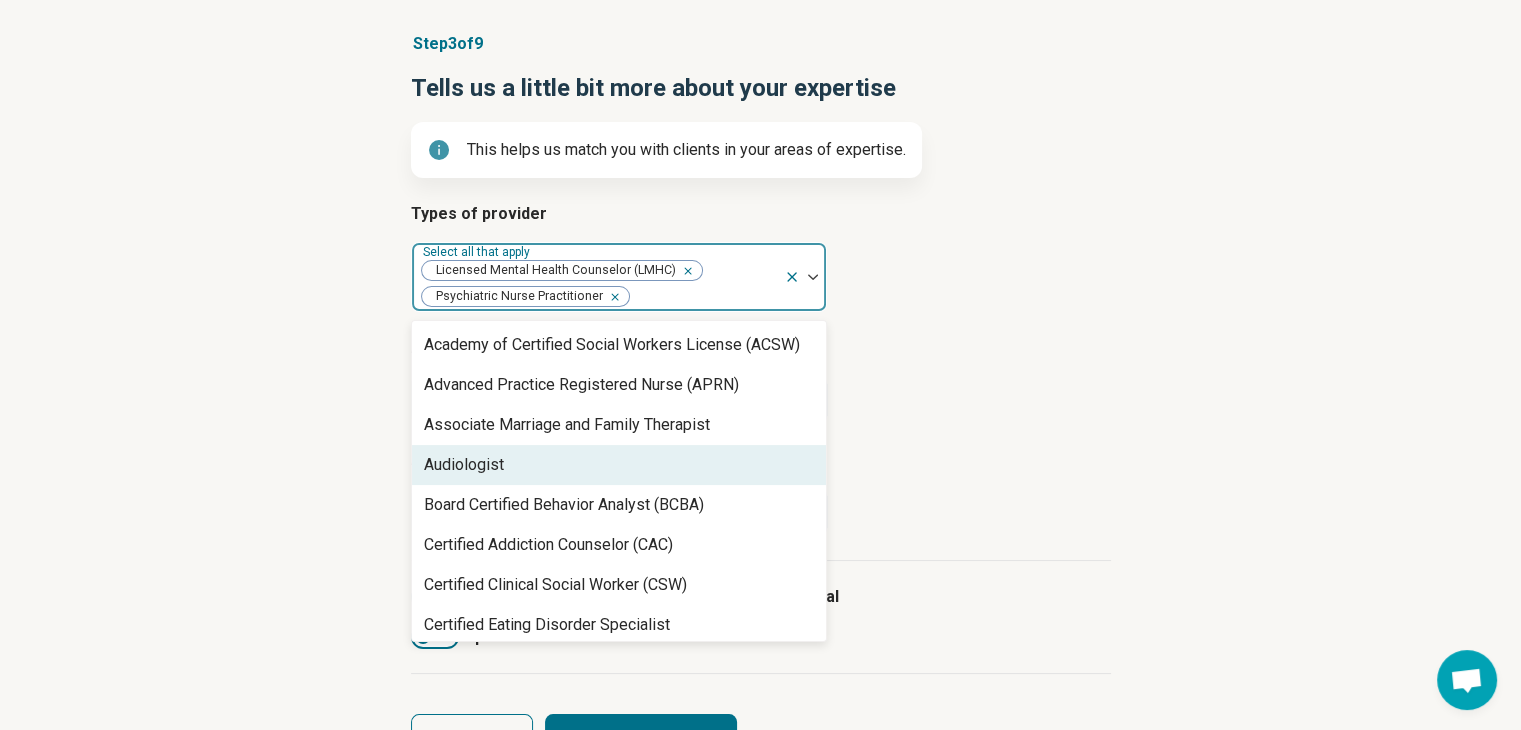 click on "Areas of expertise Select all that apply" at bounding box center [761, 380] 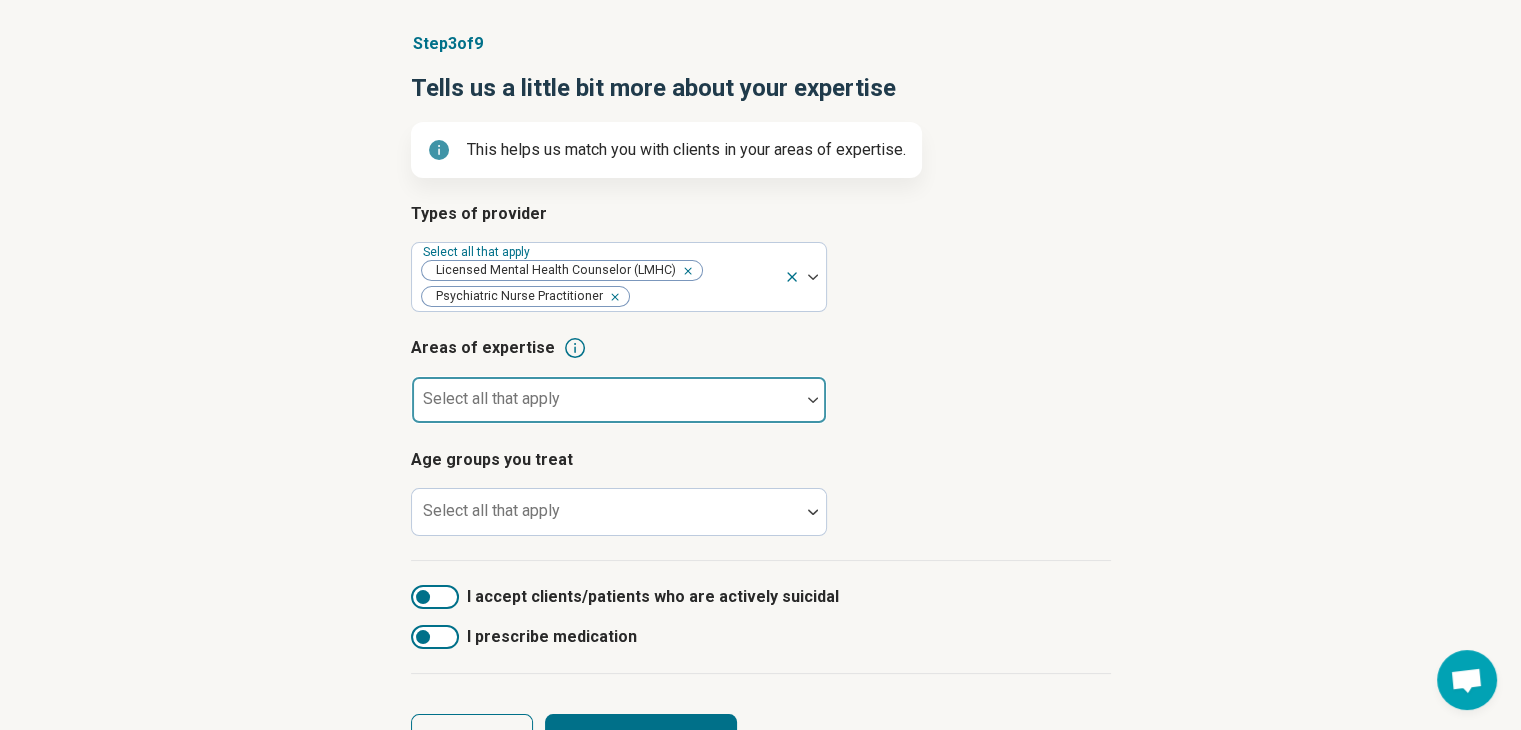 click at bounding box center [606, 400] 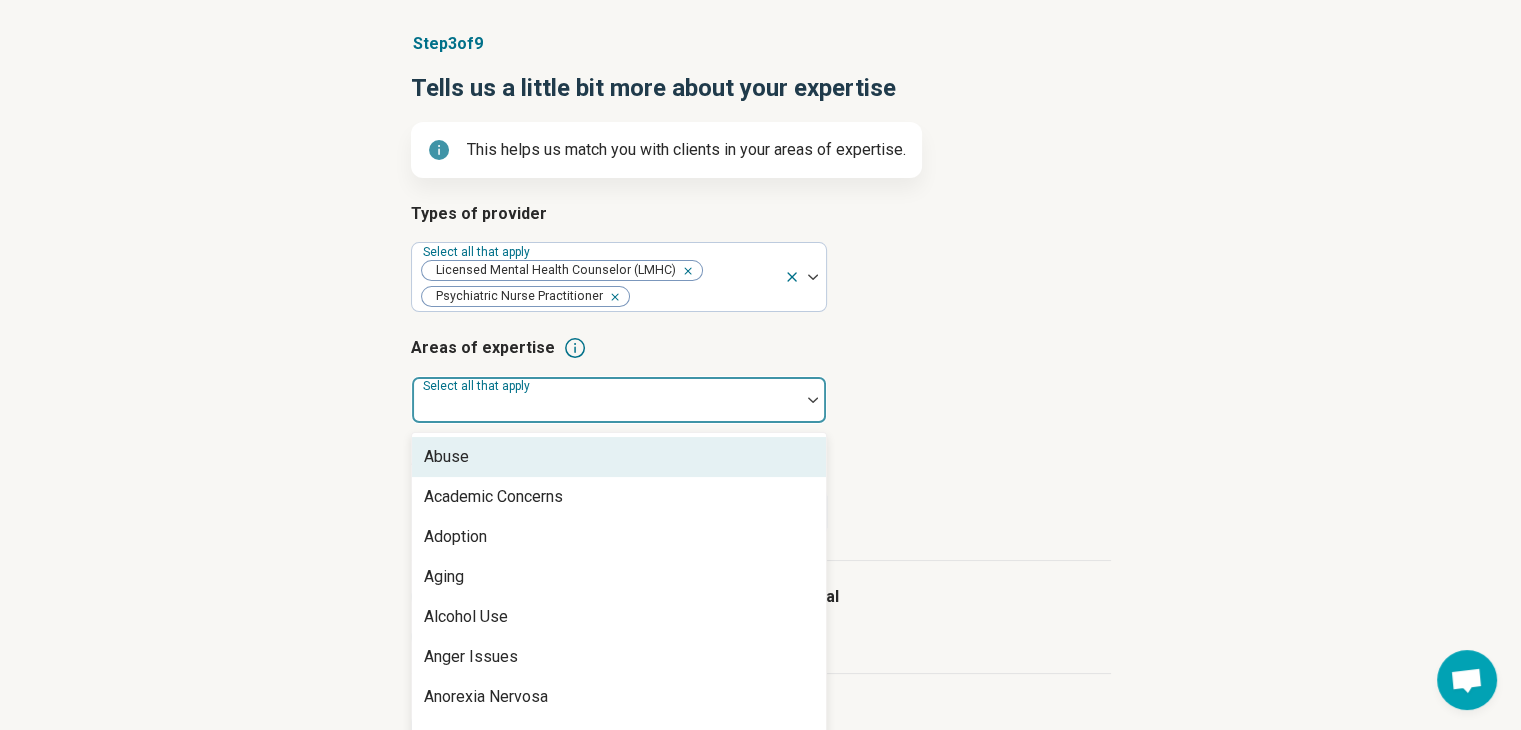scroll, scrollTop: 172, scrollLeft: 0, axis: vertical 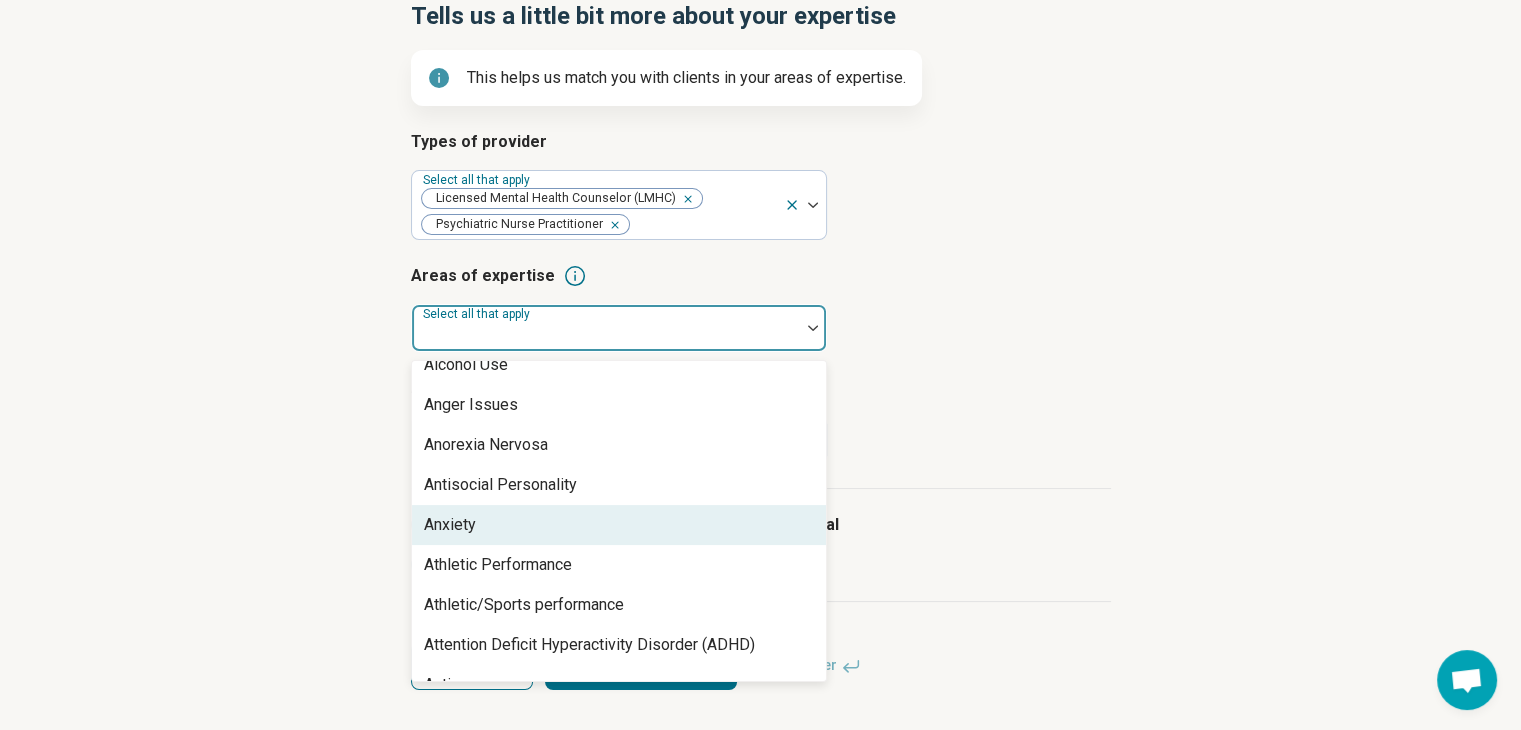 click on "Anxiety" at bounding box center [619, 525] 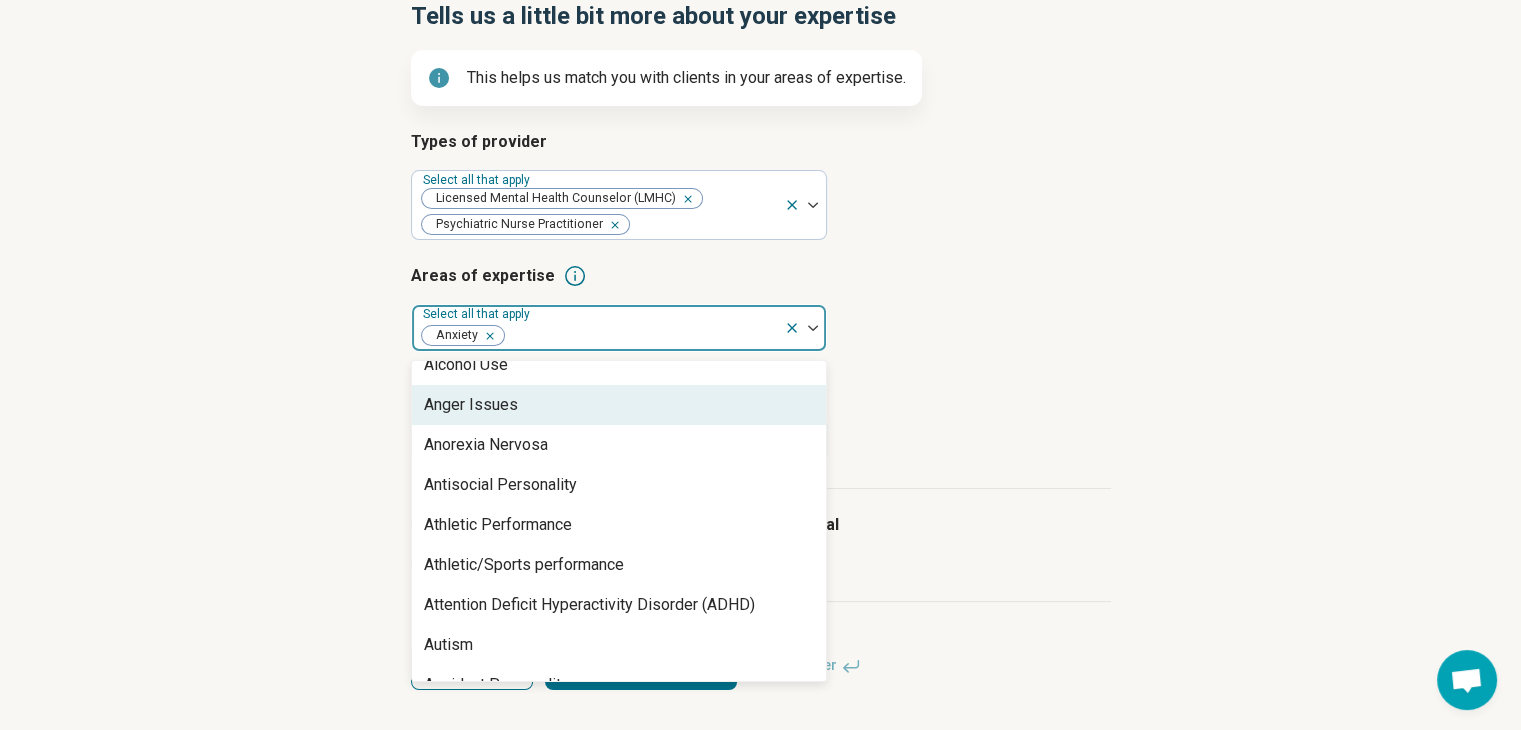click on "Anger Issues" at bounding box center (471, 405) 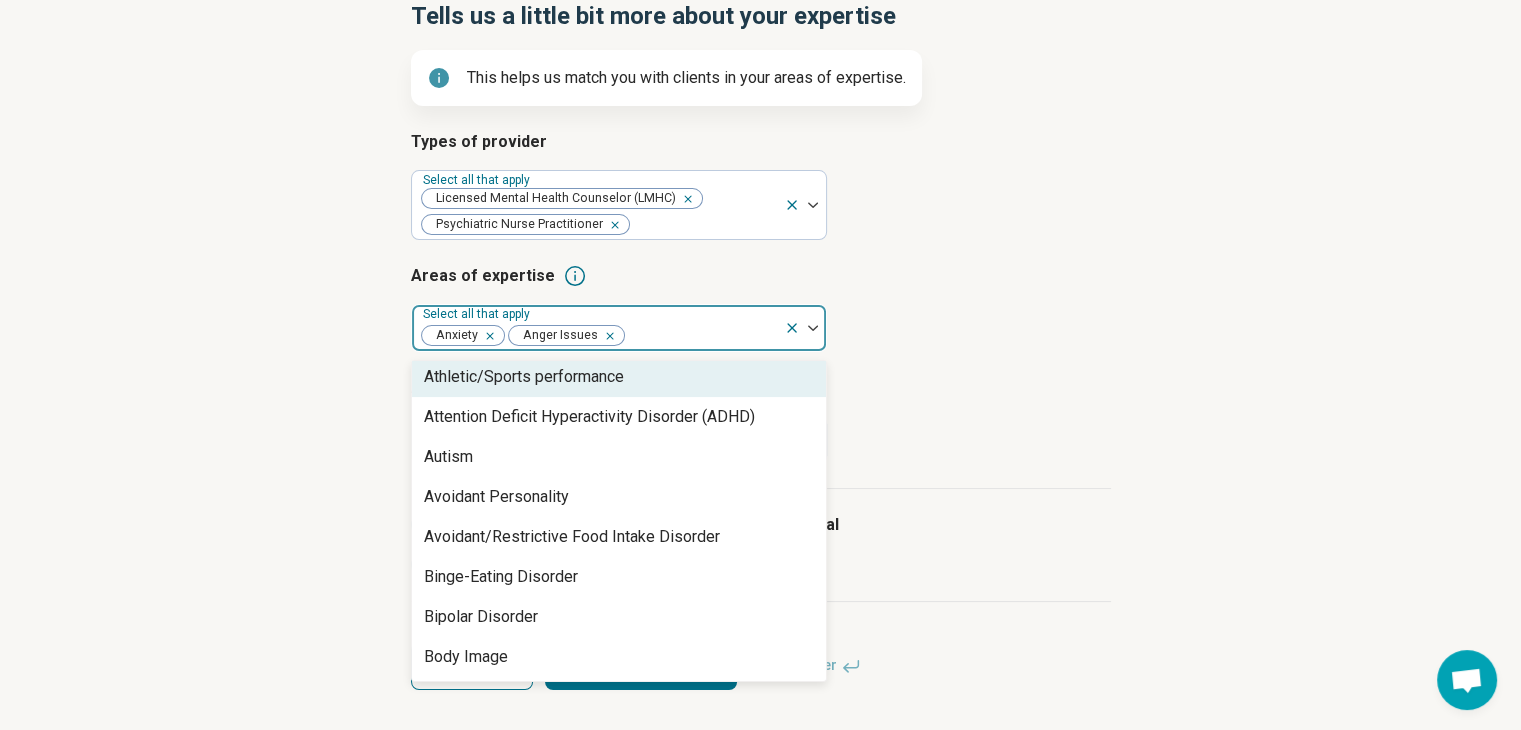scroll, scrollTop: 363, scrollLeft: 0, axis: vertical 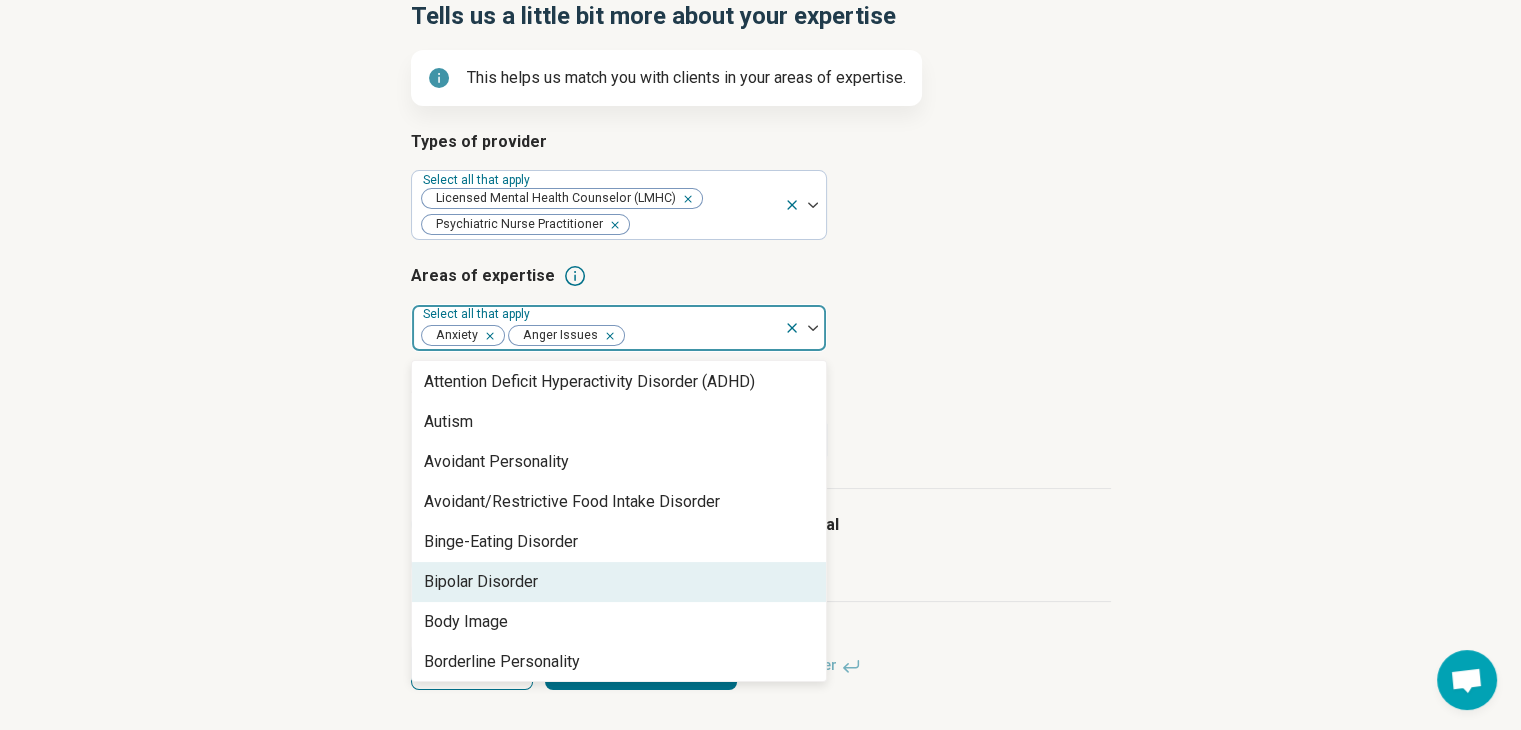 click on "Bipolar Disorder" at bounding box center (481, 582) 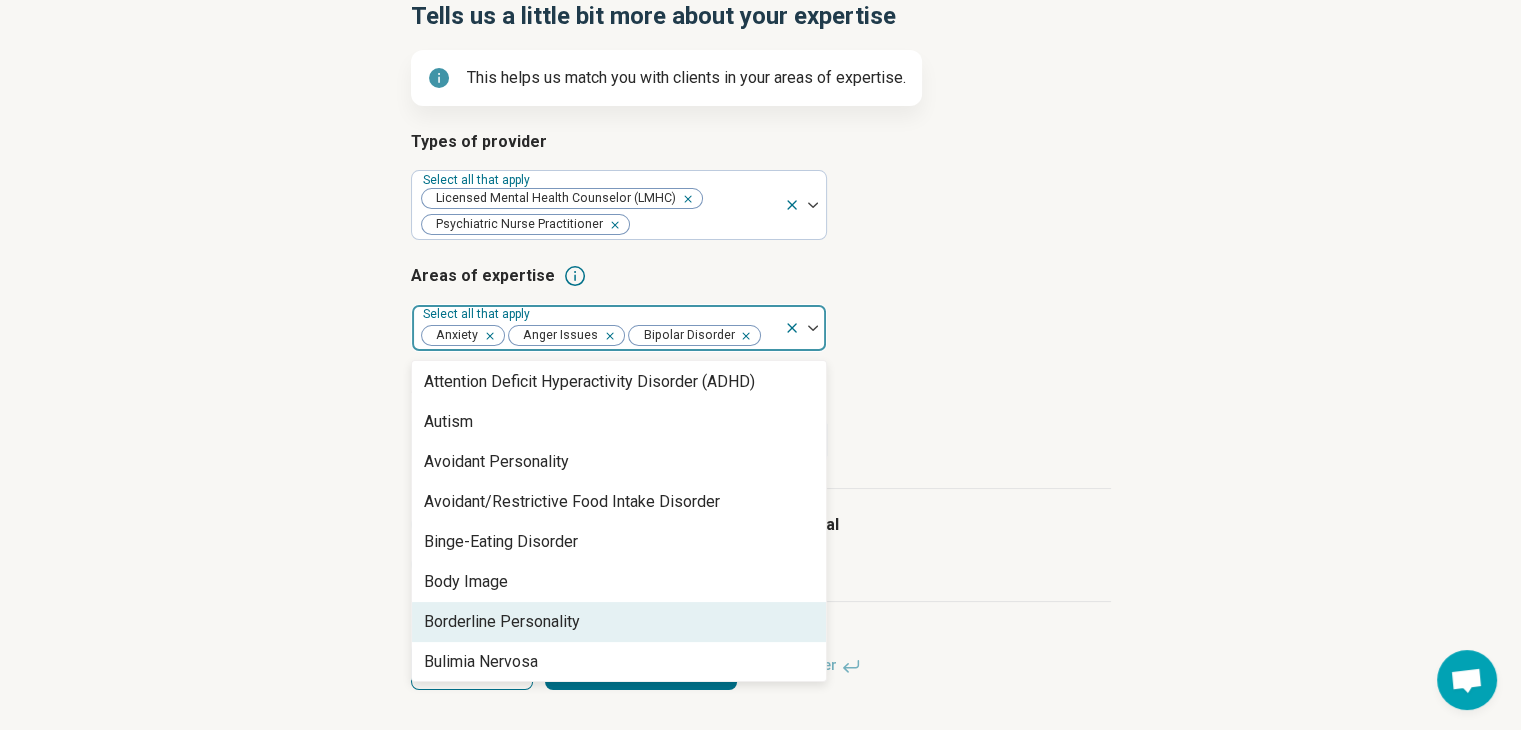 click on "Borderline Personality" at bounding box center (502, 622) 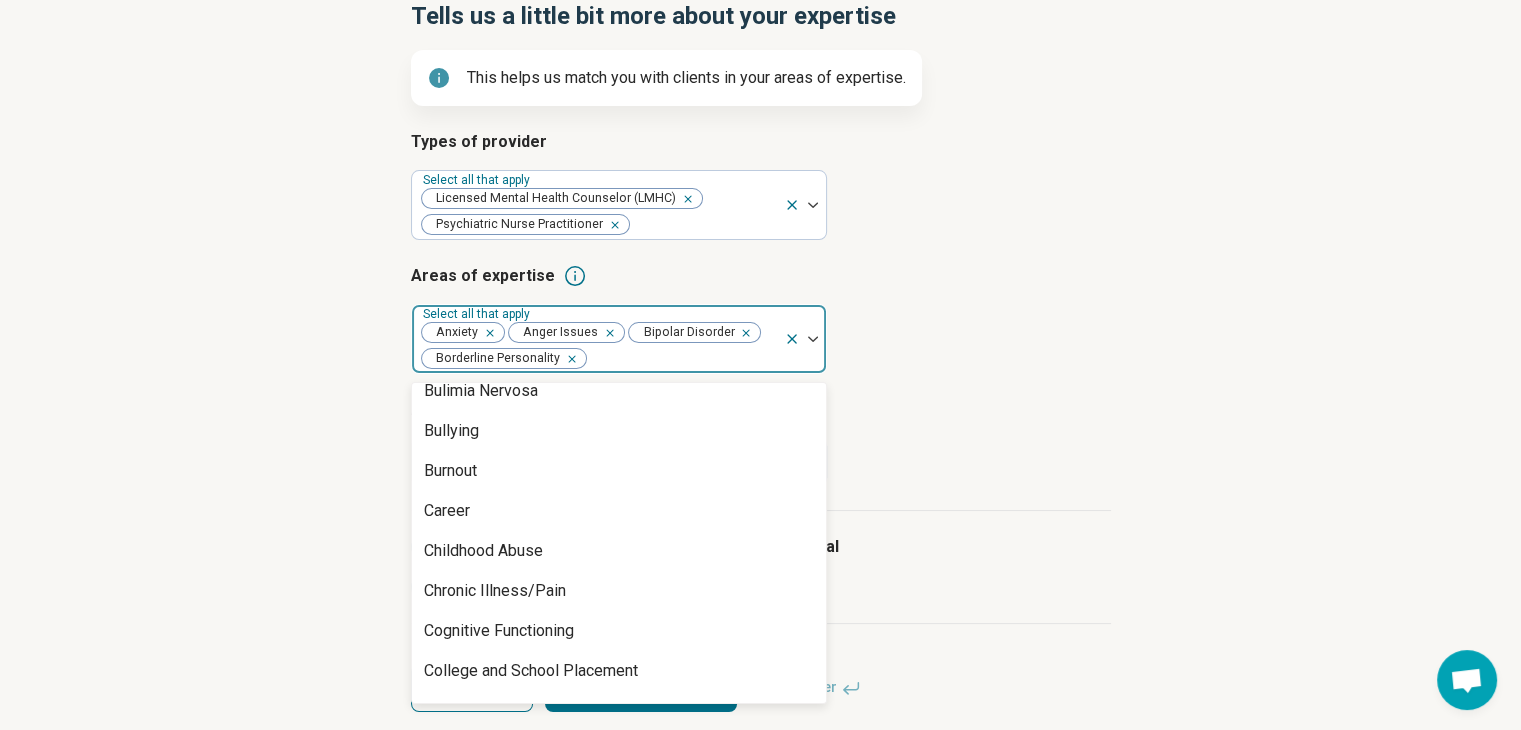 scroll, scrollTop: 619, scrollLeft: 0, axis: vertical 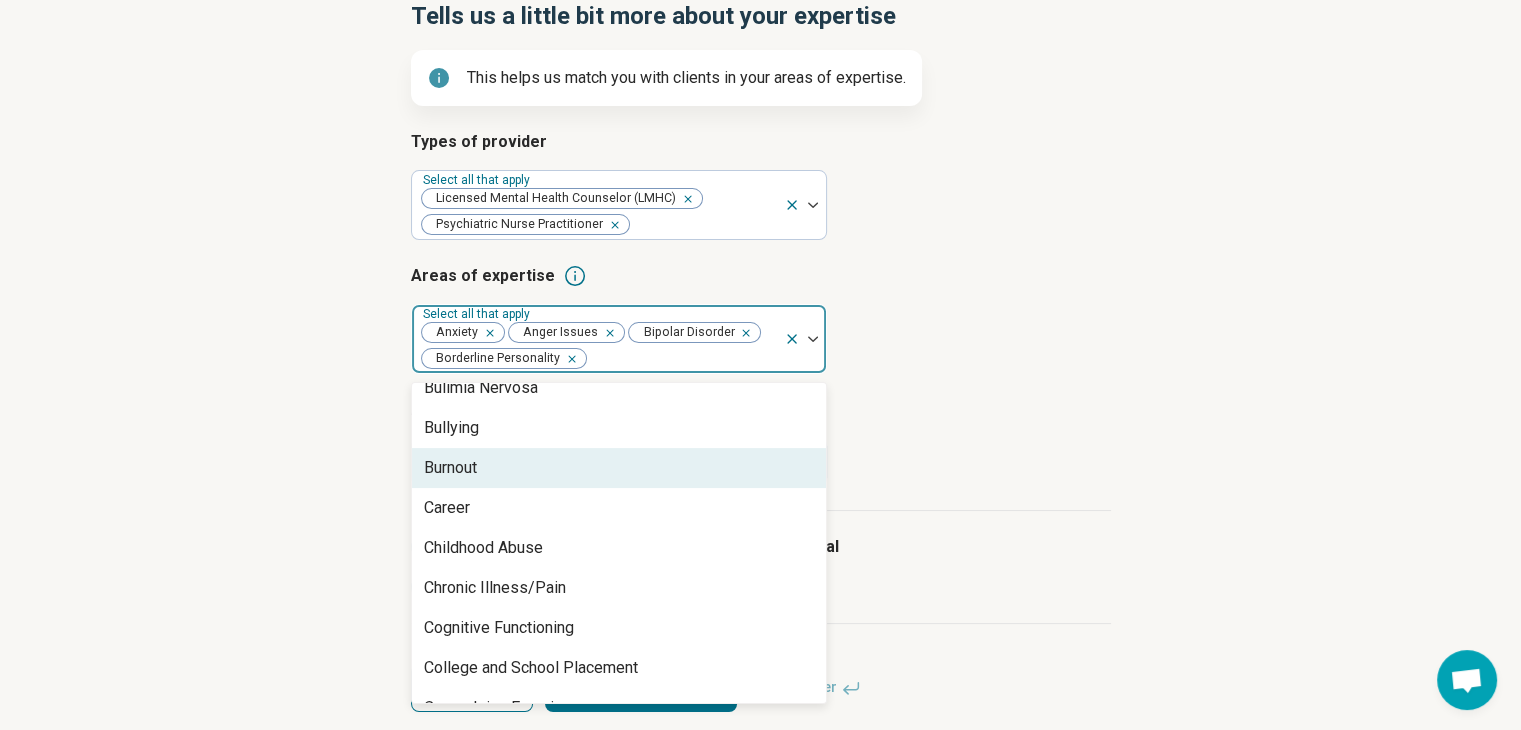 click on "Burnout" at bounding box center [619, 468] 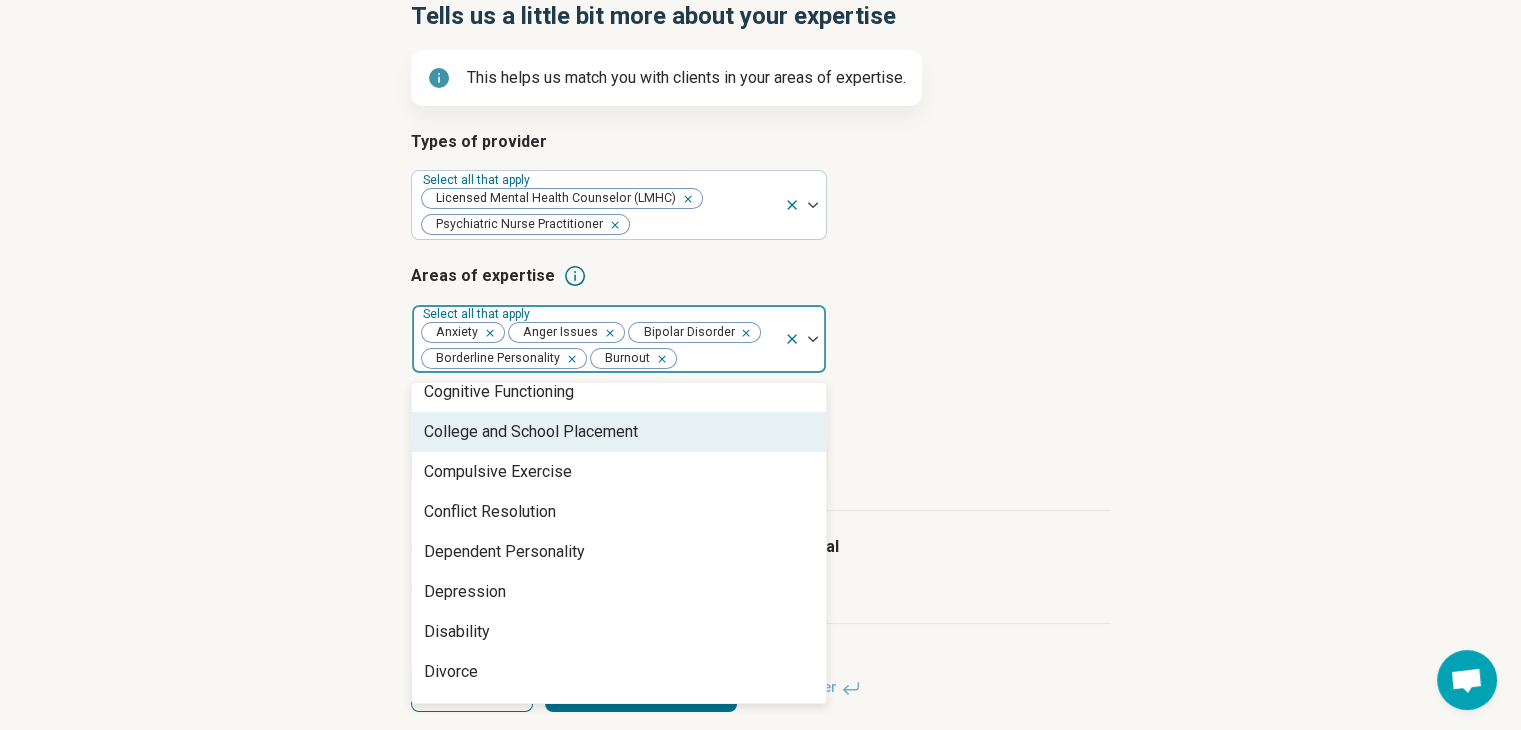 scroll, scrollTop: 847, scrollLeft: 0, axis: vertical 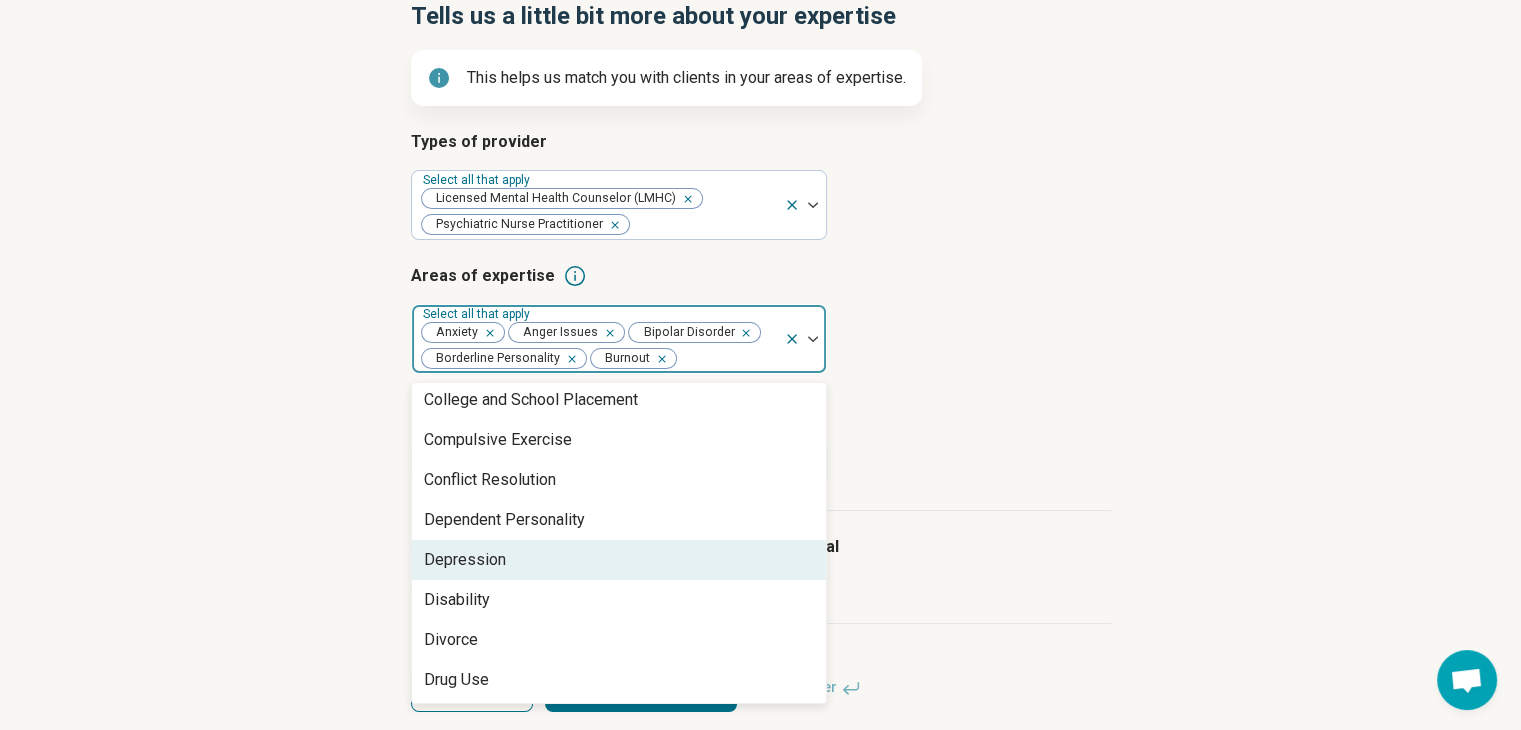 click on "Depression" at bounding box center [619, 560] 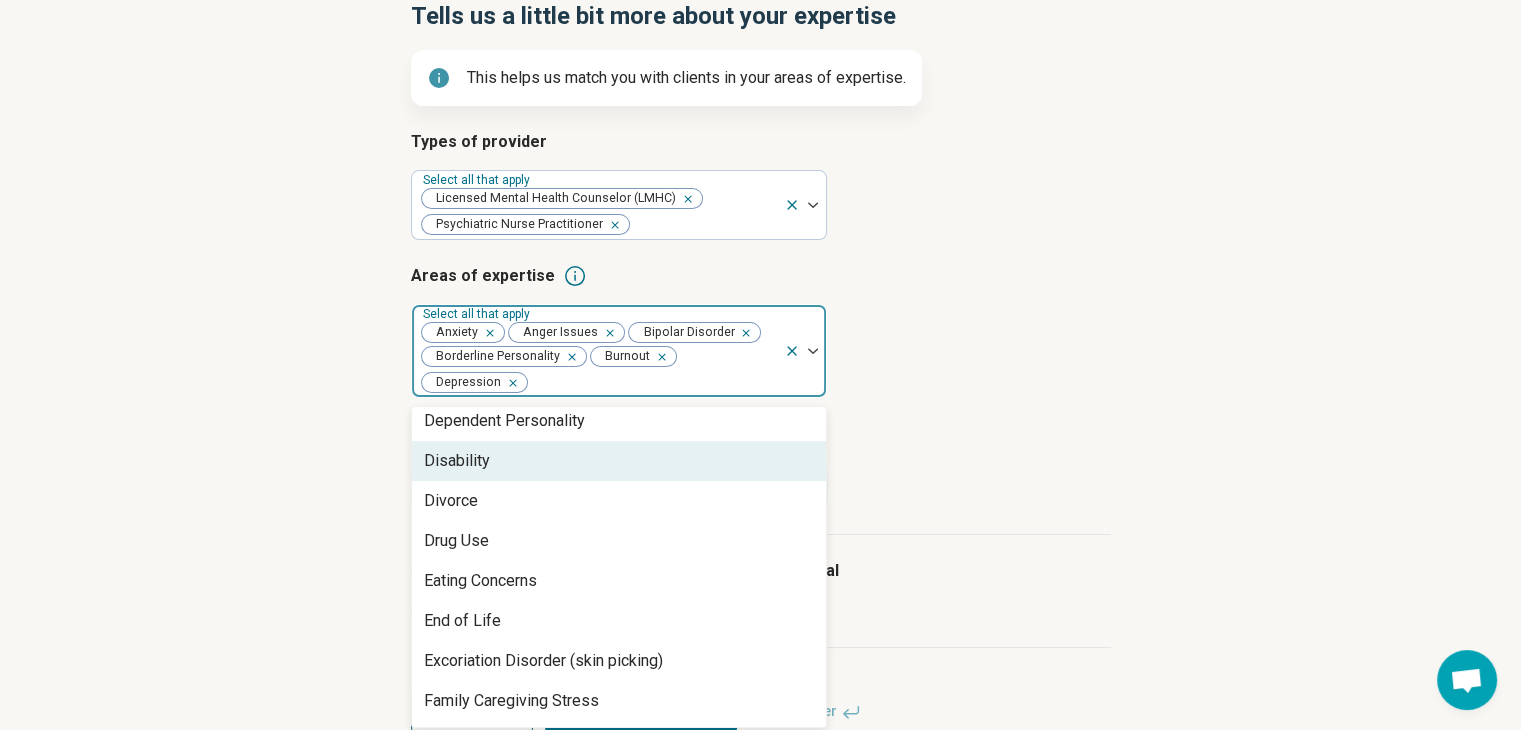 scroll, scrollTop: 972, scrollLeft: 0, axis: vertical 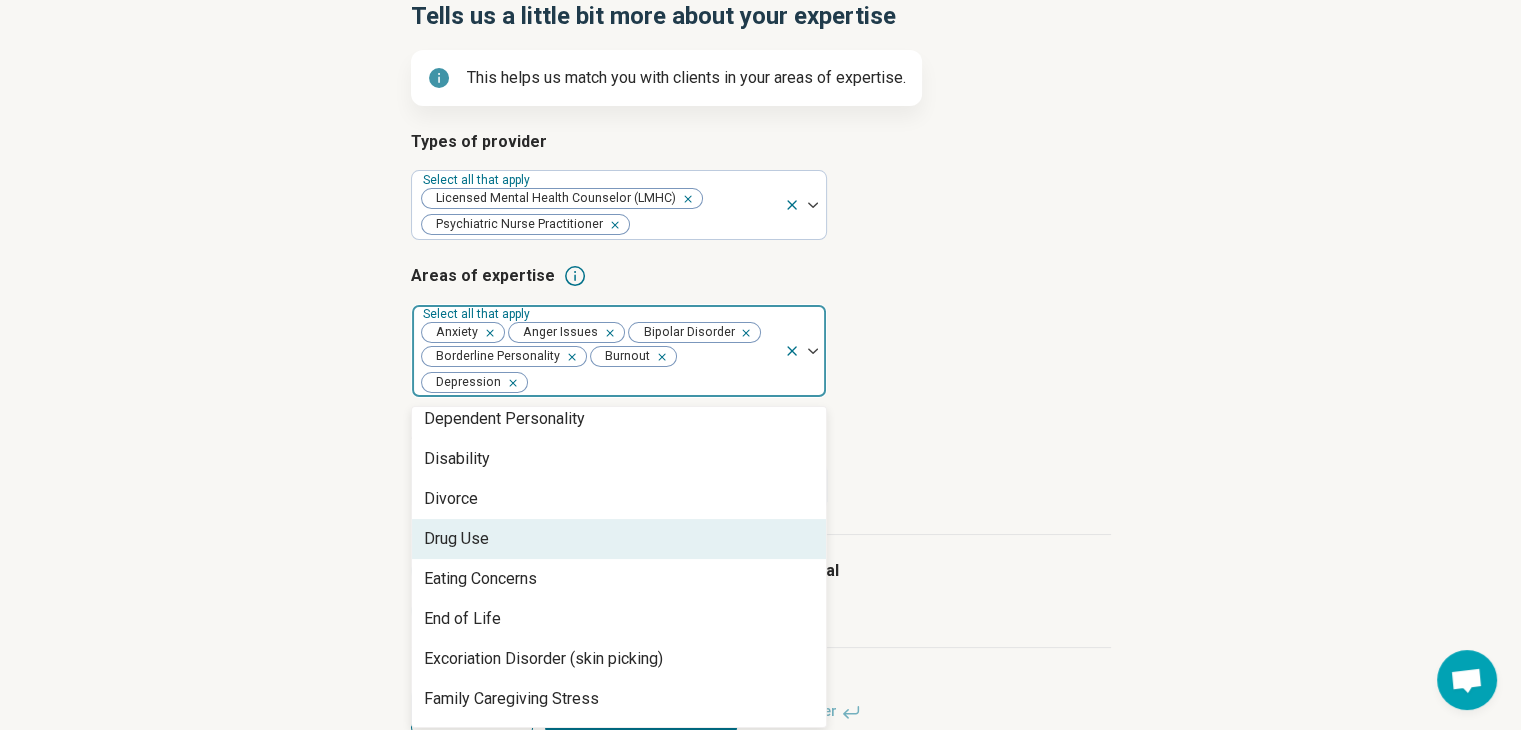 click on "Drug Use" at bounding box center (619, 539) 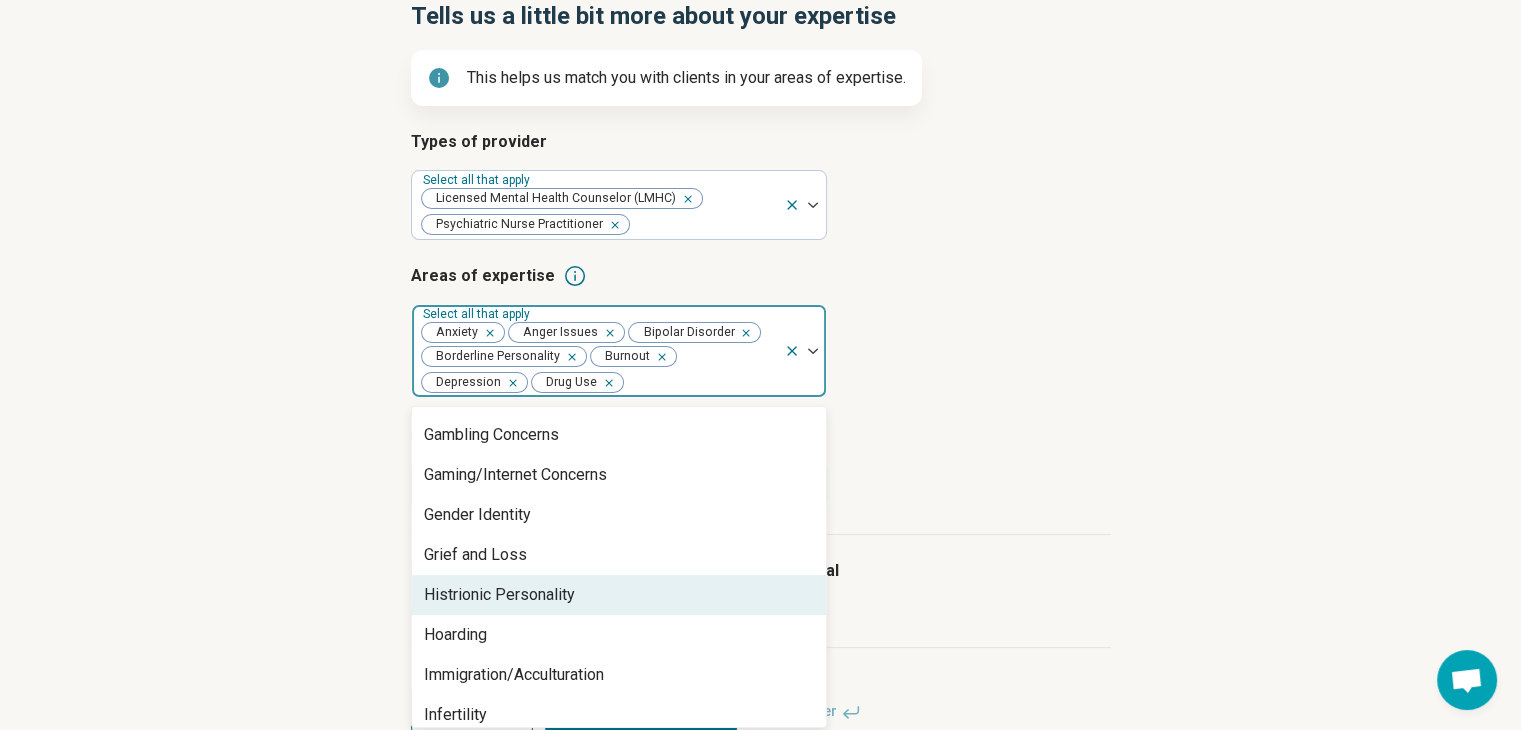 scroll, scrollTop: 1276, scrollLeft: 0, axis: vertical 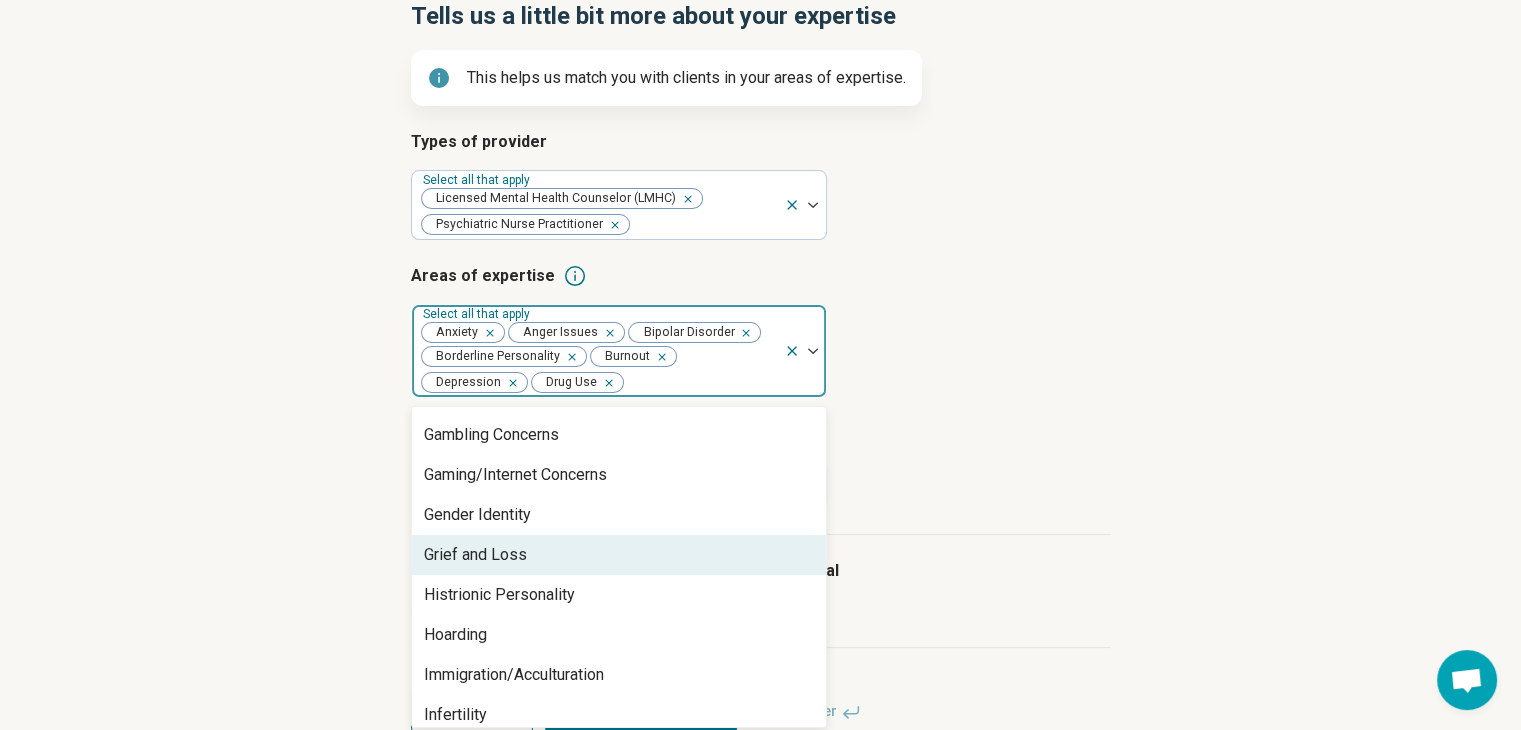 click on "Grief and Loss" at bounding box center (475, 555) 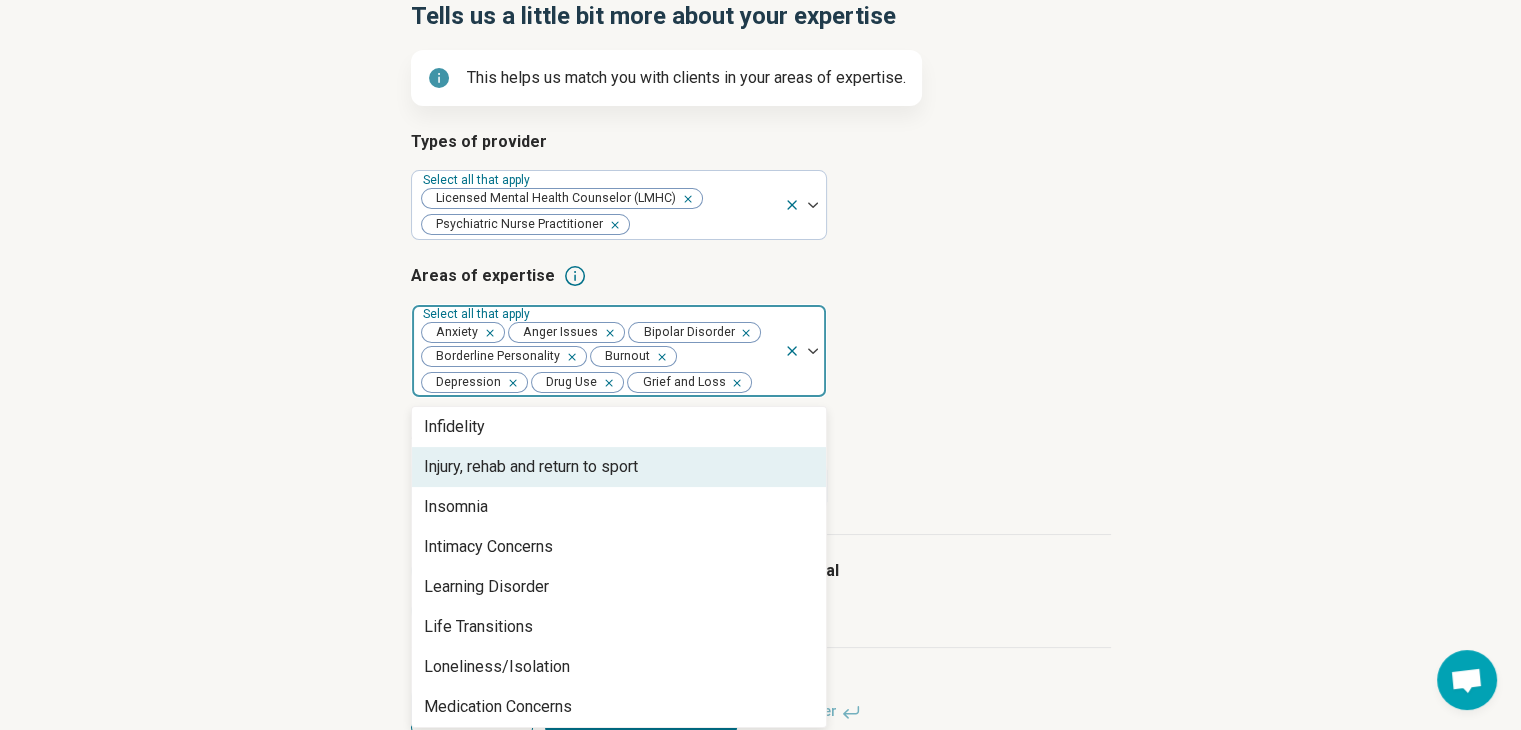 scroll, scrollTop: 1566, scrollLeft: 0, axis: vertical 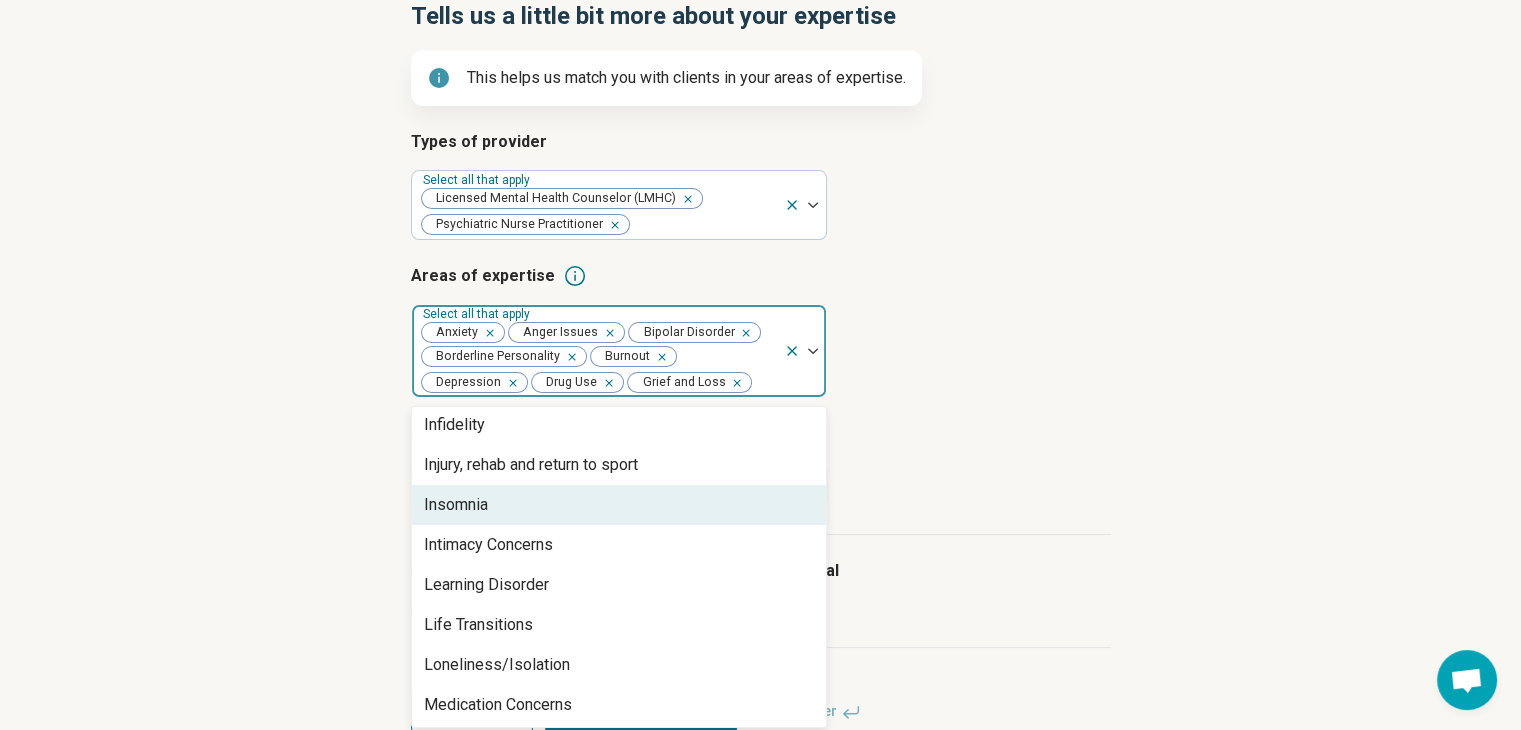 click on "Insomnia" at bounding box center [619, 505] 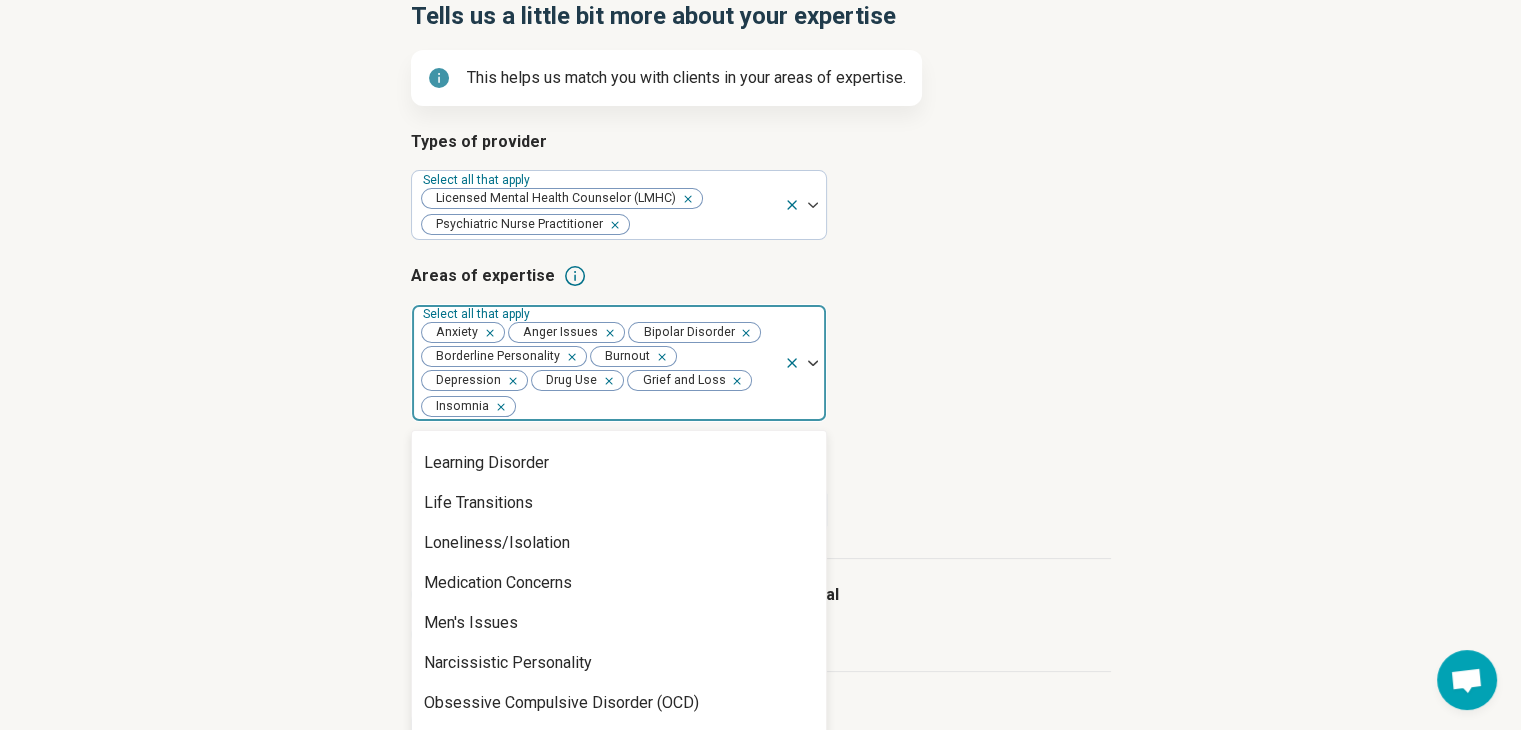 scroll, scrollTop: 1674, scrollLeft: 0, axis: vertical 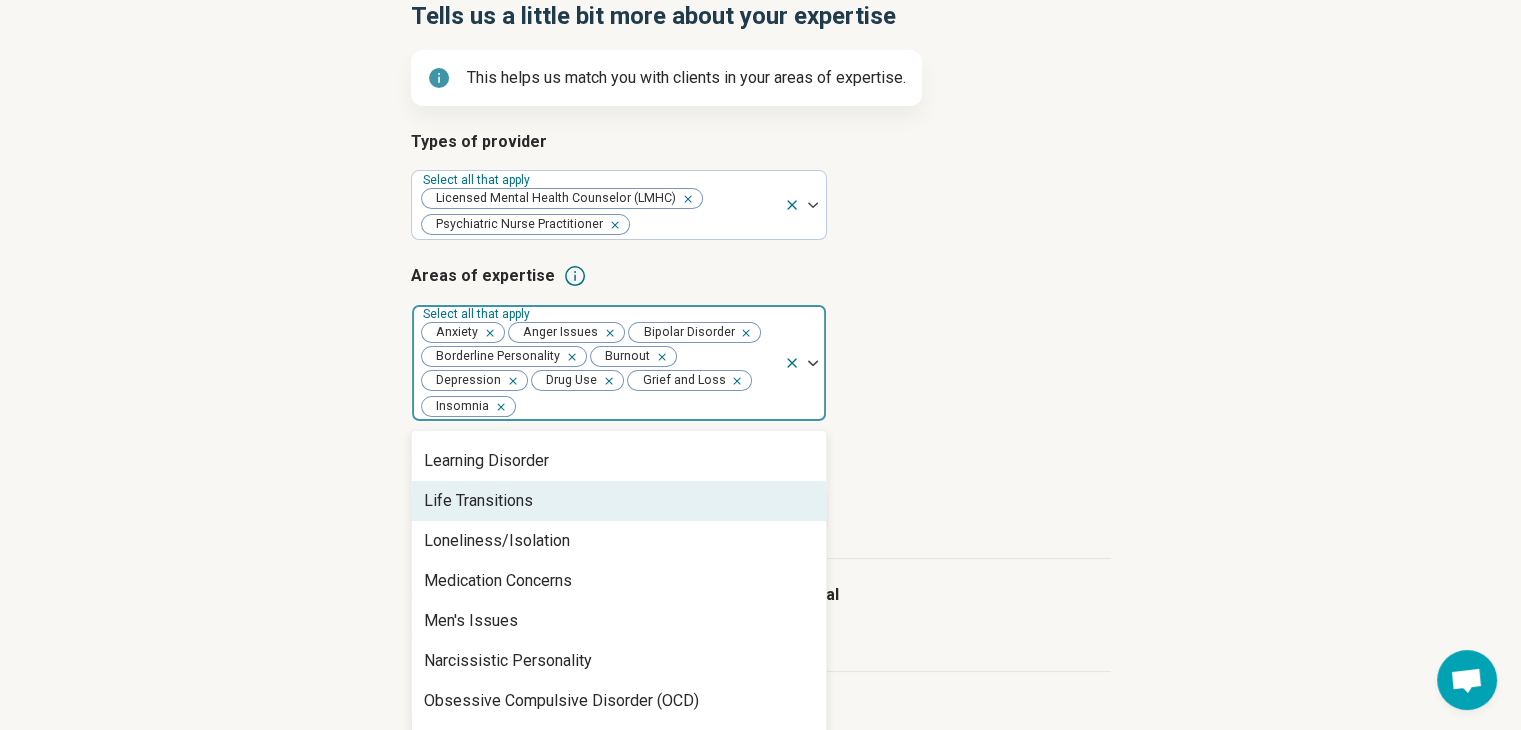 click on "Life Transitions" at bounding box center (478, 501) 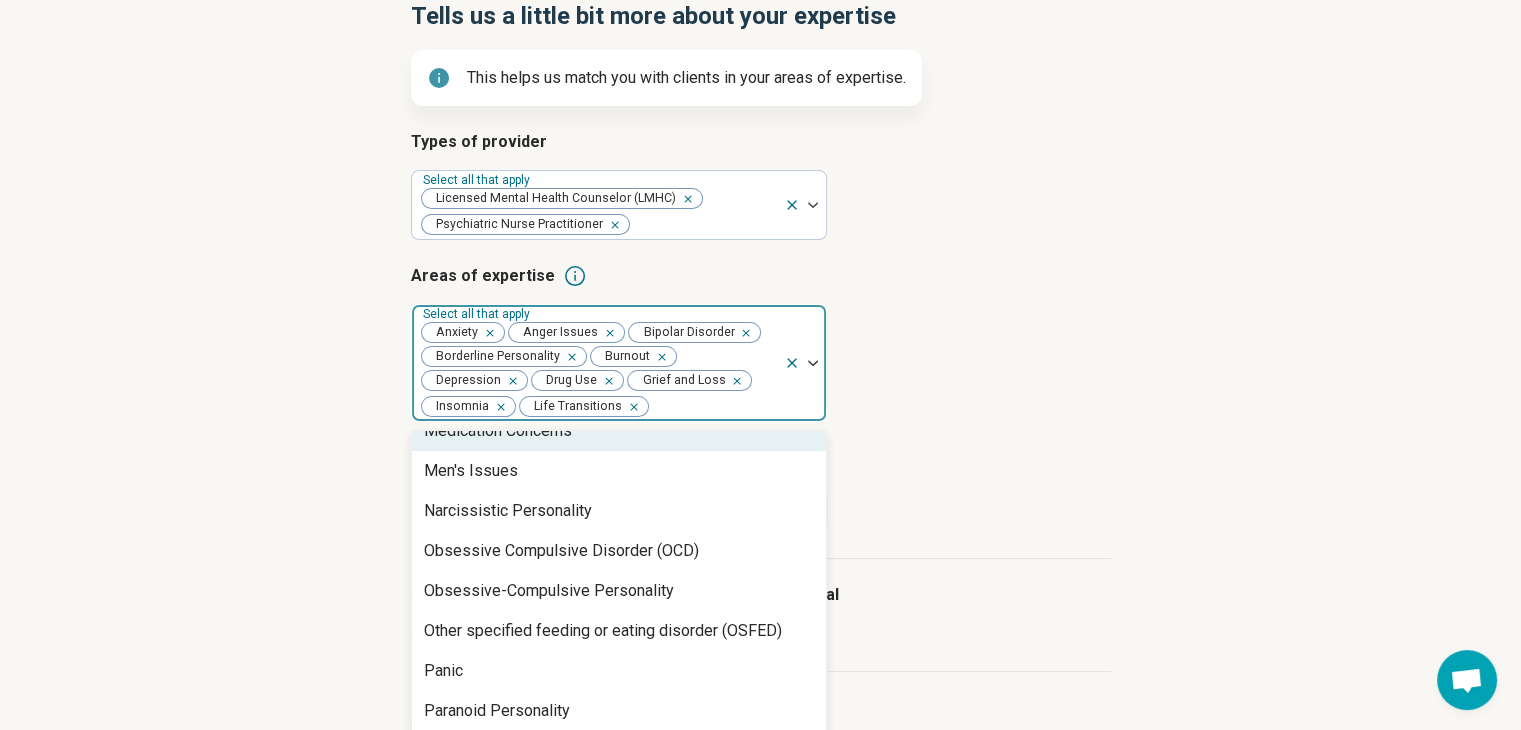 scroll, scrollTop: 1828, scrollLeft: 0, axis: vertical 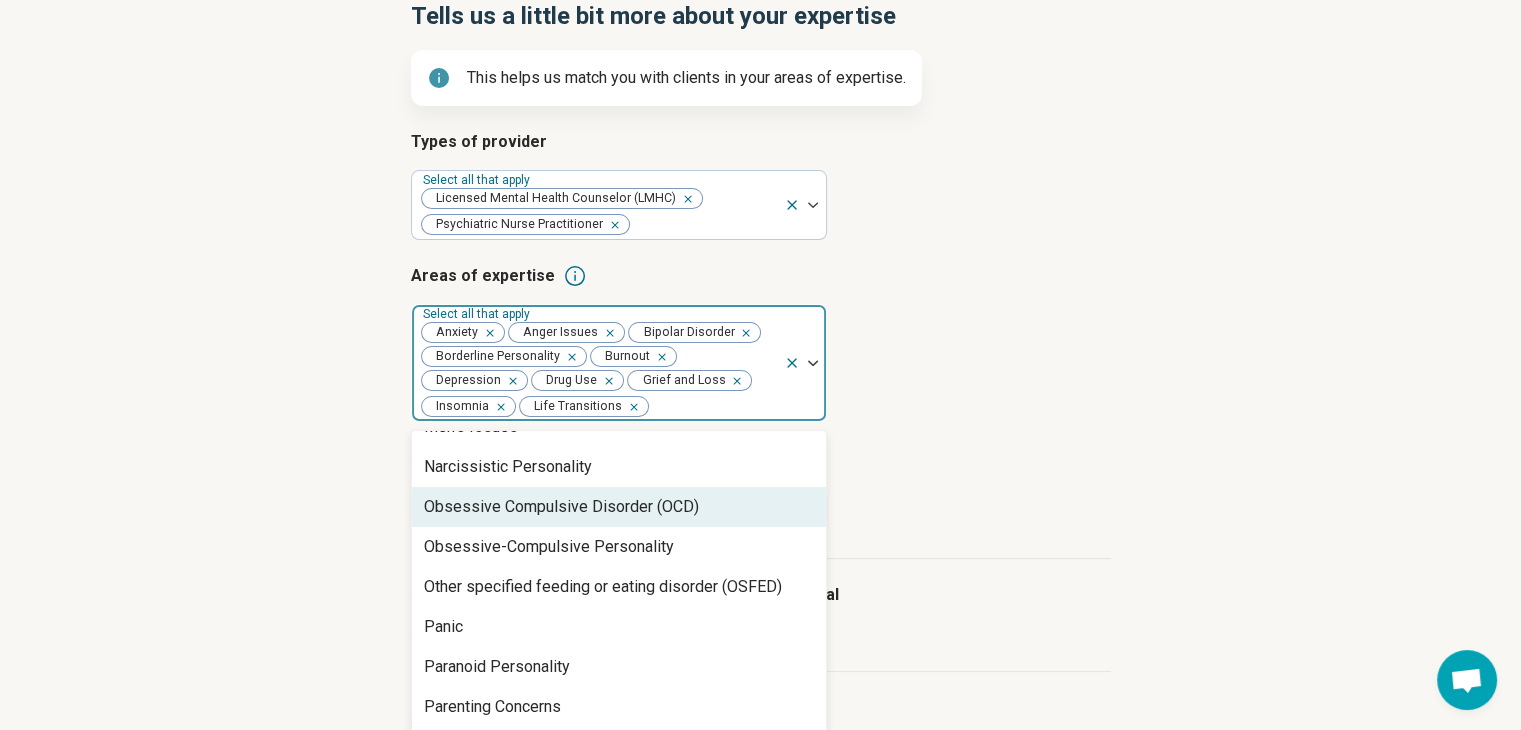 click on "Obsessive Compulsive Disorder (OCD)" at bounding box center (561, 507) 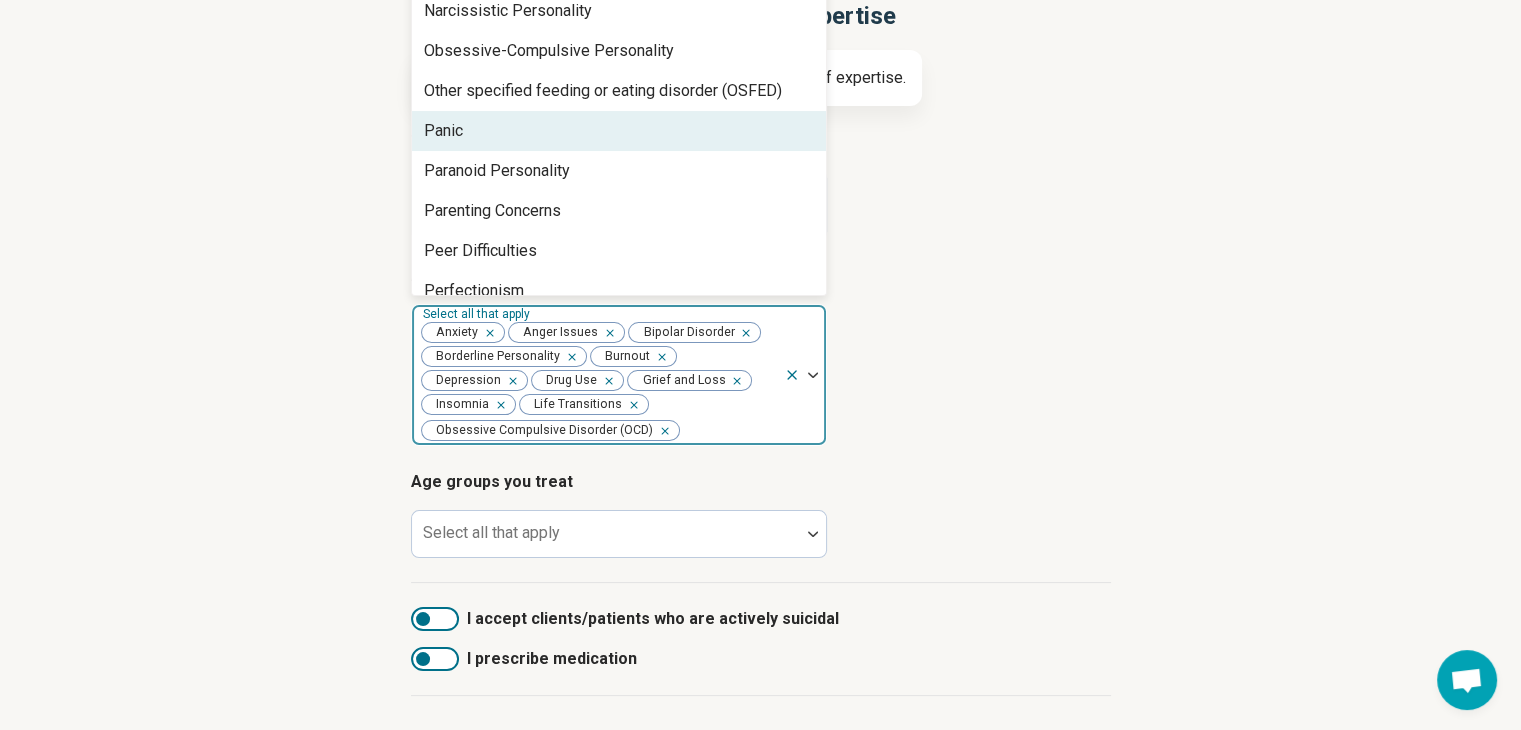 scroll, scrollTop: 1907, scrollLeft: 0, axis: vertical 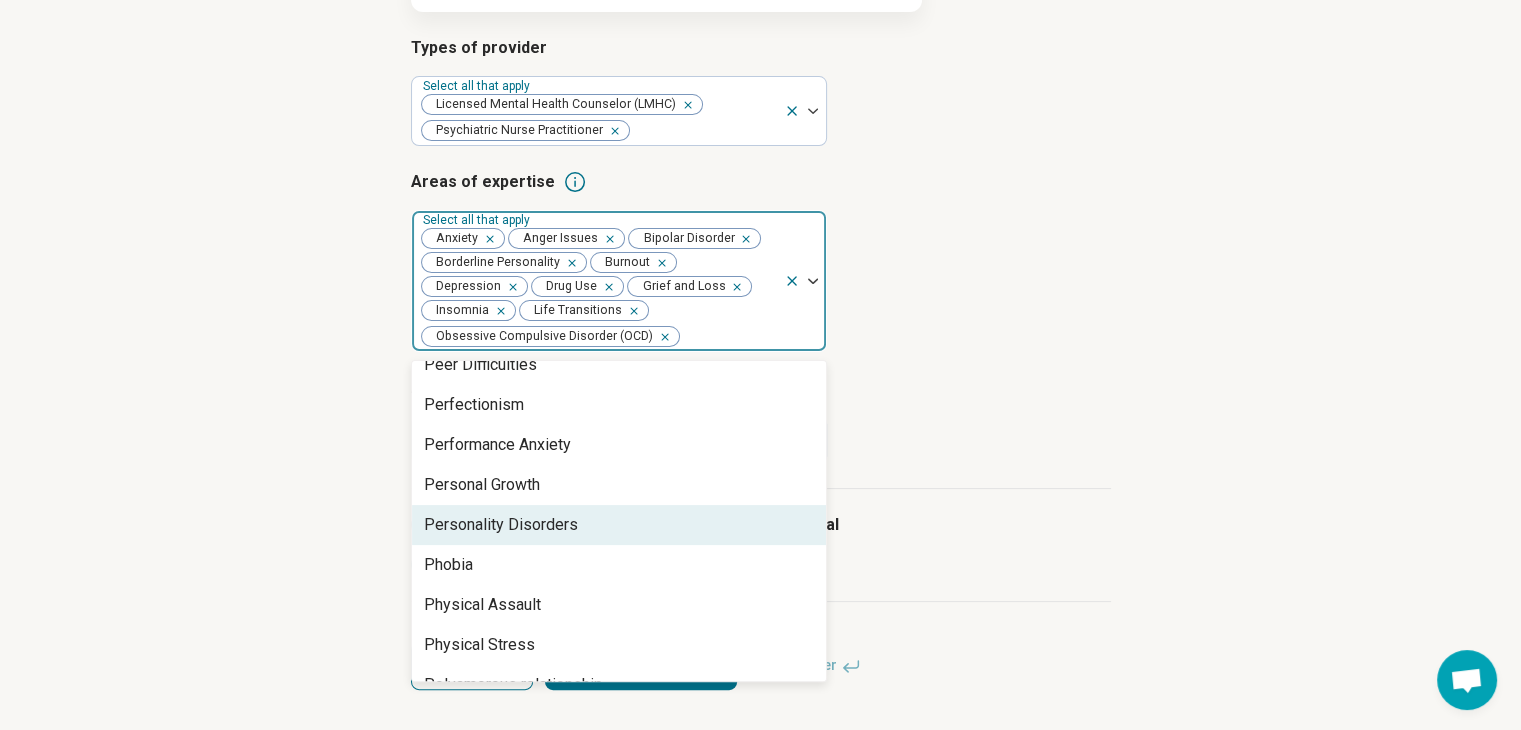click on "Personality Disorders" at bounding box center [501, 525] 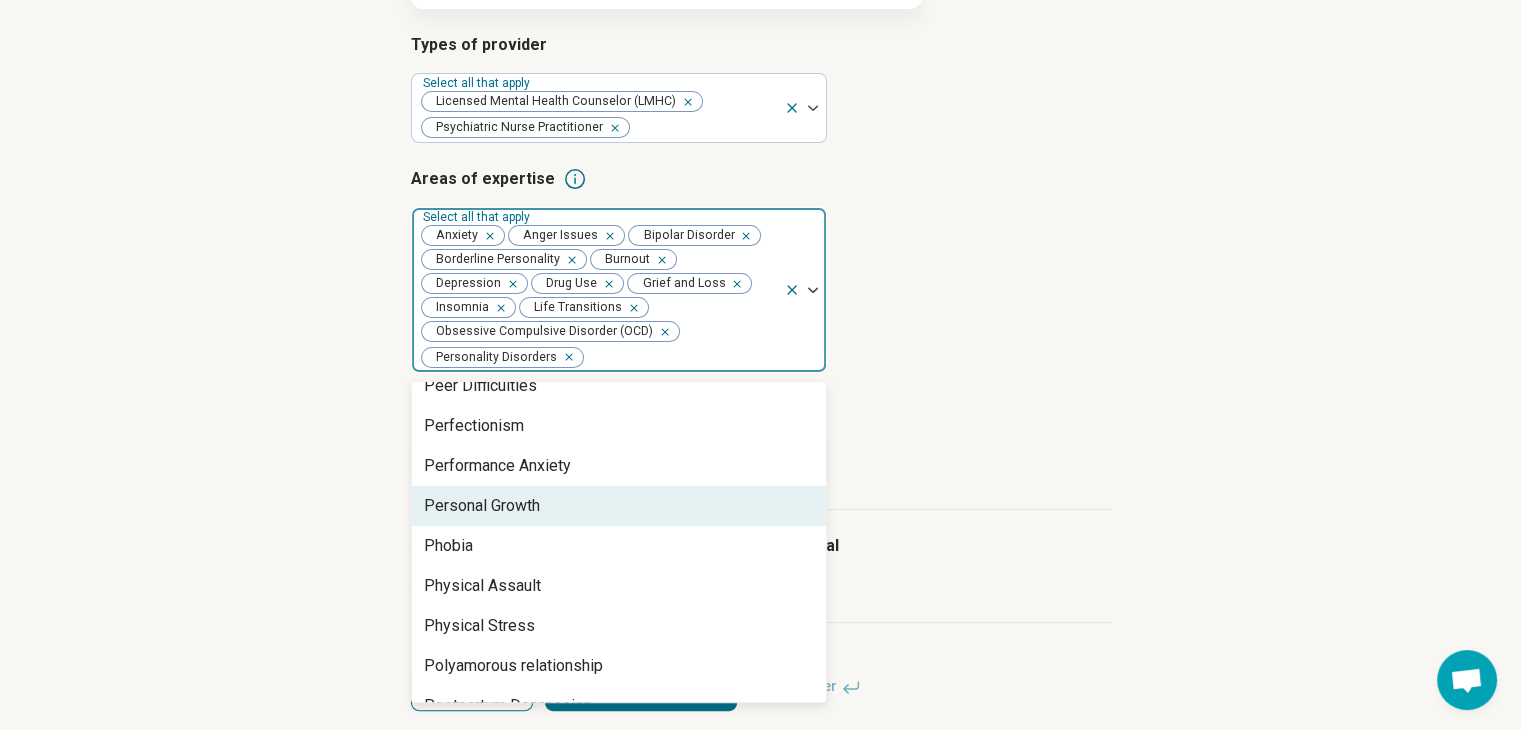 click on "Personal Growth" at bounding box center (482, 506) 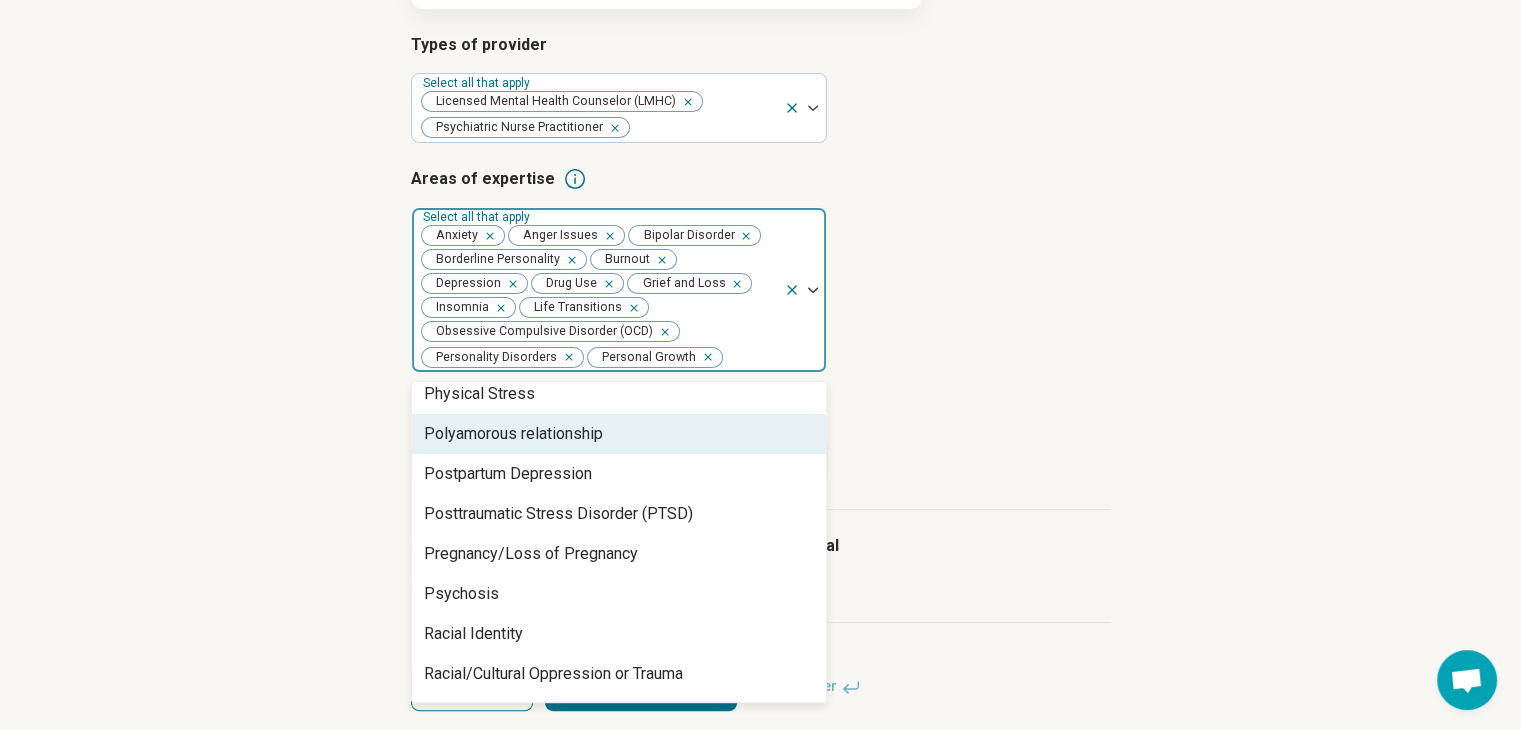 scroll, scrollTop: 2291, scrollLeft: 0, axis: vertical 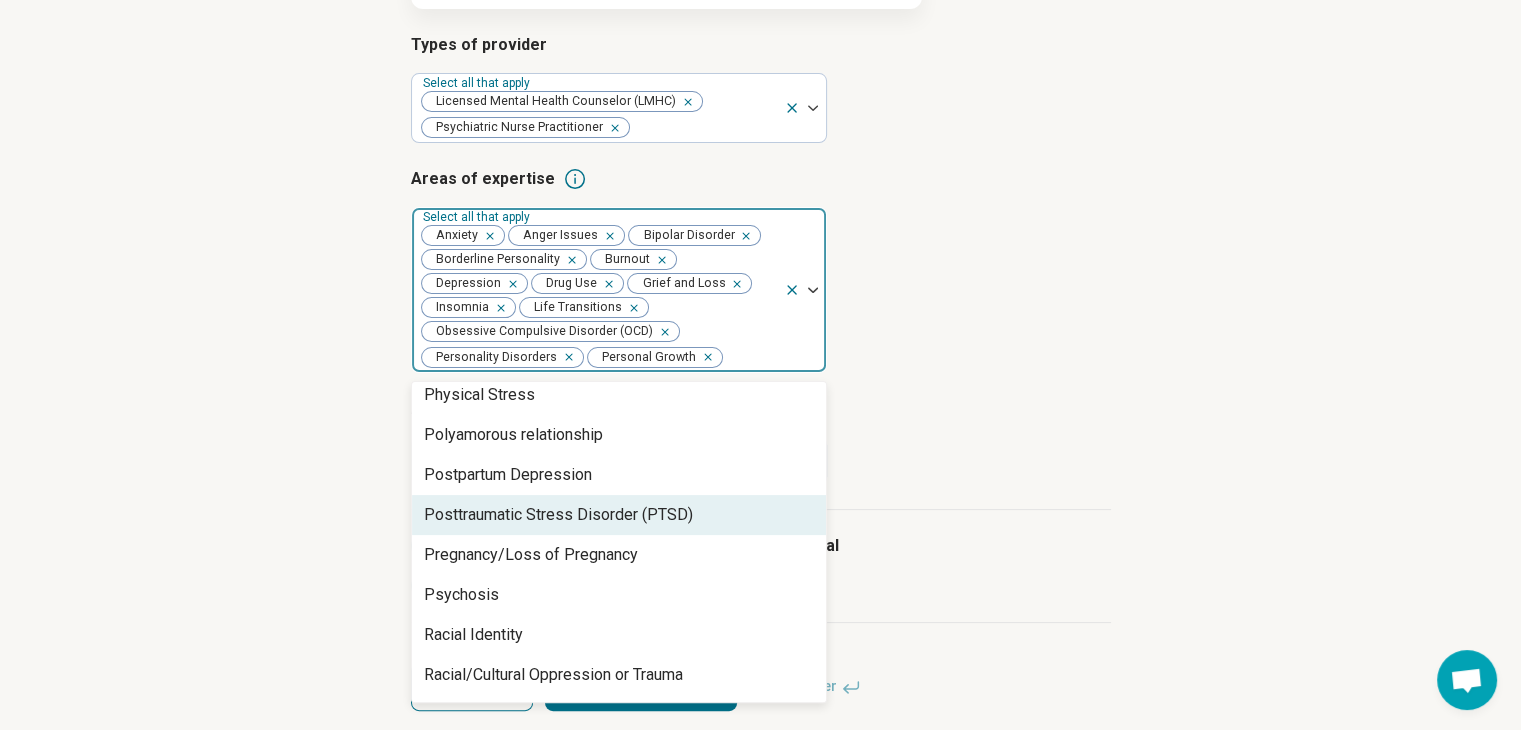 click on "Posttraumatic Stress Disorder (PTSD)" at bounding box center [558, 515] 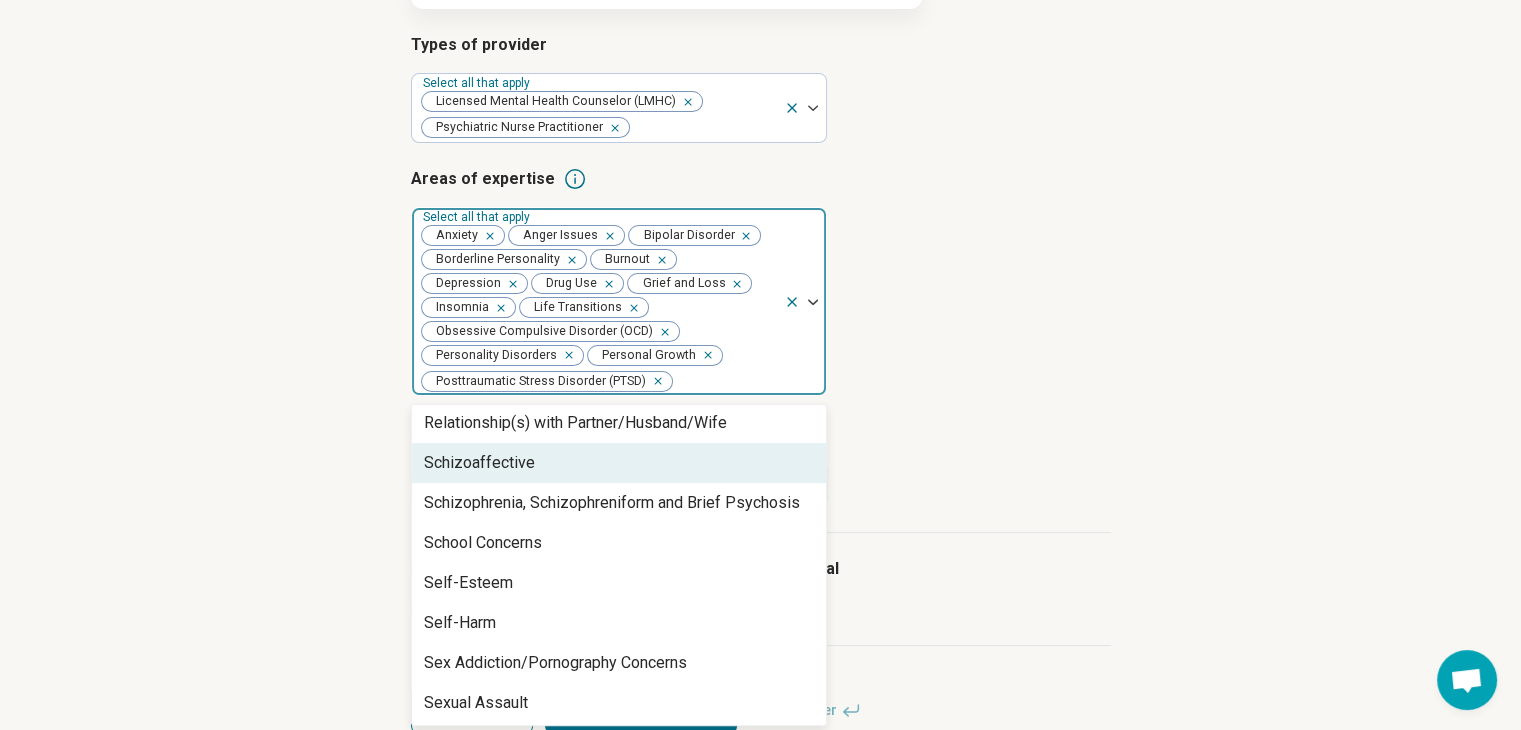 scroll, scrollTop: 2704, scrollLeft: 0, axis: vertical 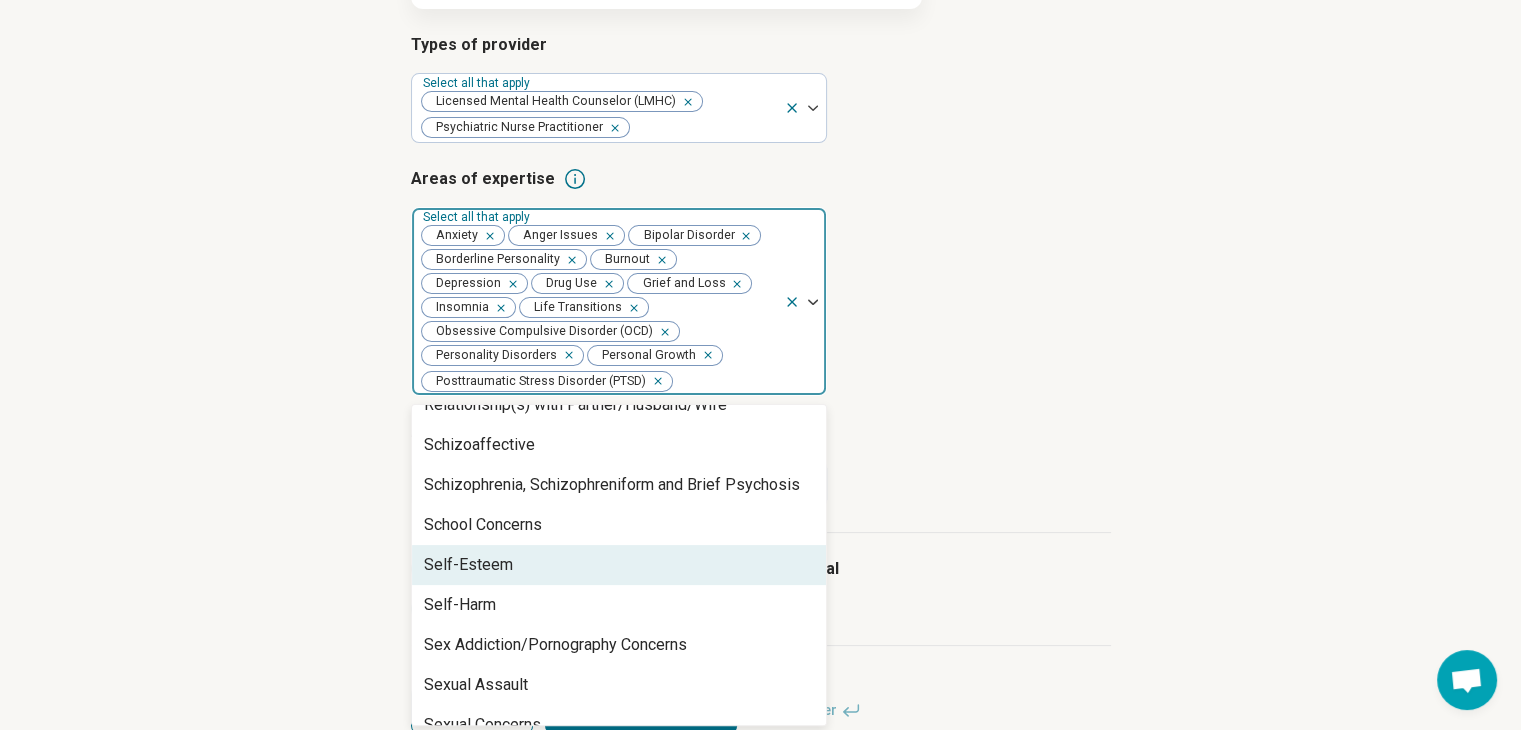 click on "Self-Esteem" at bounding box center [619, 565] 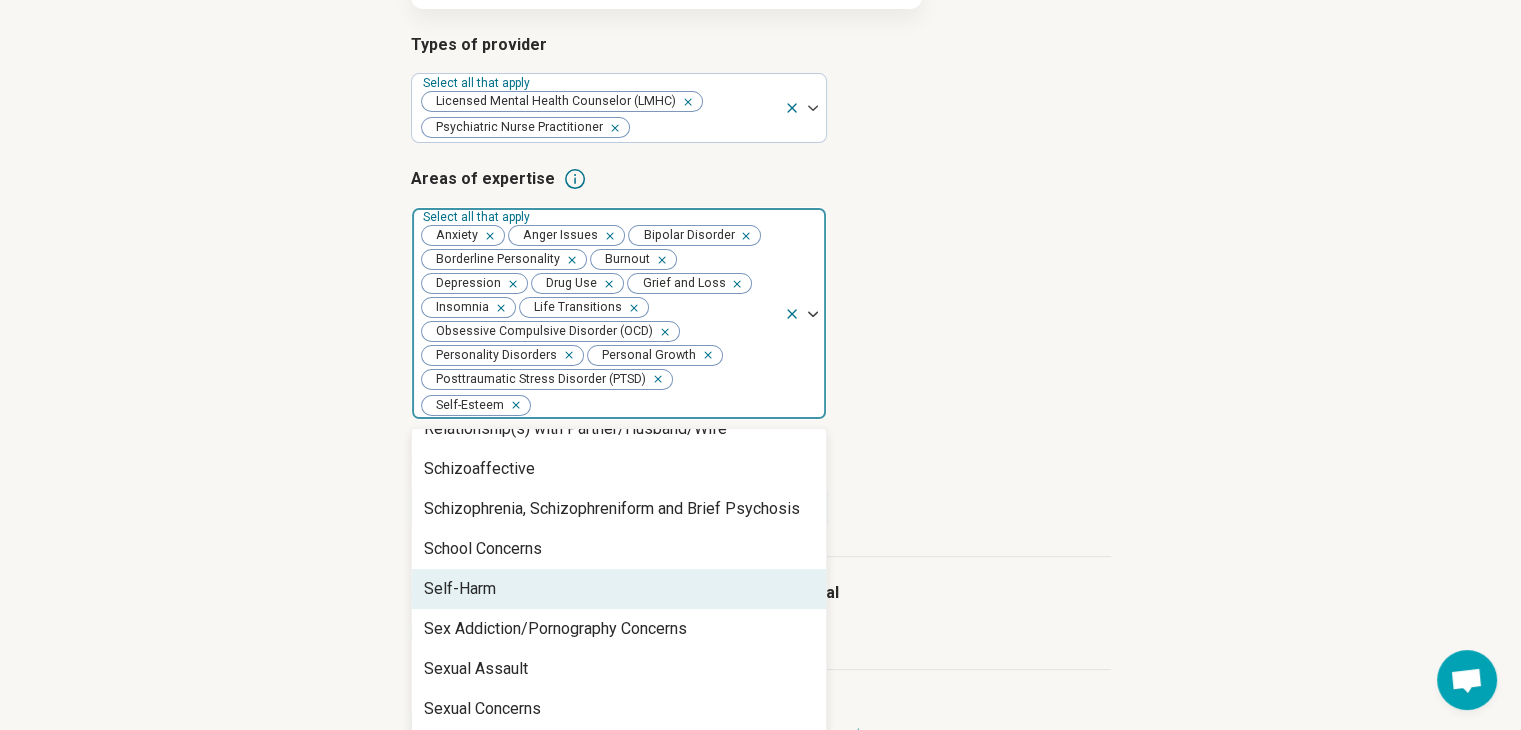 click on "Self-Harm" at bounding box center (619, 589) 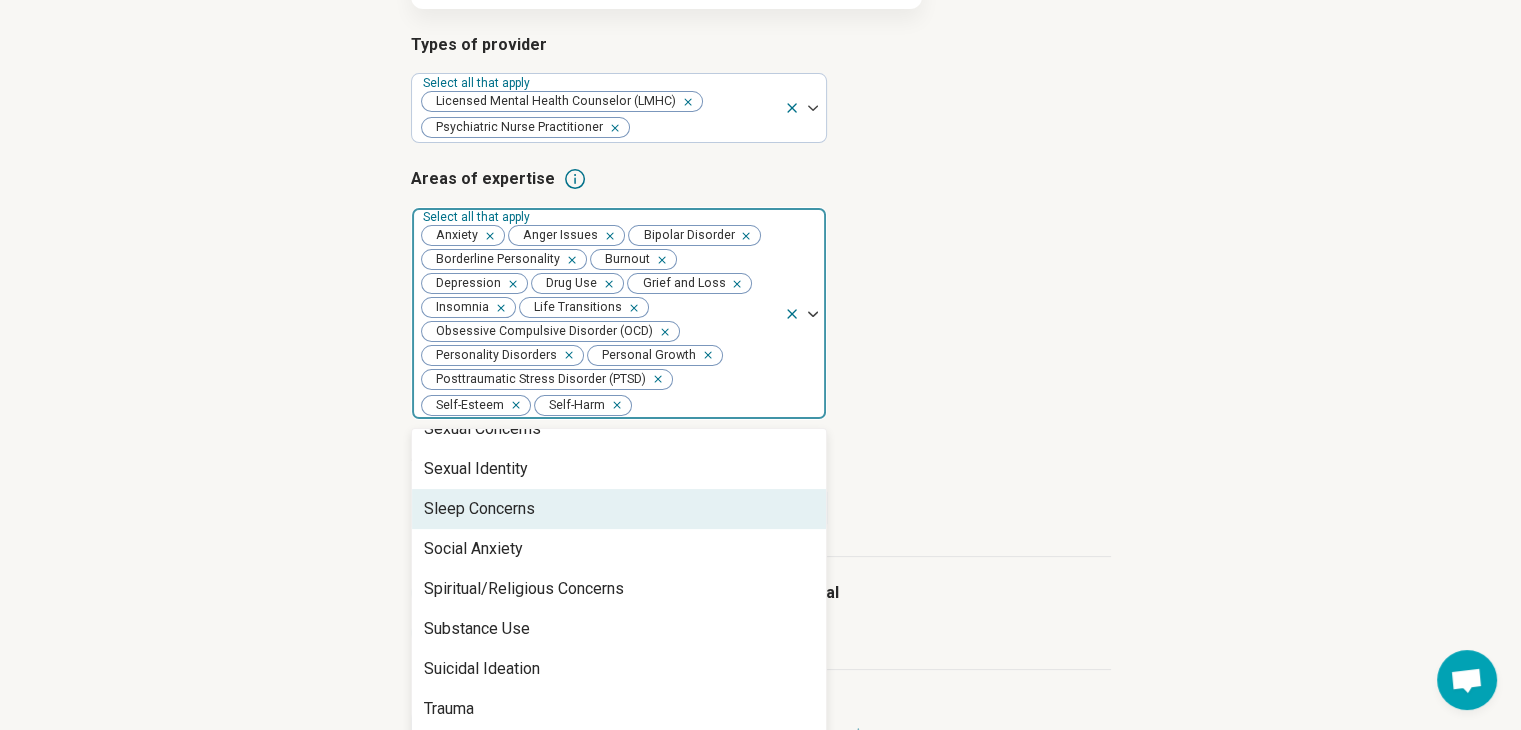 scroll, scrollTop: 2940, scrollLeft: 0, axis: vertical 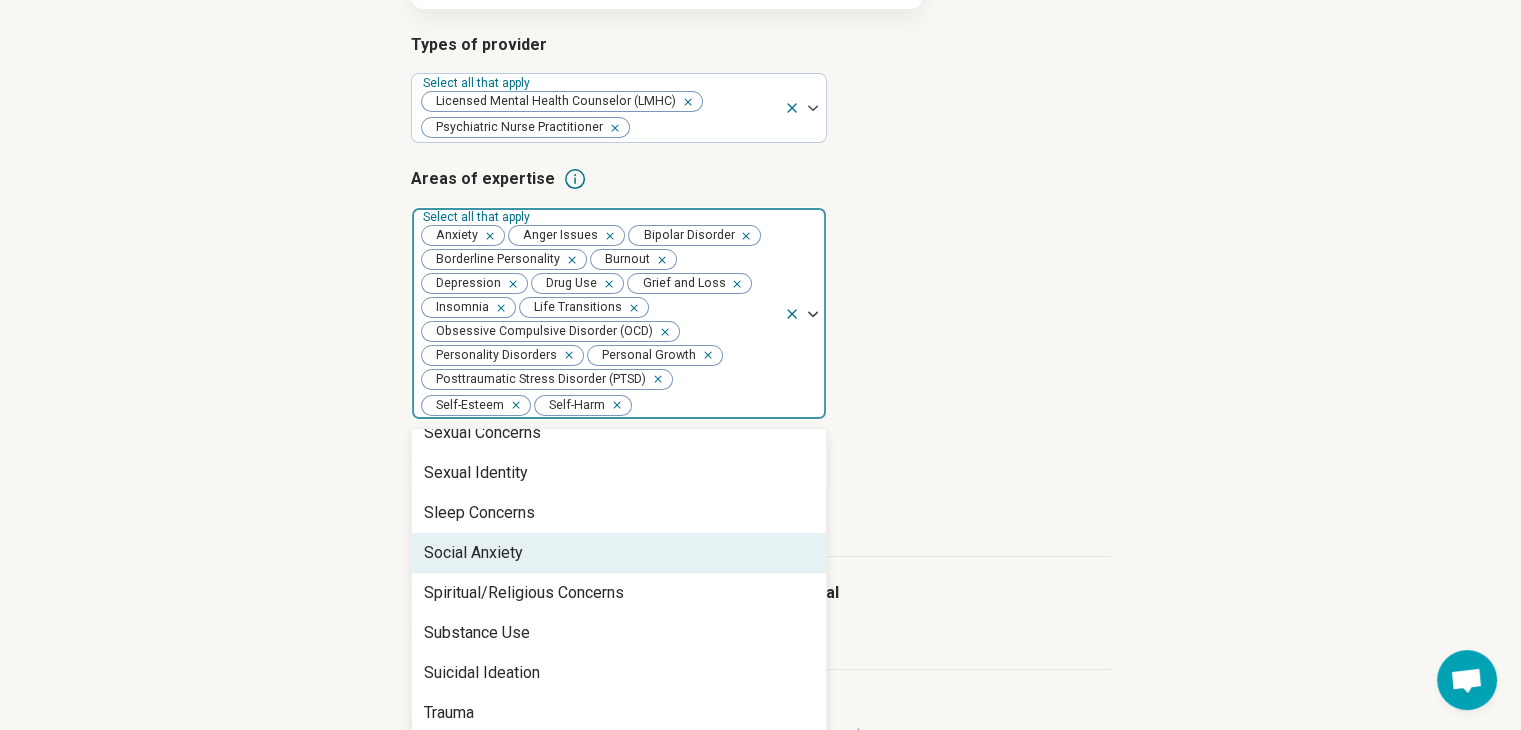 click on "Social Anxiety" at bounding box center (619, 553) 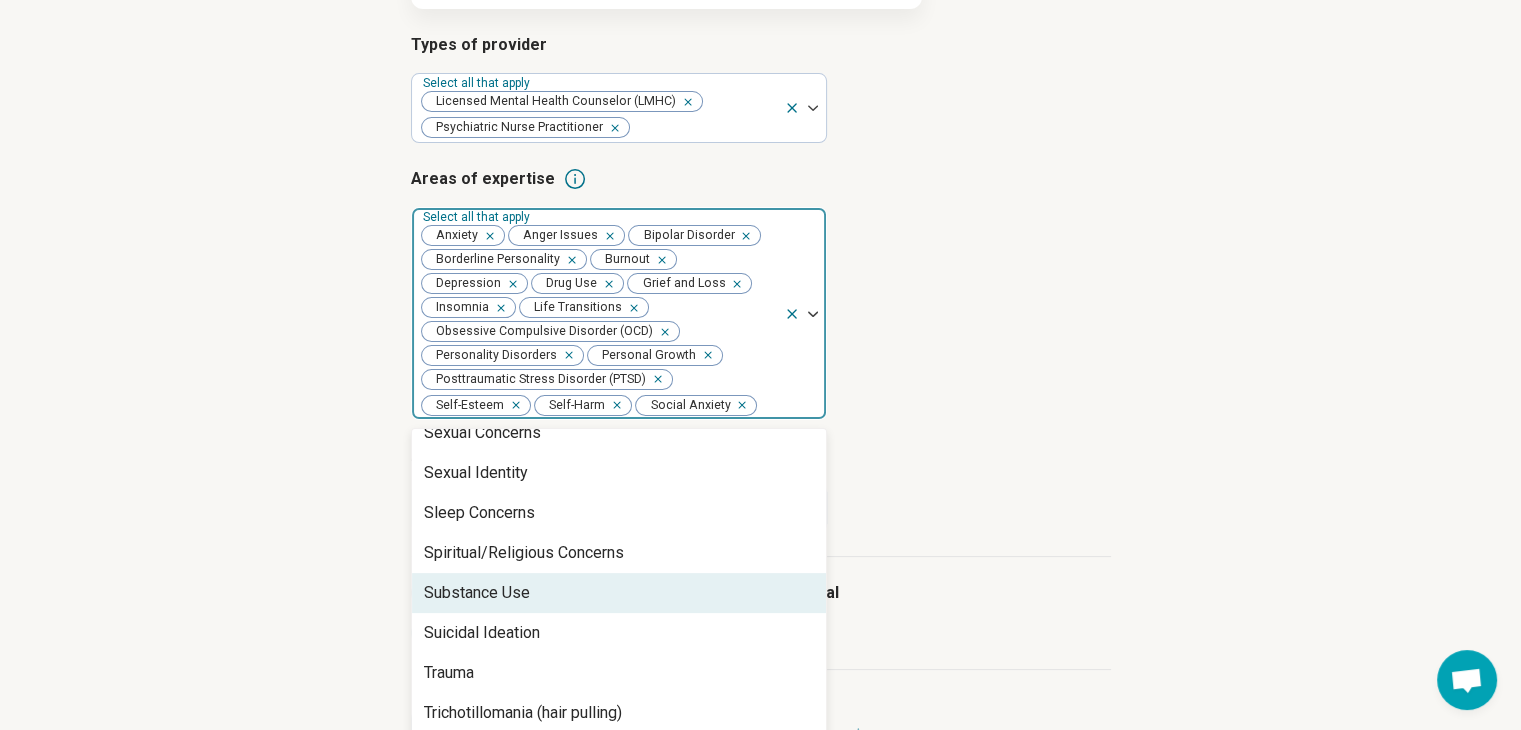 click on "Substance Use" at bounding box center [619, 593] 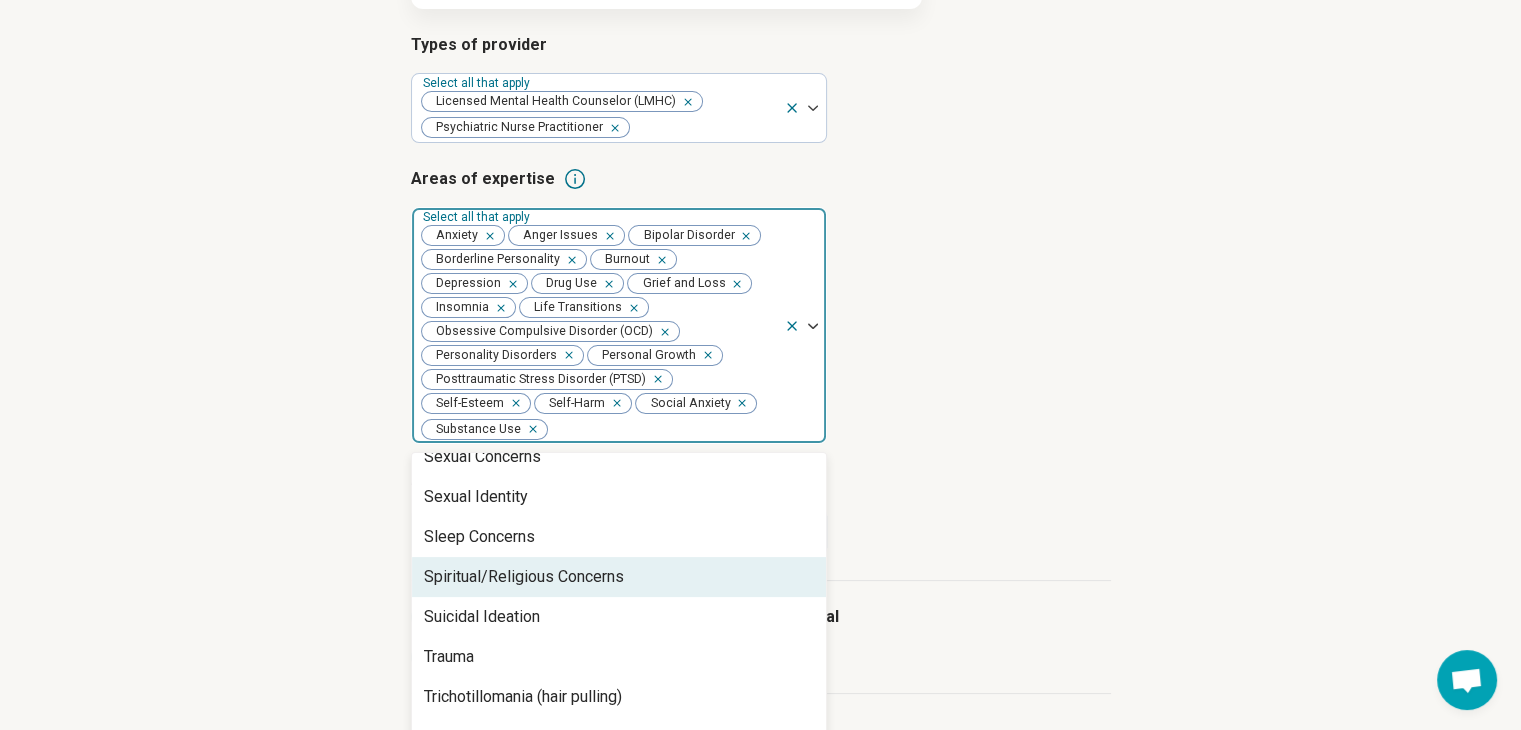 scroll, scrollTop: 2968, scrollLeft: 0, axis: vertical 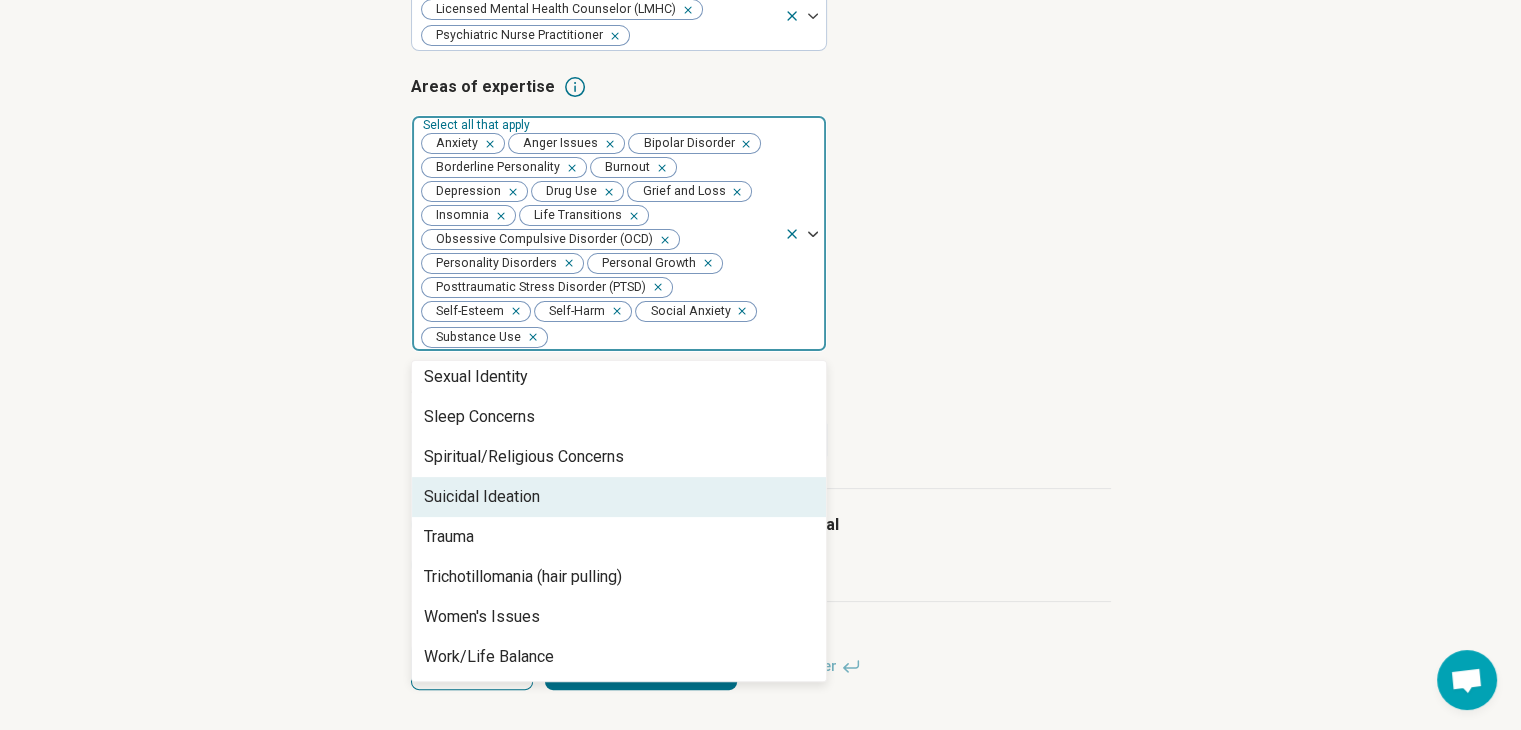 click on "Suicidal Ideation" at bounding box center (619, 497) 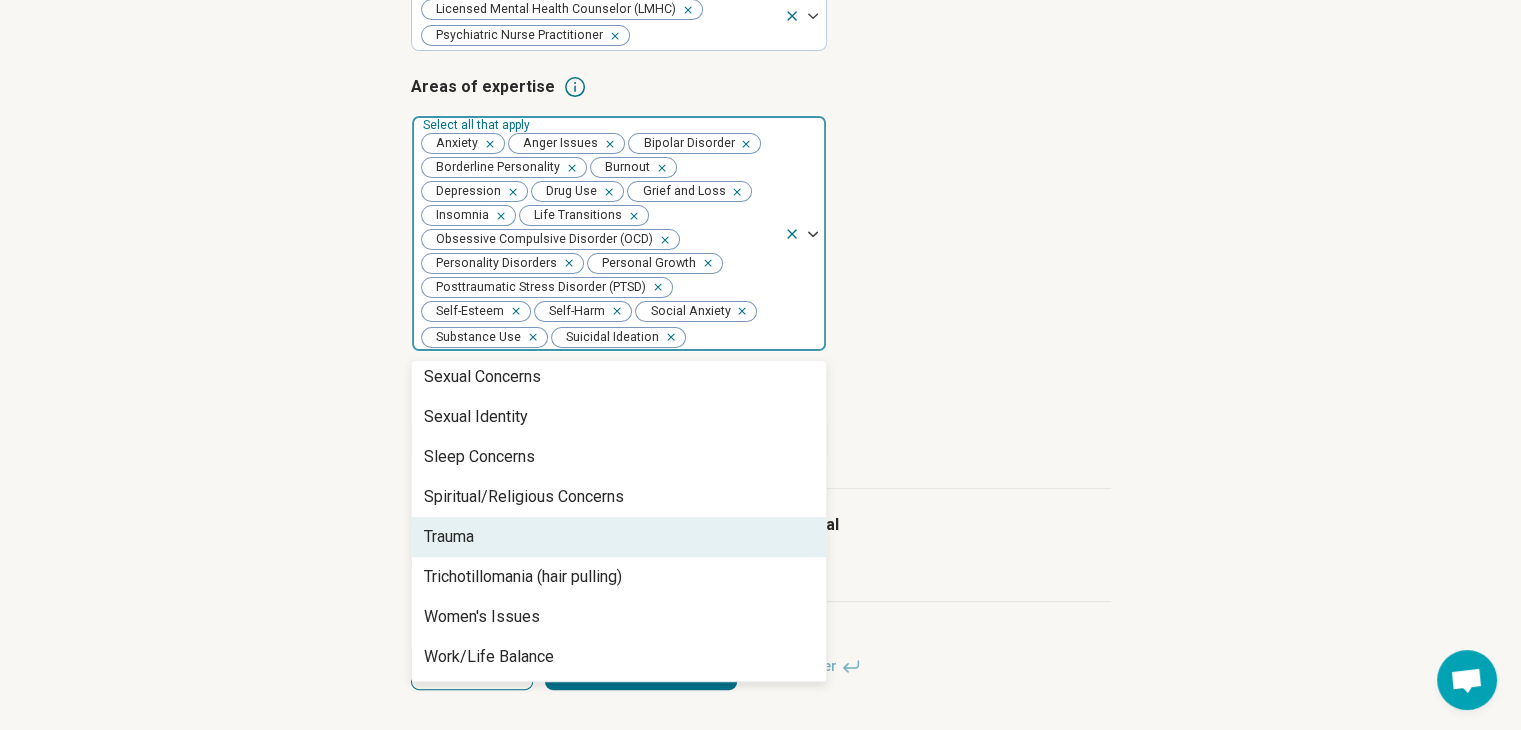 click on "Trauma" at bounding box center [619, 537] 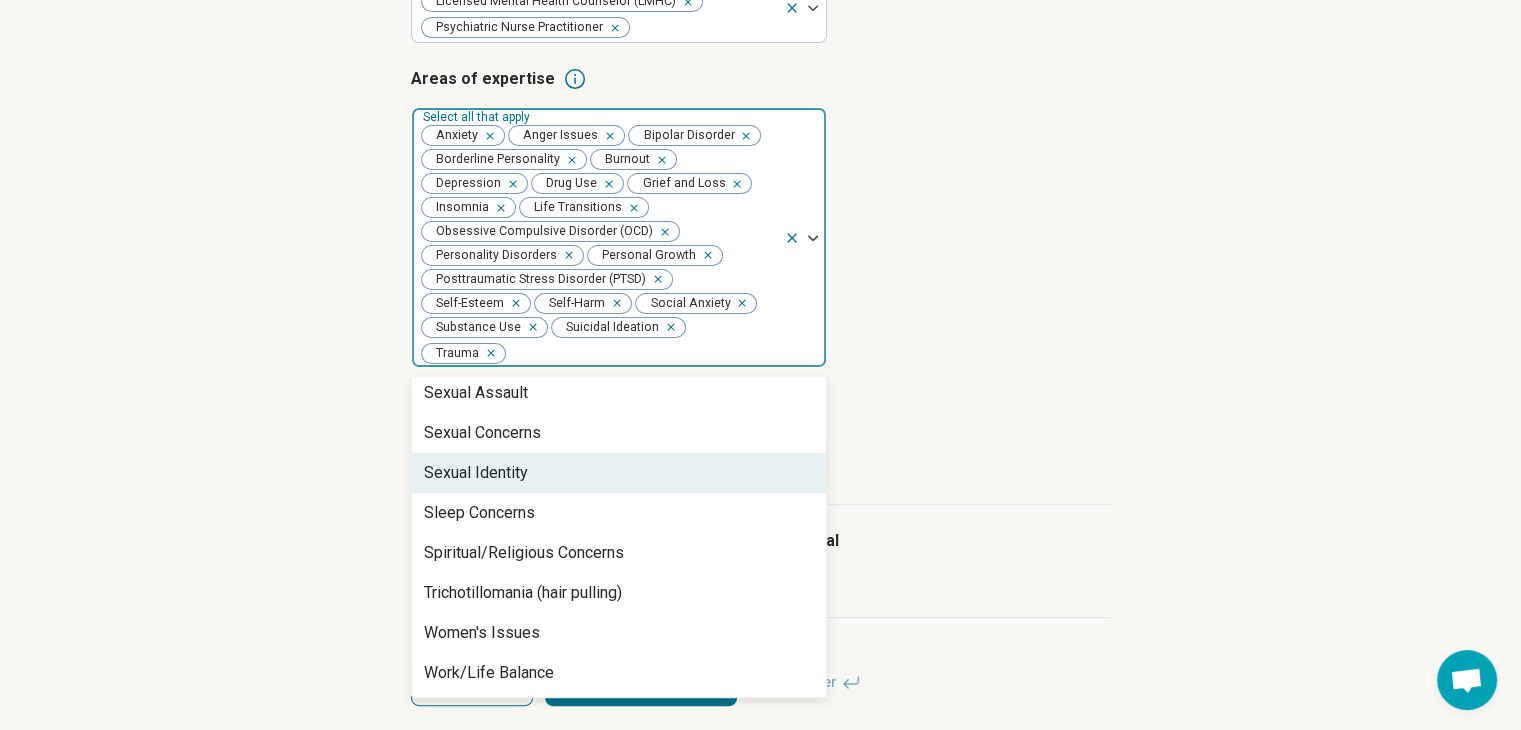click on "Step  3  of  9 Tells us a little bit more about your expertise This helps us match you with clients in your areas of expertise. Types of provider Select all that apply Licensed Mental Health Counselor (LMHC) Psychiatric Nurse Practitioner Areas of expertise option Trauma, selected. 80 results available. Use Up and Down to choose options, press Enter to select the currently focused option, press Escape to exit the menu, press Tab to select the option and exit the menu. Select all that apply Anxiety Anger Issues Bipolar Disorder Borderline Personality Burnout Depression Drug Use Grief and Loss Insomnia Life Transitions Obsessive Compulsive Disorder (OCD) Personality Disorders Personal Growth Posttraumatic Stress Disorder (PTSD) Self-Esteem Self-Harm Social Anxiety Substance Use Suicidal Ideation Trauma Abuse Academic Concerns Adoption Aging Alcohol Use Anorexia Nervosa Antisocial Personality Athletic Performance Athletic/Sports performance Attention Deficit Hyperactivity Disorder (ADHD) Autism Body Image Career" at bounding box center [760, 234] 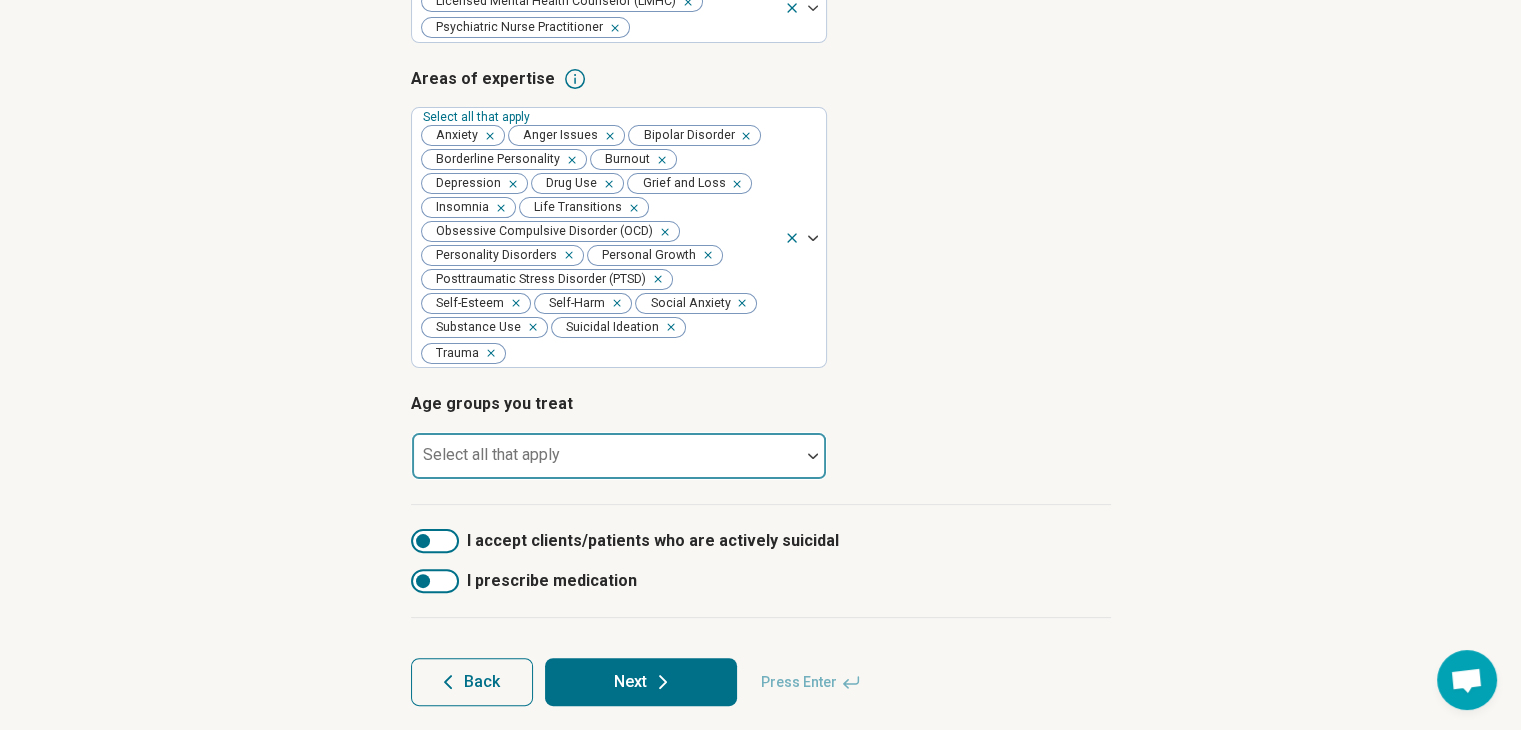 click at bounding box center [606, 464] 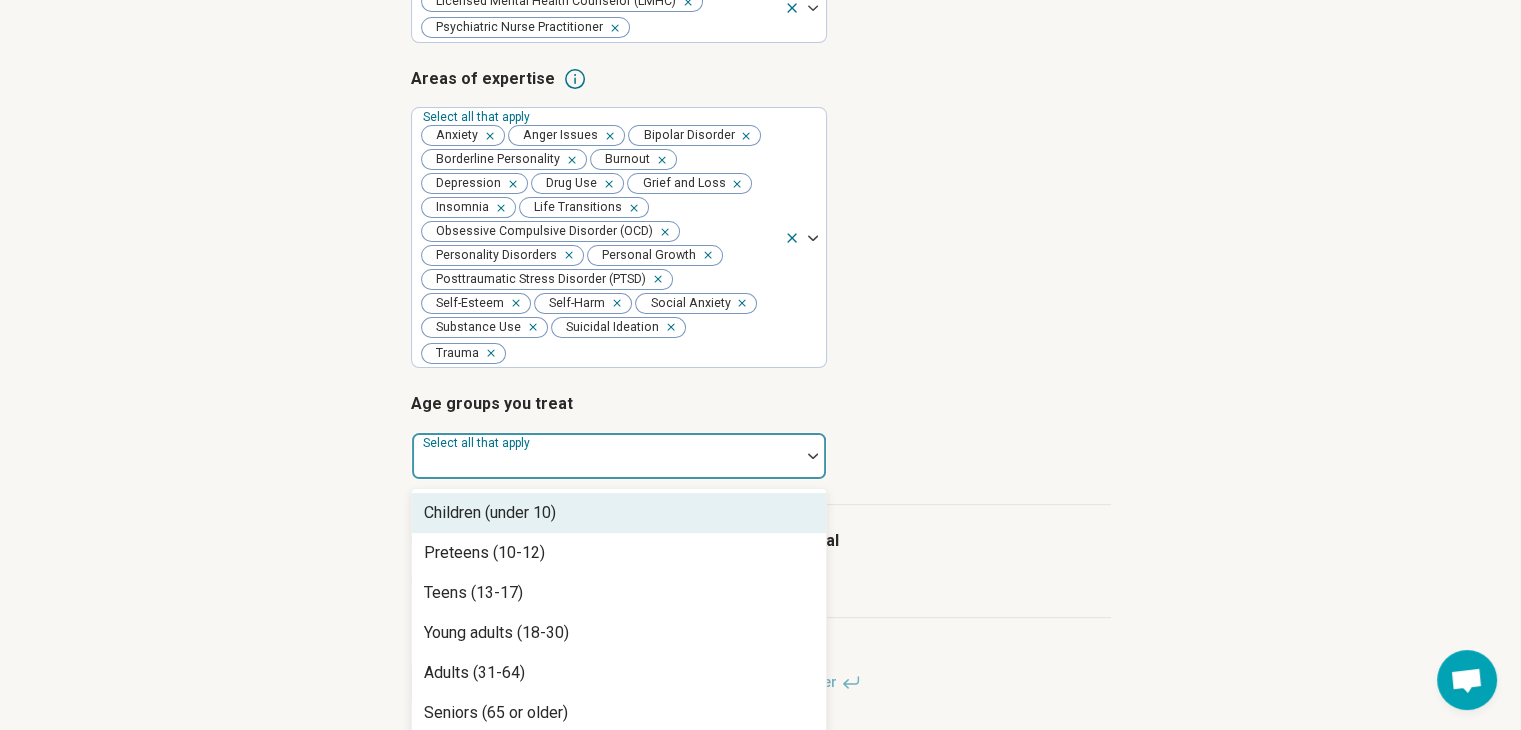 scroll, scrollTop: 434, scrollLeft: 0, axis: vertical 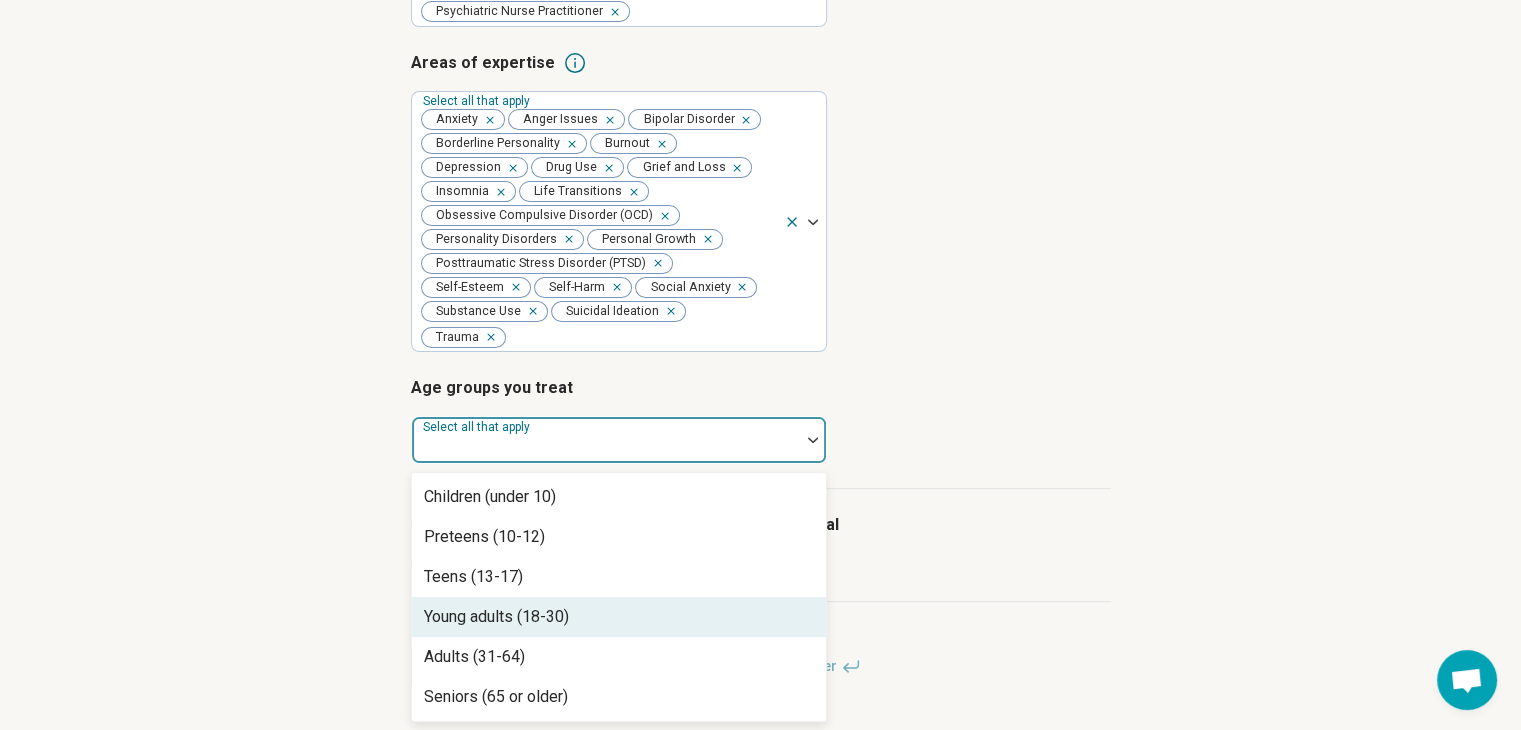 click on "Young adults (18-30)" at bounding box center (496, 617) 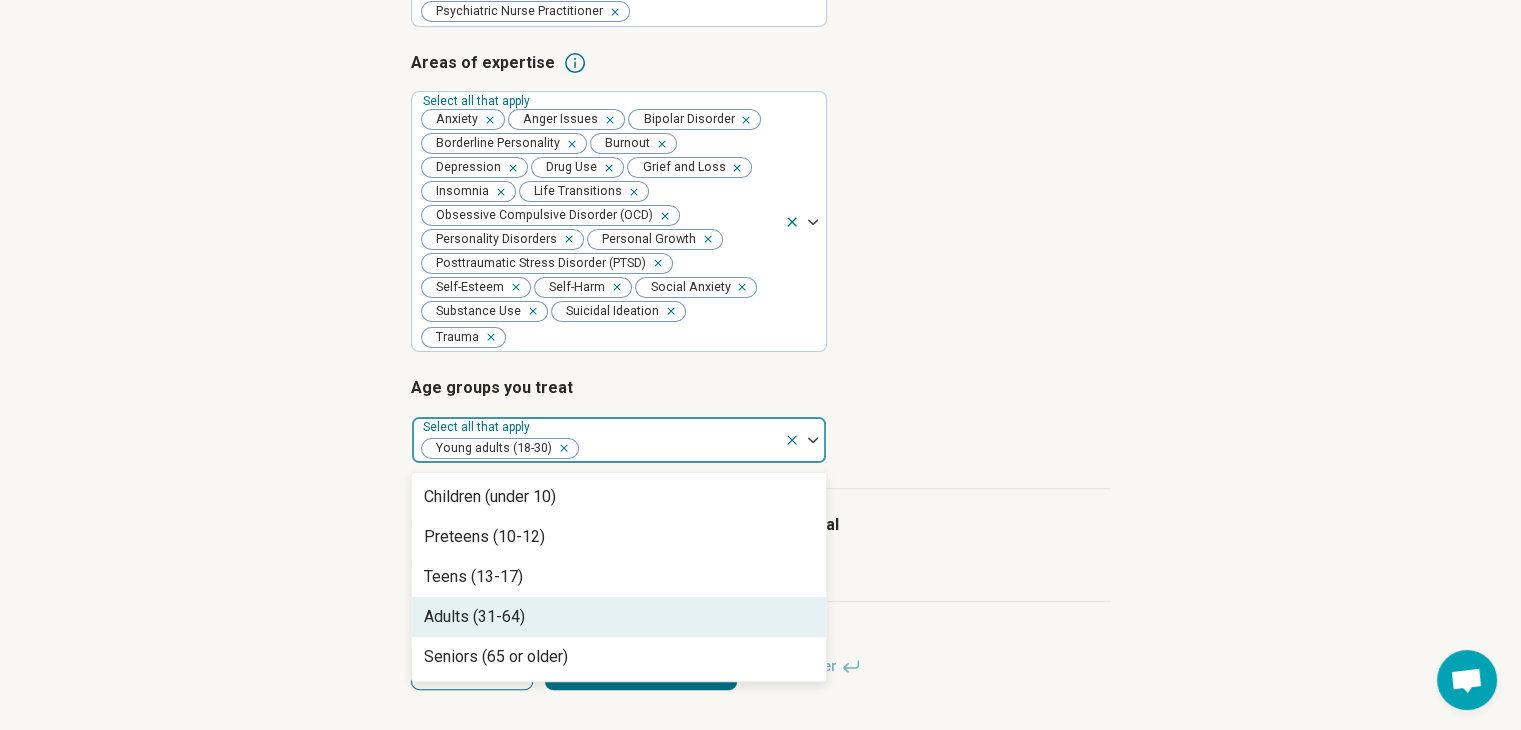 click on "Adults (31-64)" at bounding box center [619, 617] 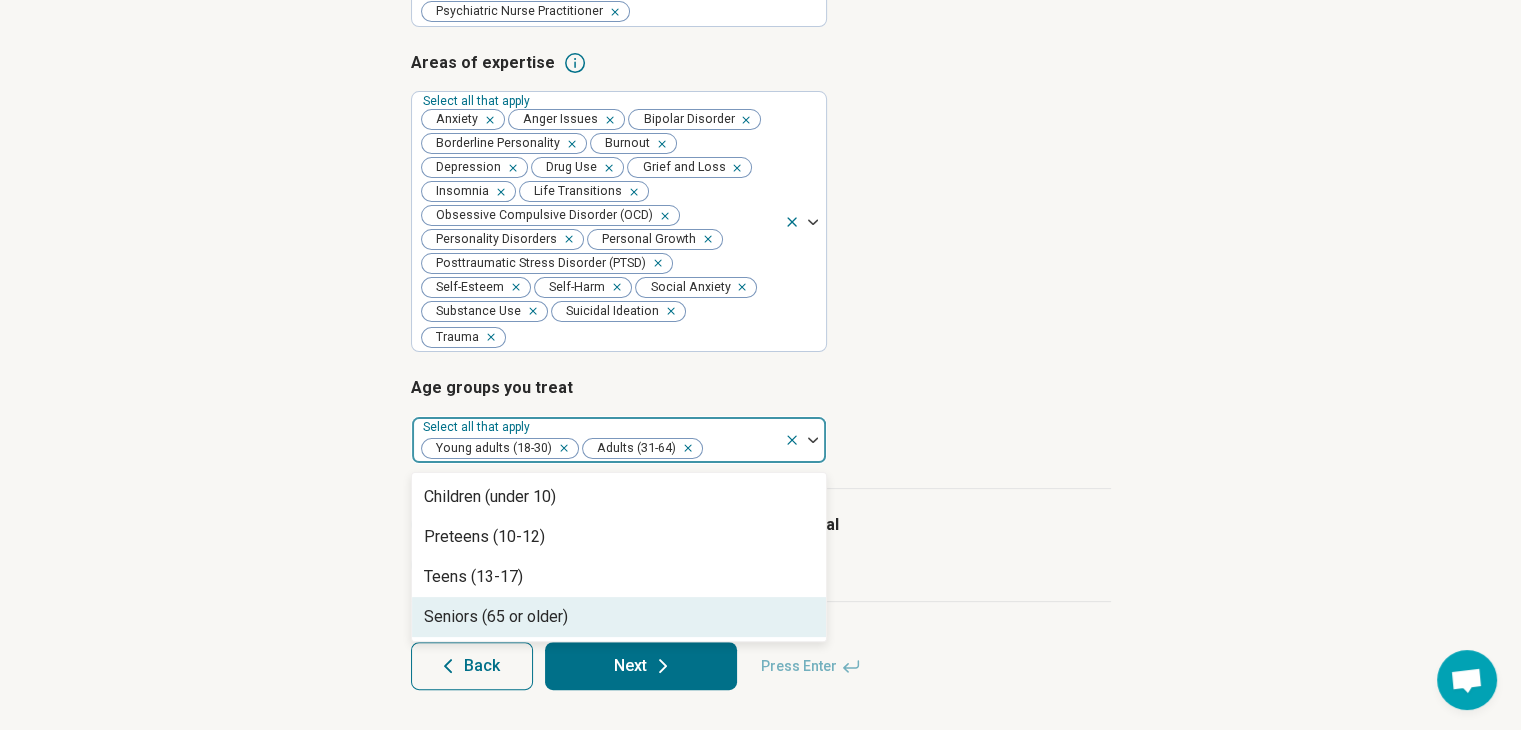 click on "Seniors (65 or older)" at bounding box center (496, 617) 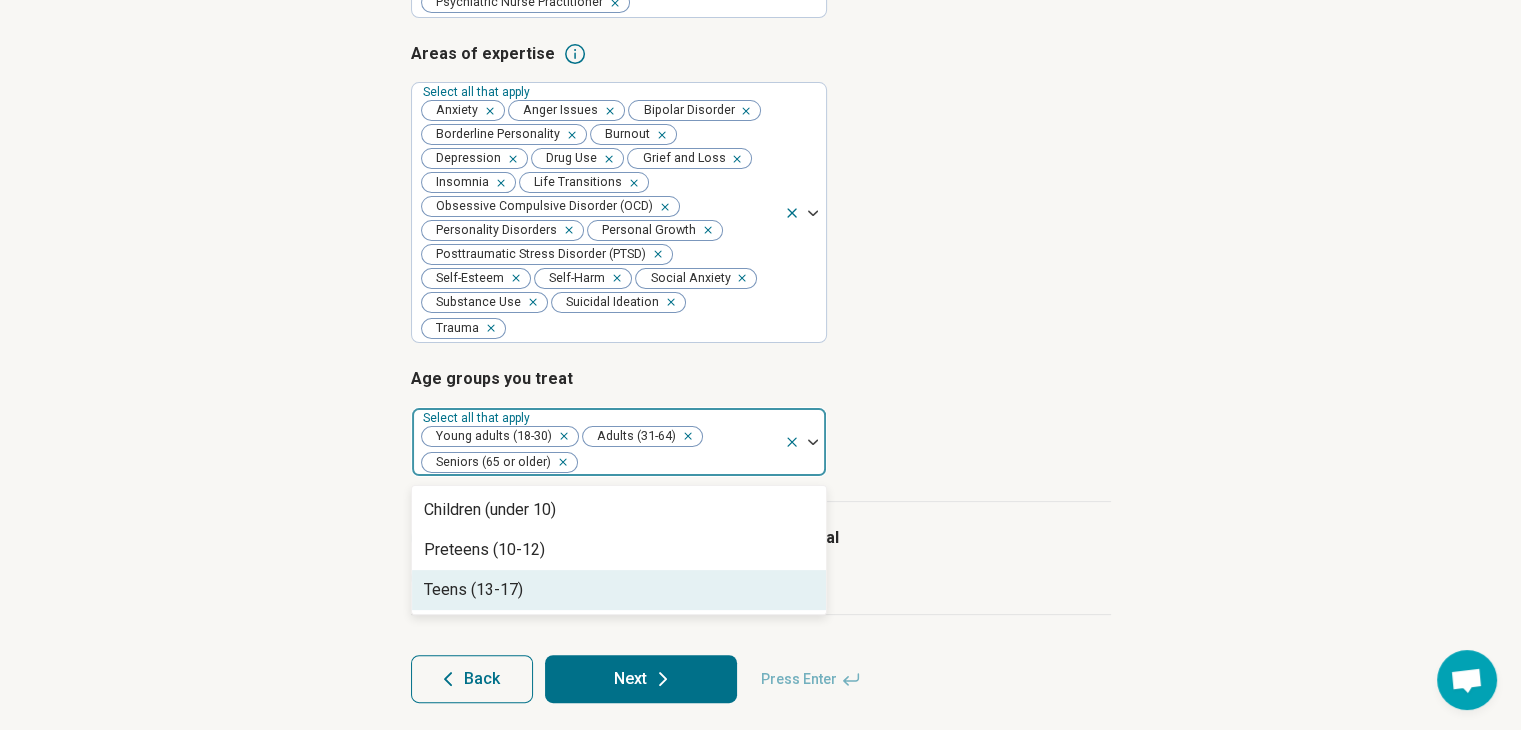 click on "I prescribe medication" at bounding box center [761, 578] 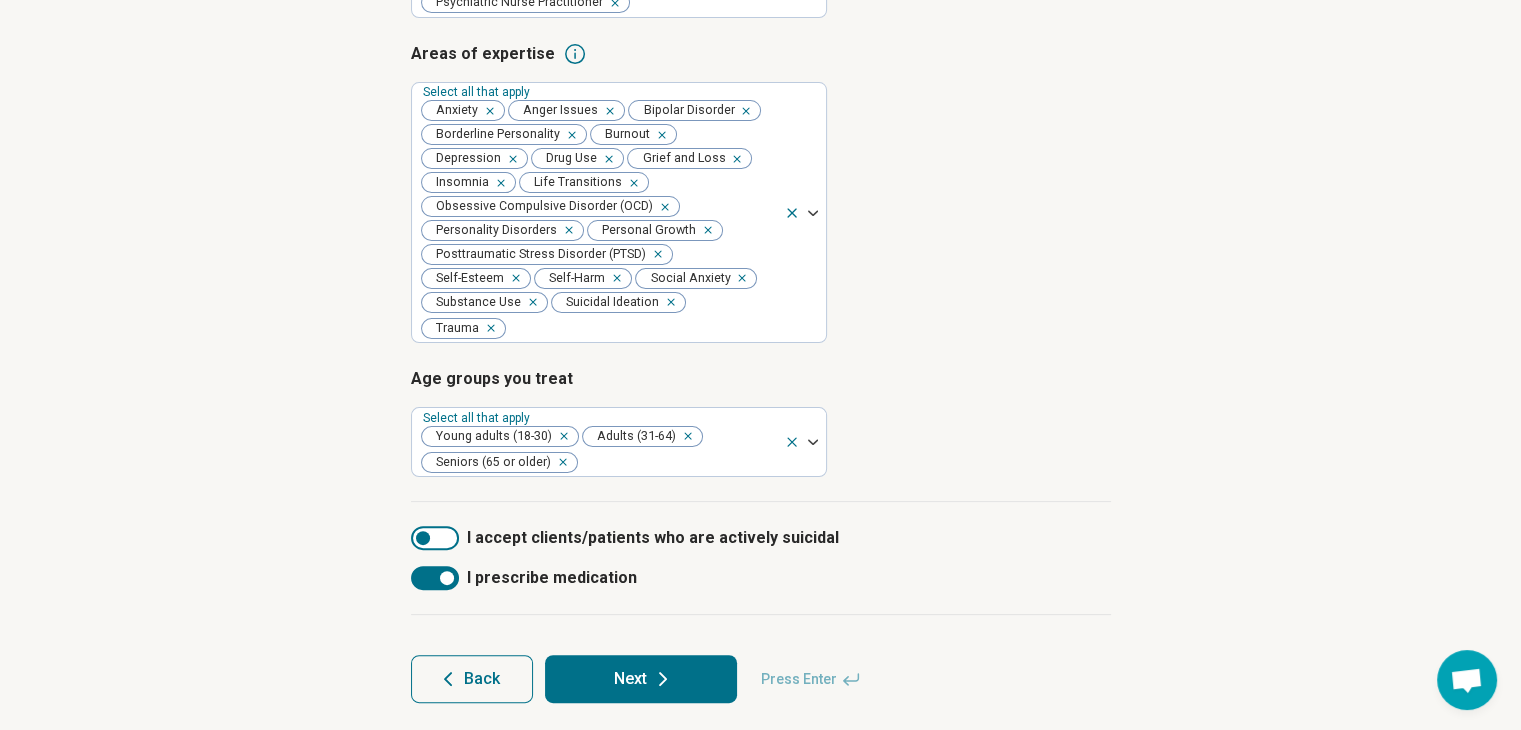 scroll, scrollTop: 10, scrollLeft: 0, axis: vertical 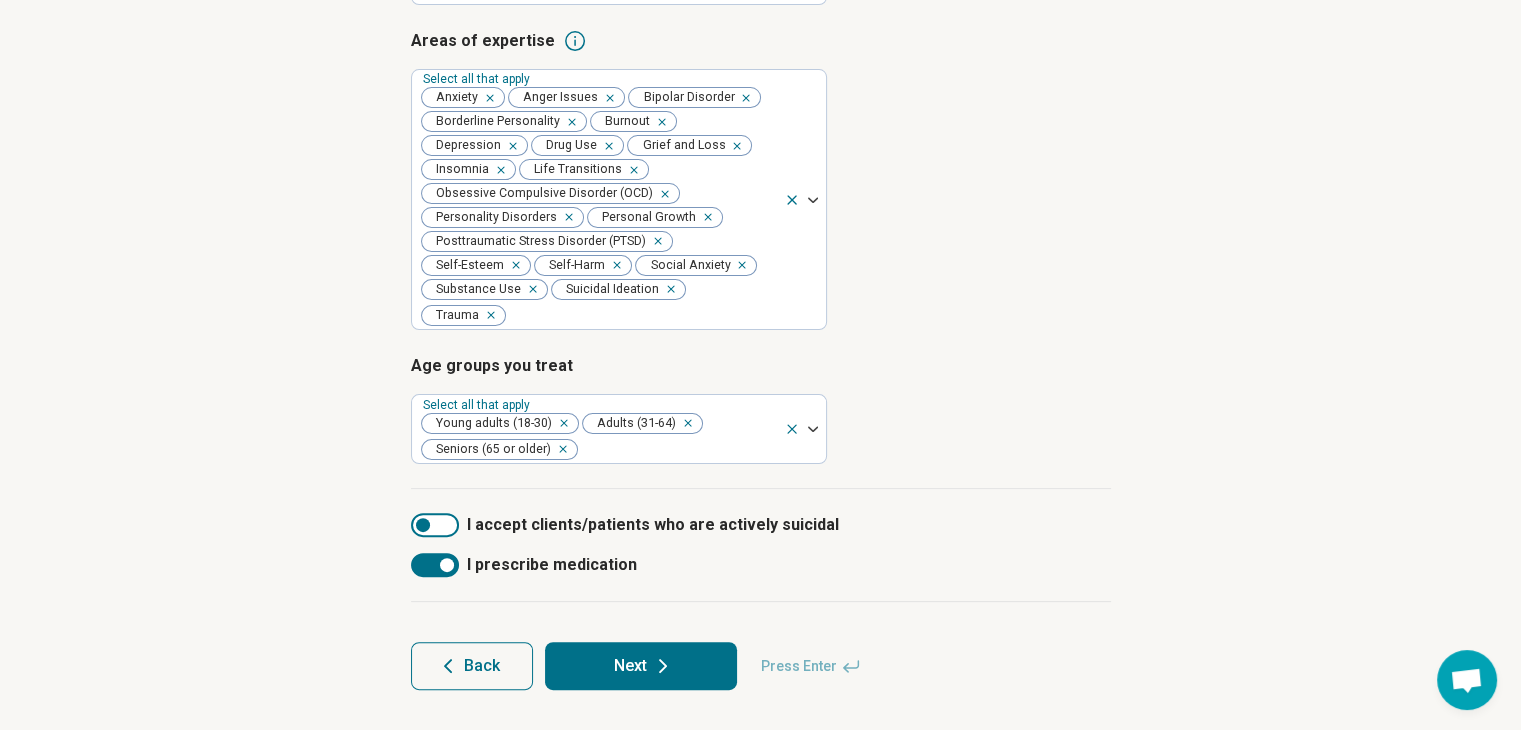 click at bounding box center (423, 525) 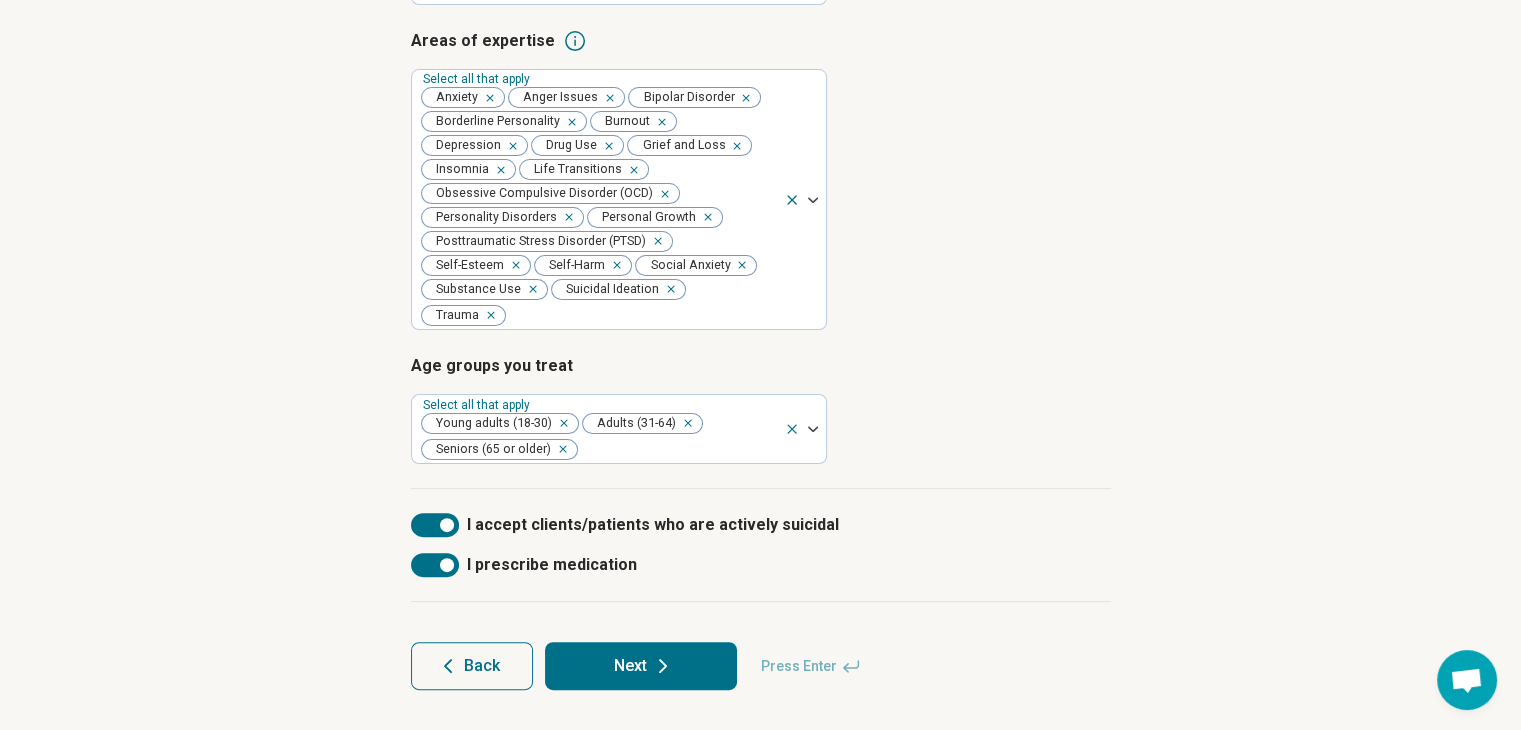 click 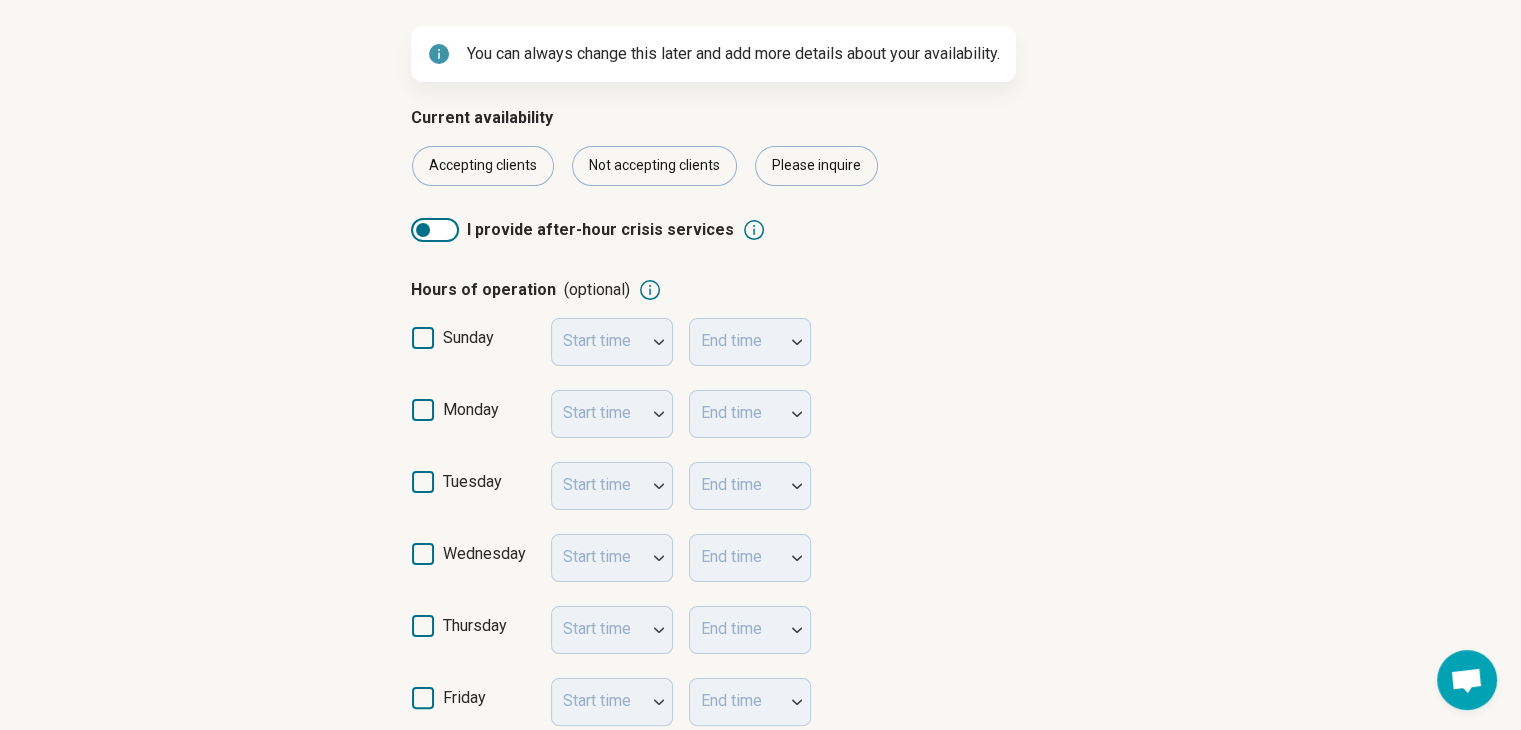 scroll, scrollTop: 264, scrollLeft: 0, axis: vertical 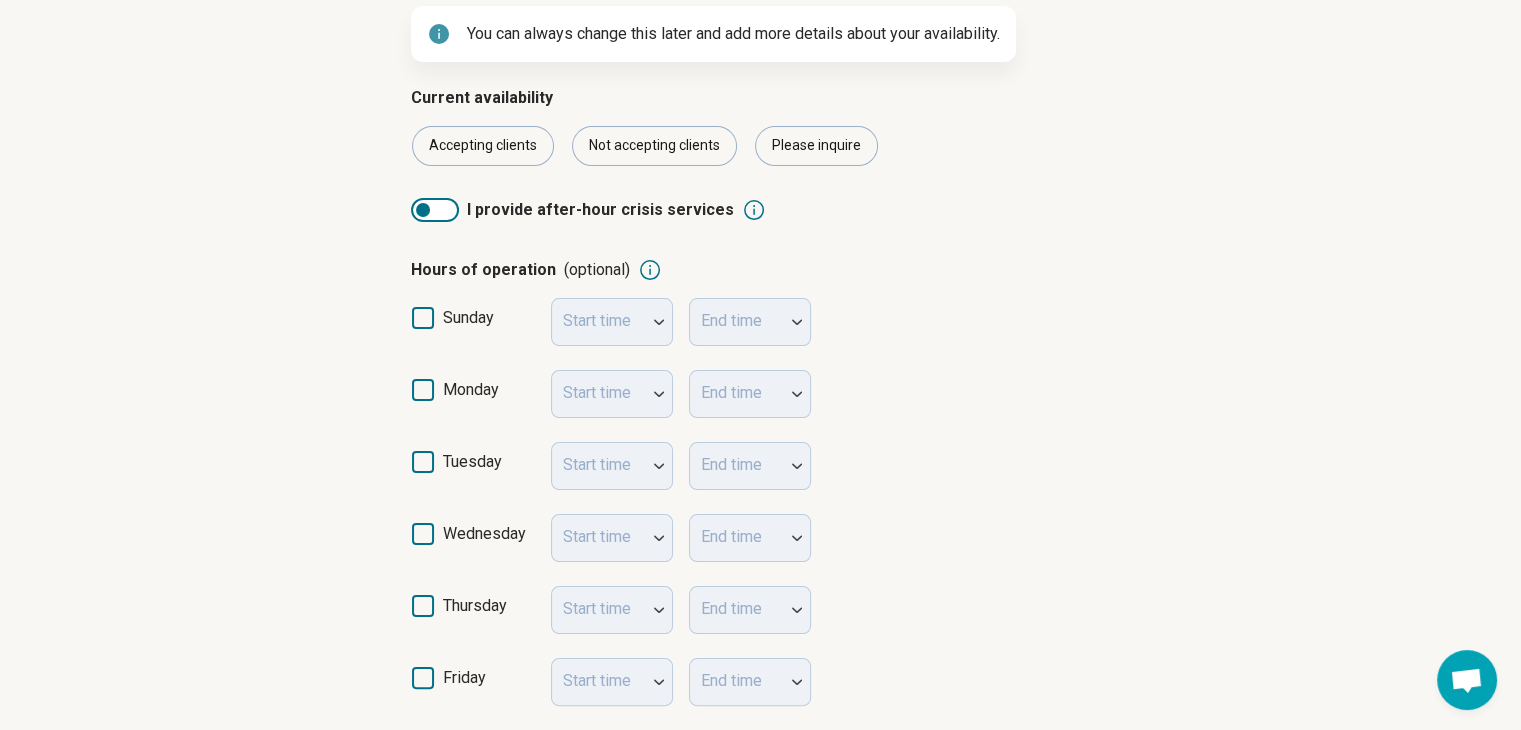 click on "monday" at bounding box center [473, 398] 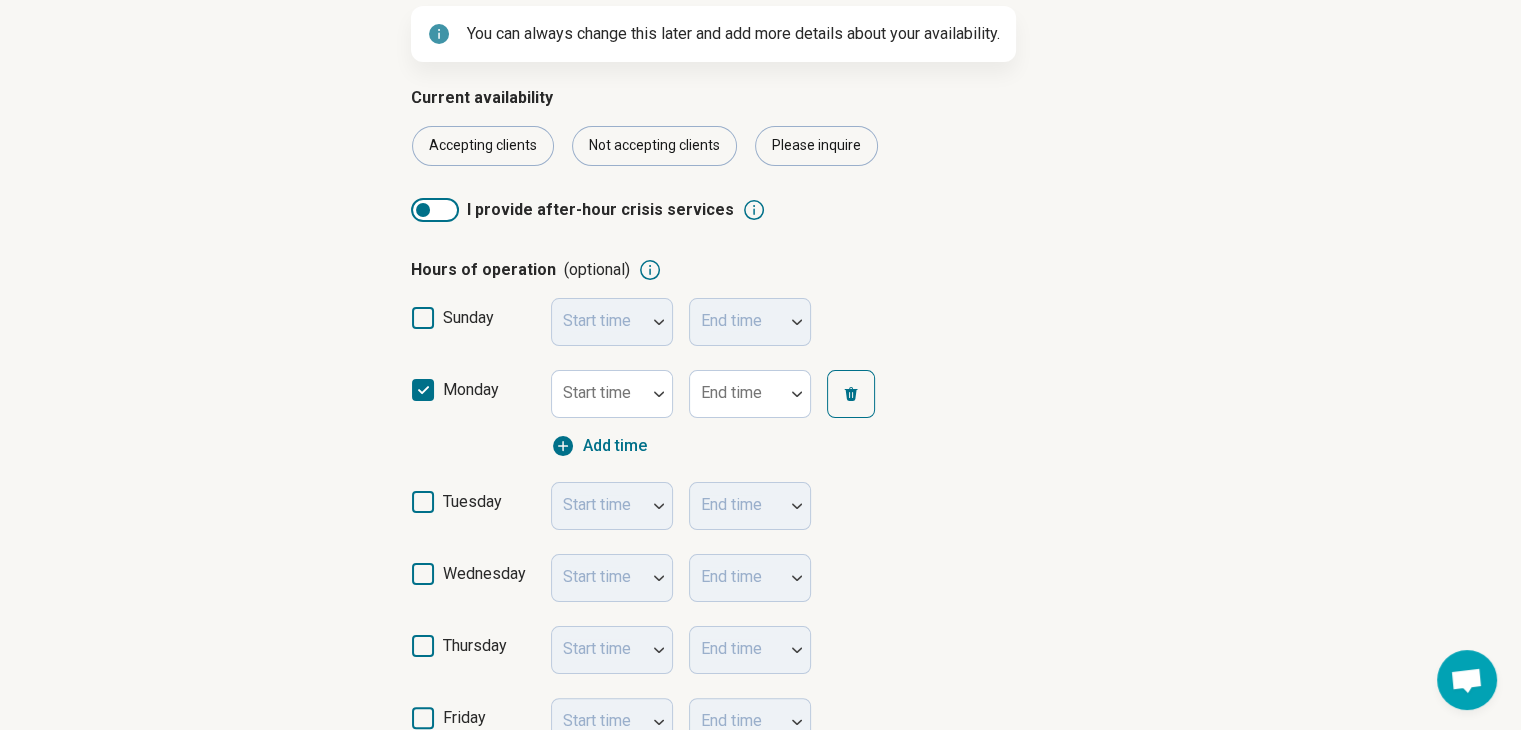 scroll, scrollTop: 10, scrollLeft: 0, axis: vertical 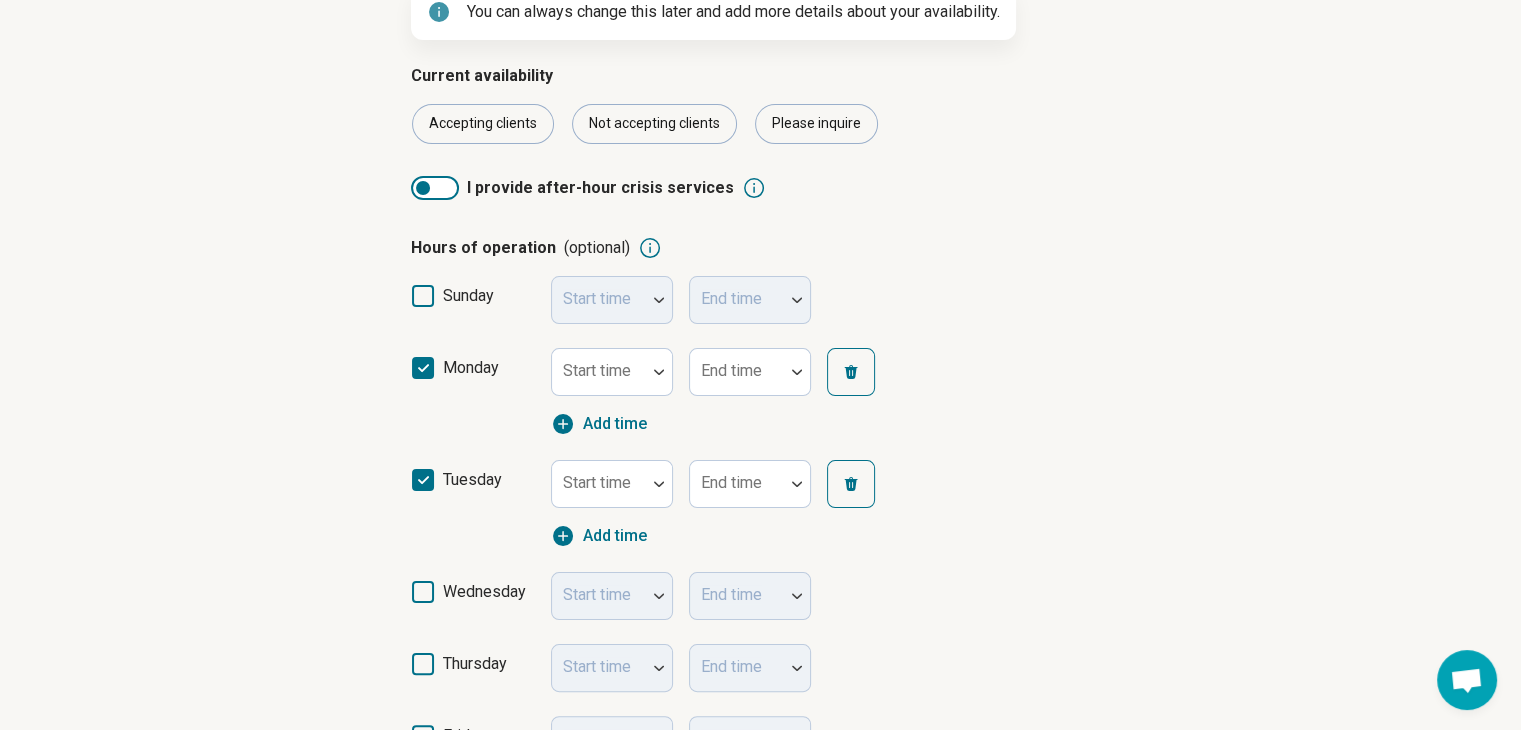 click at bounding box center [423, 188] 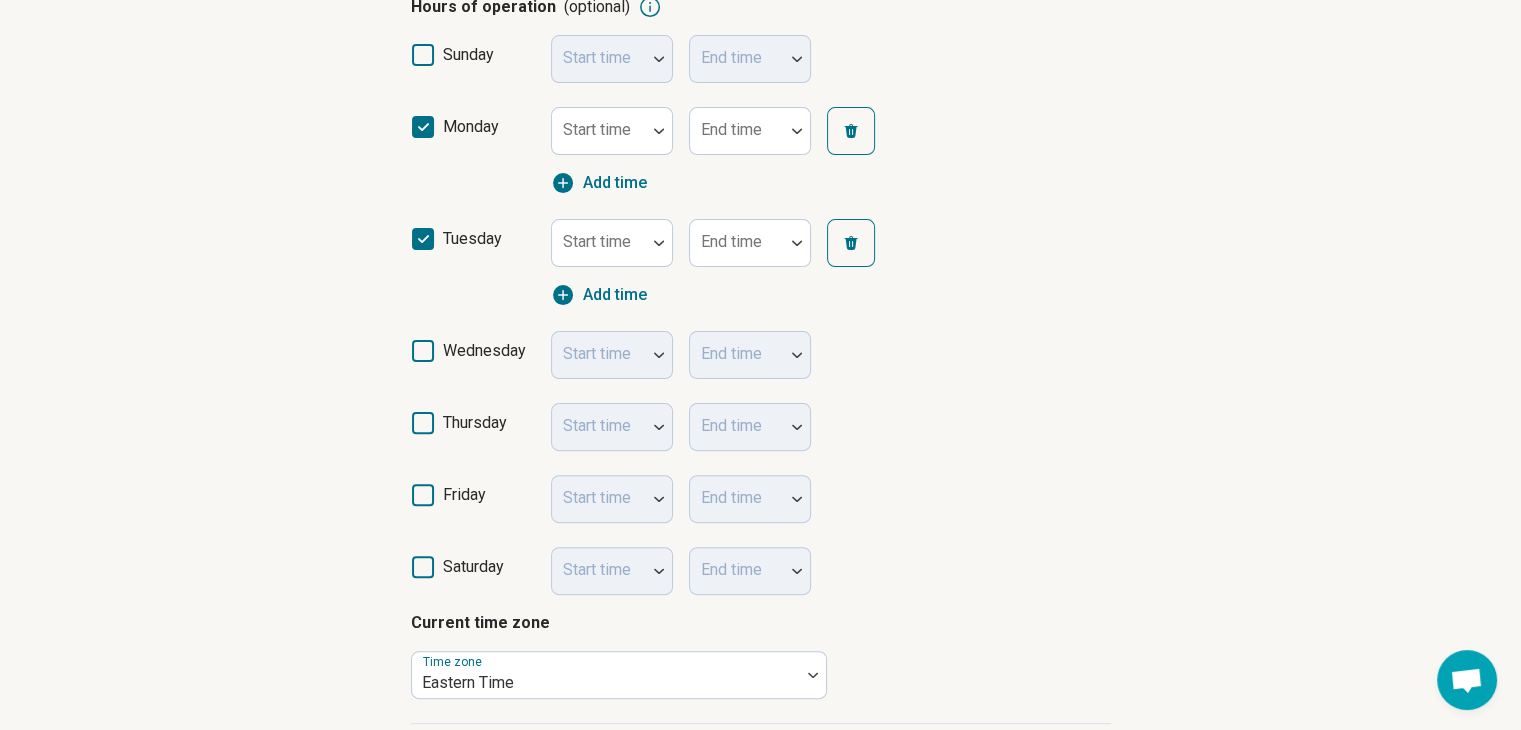 scroll, scrollTop: 534, scrollLeft: 0, axis: vertical 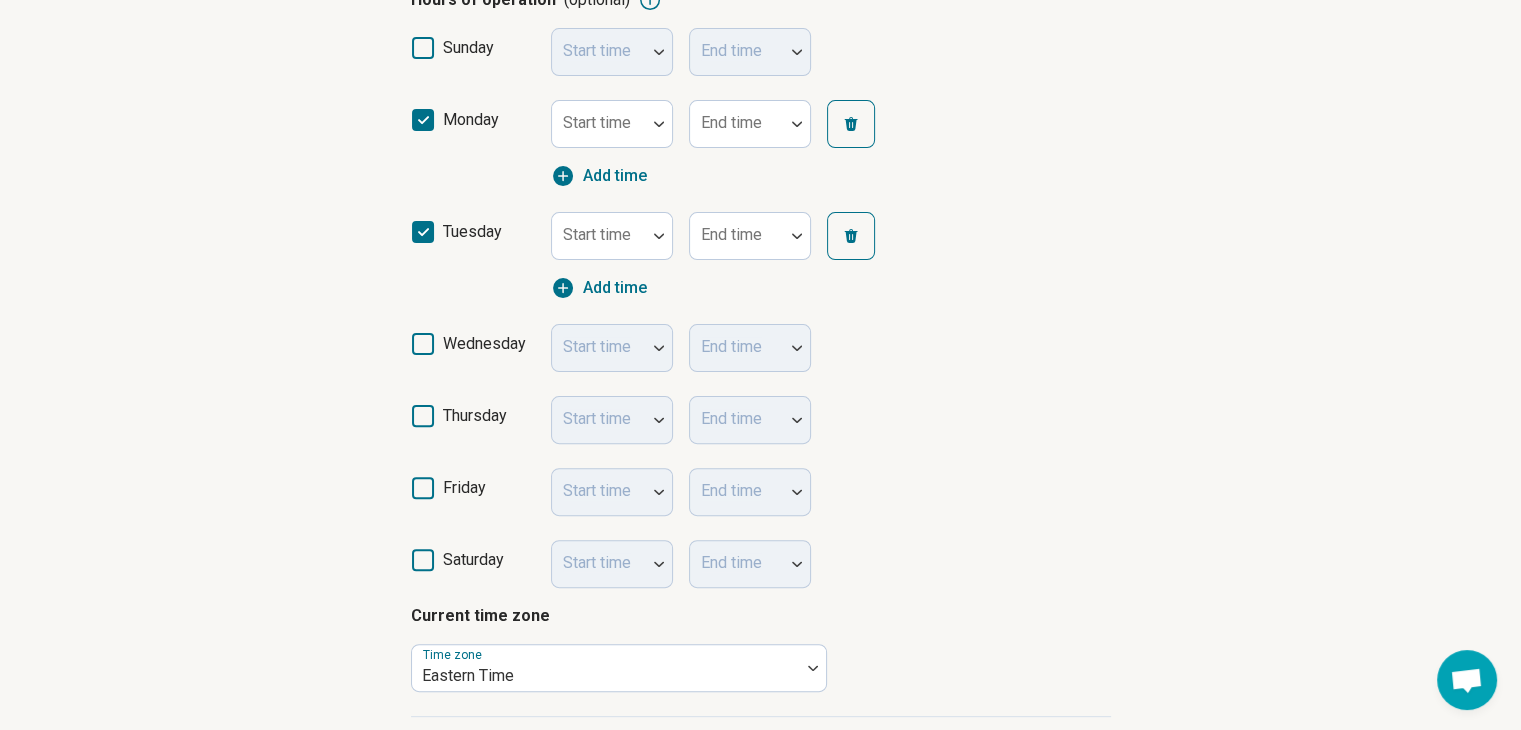 click 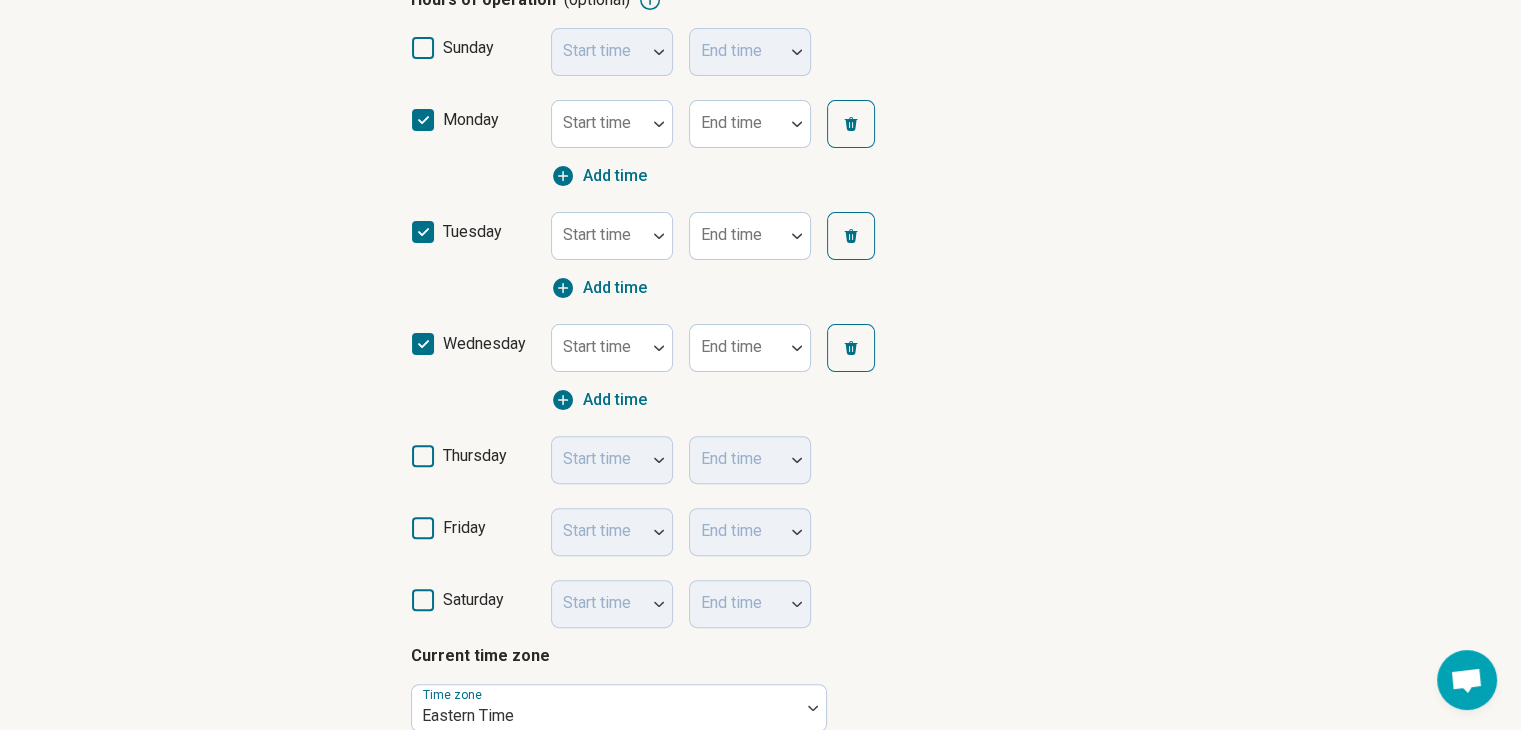 click 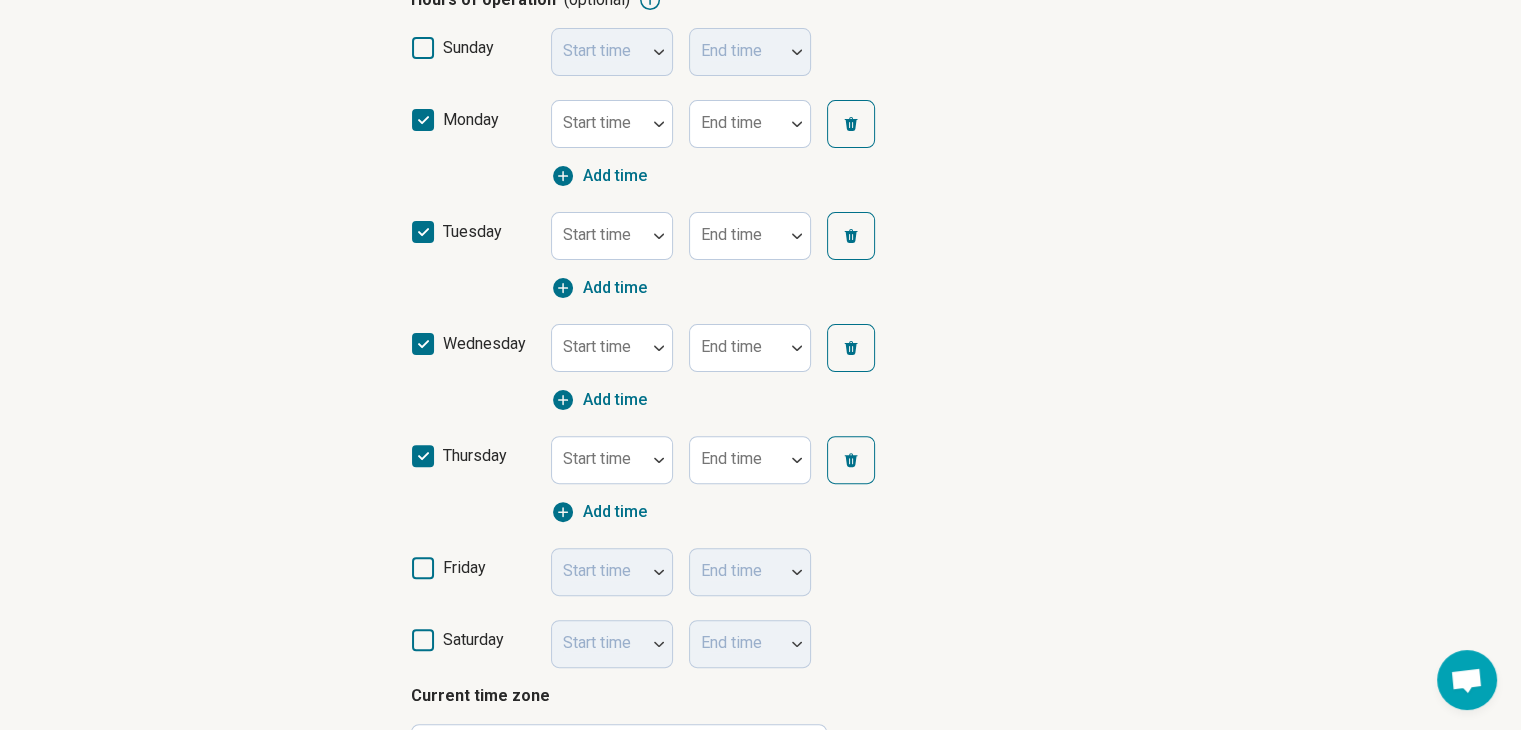 scroll, scrollTop: 10, scrollLeft: 0, axis: vertical 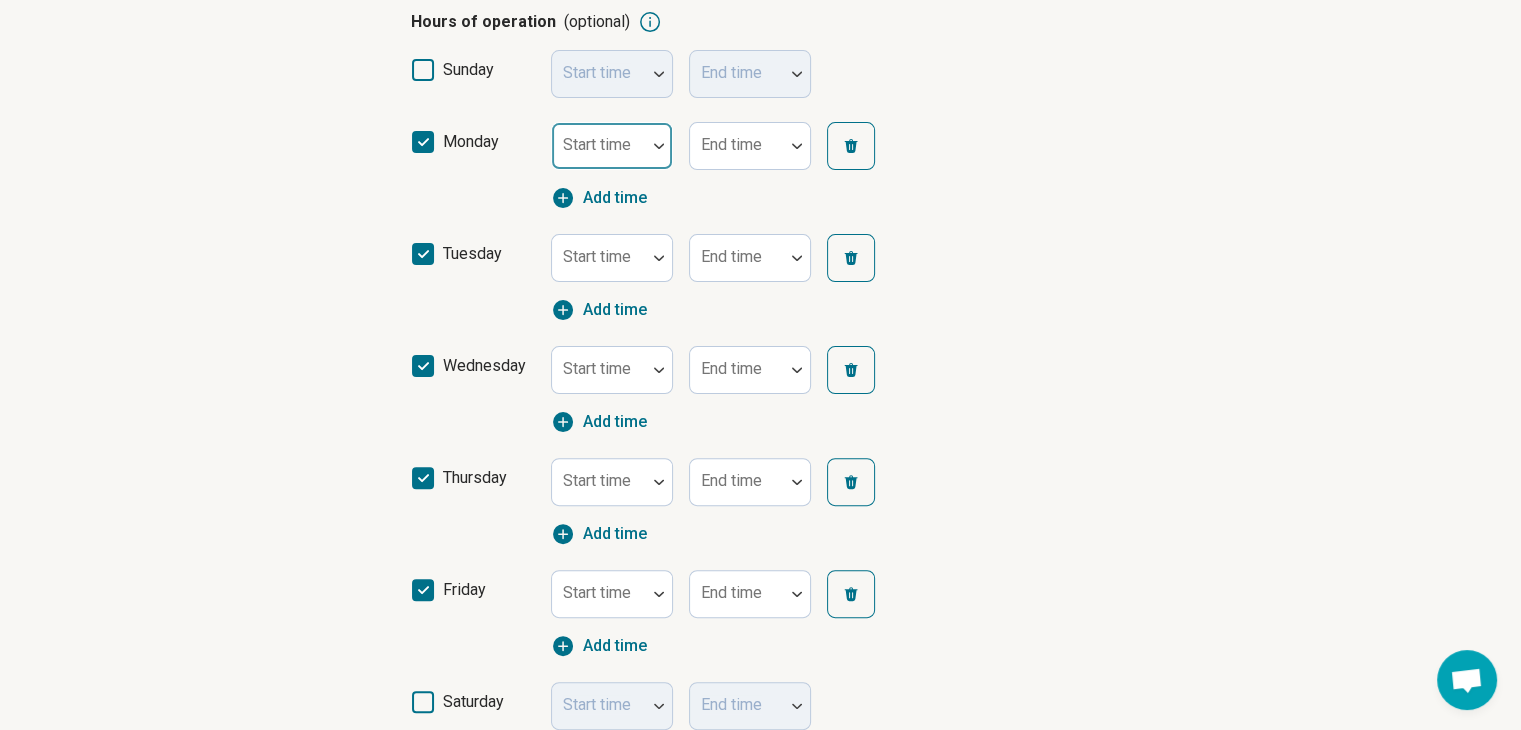 click at bounding box center (599, 146) 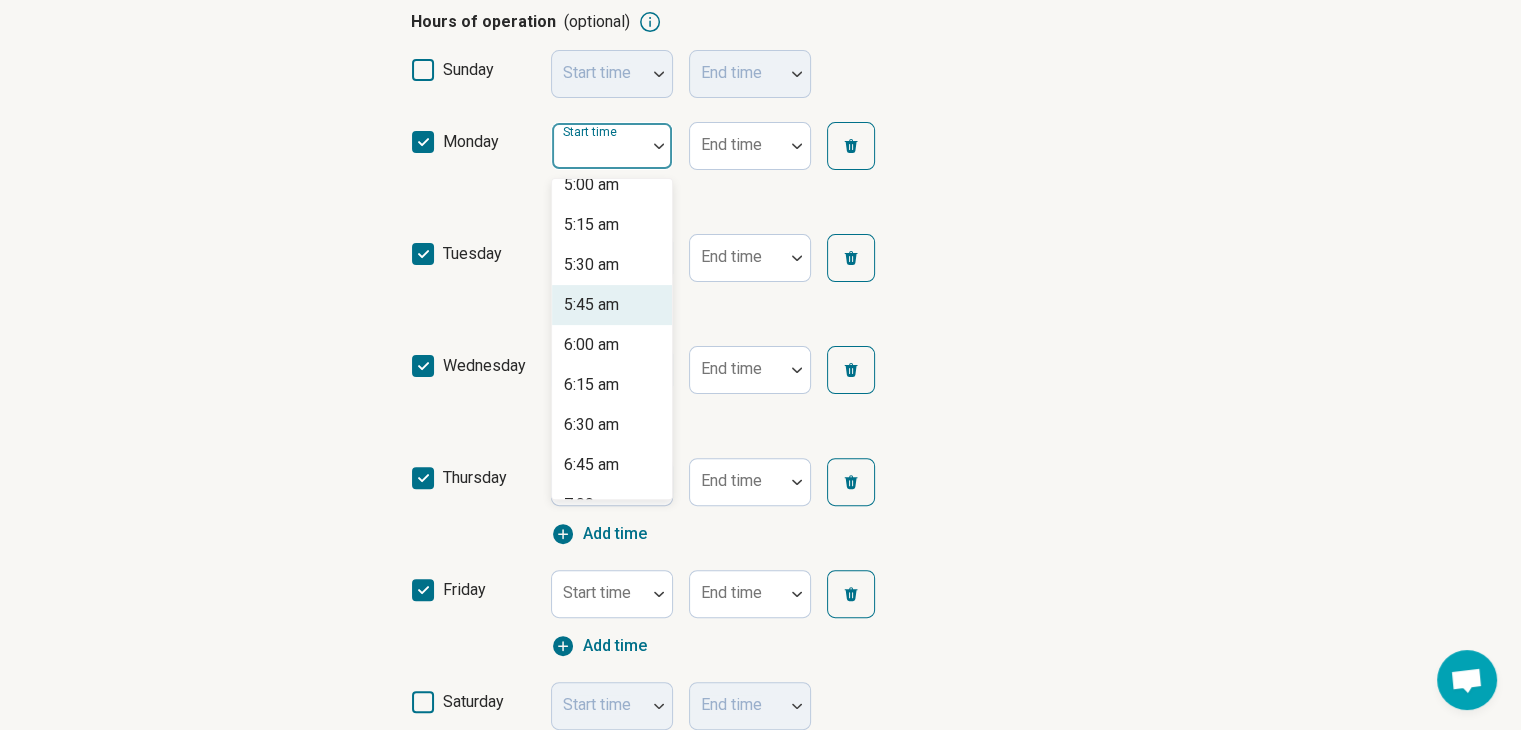 scroll, scrollTop: 1222, scrollLeft: 0, axis: vertical 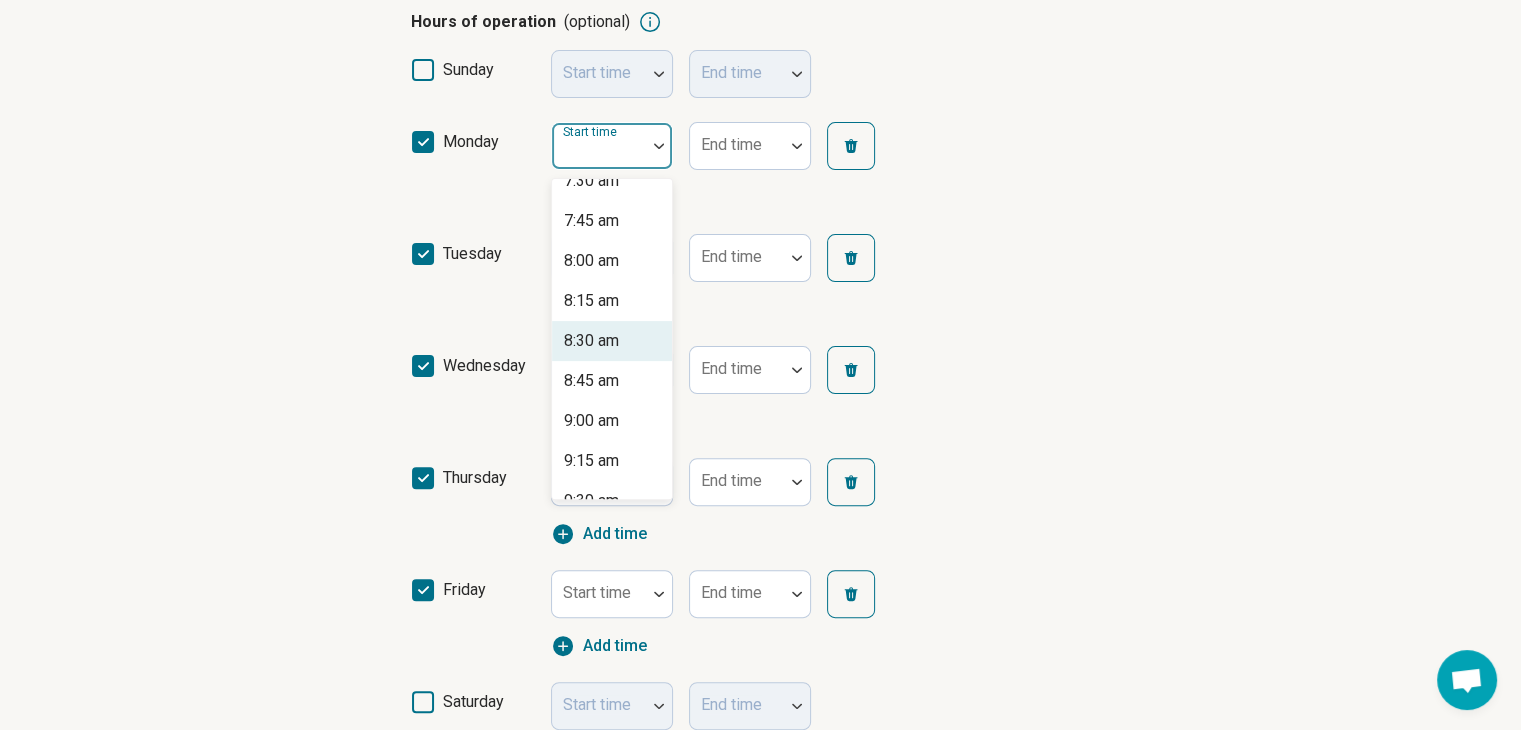 click on "8:30 am" at bounding box center [591, 341] 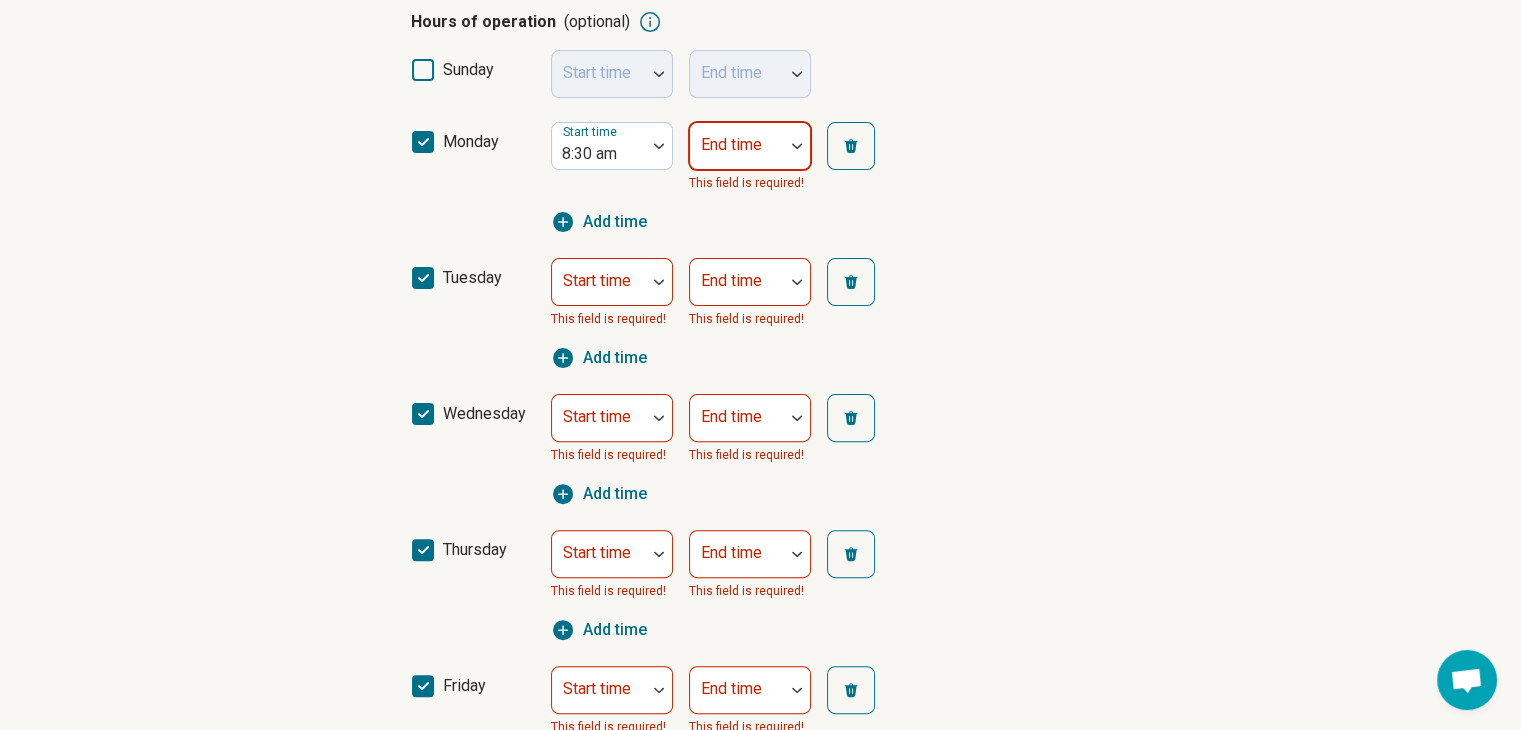 click at bounding box center [797, 146] 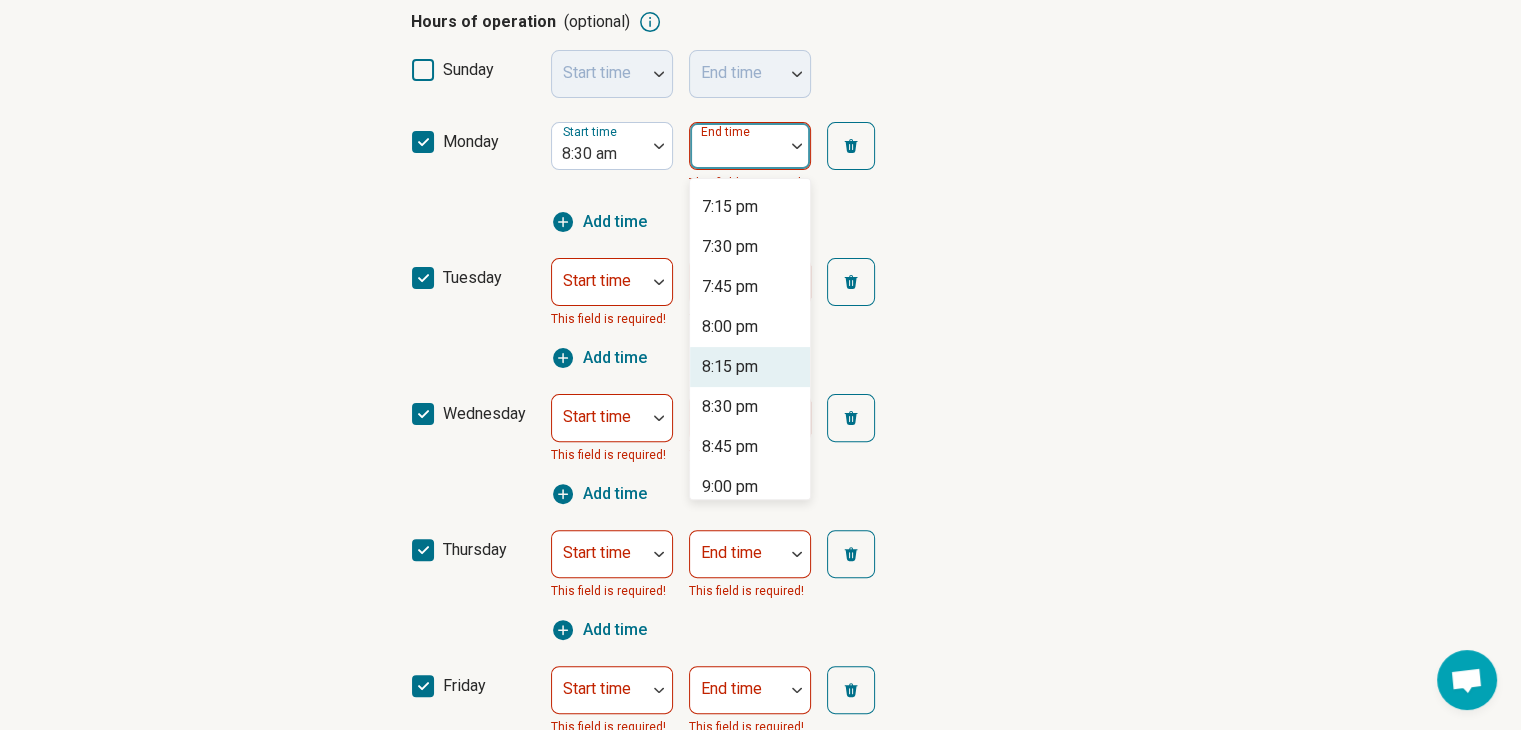 scroll, scrollTop: 1674, scrollLeft: 0, axis: vertical 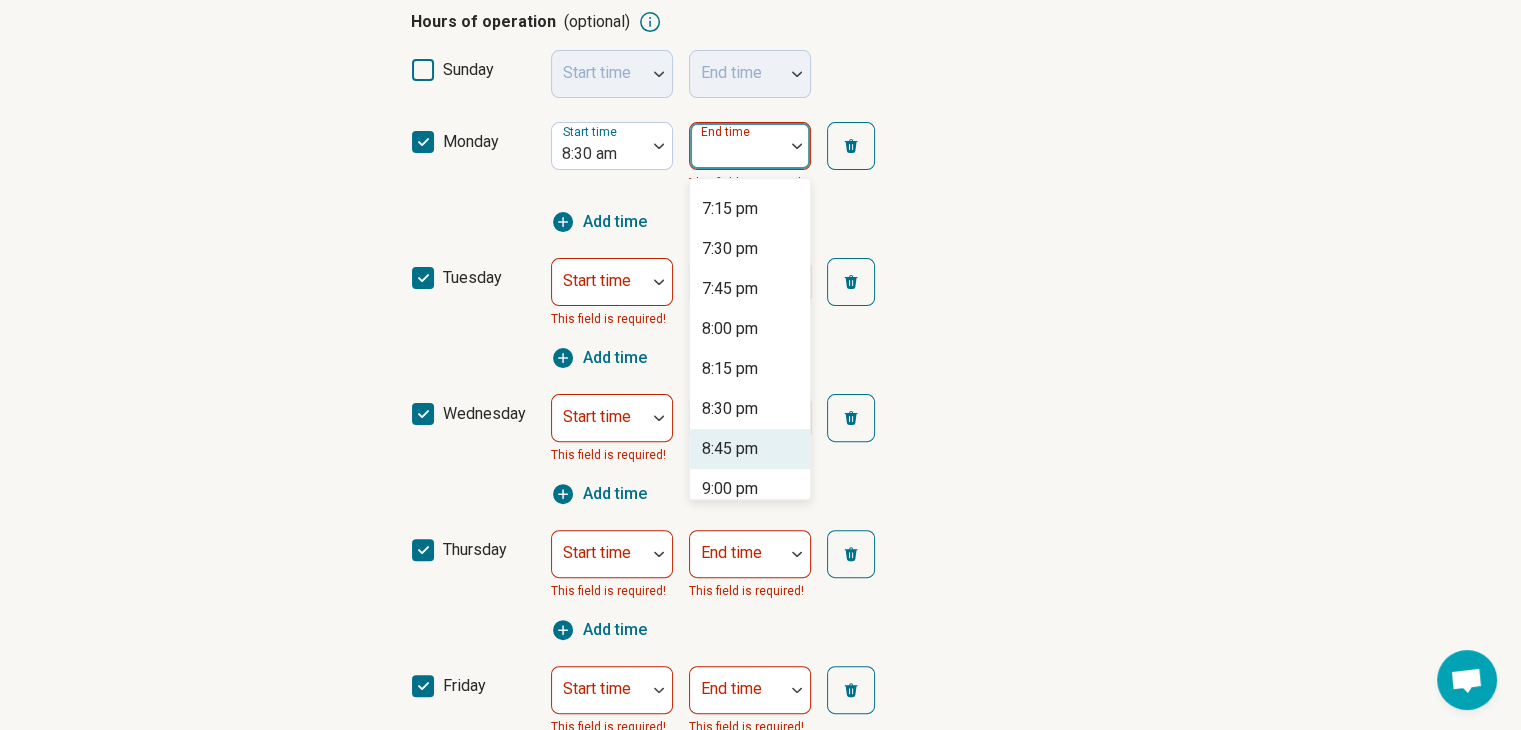 click on "8:45 pm" at bounding box center [730, 449] 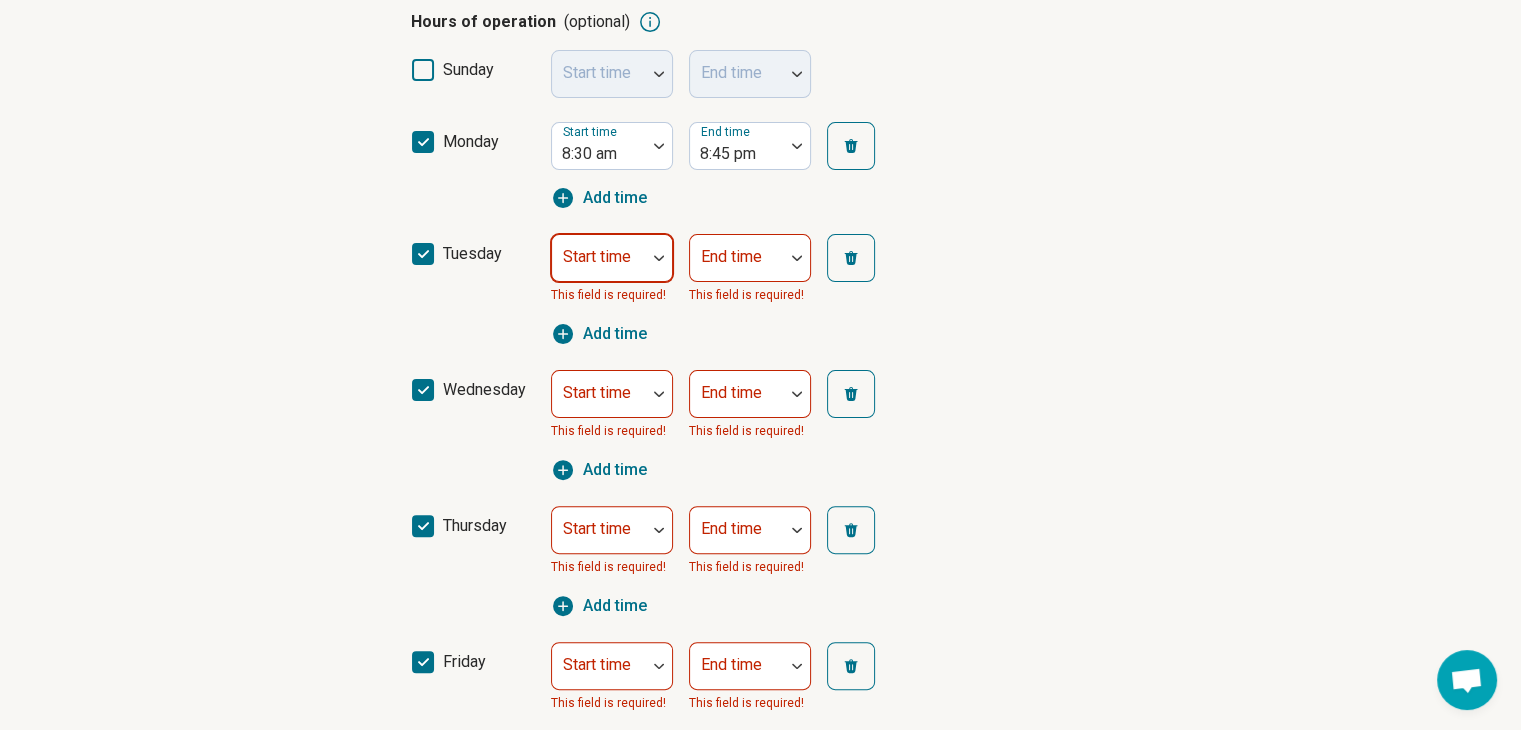 click on "Start time" at bounding box center (612, 258) 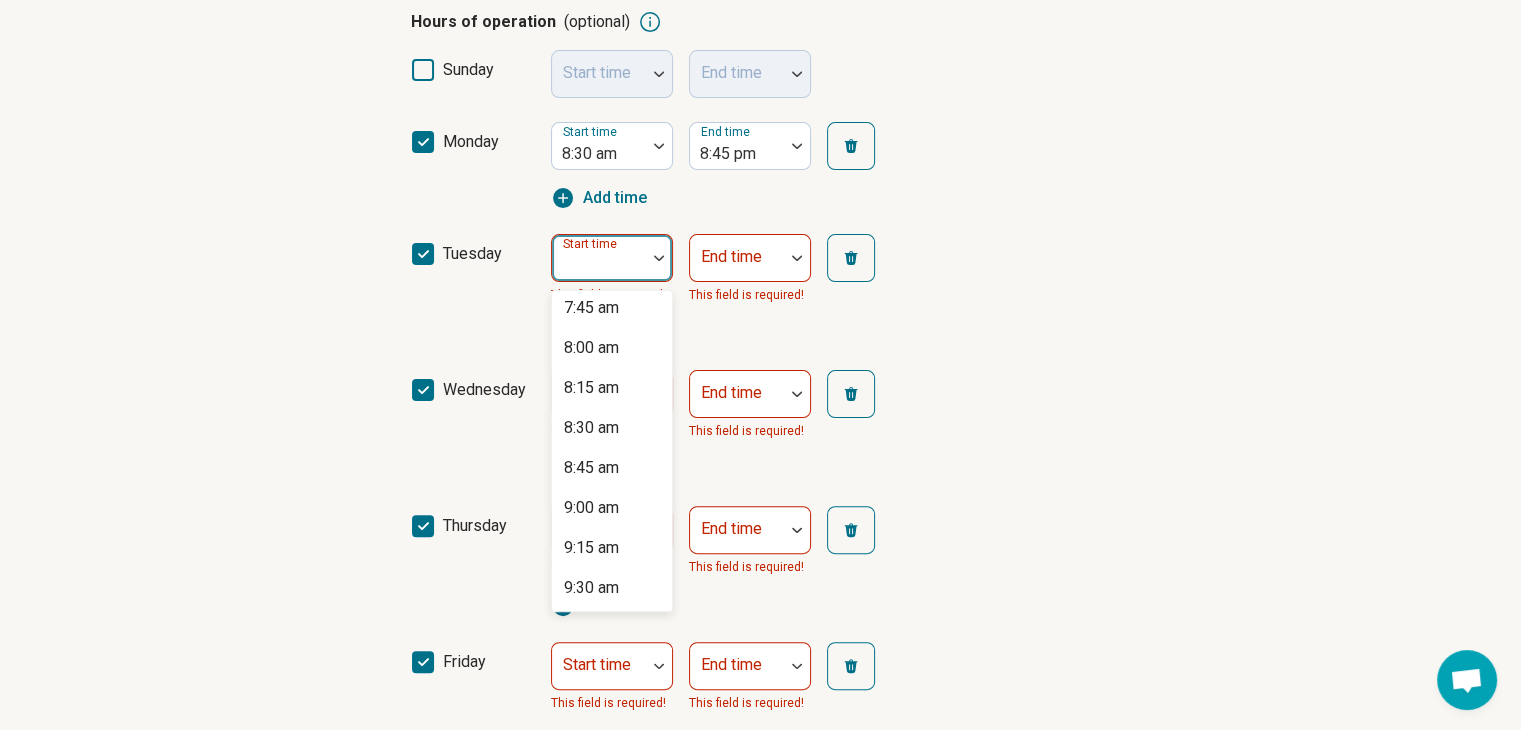 scroll, scrollTop: 1248, scrollLeft: 0, axis: vertical 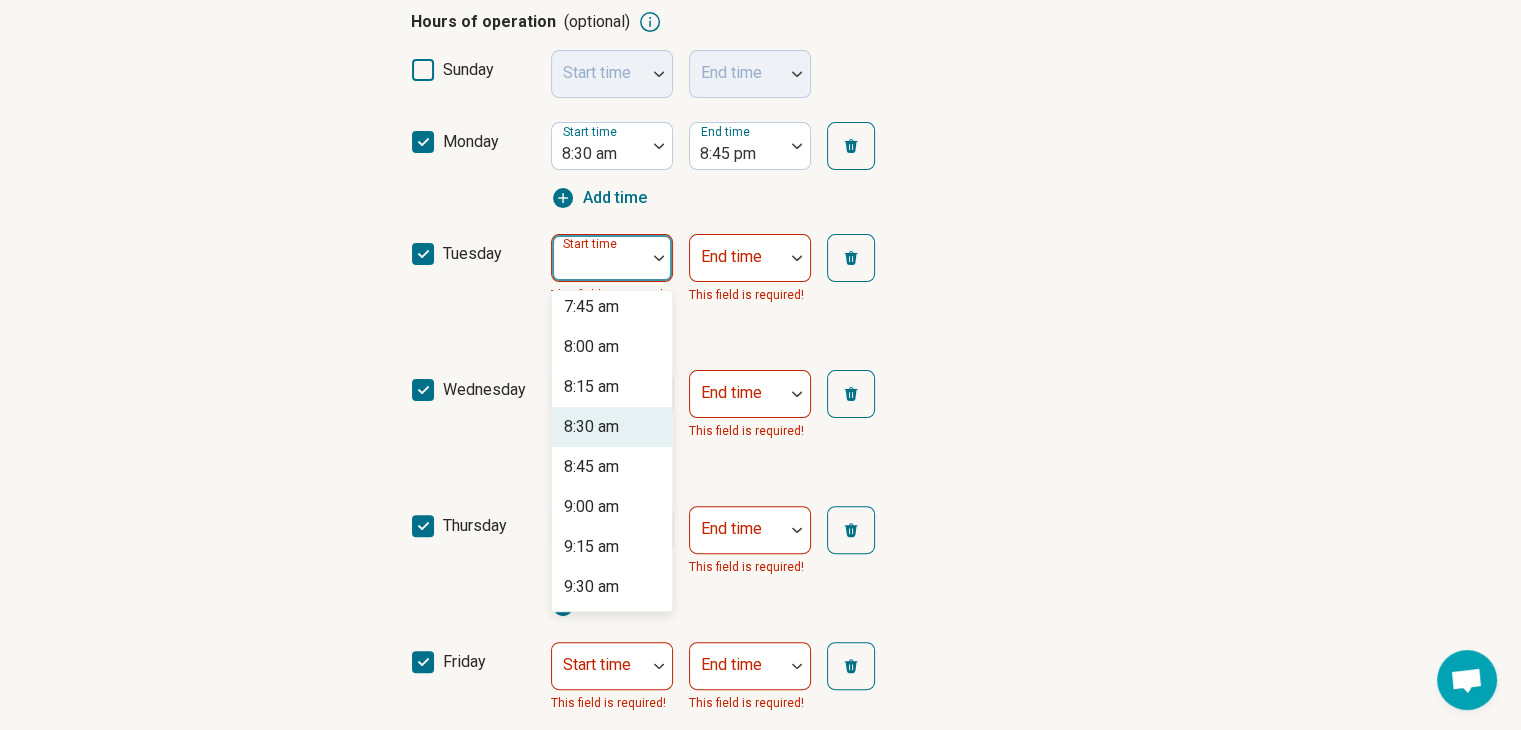 click on "8:30 am" at bounding box center (591, 427) 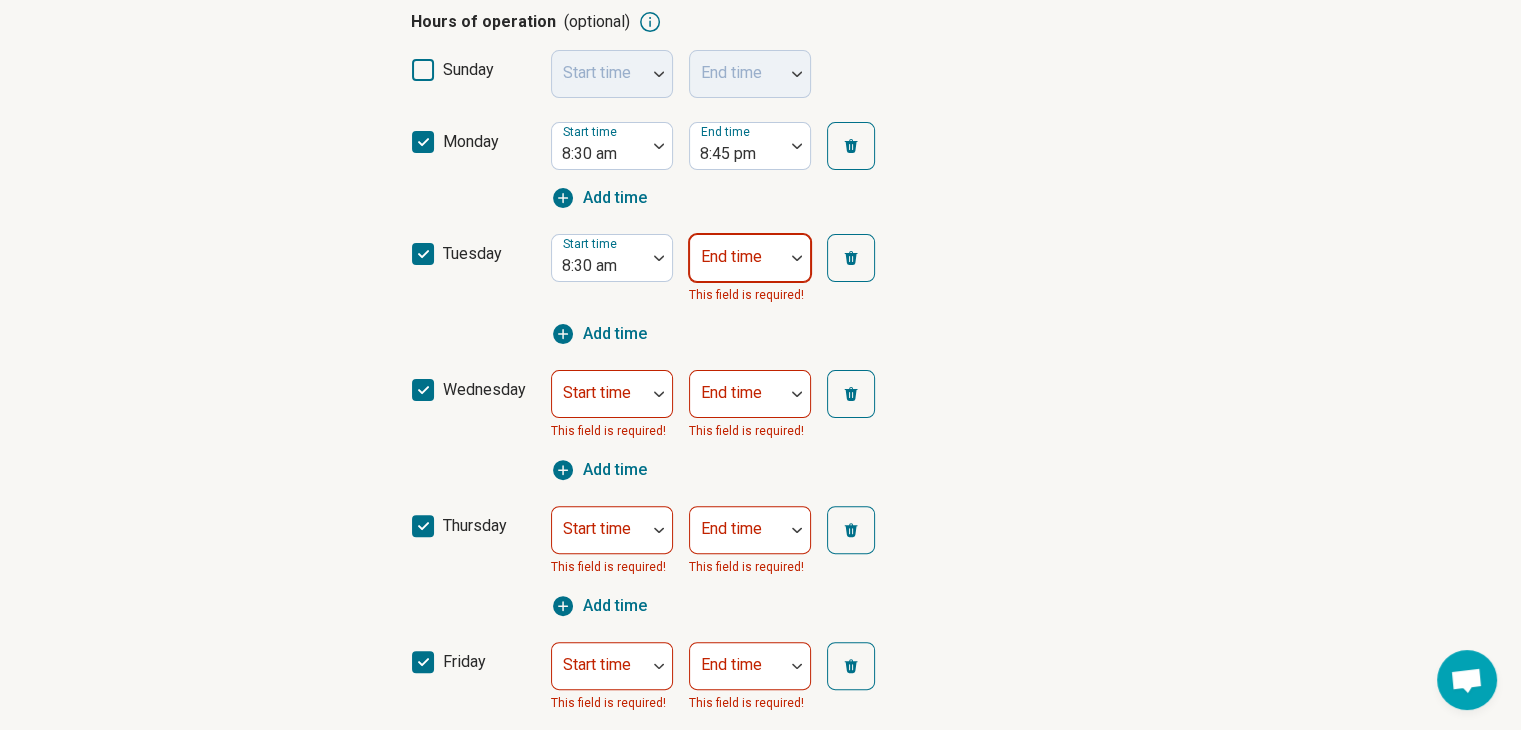 click on "End time" at bounding box center (750, 258) 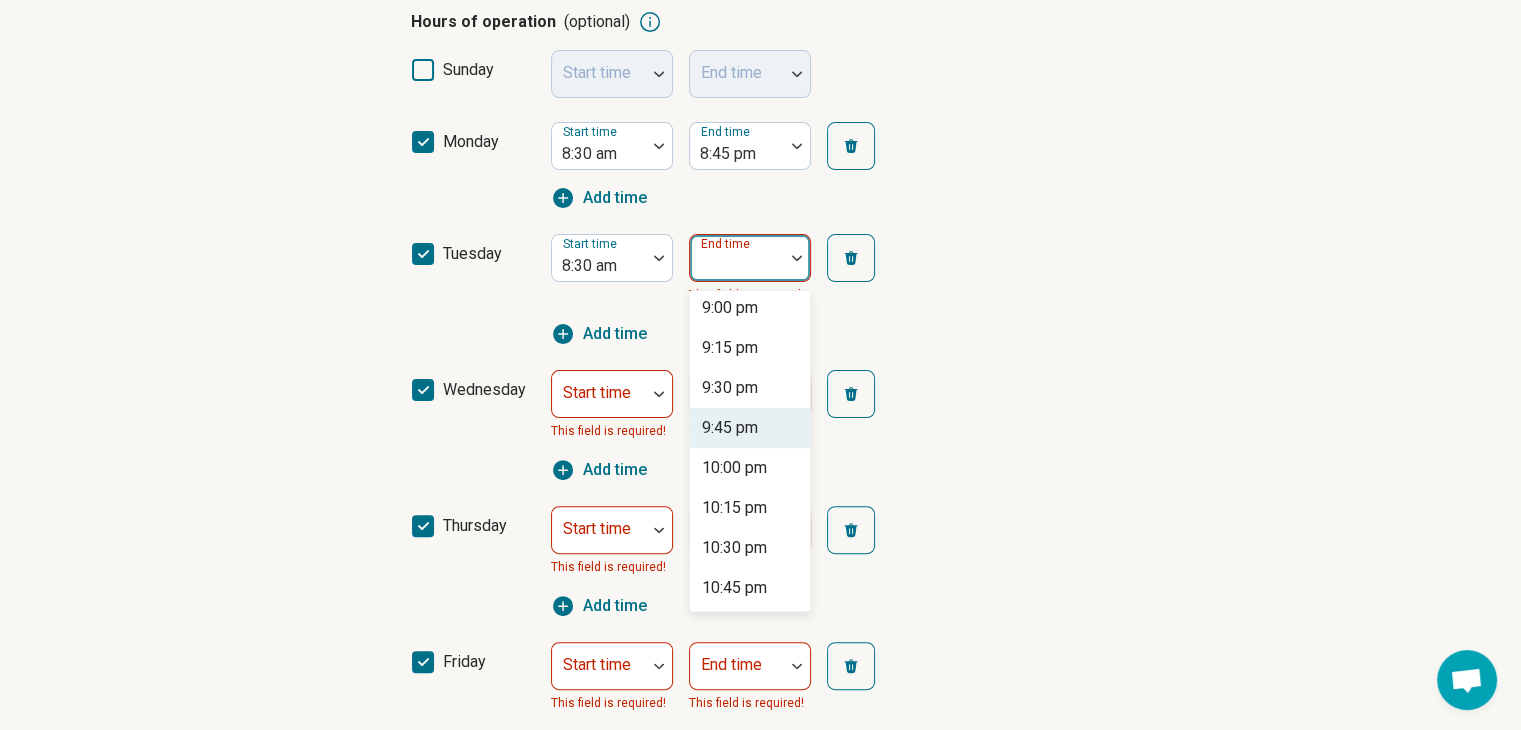 scroll, scrollTop: 1850, scrollLeft: 0, axis: vertical 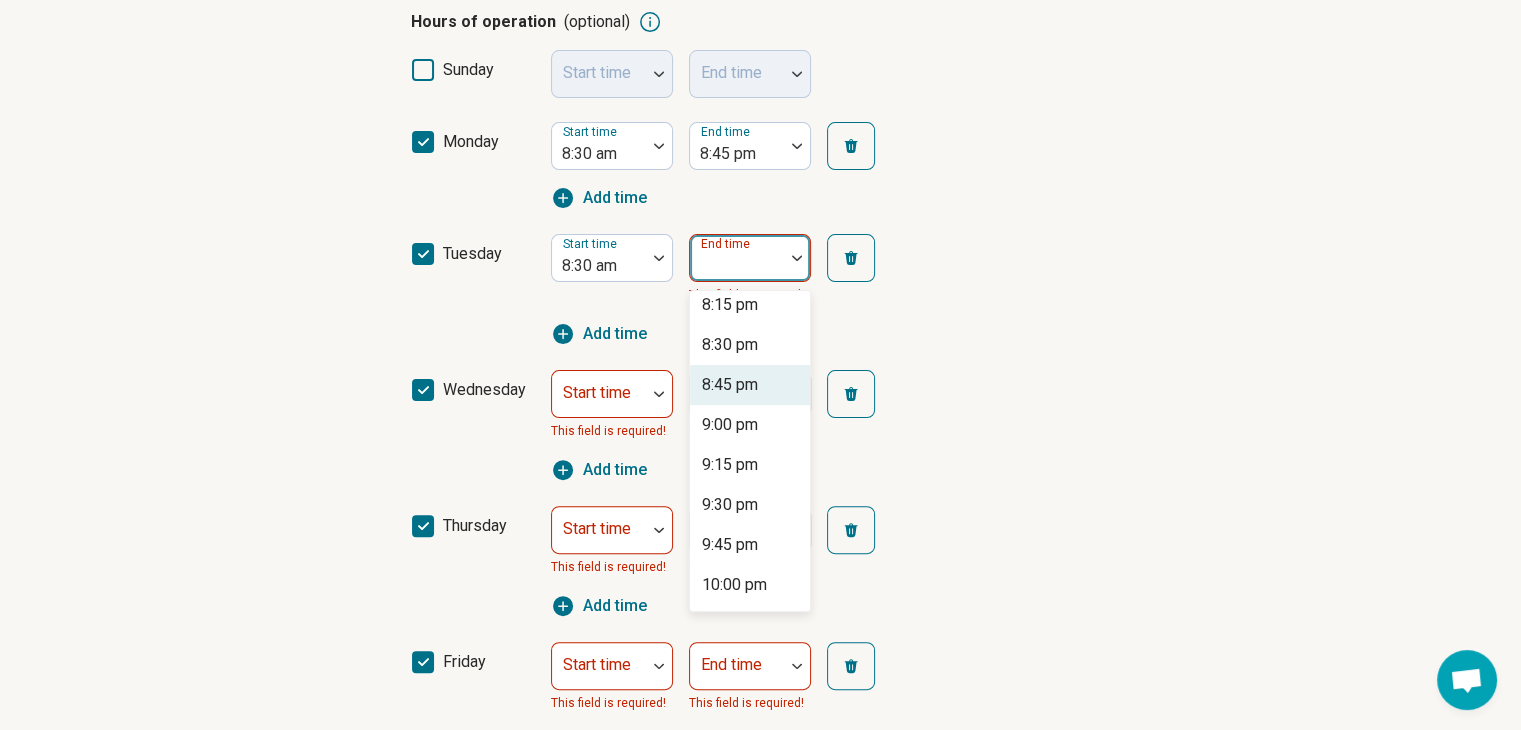click on "8:45 pm" at bounding box center (730, 385) 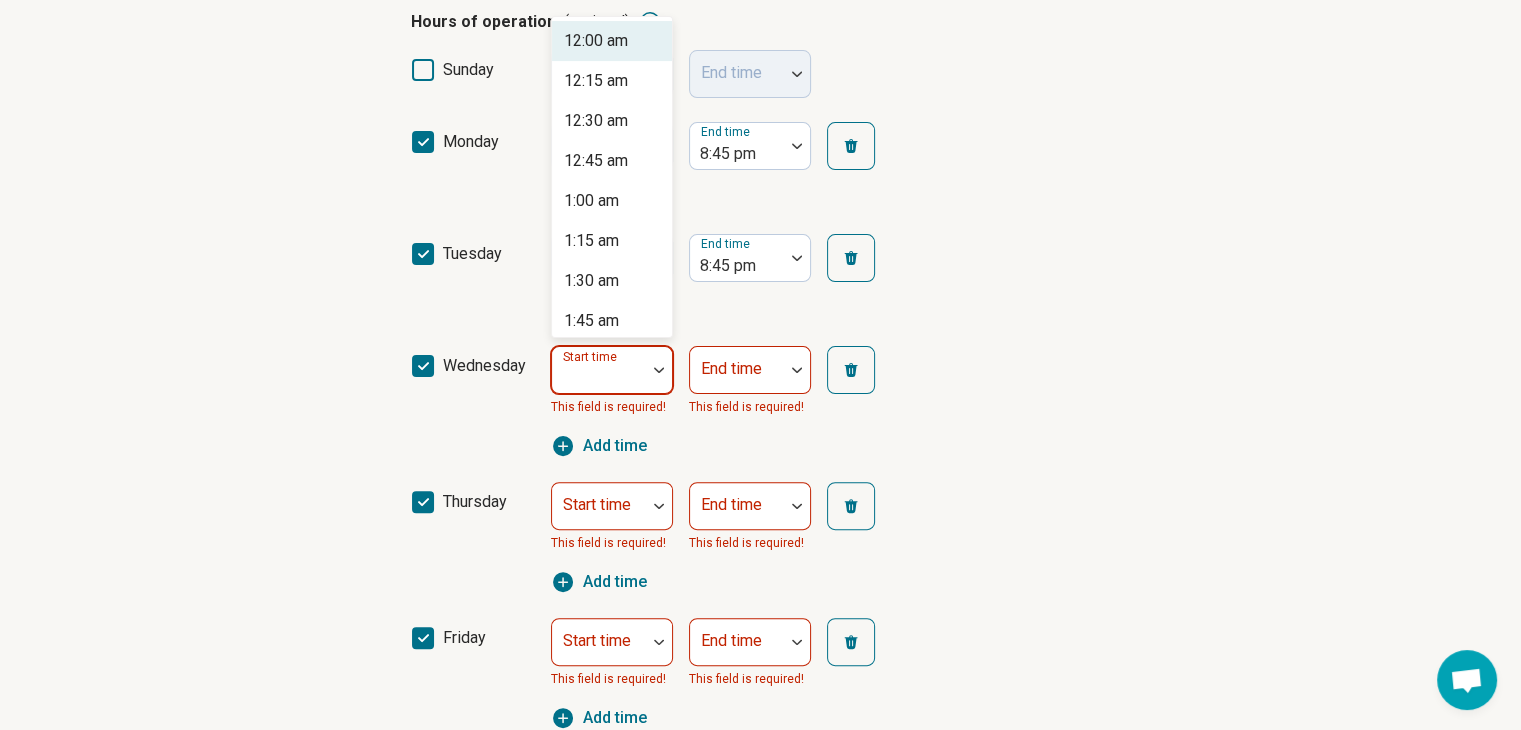 click at bounding box center (599, 378) 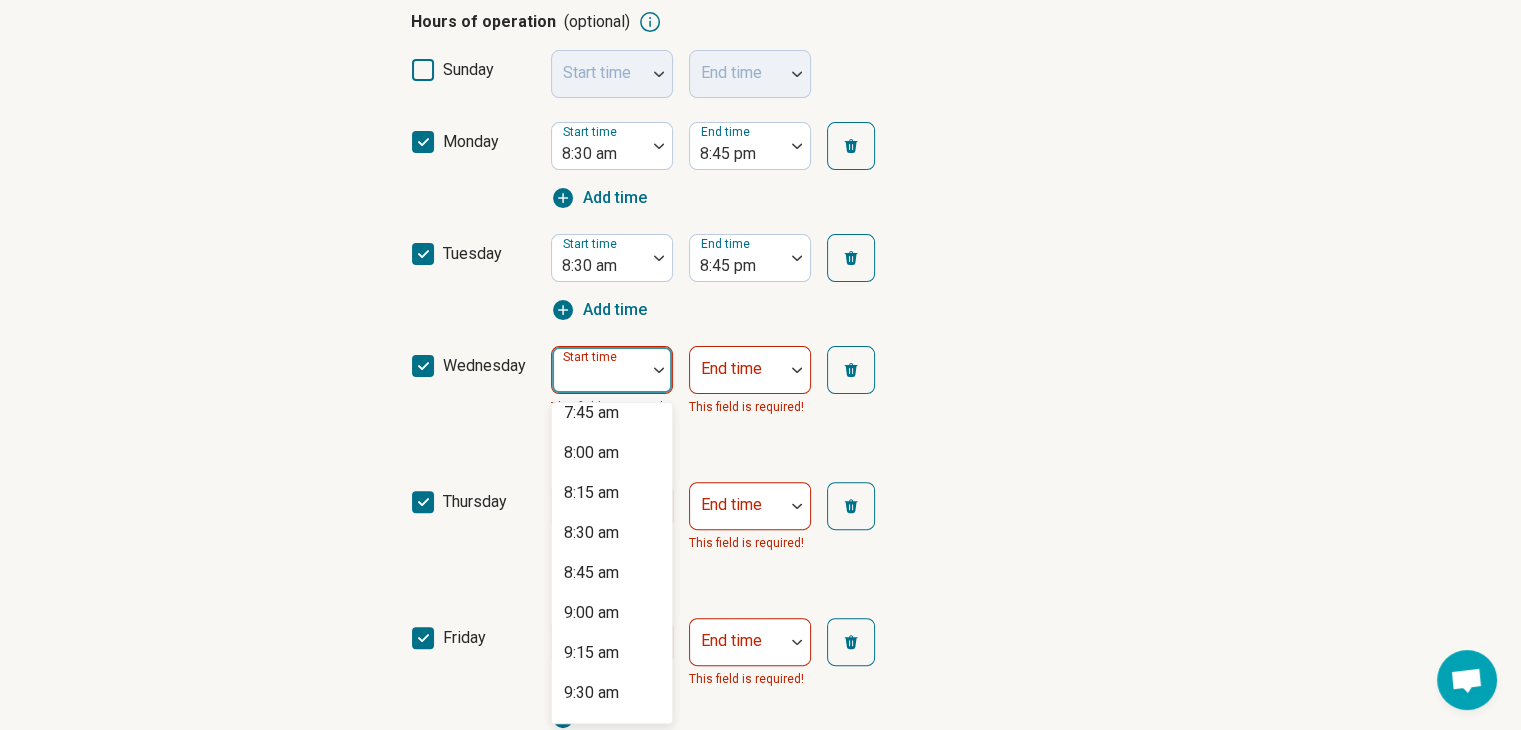 scroll, scrollTop: 1255, scrollLeft: 0, axis: vertical 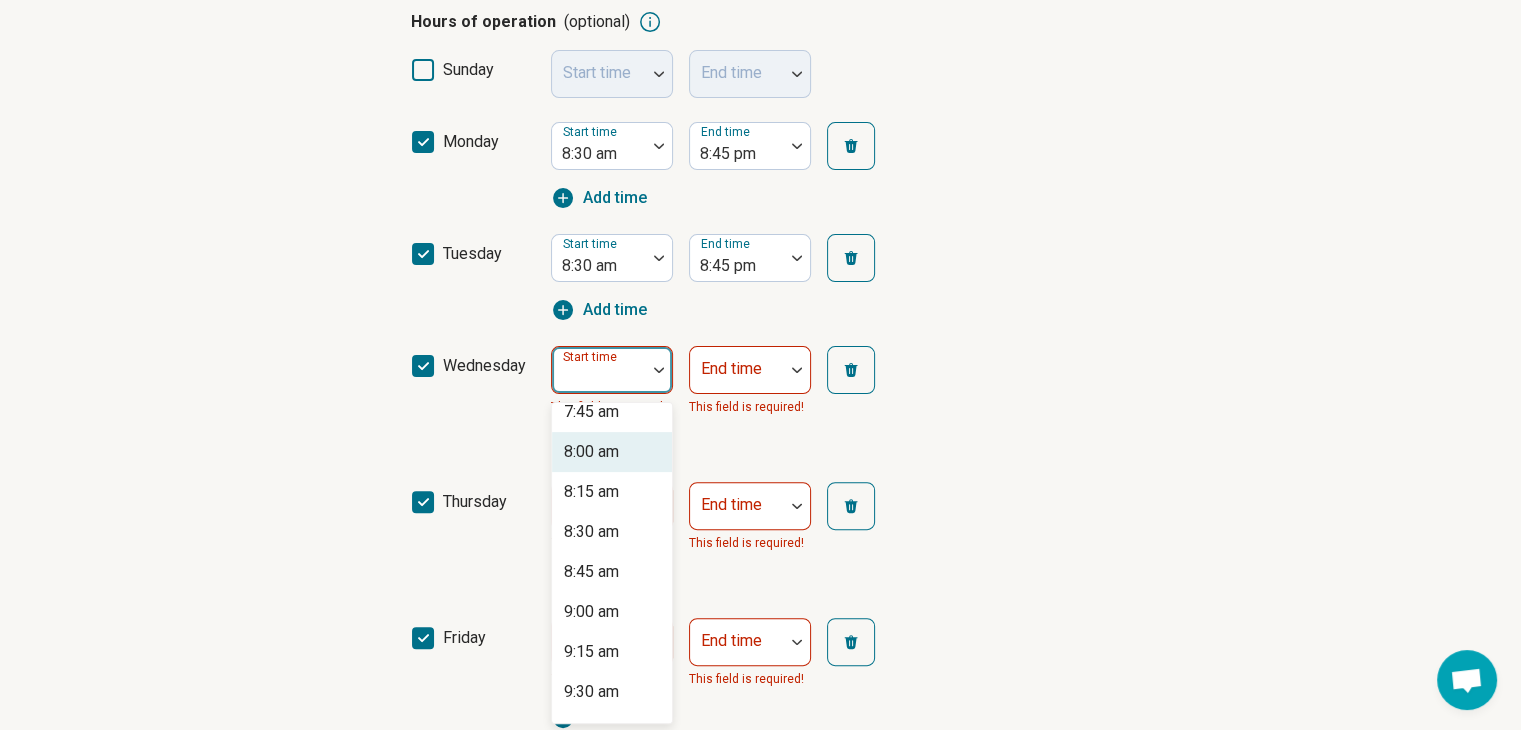 click on "8:00 am" at bounding box center [612, 452] 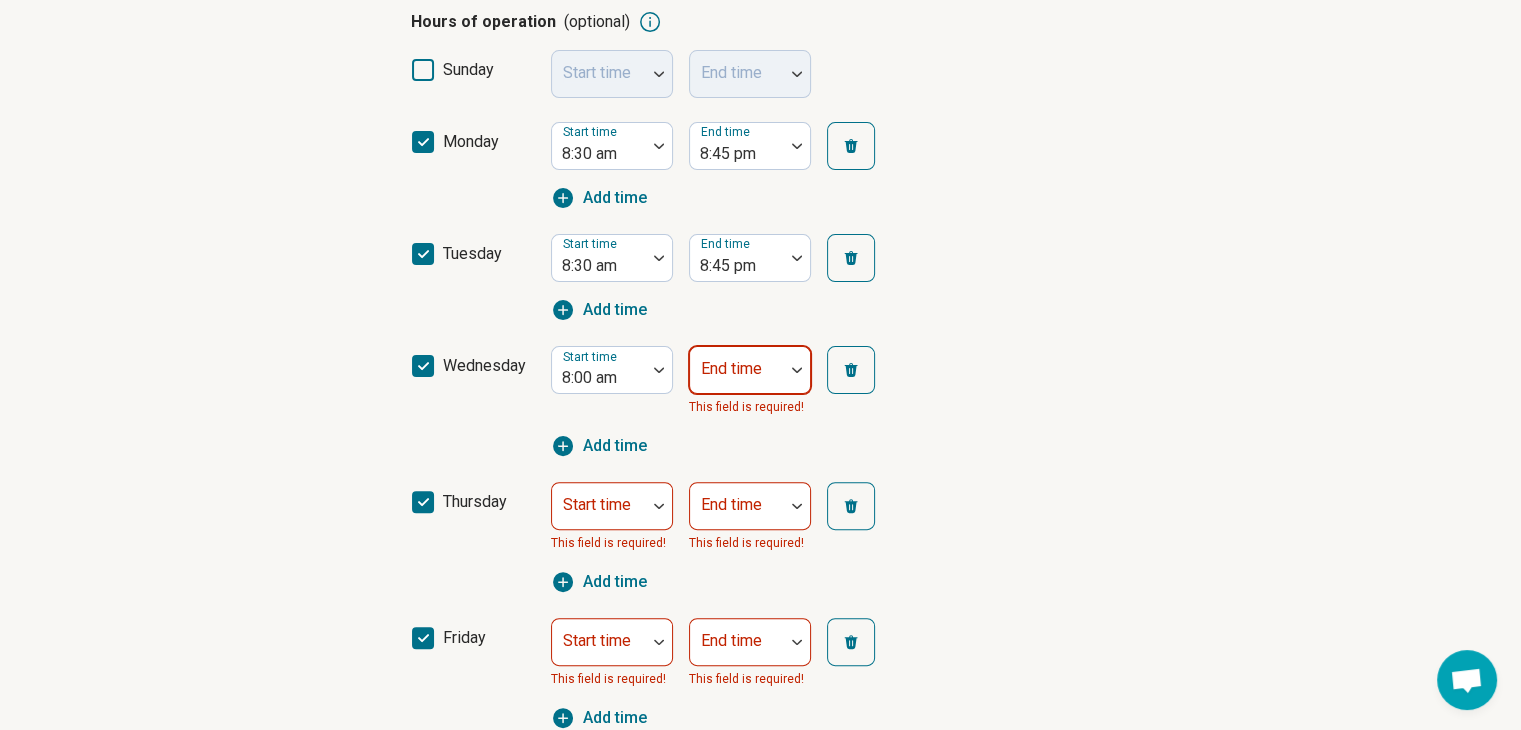 click at bounding box center (797, 370) 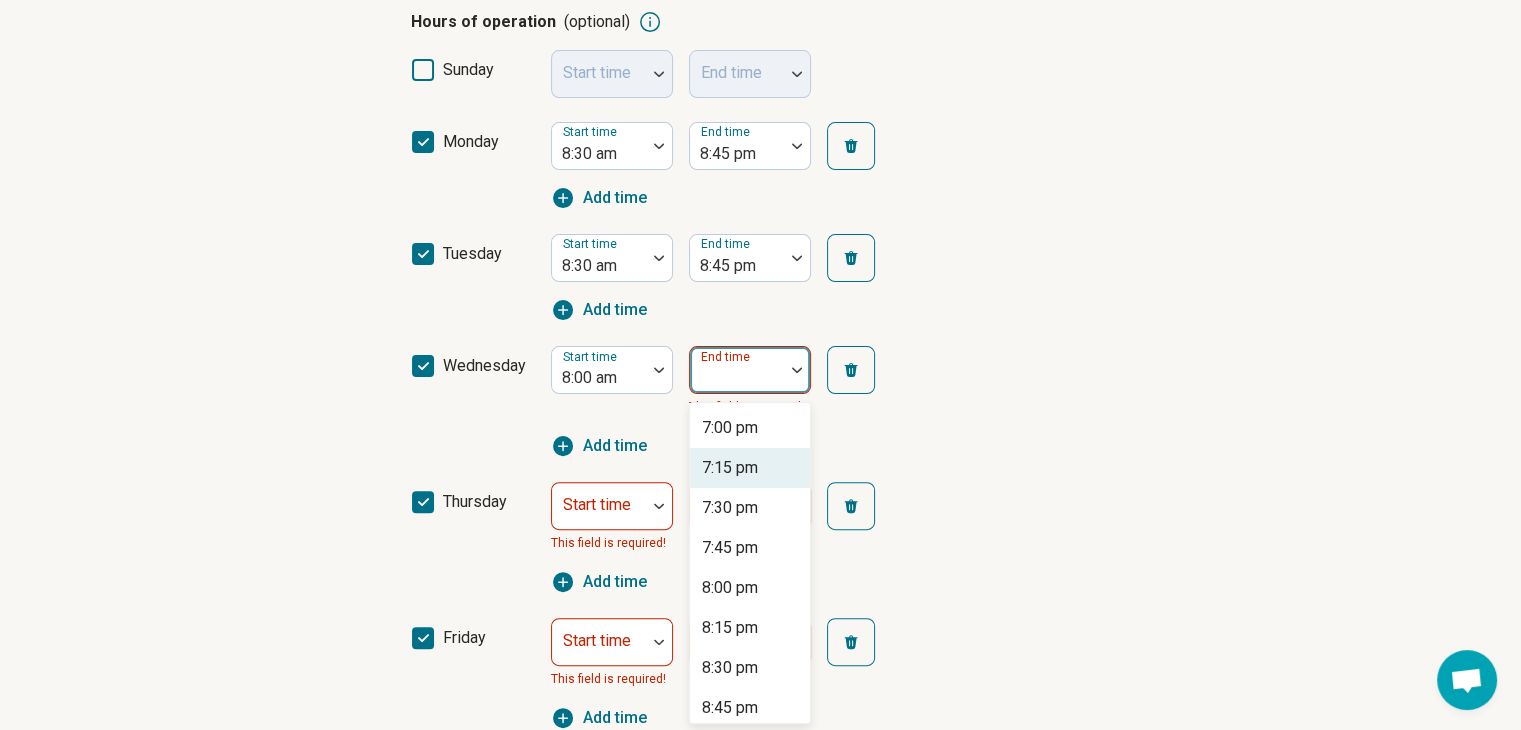 scroll, scrollTop: 1720, scrollLeft: 0, axis: vertical 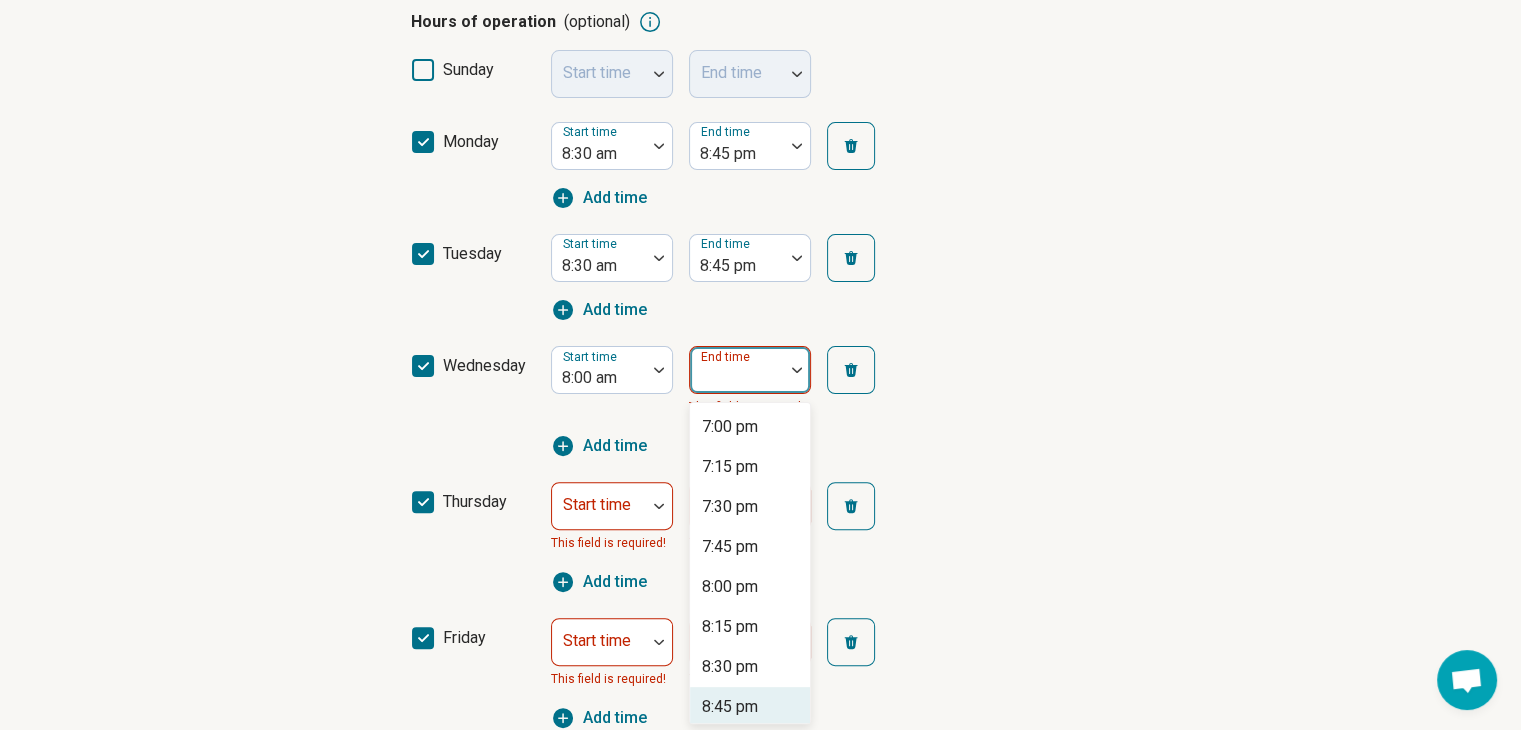 click on "8:45 pm" at bounding box center (730, 707) 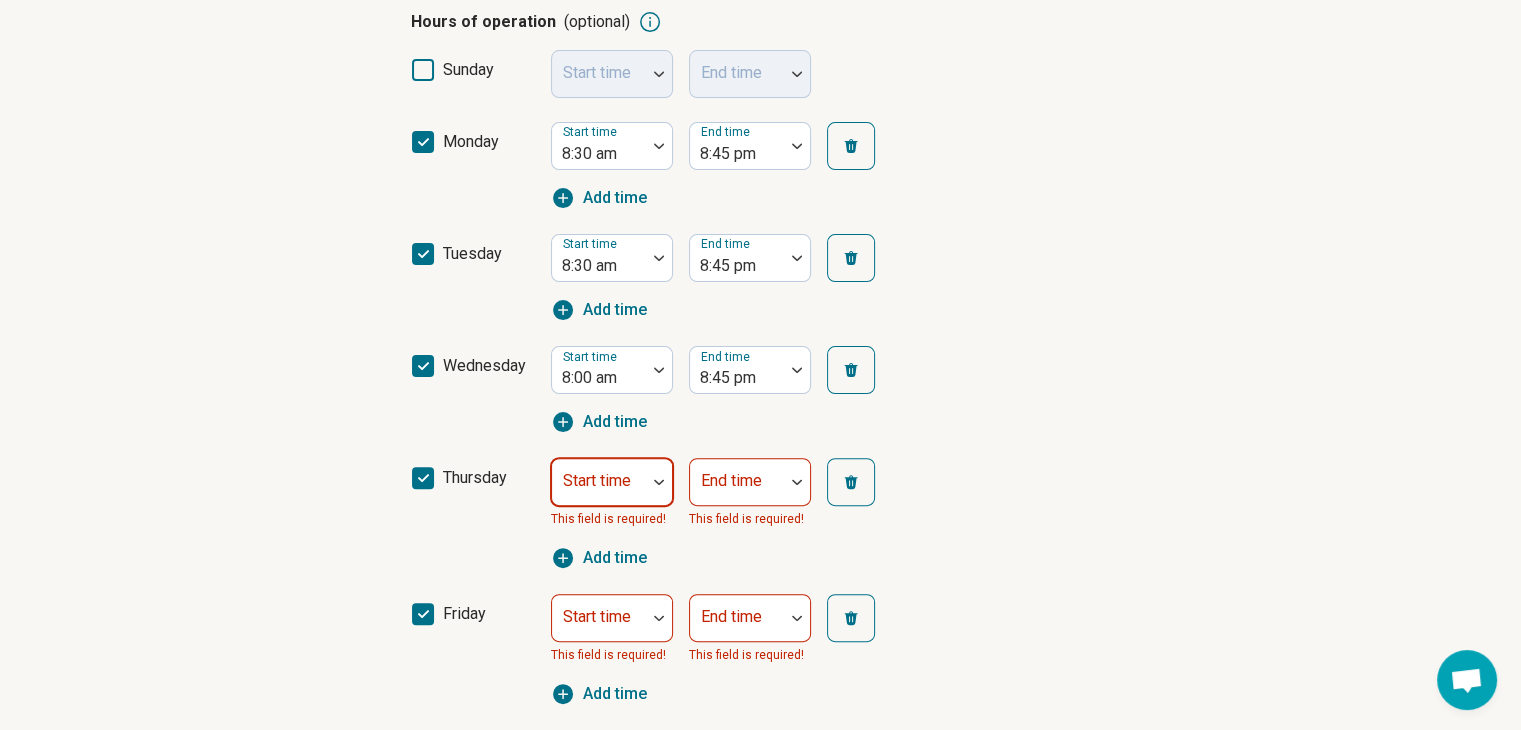 click on "Start time" at bounding box center [612, 482] 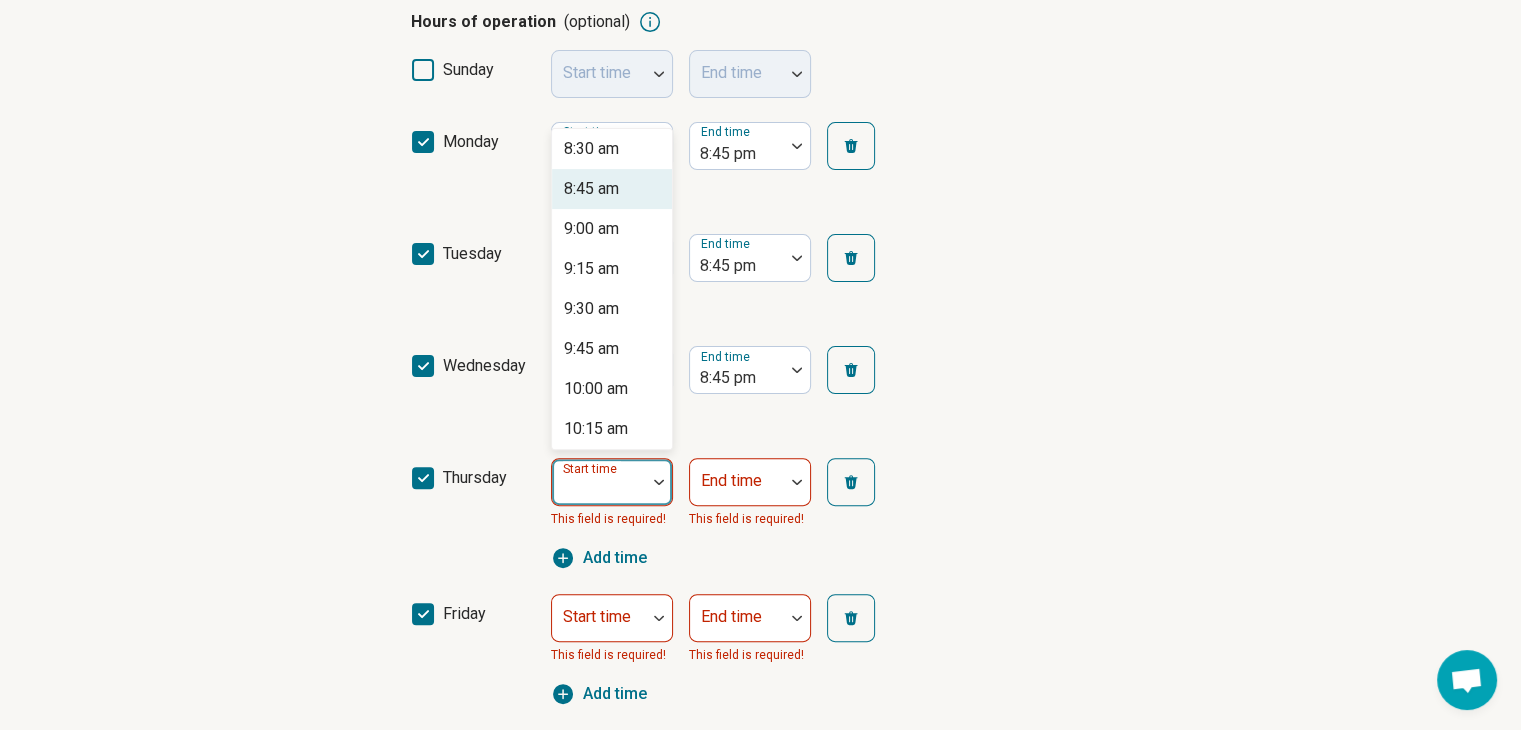 scroll, scrollTop: 1340, scrollLeft: 0, axis: vertical 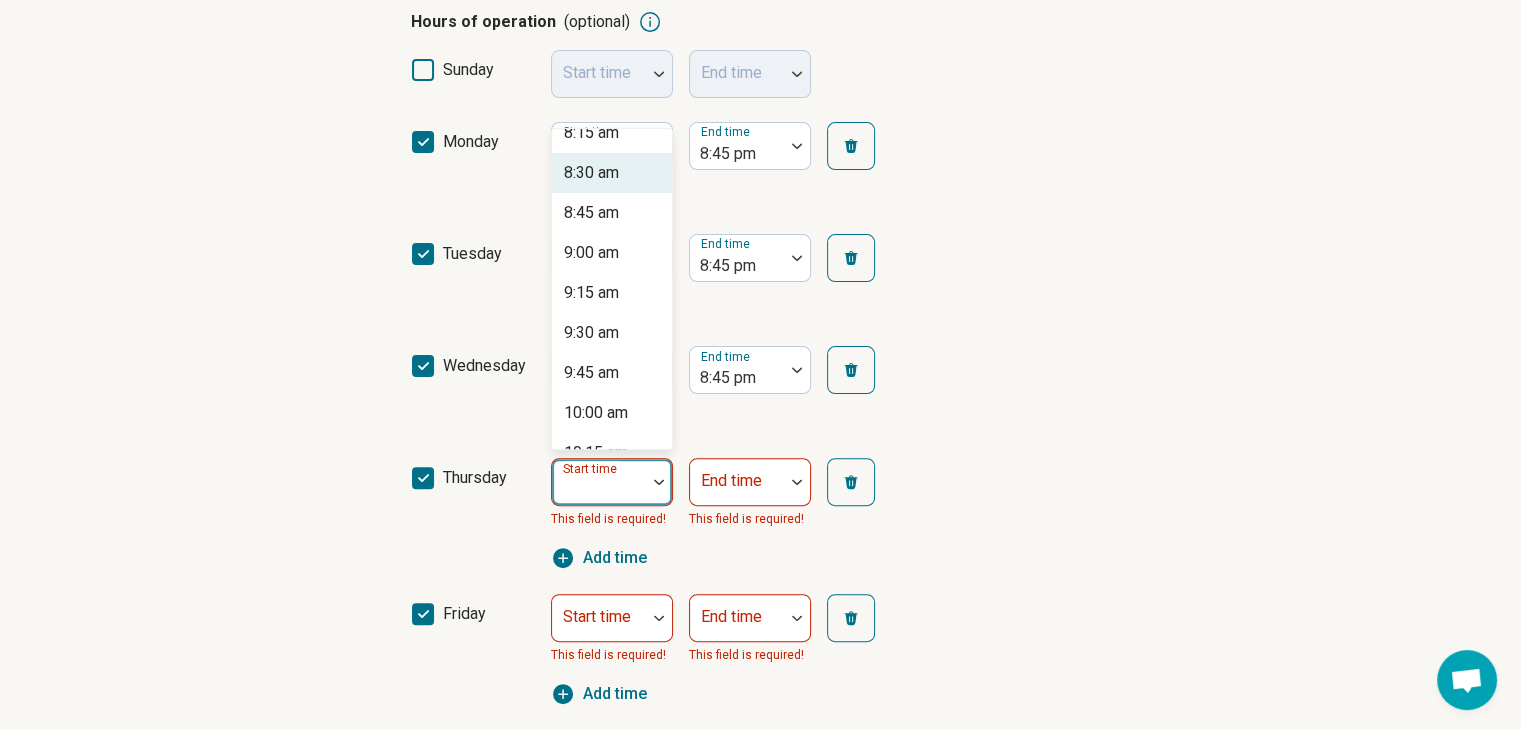 click on "8:30 am" at bounding box center (591, 173) 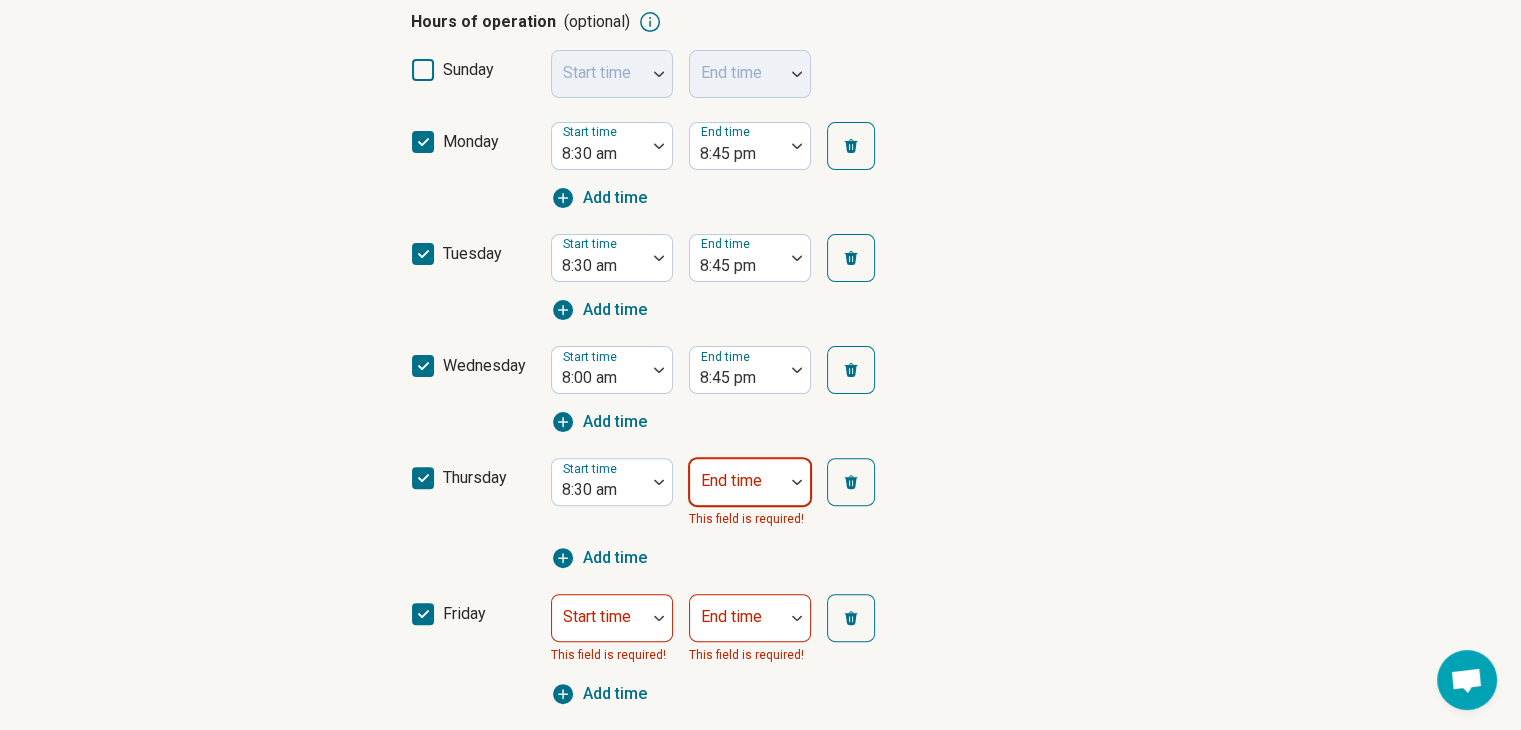 click on "End time" at bounding box center (750, 482) 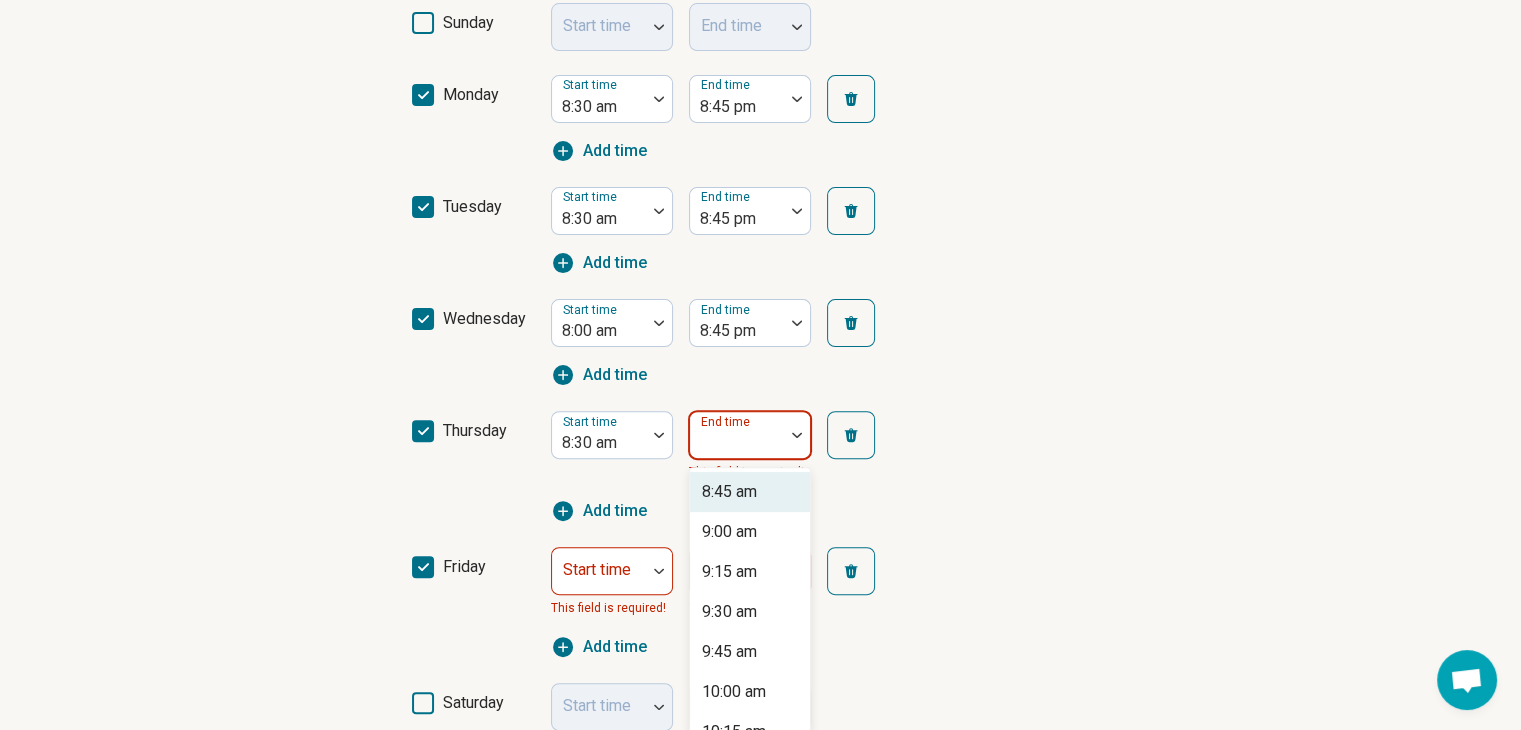 scroll, scrollTop: 625, scrollLeft: 0, axis: vertical 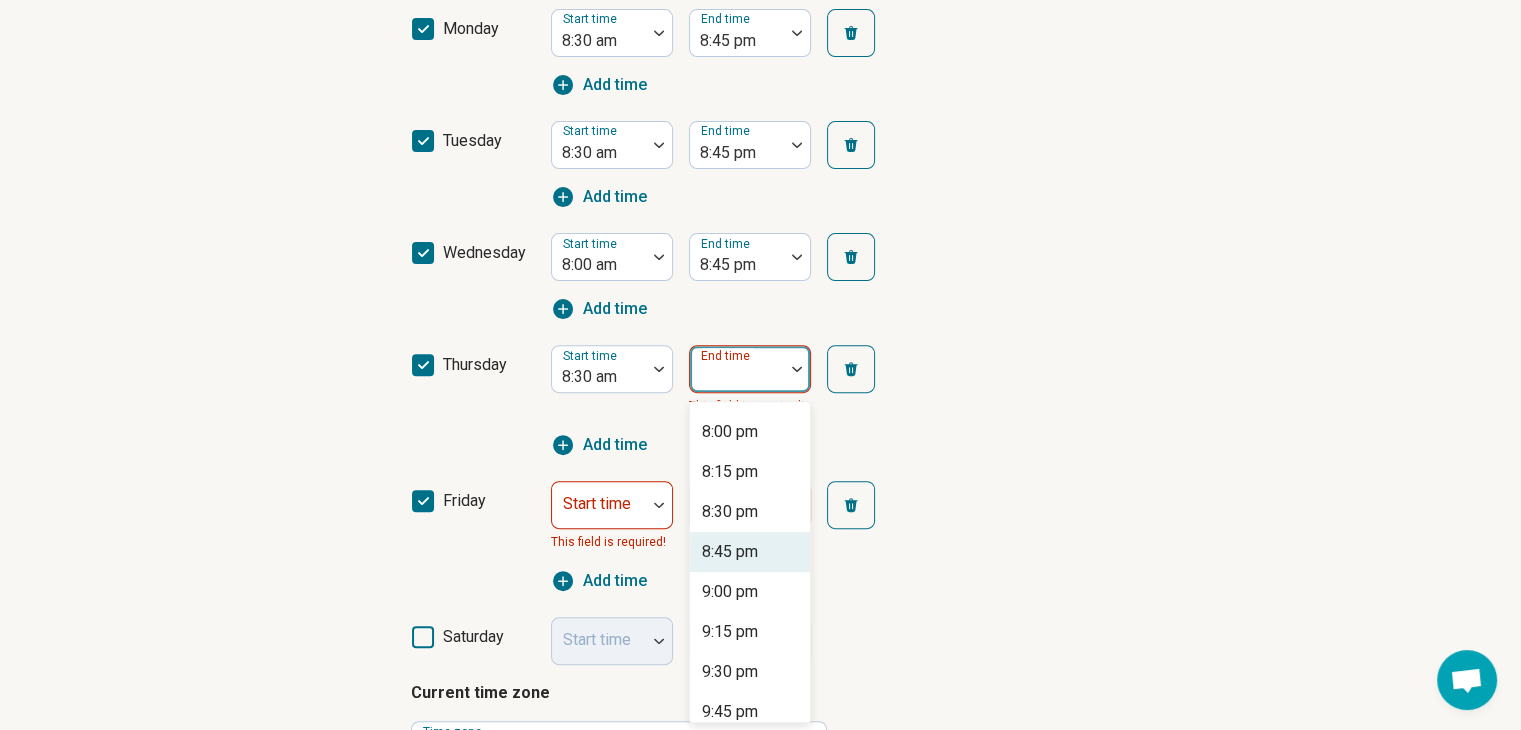 click on "8:45 pm" at bounding box center [730, 552] 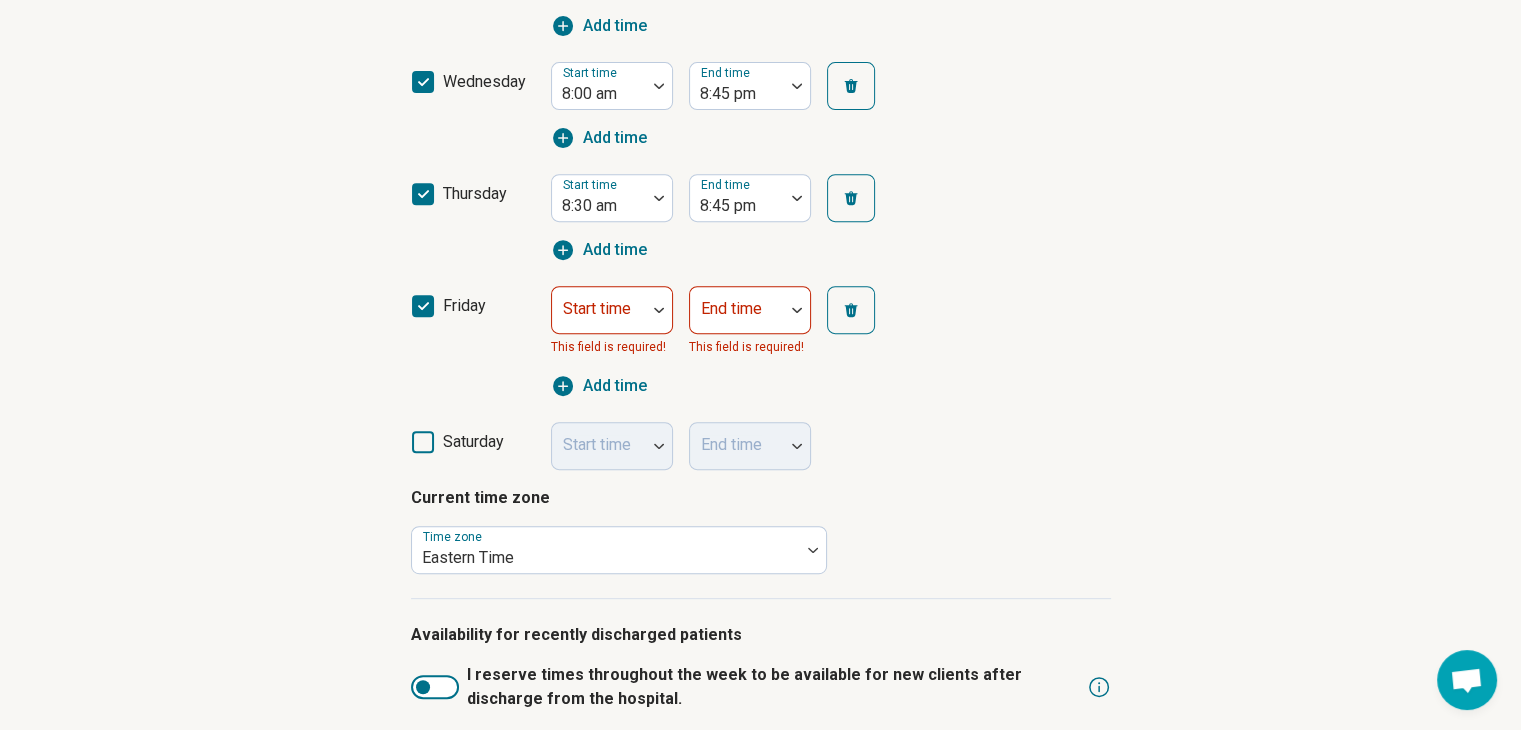scroll, scrollTop: 798, scrollLeft: 0, axis: vertical 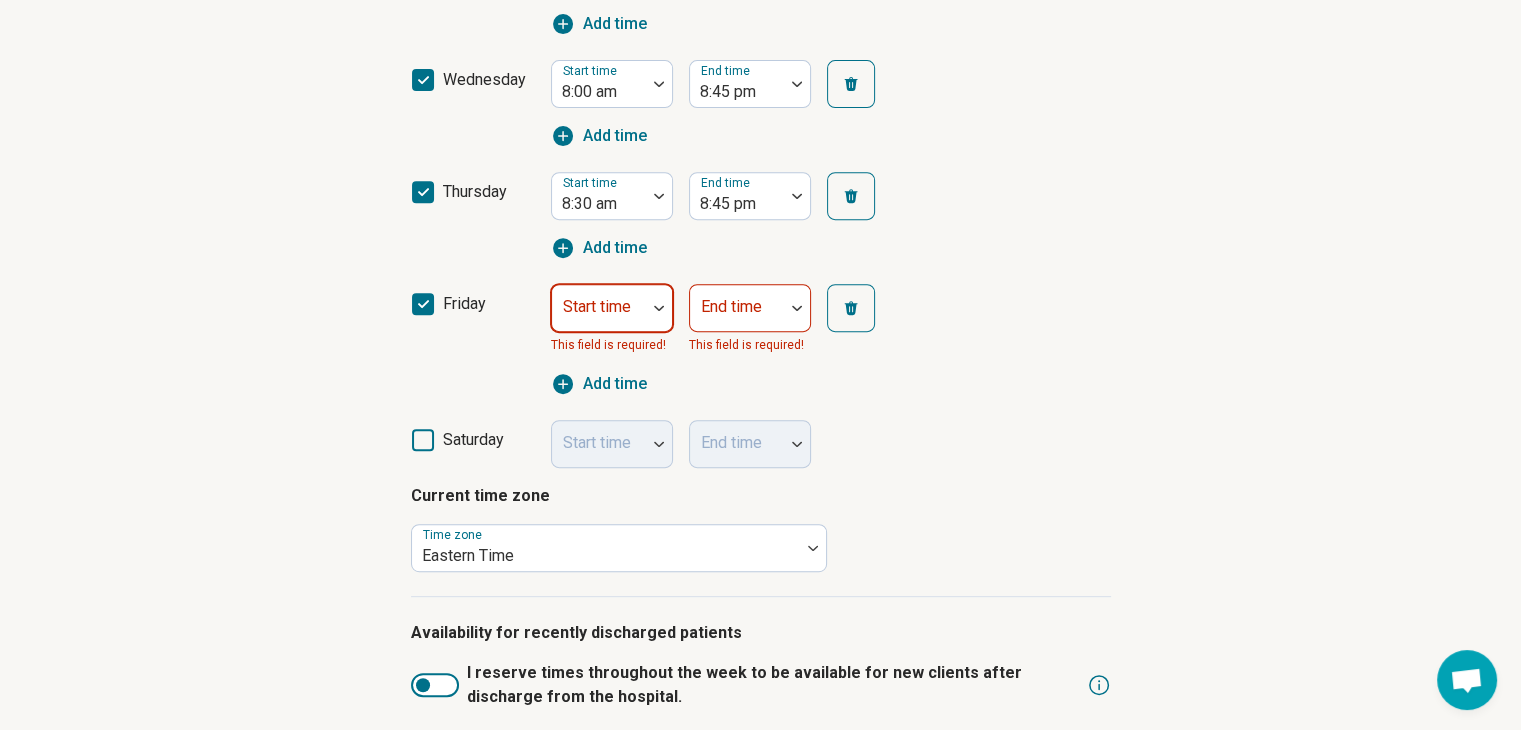 click on "Start time" at bounding box center [597, 306] 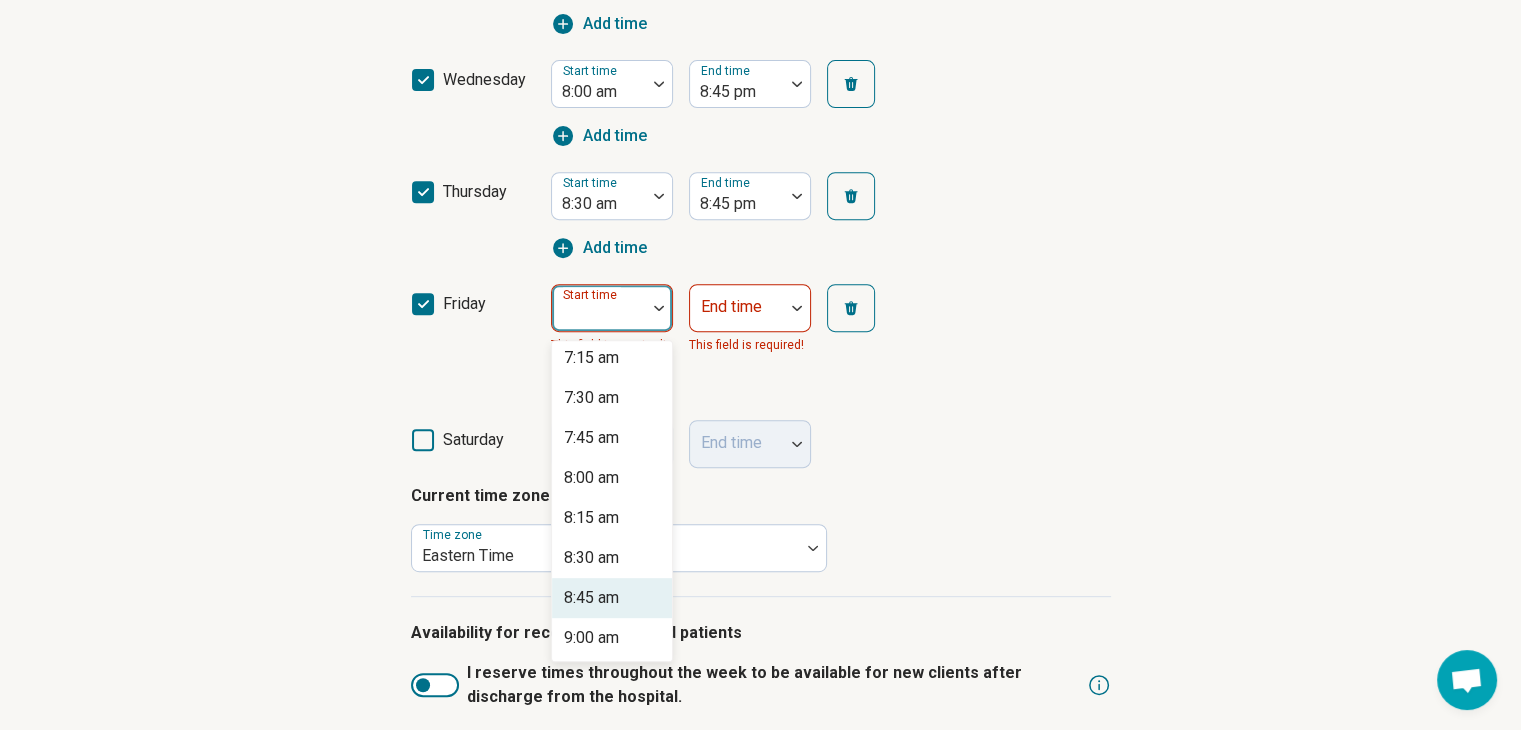 scroll, scrollTop: 1170, scrollLeft: 0, axis: vertical 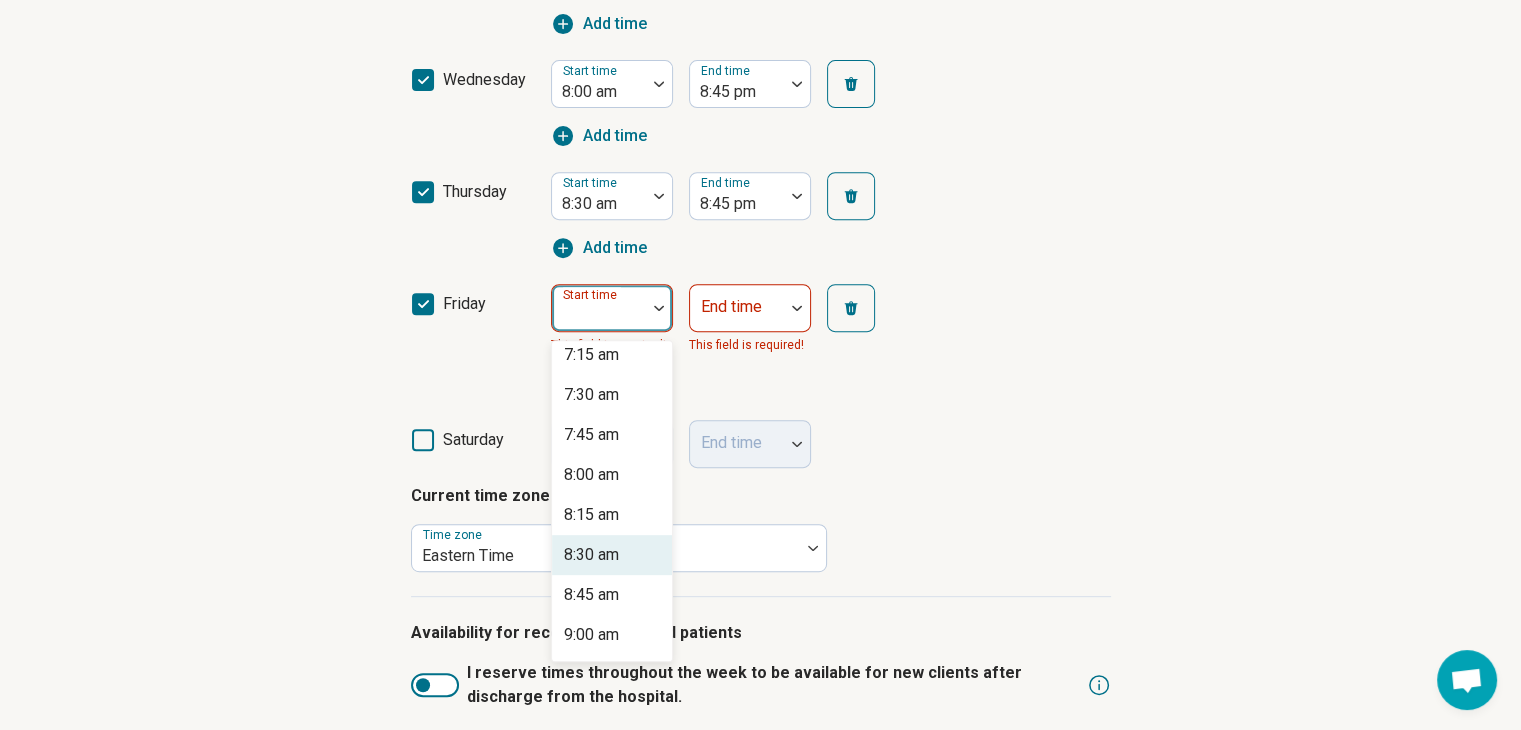 click on "8:30 am" at bounding box center (591, 555) 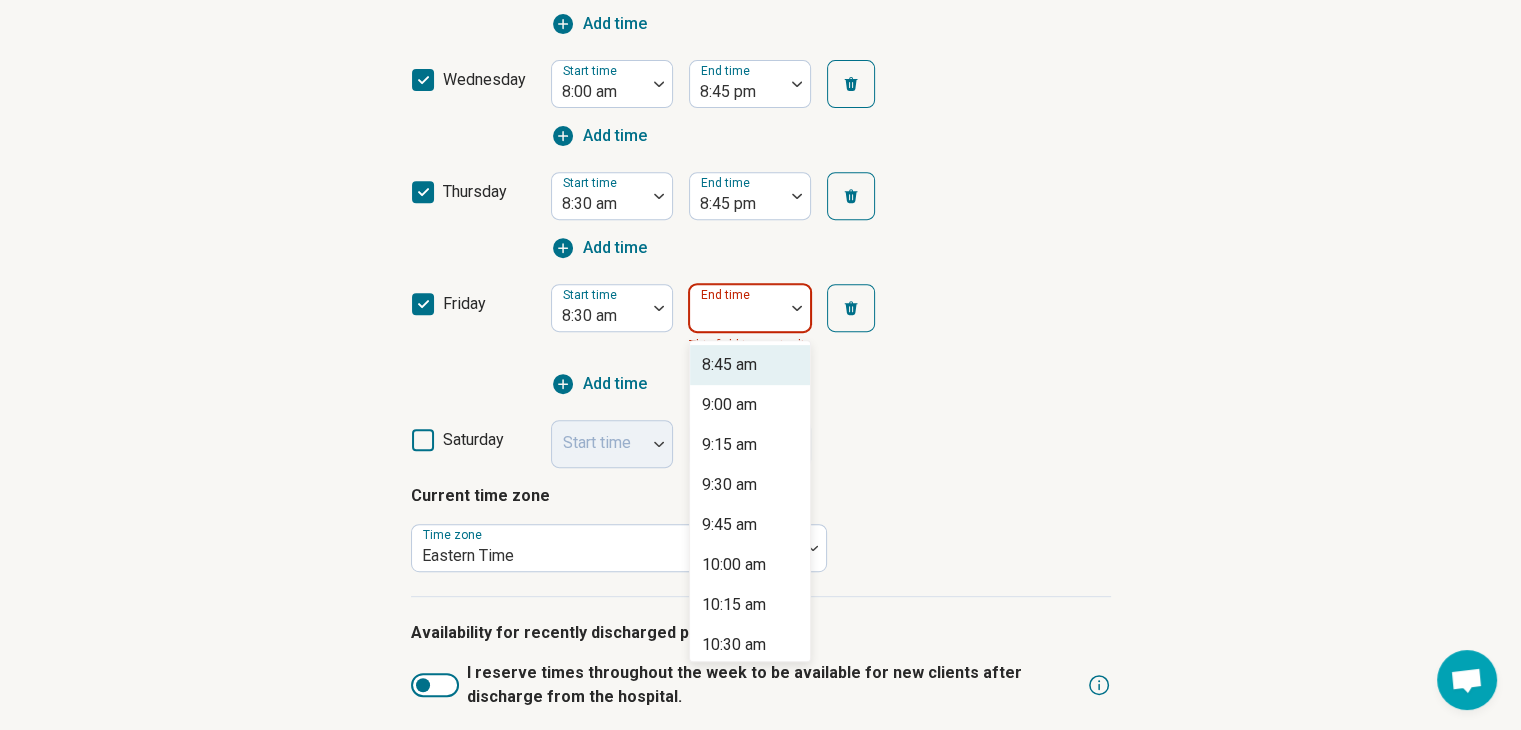 click on "End time" at bounding box center [750, 308] 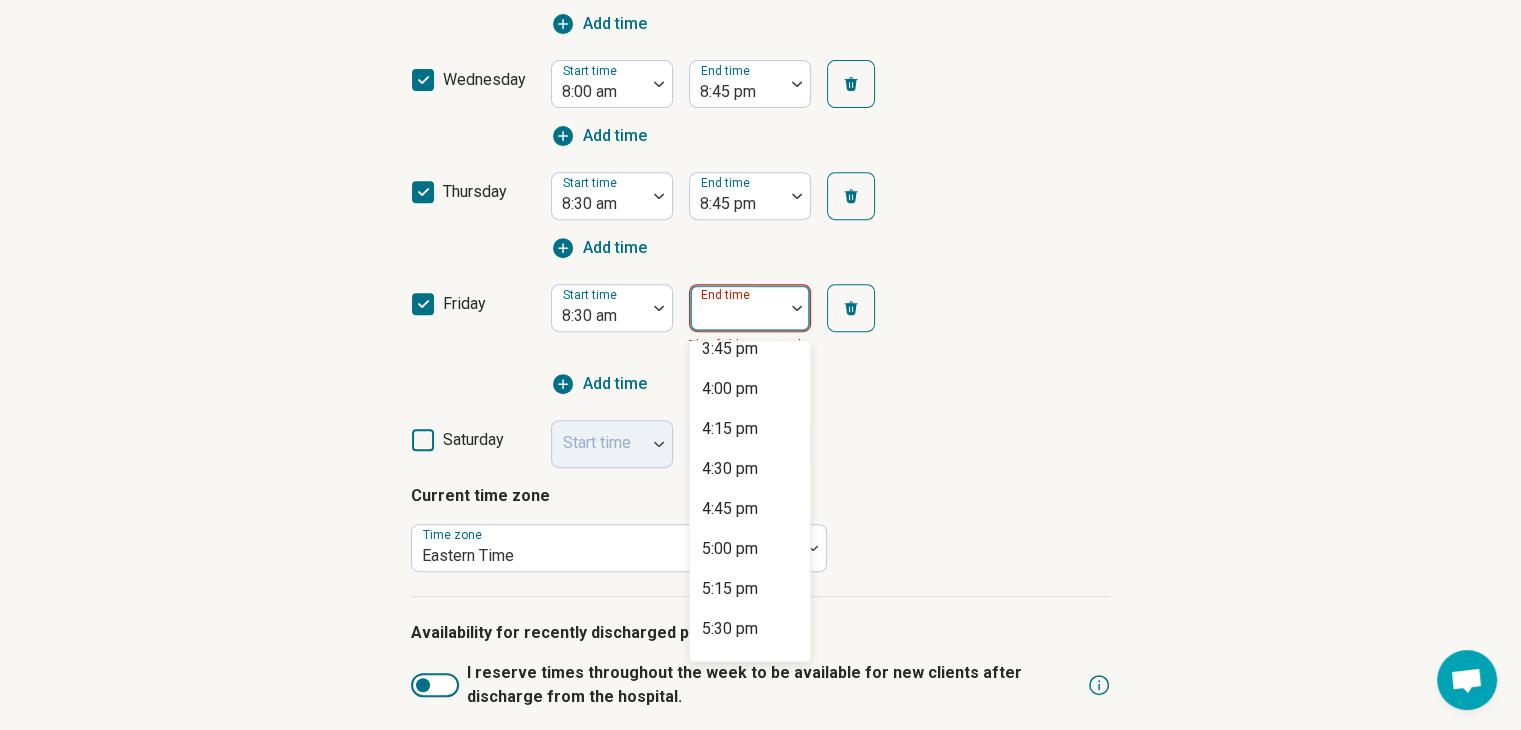 scroll, scrollTop: 1288, scrollLeft: 0, axis: vertical 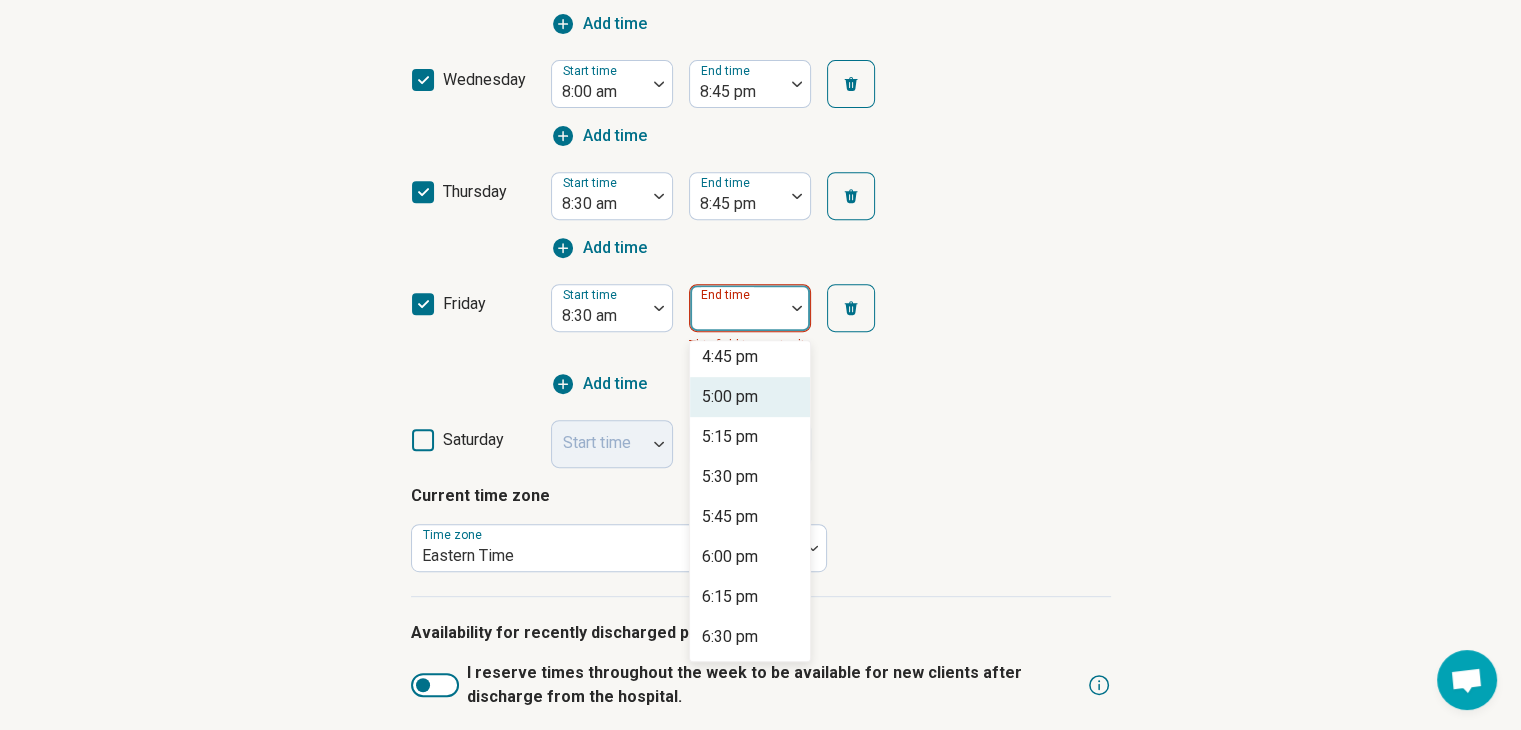 click on "5:00 pm" at bounding box center (730, 397) 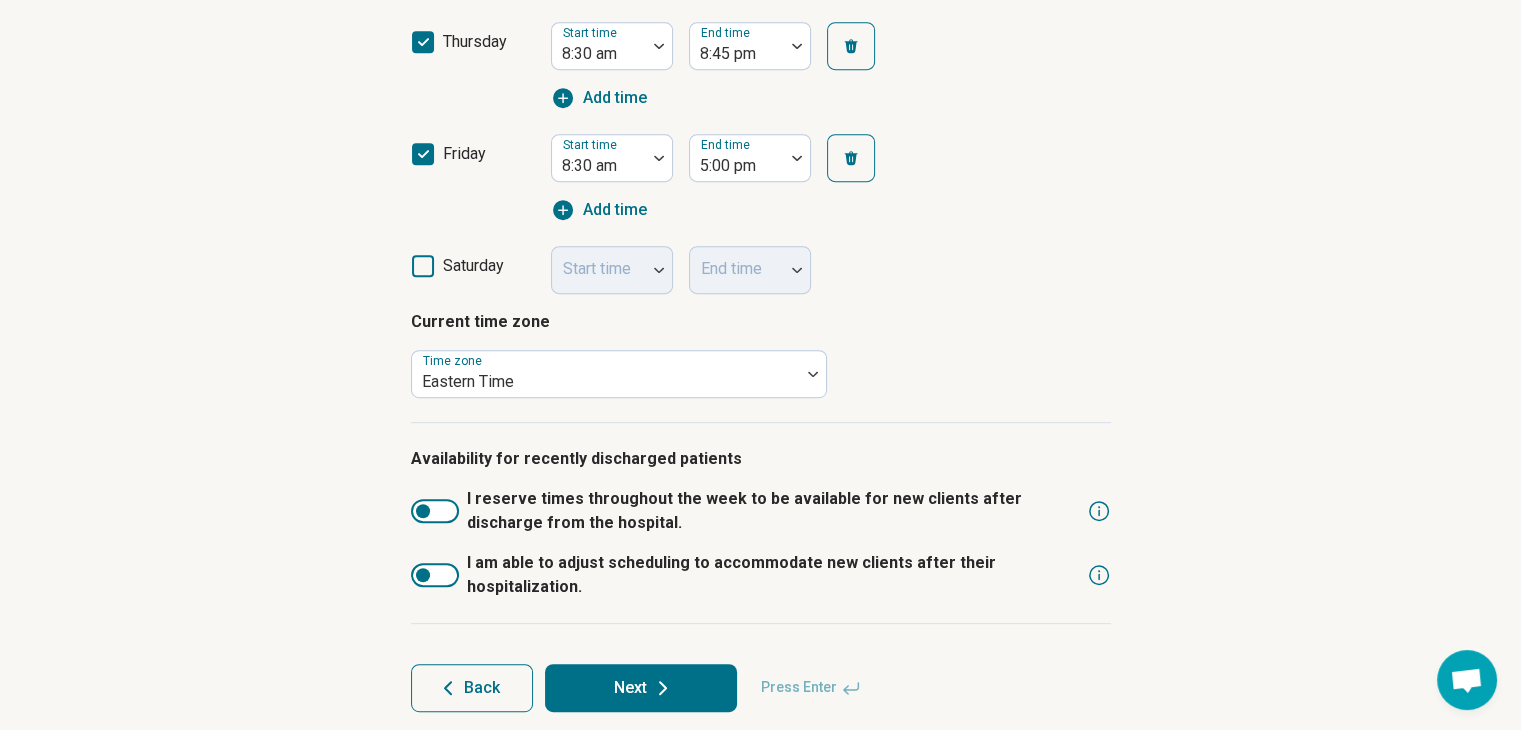 scroll, scrollTop: 948, scrollLeft: 0, axis: vertical 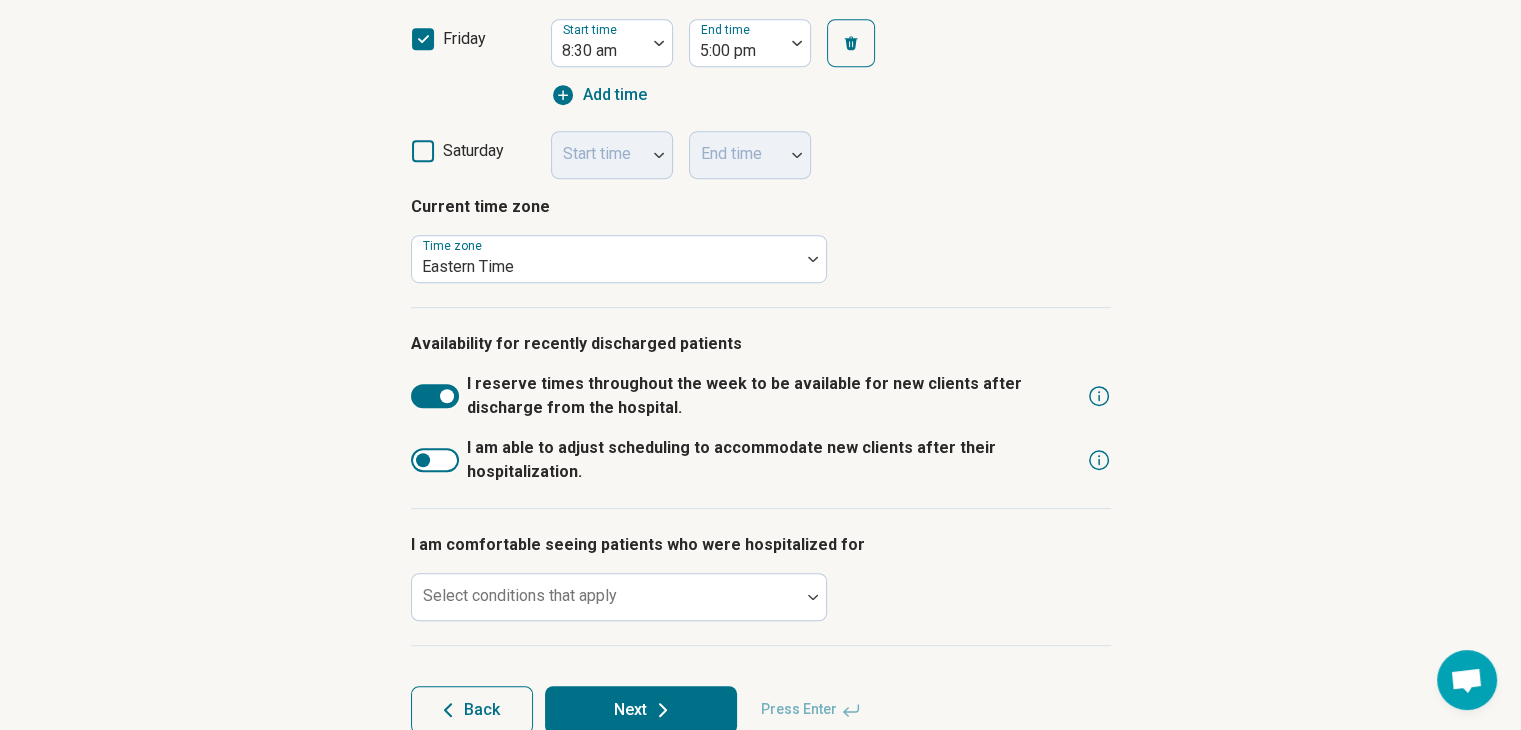 click at bounding box center [423, 460] 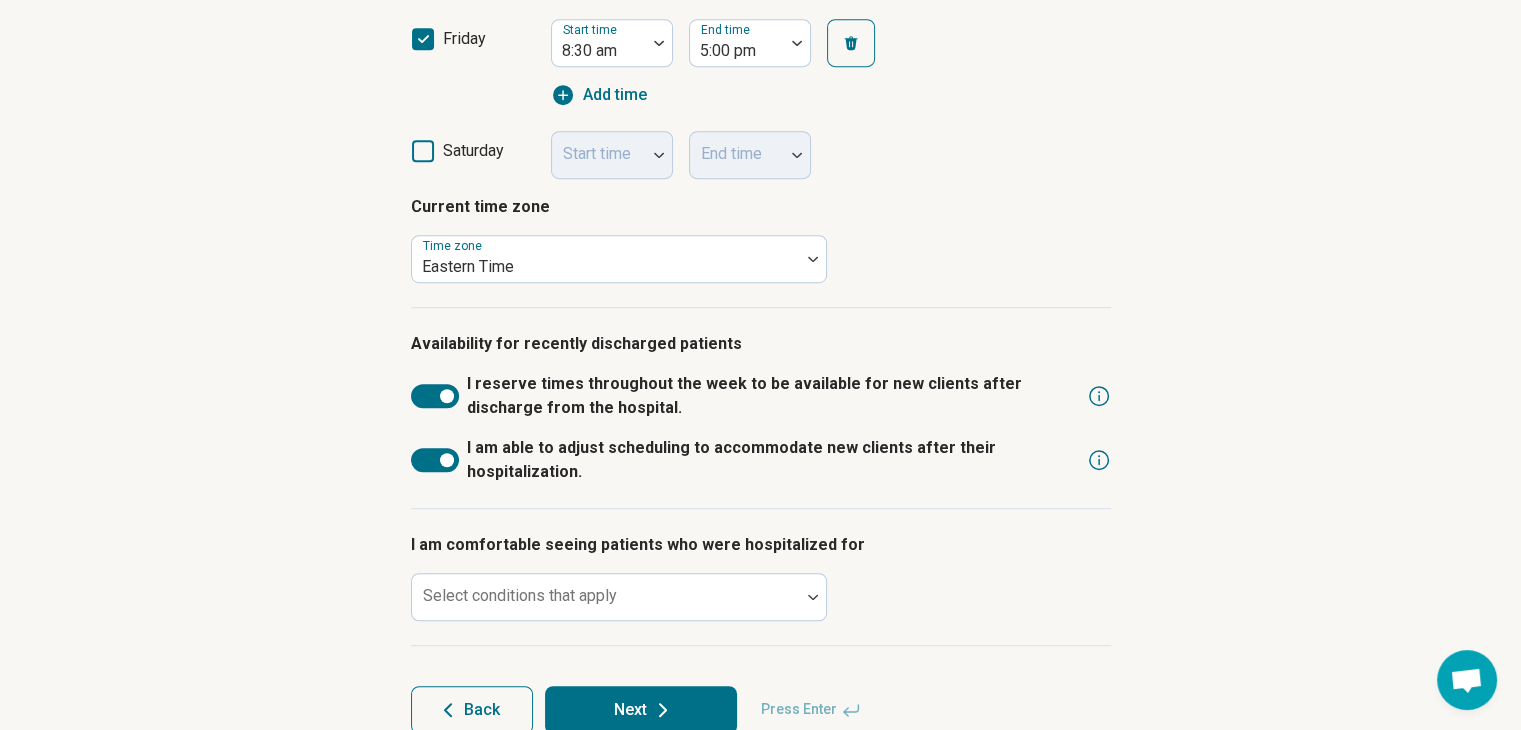 scroll, scrollTop: 10, scrollLeft: 0, axis: vertical 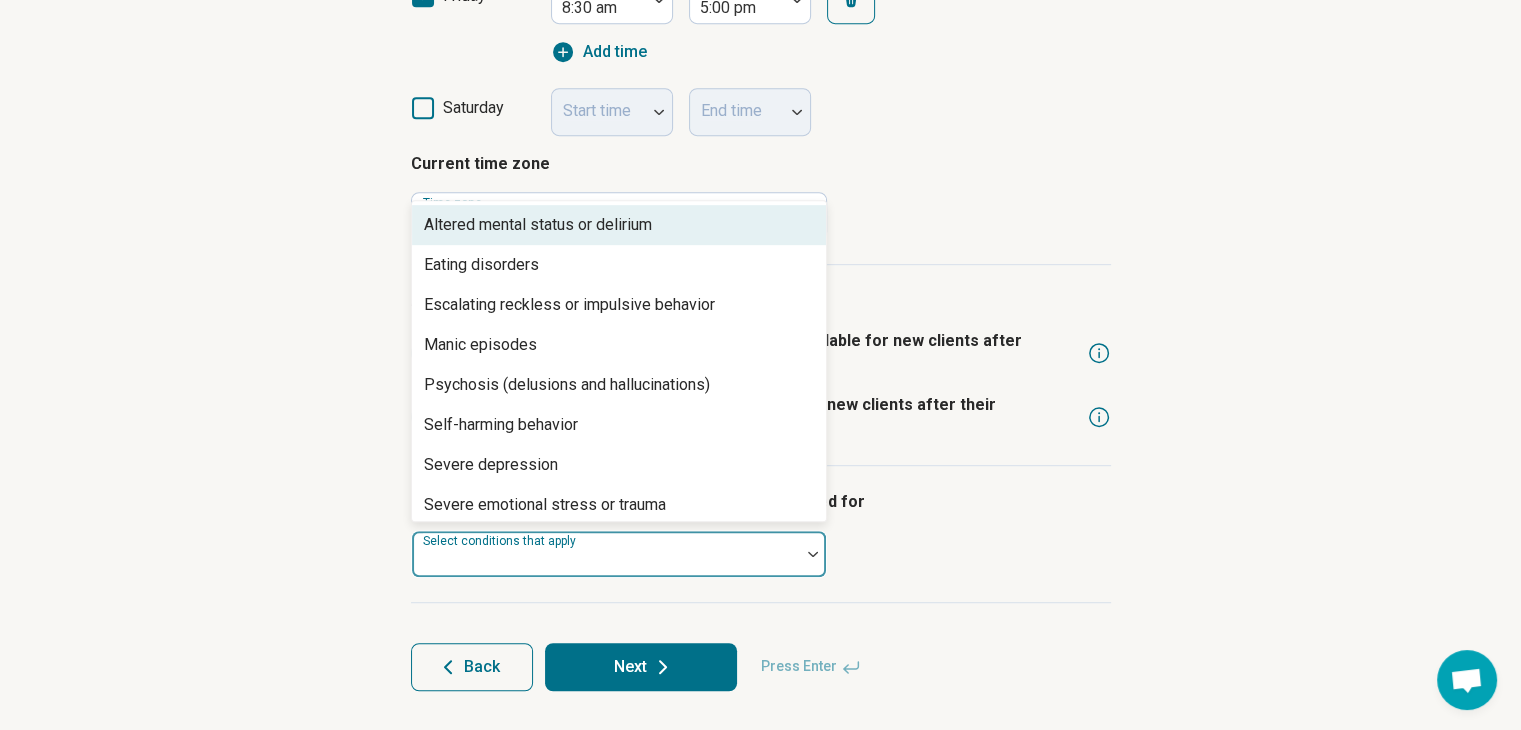 click at bounding box center (606, 562) 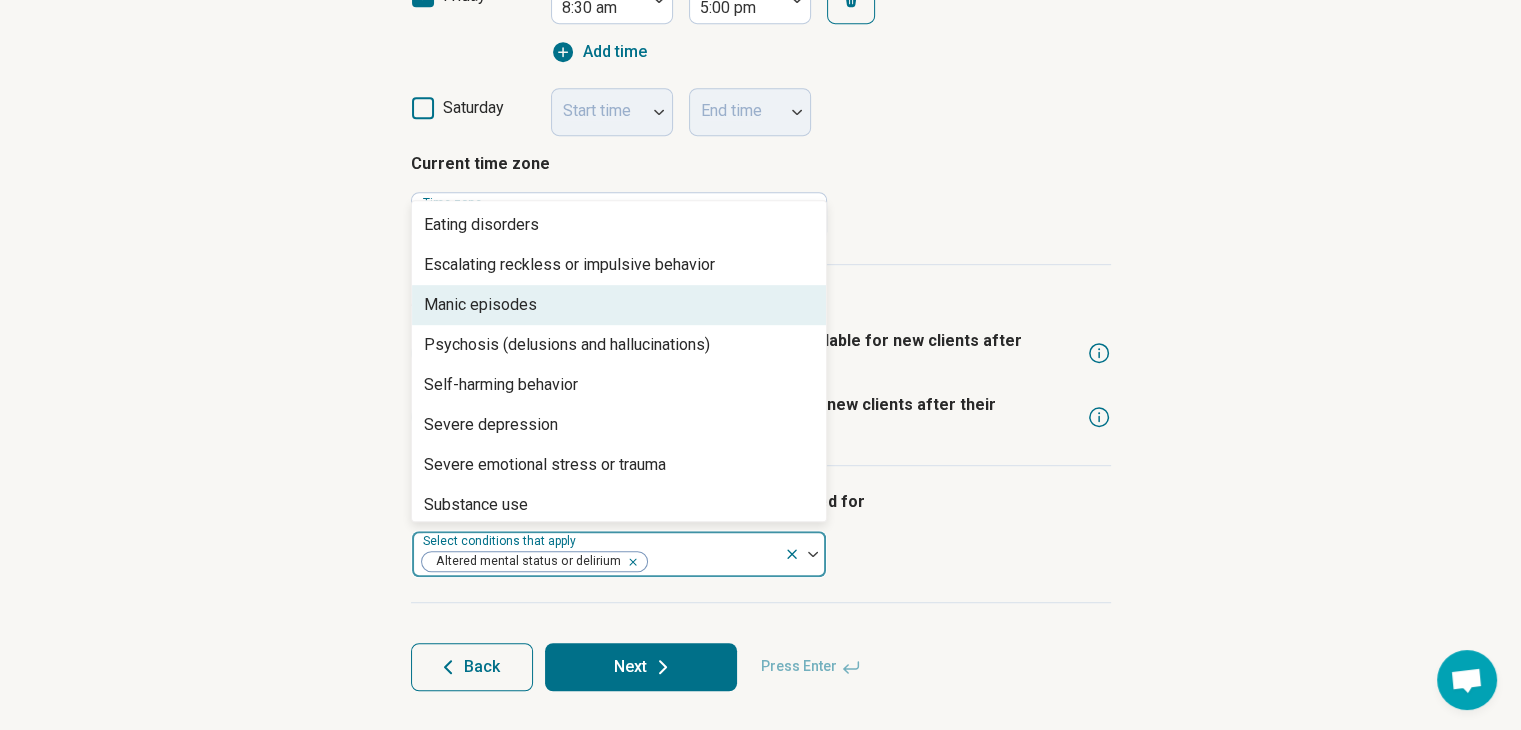 click on "Manic episodes" at bounding box center [480, 305] 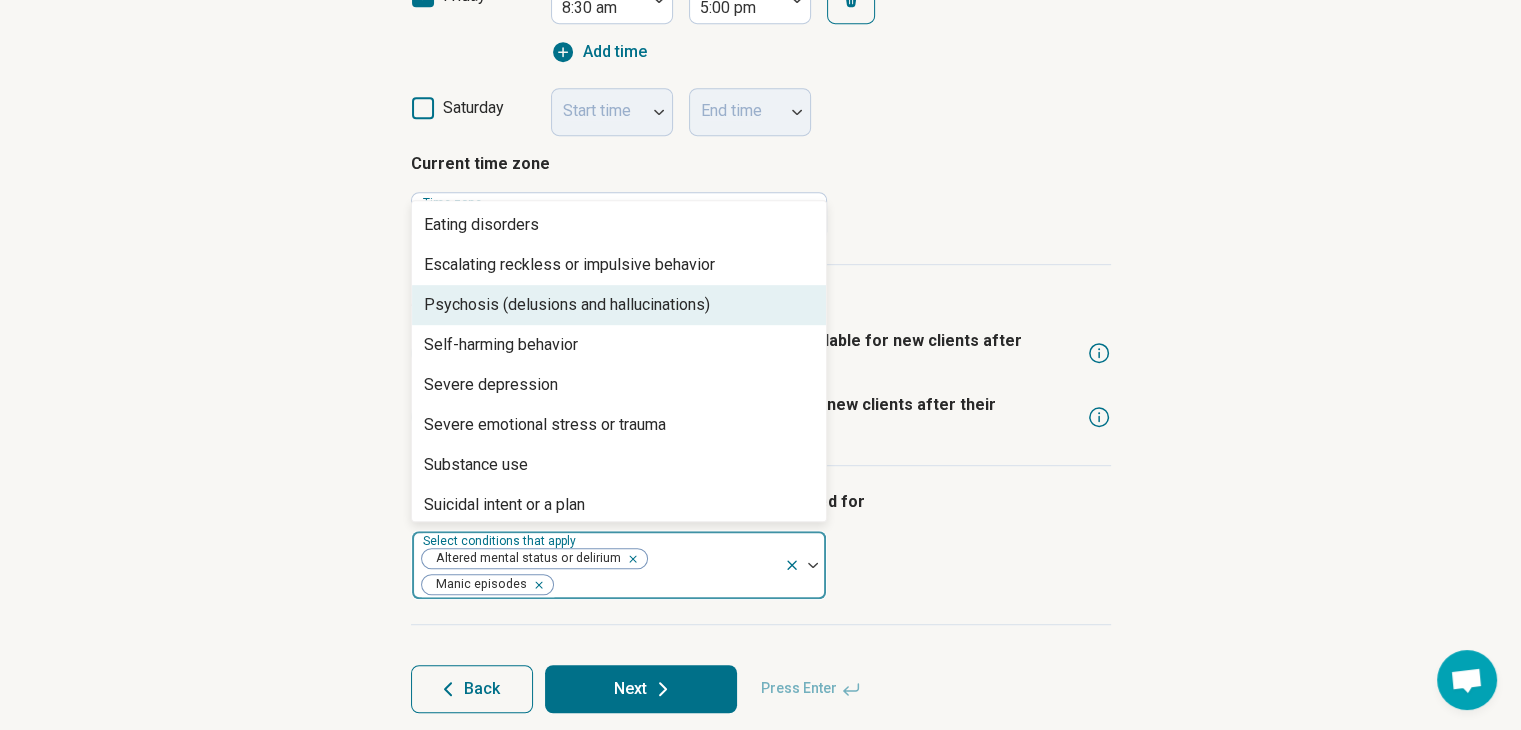 click on "Psychosis (delusions and hallucinations)" at bounding box center [567, 305] 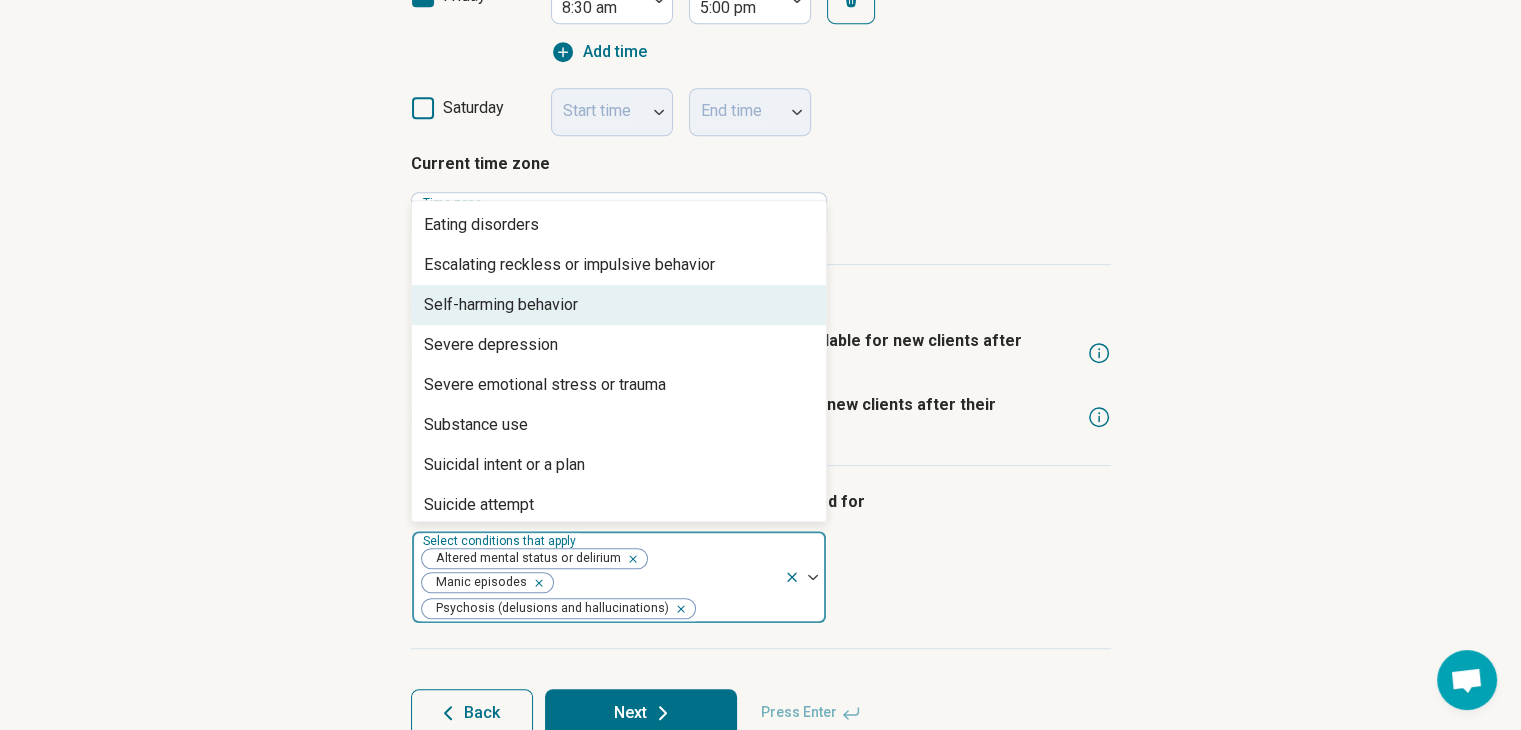 click on "Self-harming behavior" at bounding box center [501, 305] 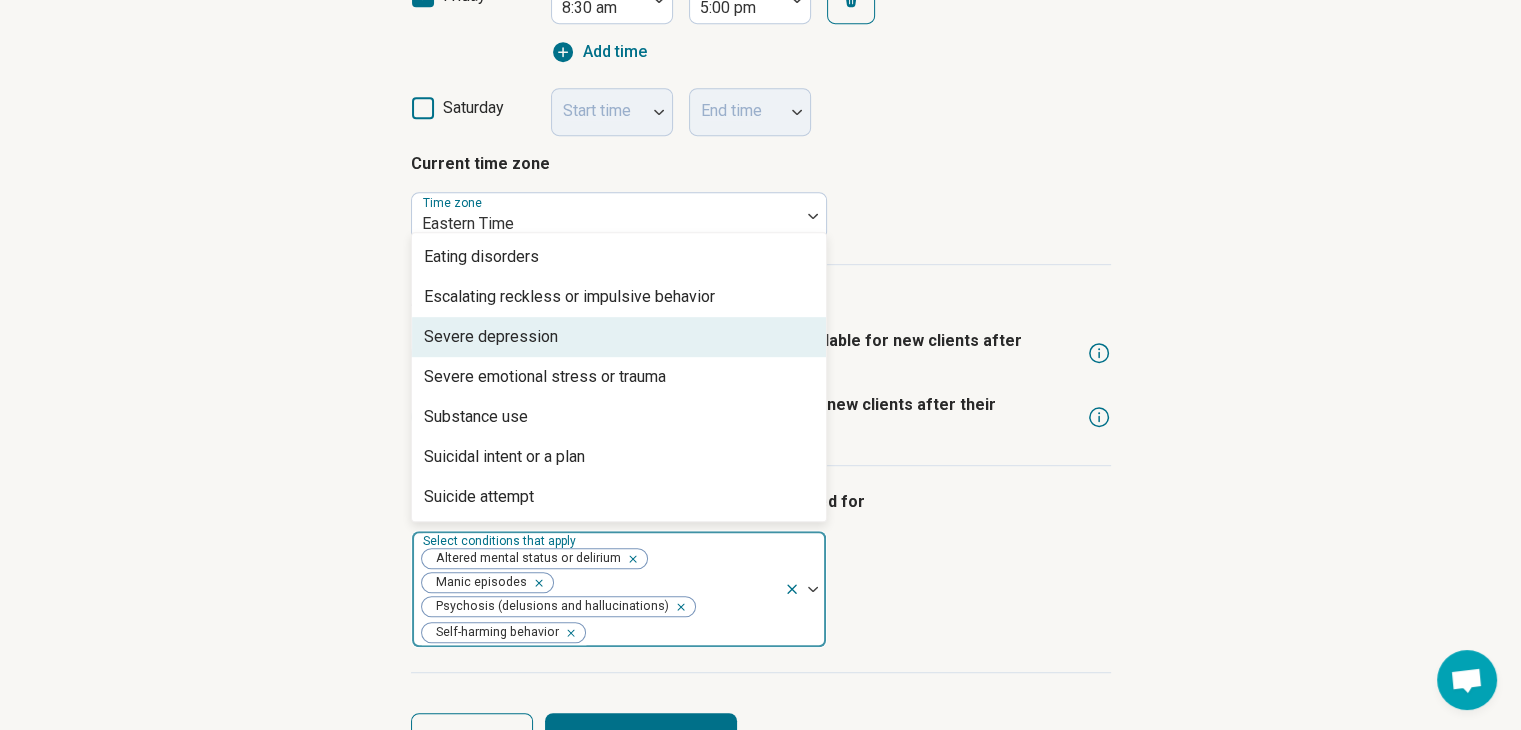 click on "Severe depression" at bounding box center (491, 337) 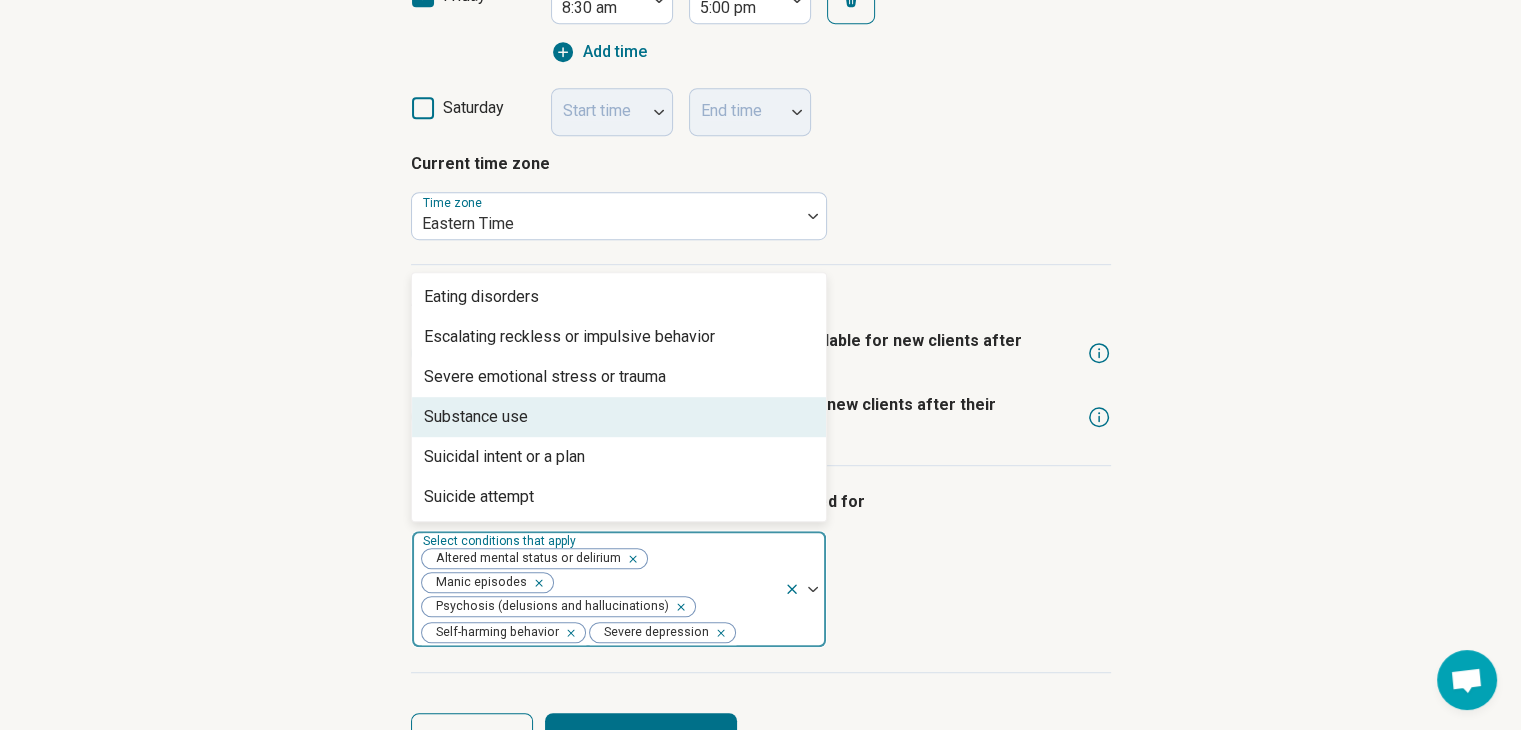 click on "Substance use" at bounding box center [476, 417] 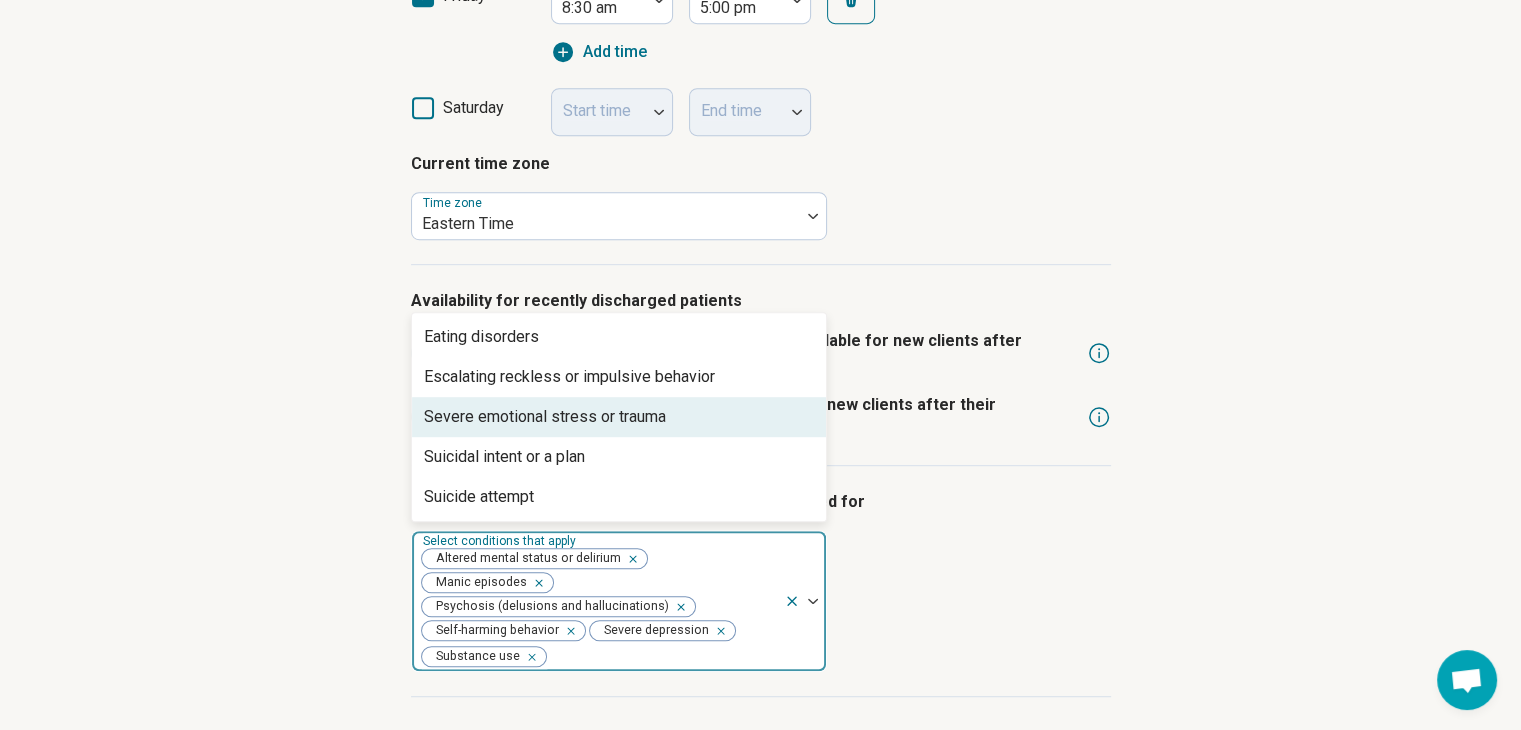 click on "Severe emotional stress or trauma" at bounding box center (545, 417) 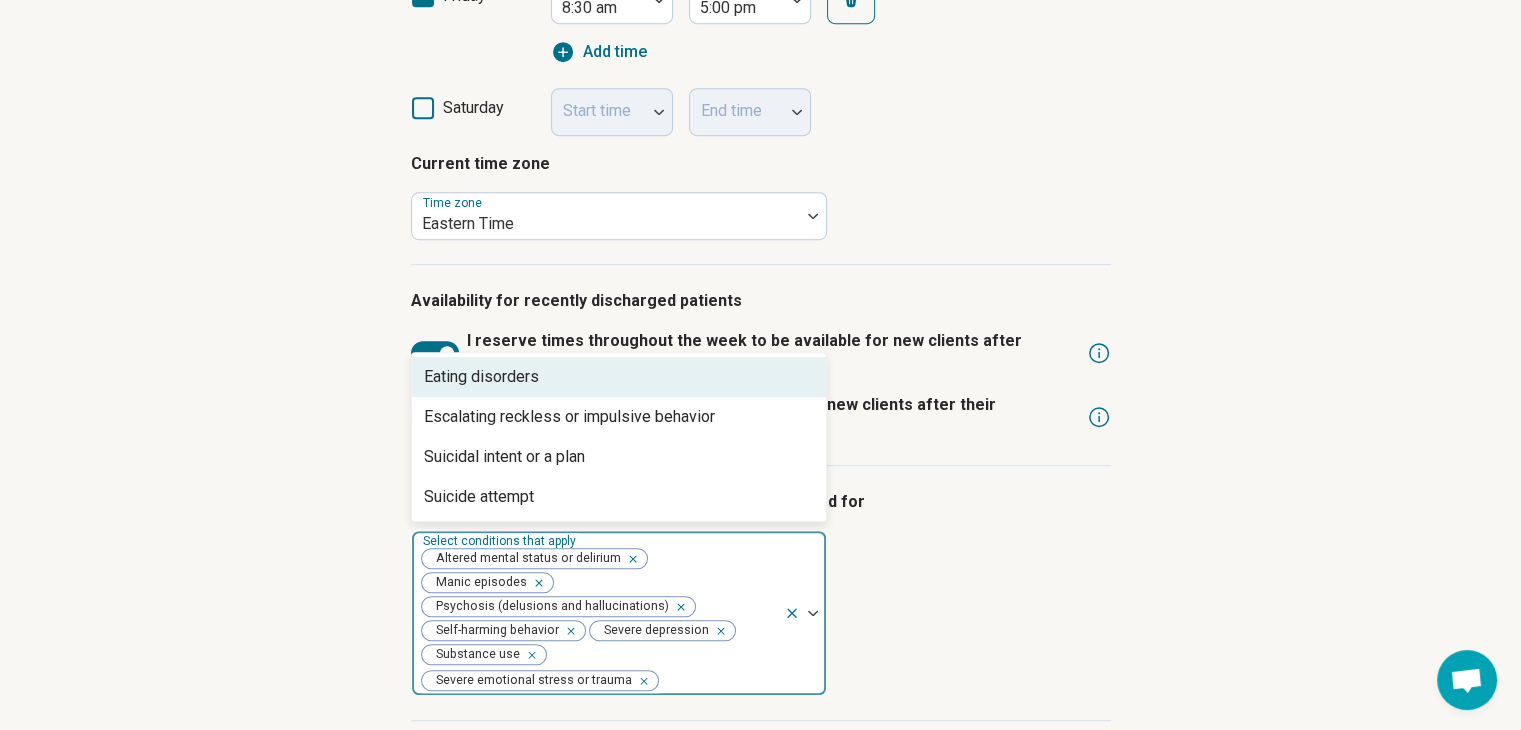 click on "Eating disorders" at bounding box center [619, 377] 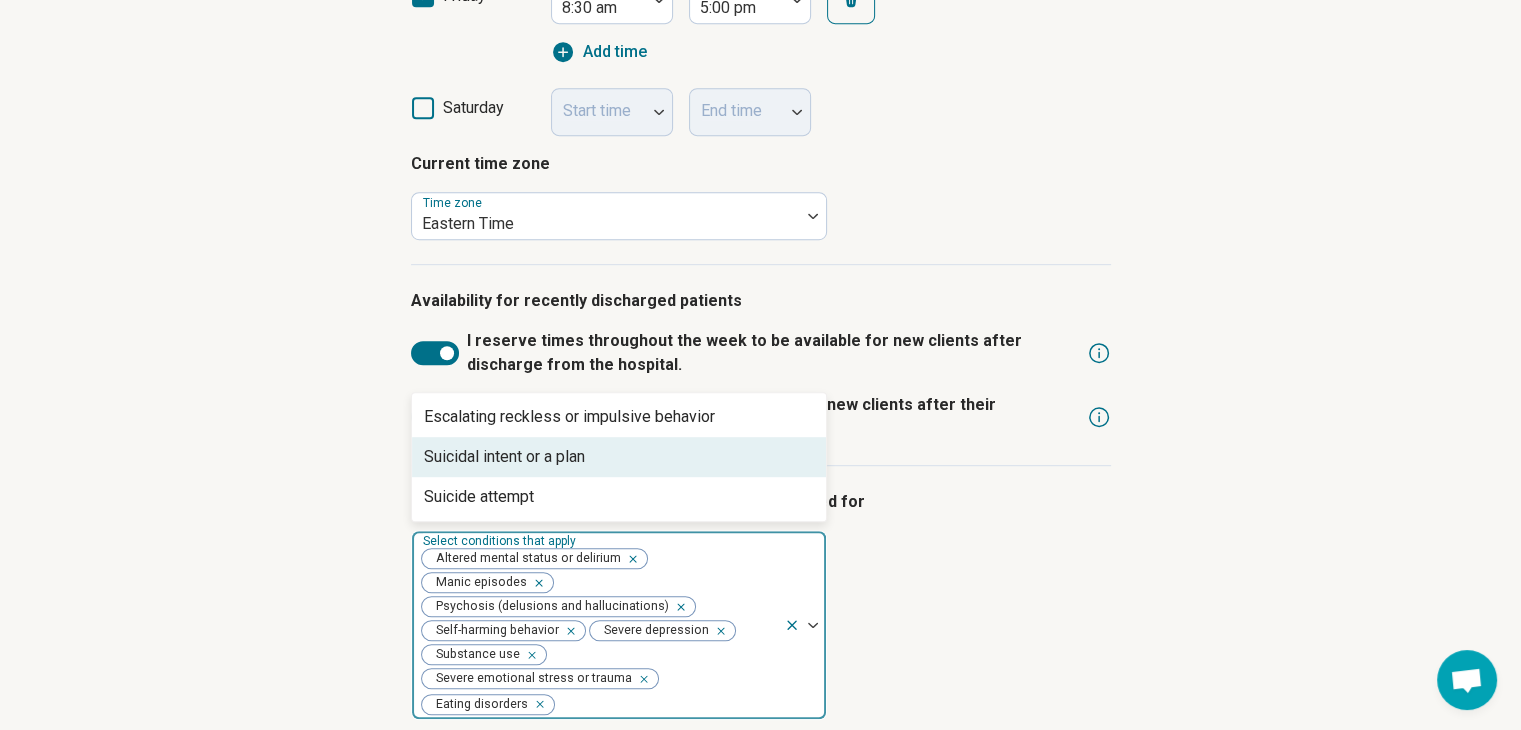 click on "Suicidal intent or a plan" at bounding box center (504, 457) 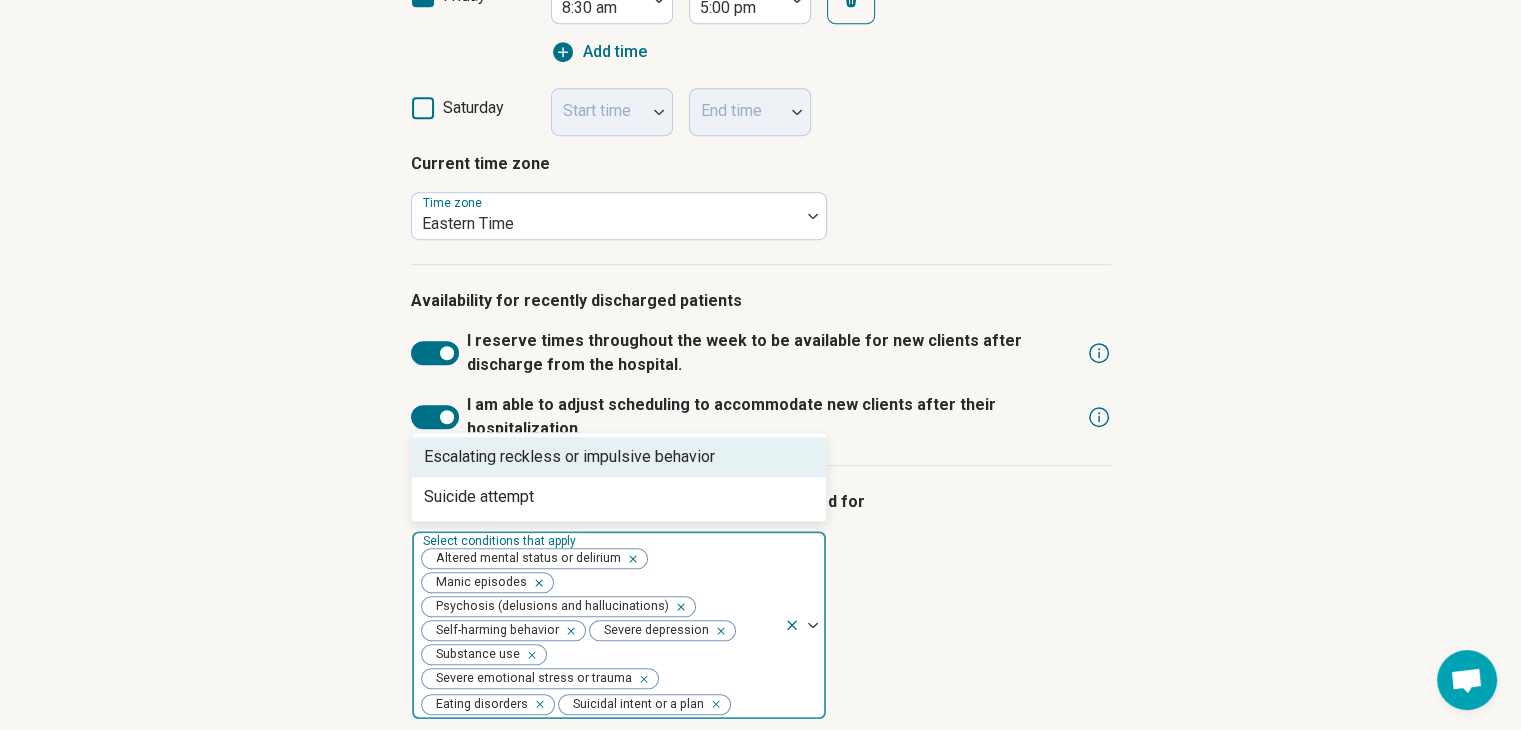 click on "Escalating reckless or impulsive behavior" at bounding box center [569, 457] 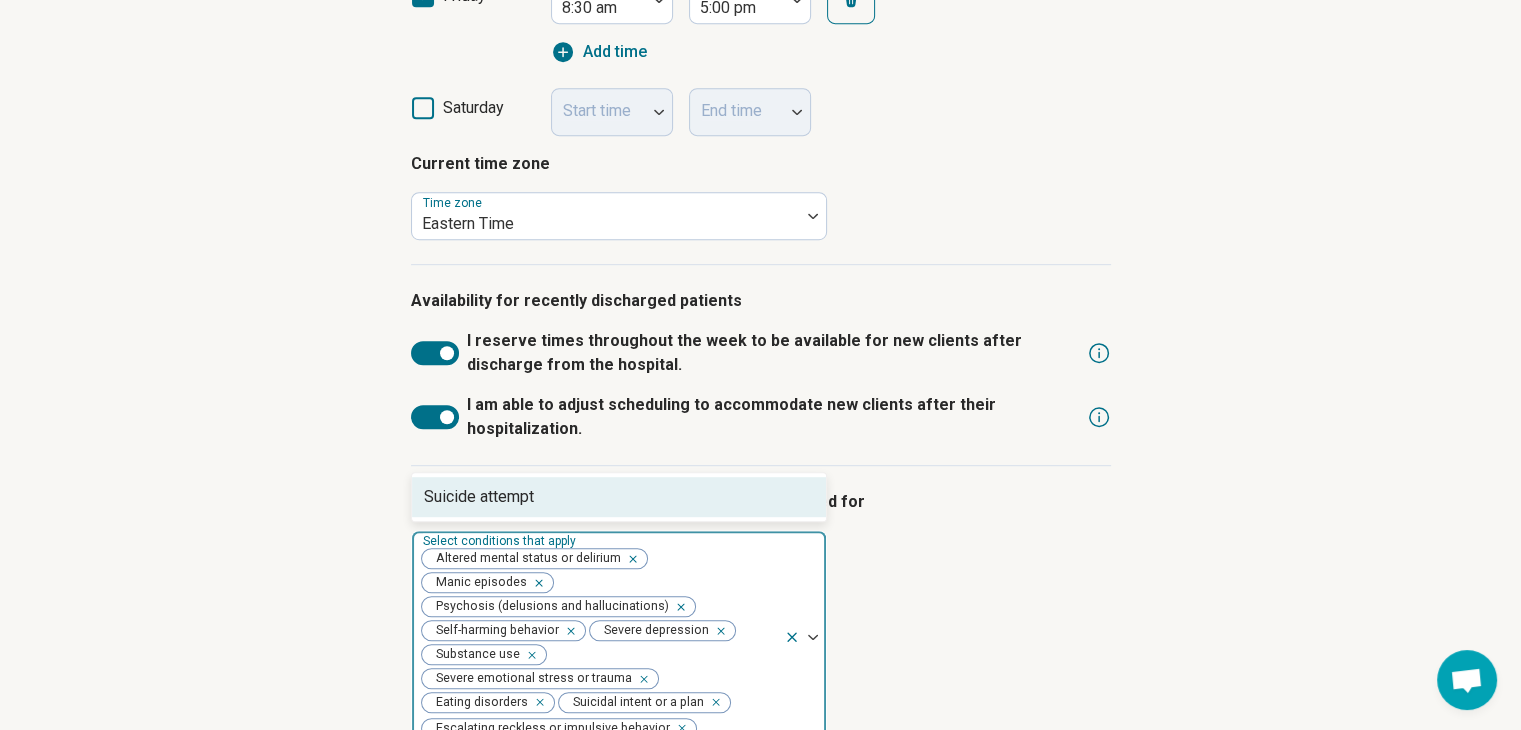 scroll, scrollTop: 1279, scrollLeft: 0, axis: vertical 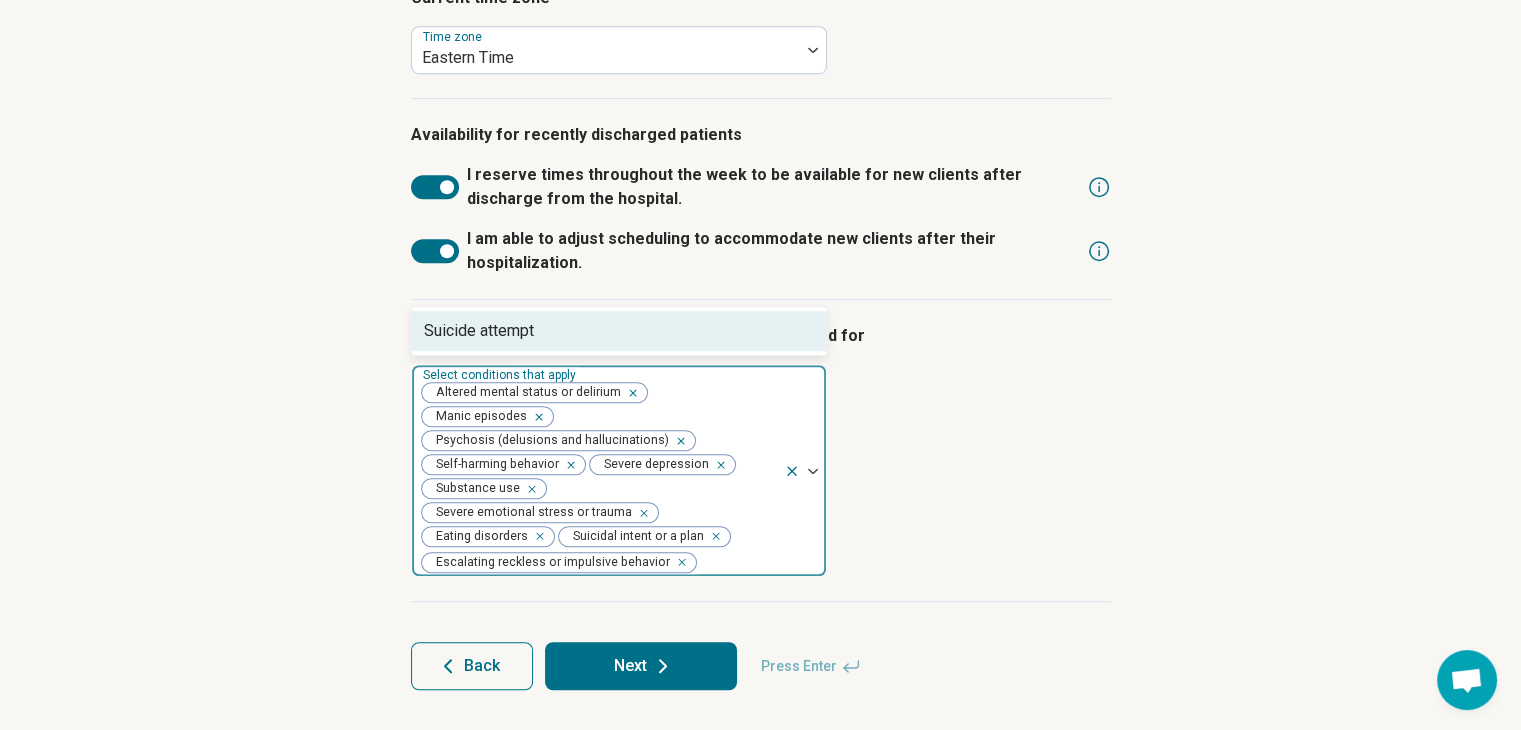 click 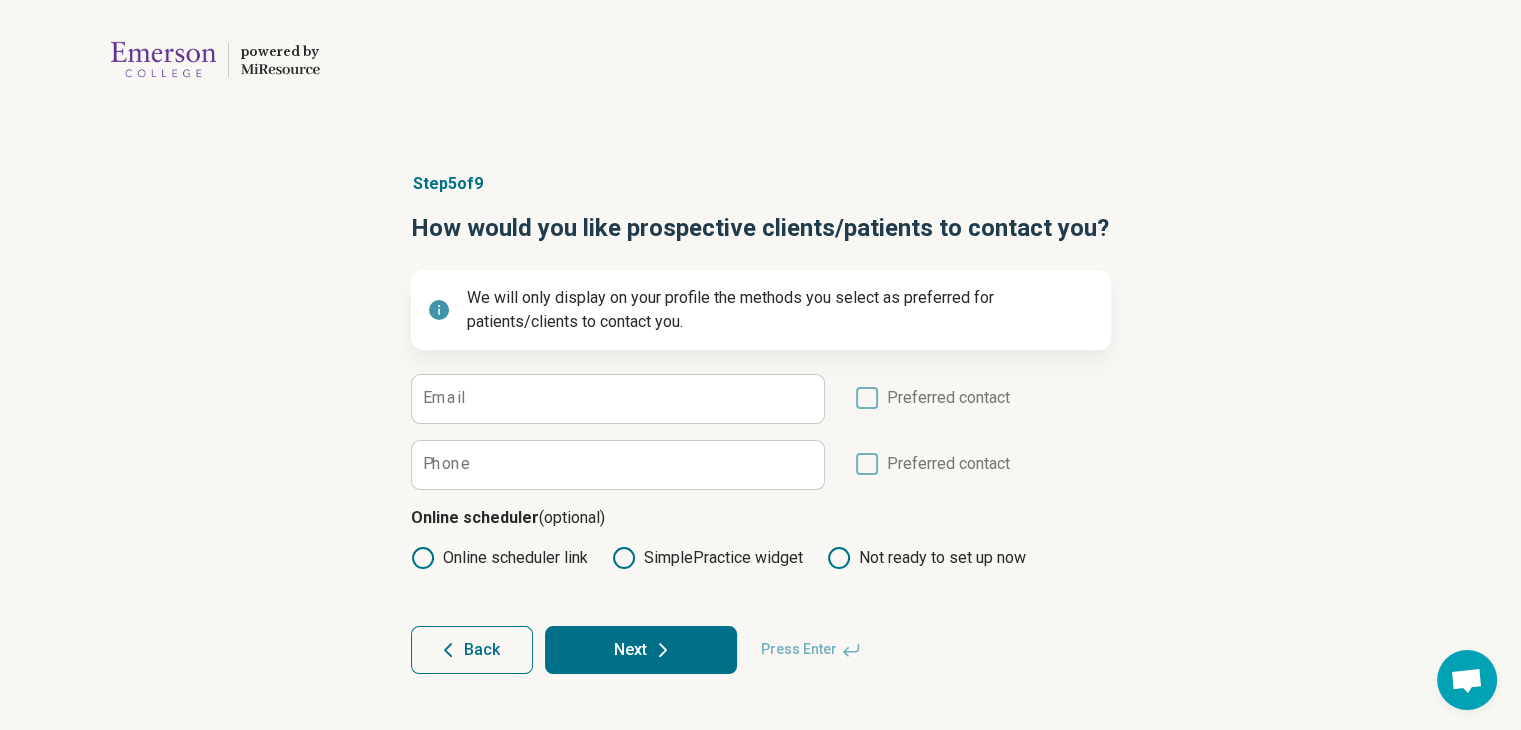 scroll, scrollTop: 0, scrollLeft: 0, axis: both 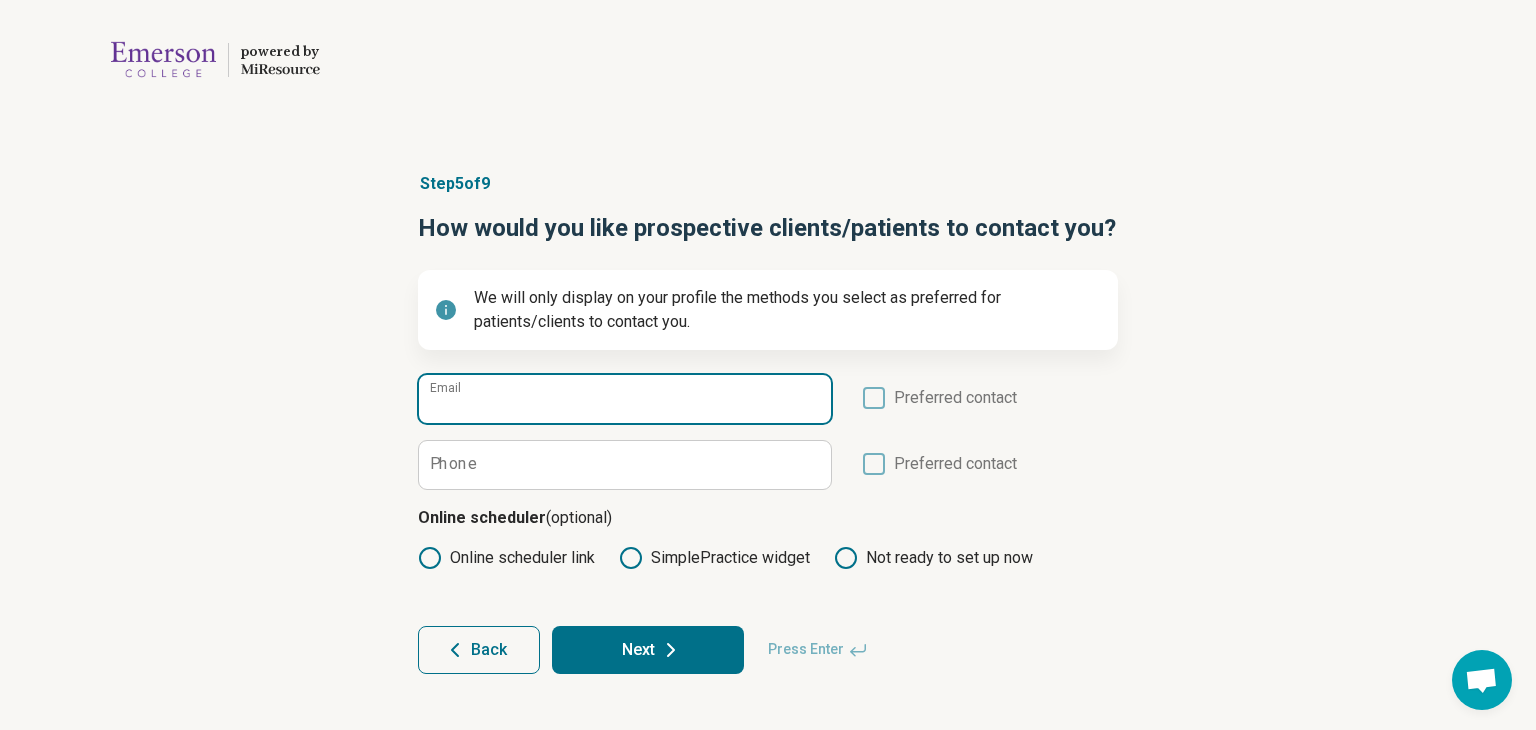 click on "Email" at bounding box center [625, 399] 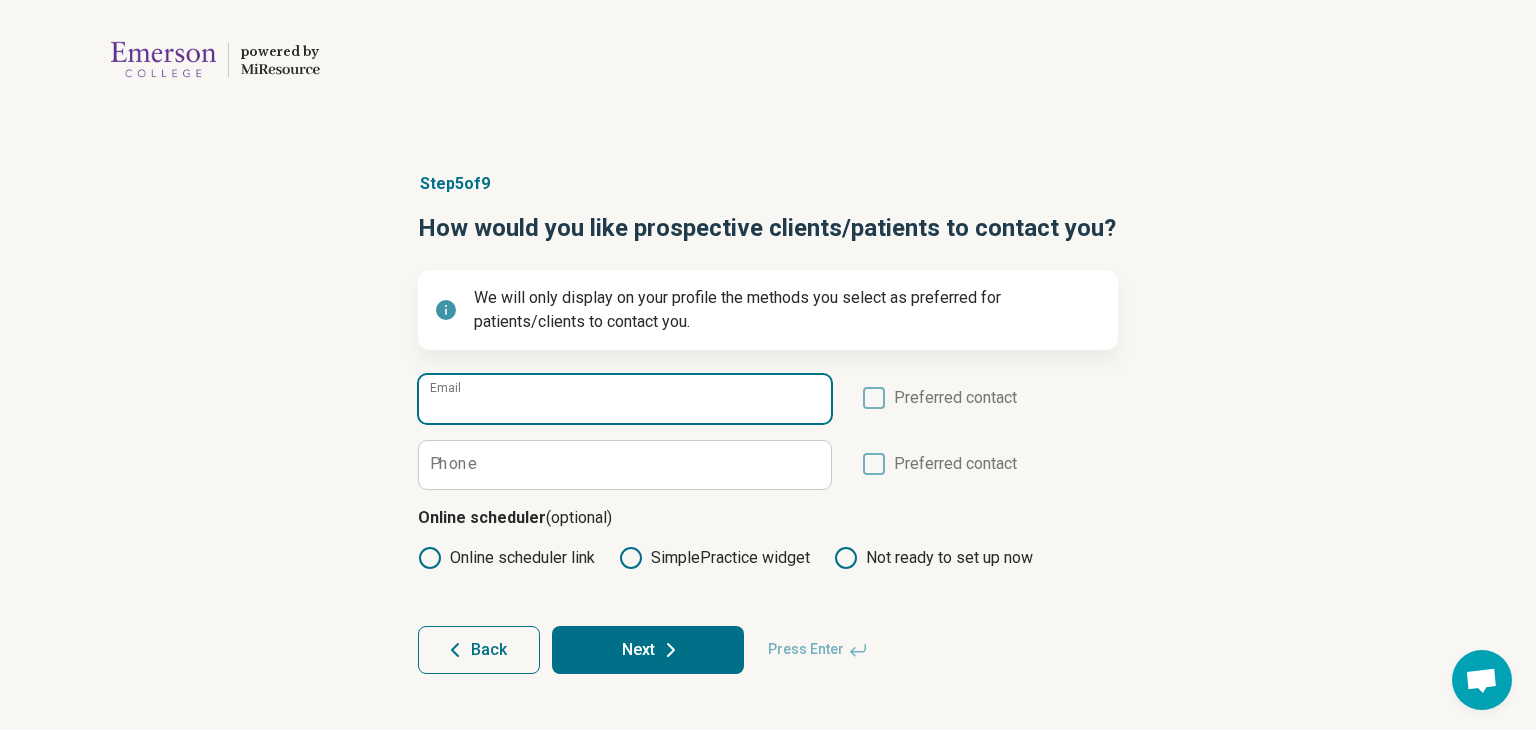 click on "Email" at bounding box center [625, 399] 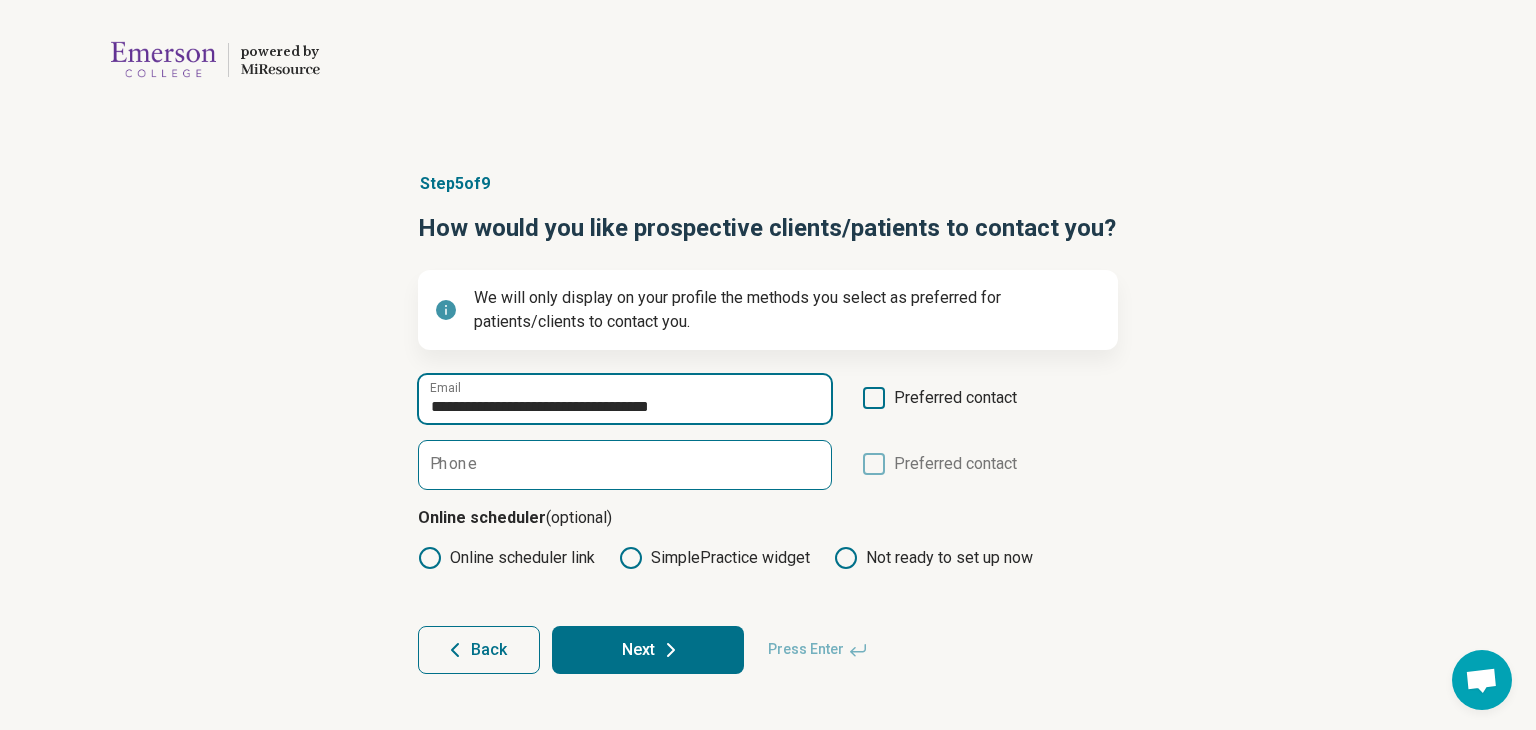 type on "**********" 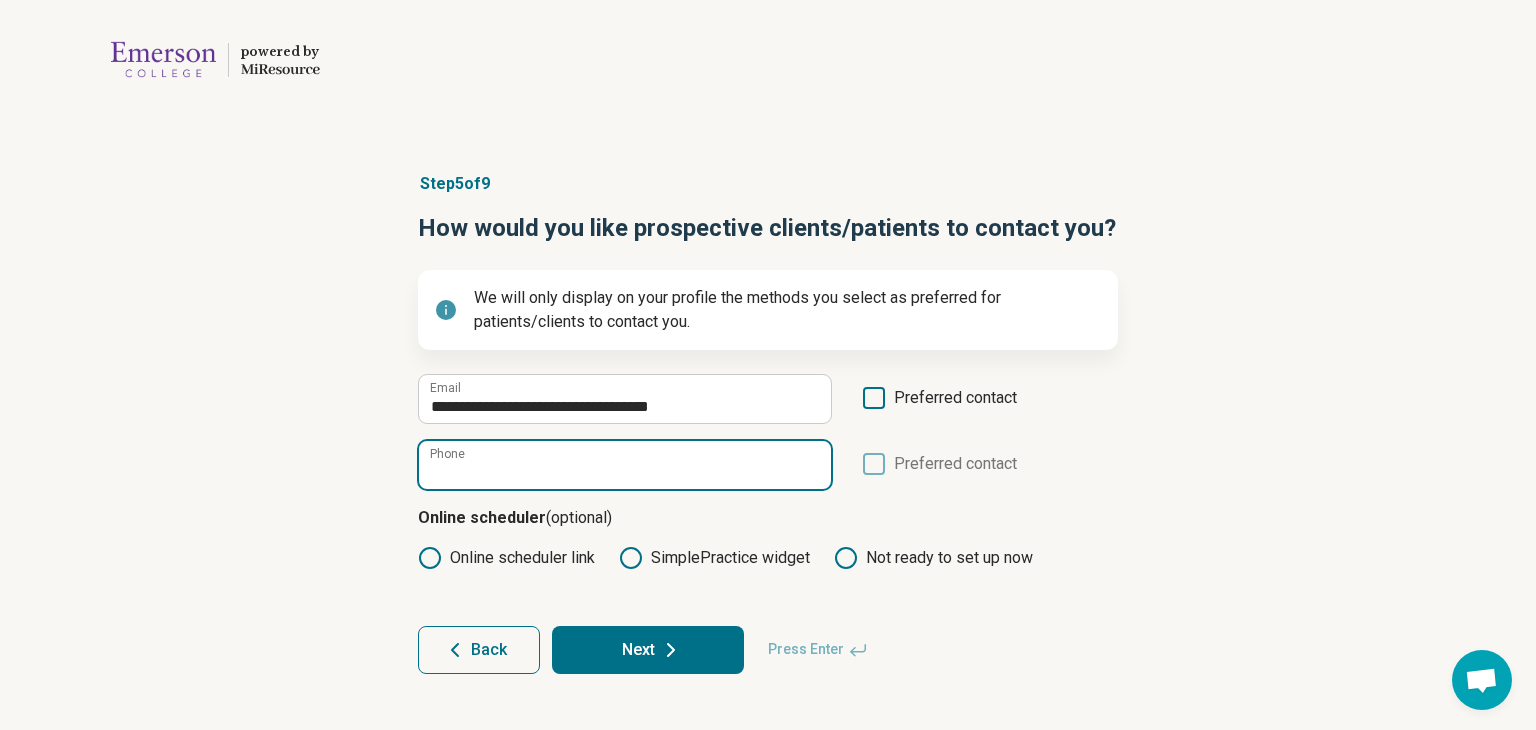 click on "Phone" at bounding box center [625, 465] 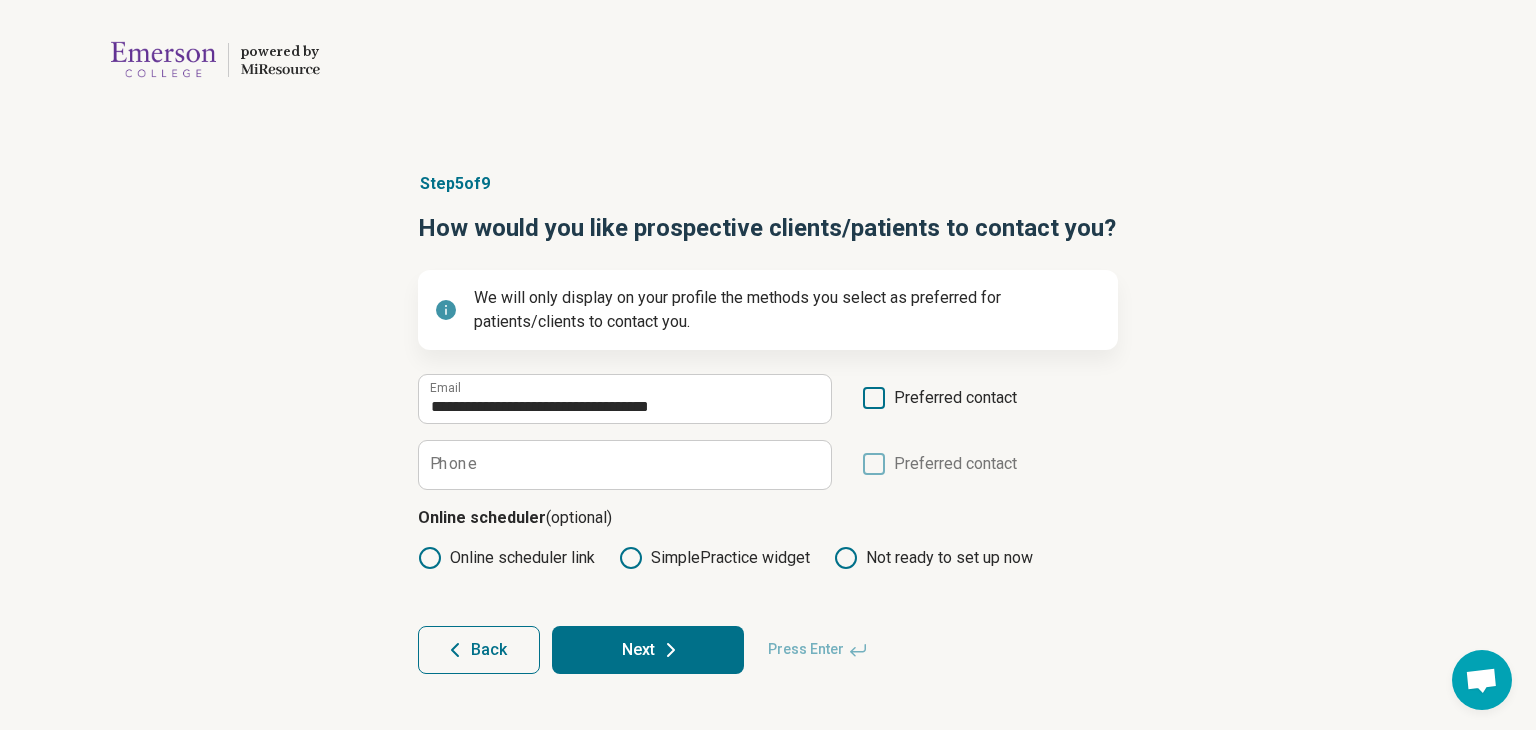 click on "**********" at bounding box center [768, 423] 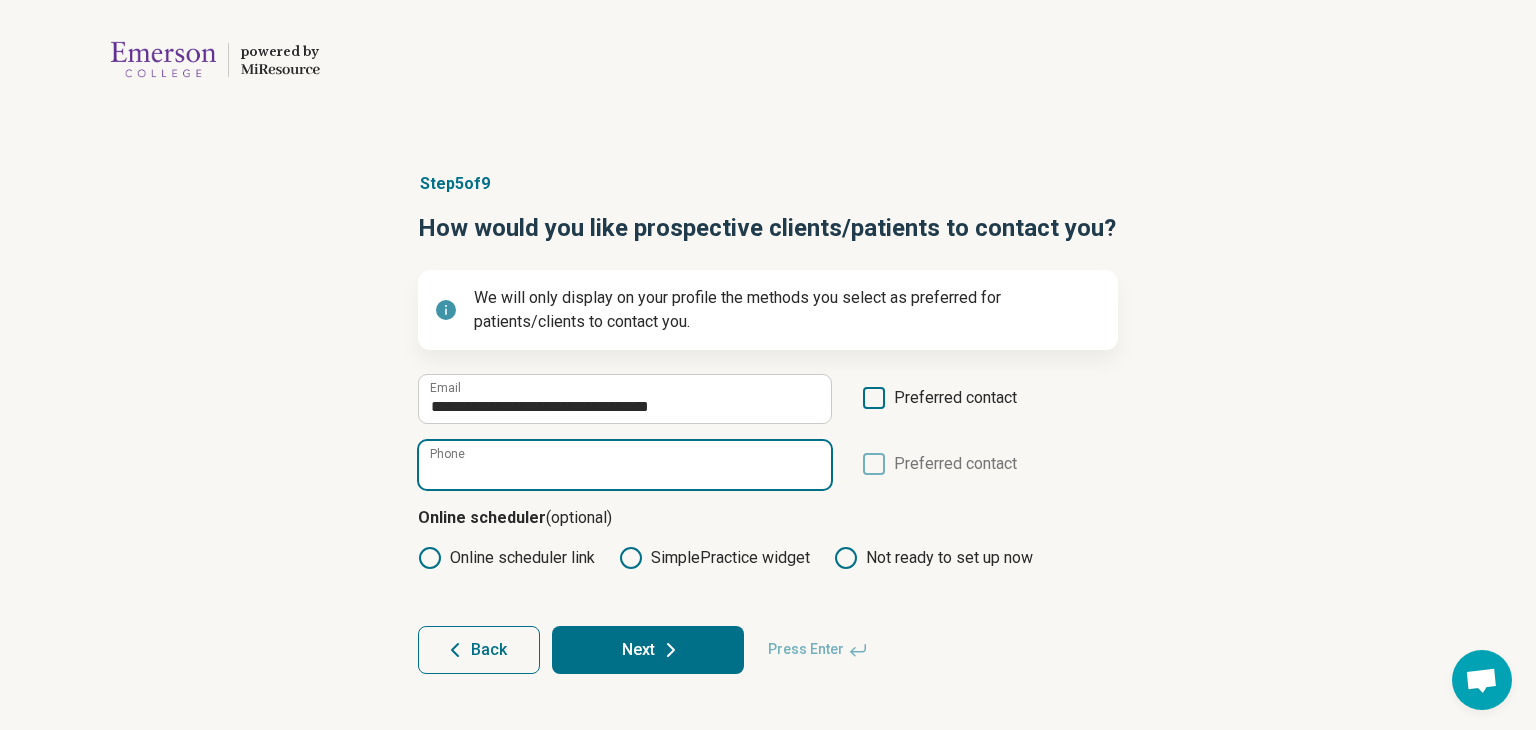 click on "Phone" at bounding box center (625, 465) 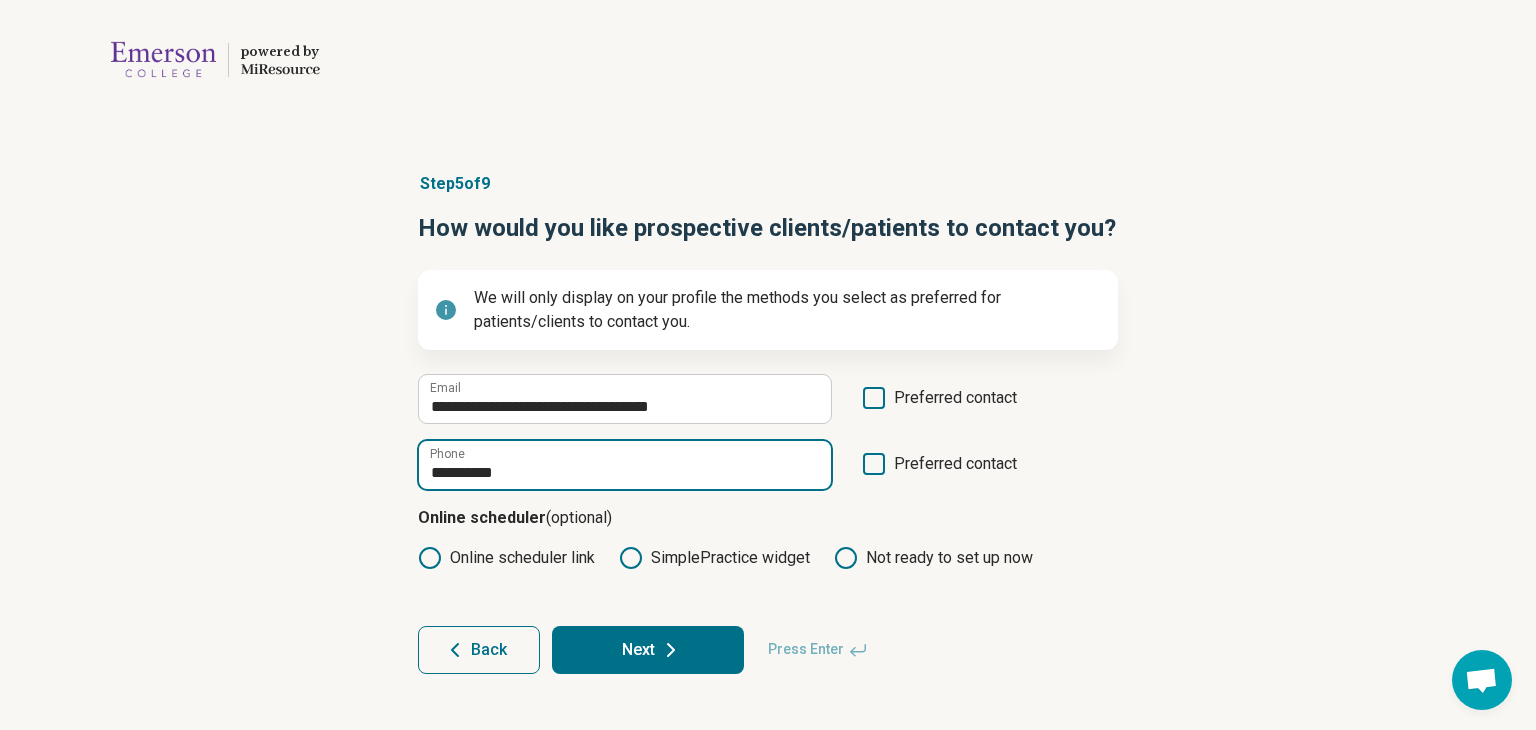 type on "**********" 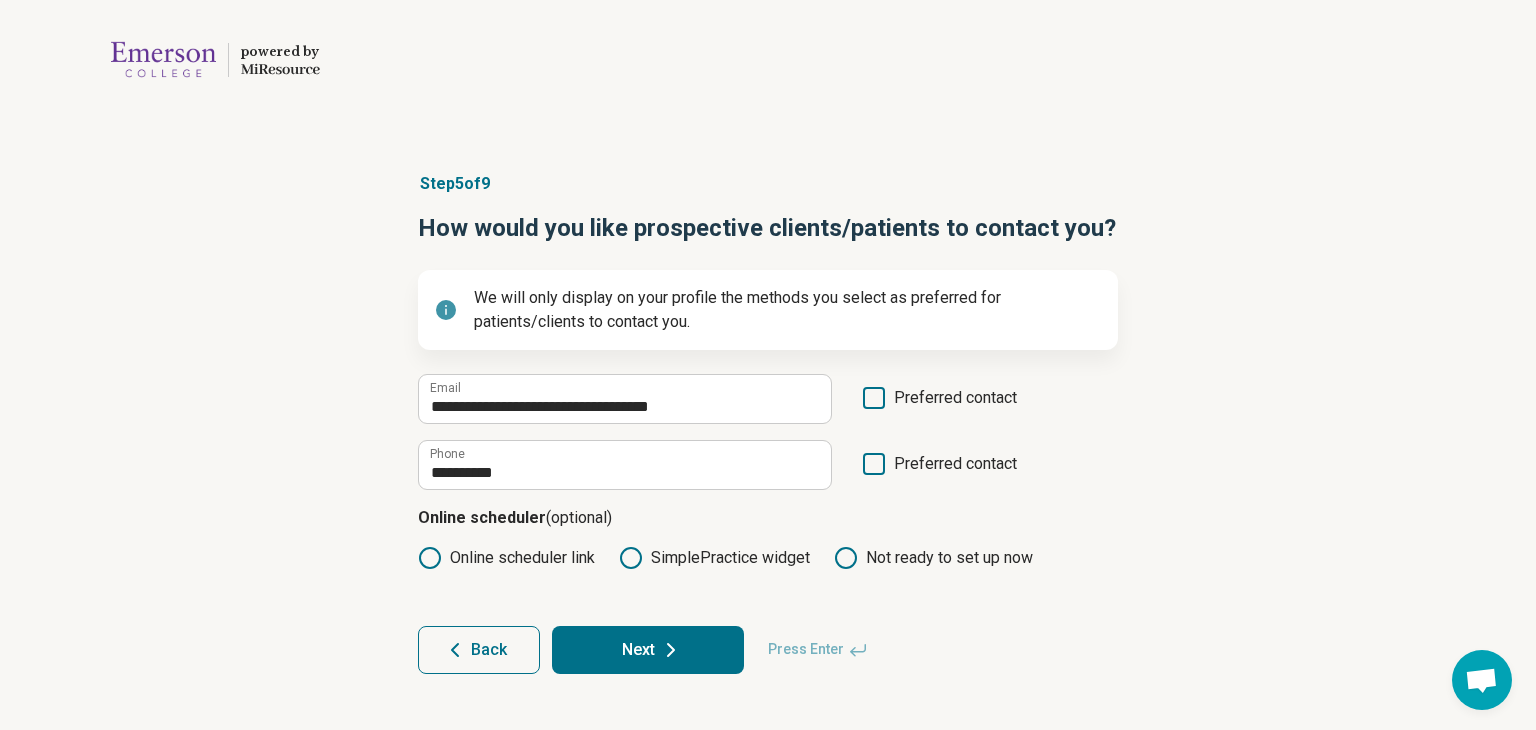 click on "Next" at bounding box center (648, 650) 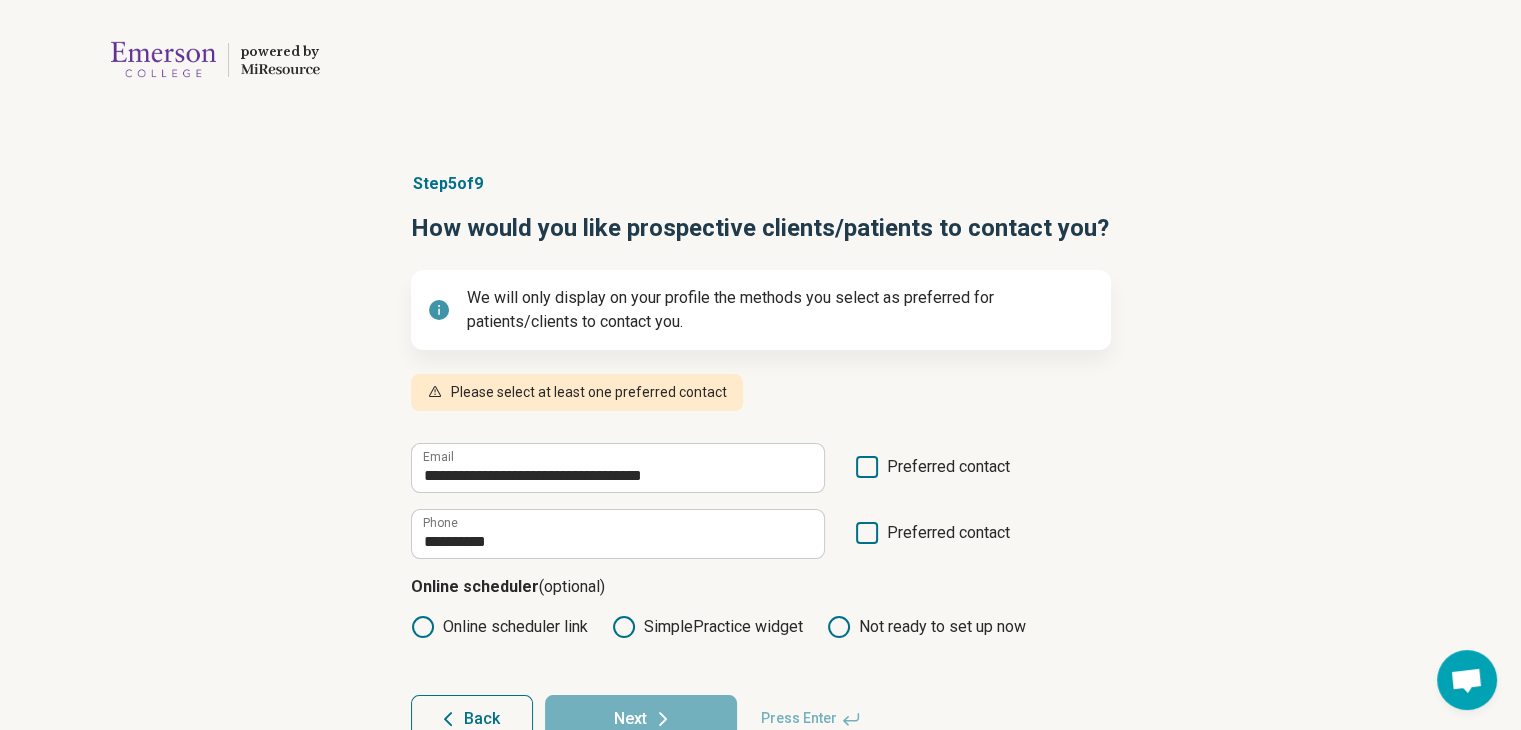 click 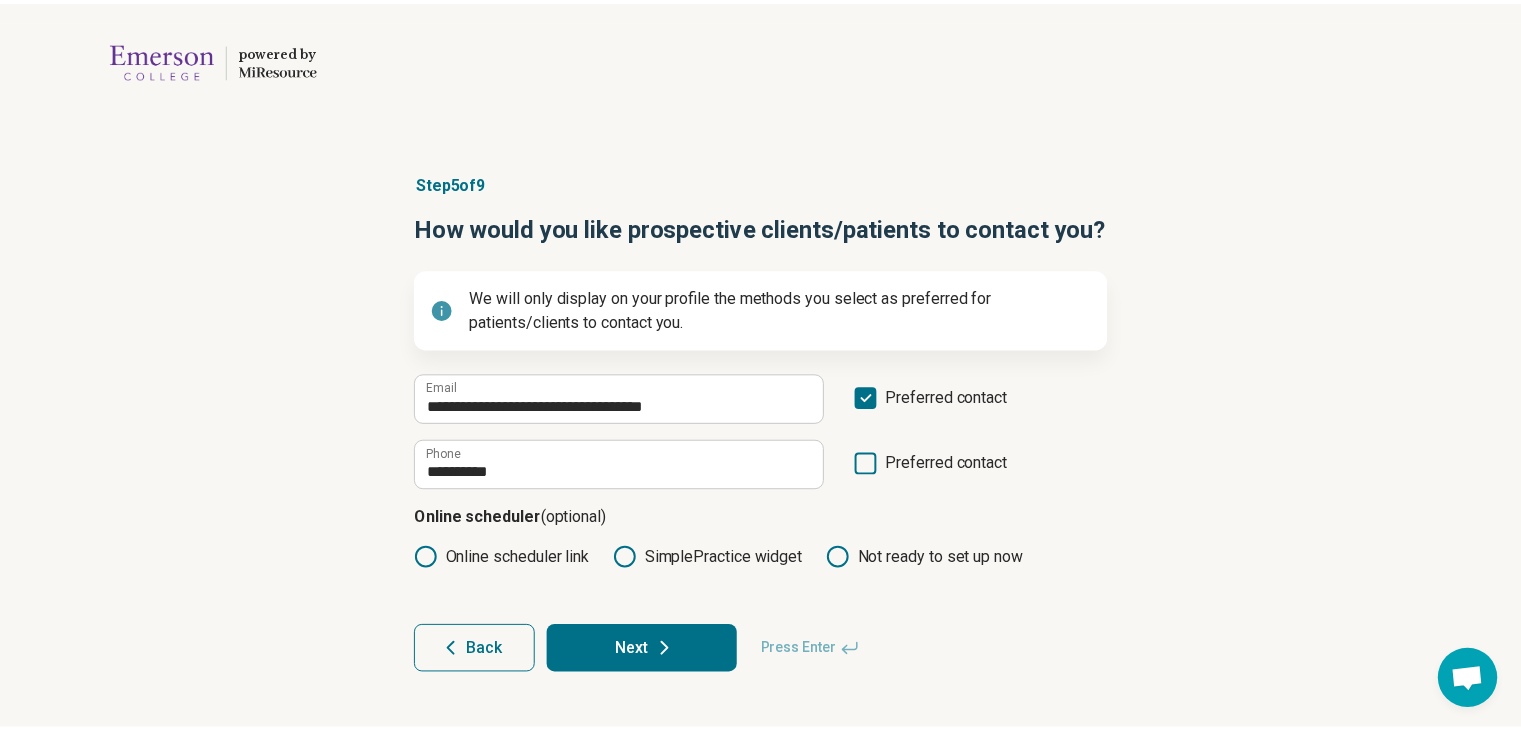 scroll, scrollTop: 10, scrollLeft: 0, axis: vertical 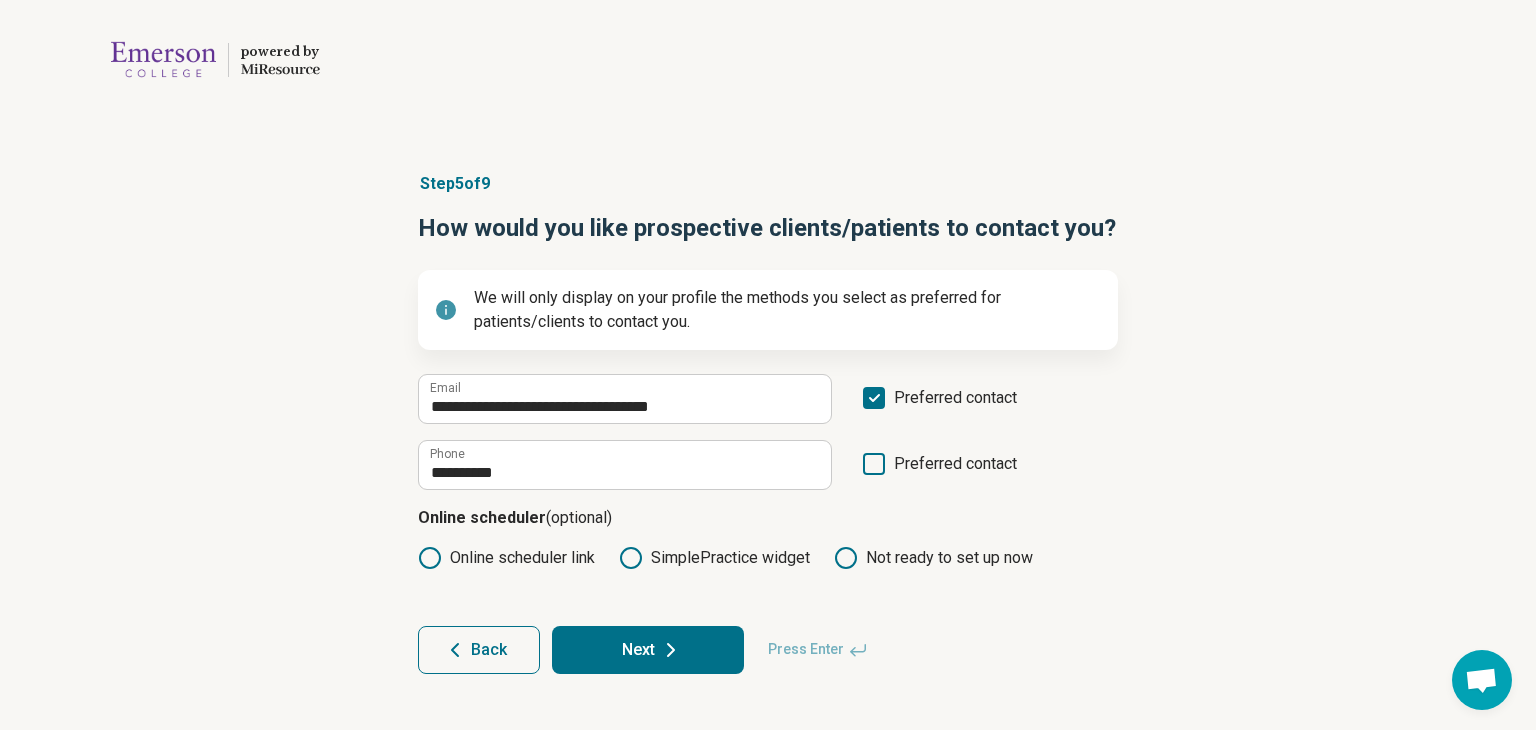 click 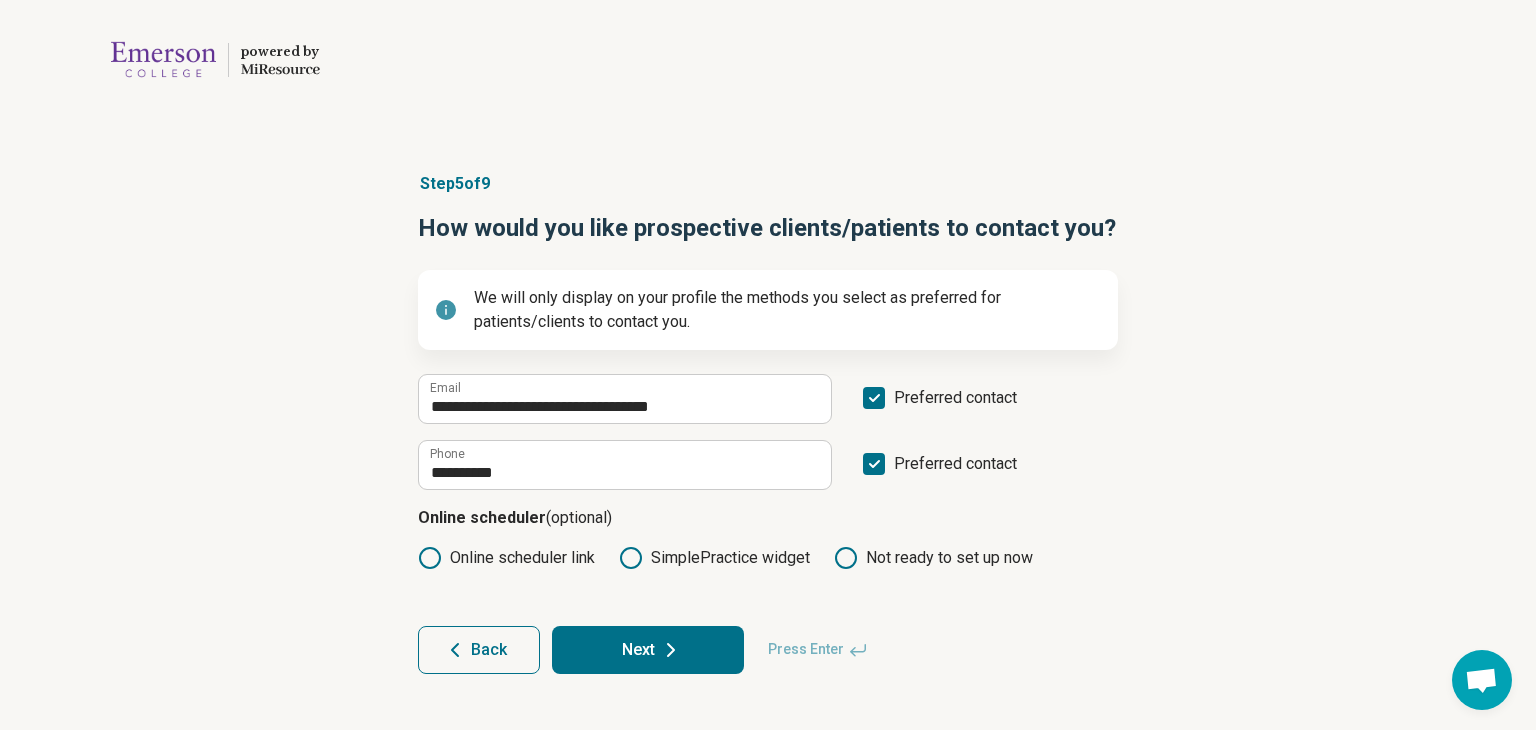 click on "Next" at bounding box center (648, 650) 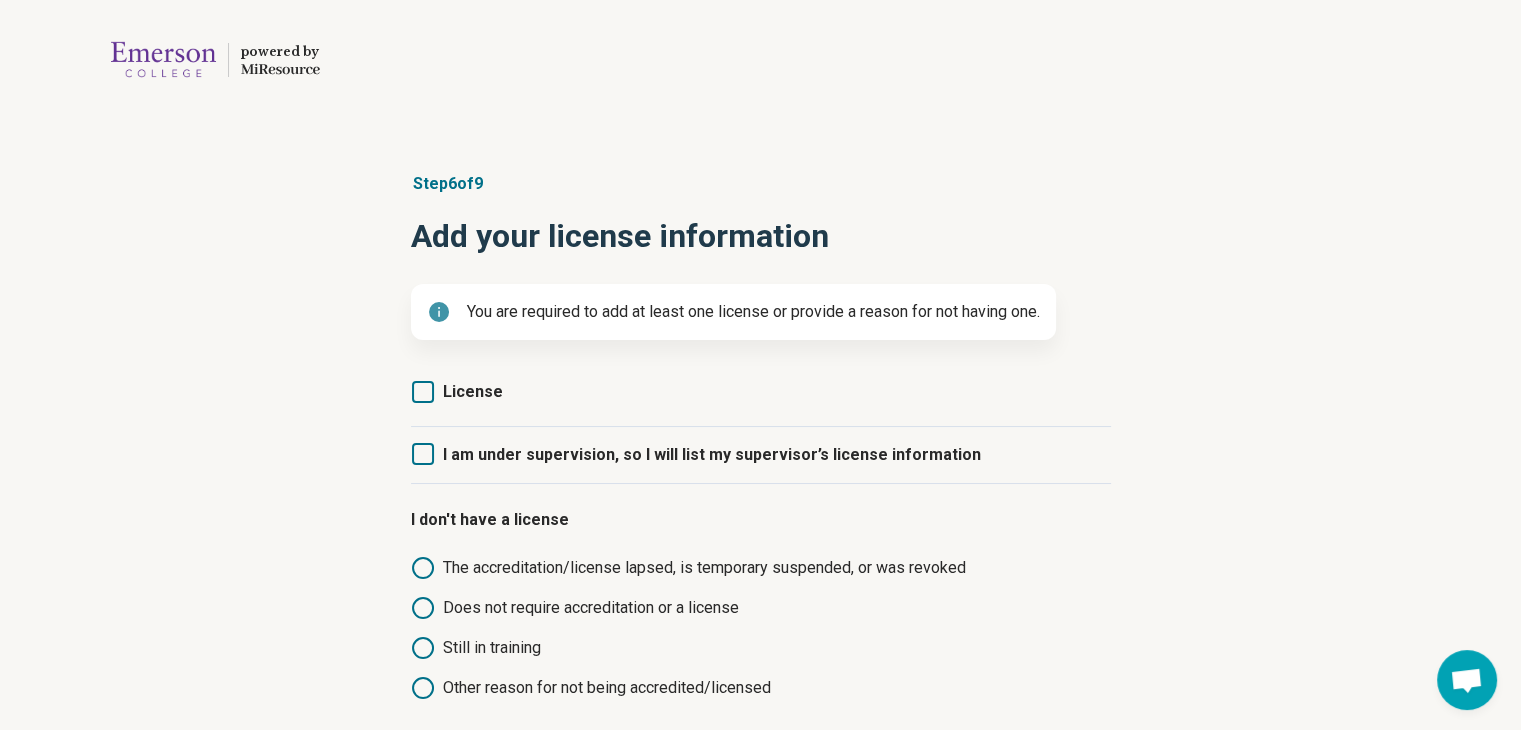 click 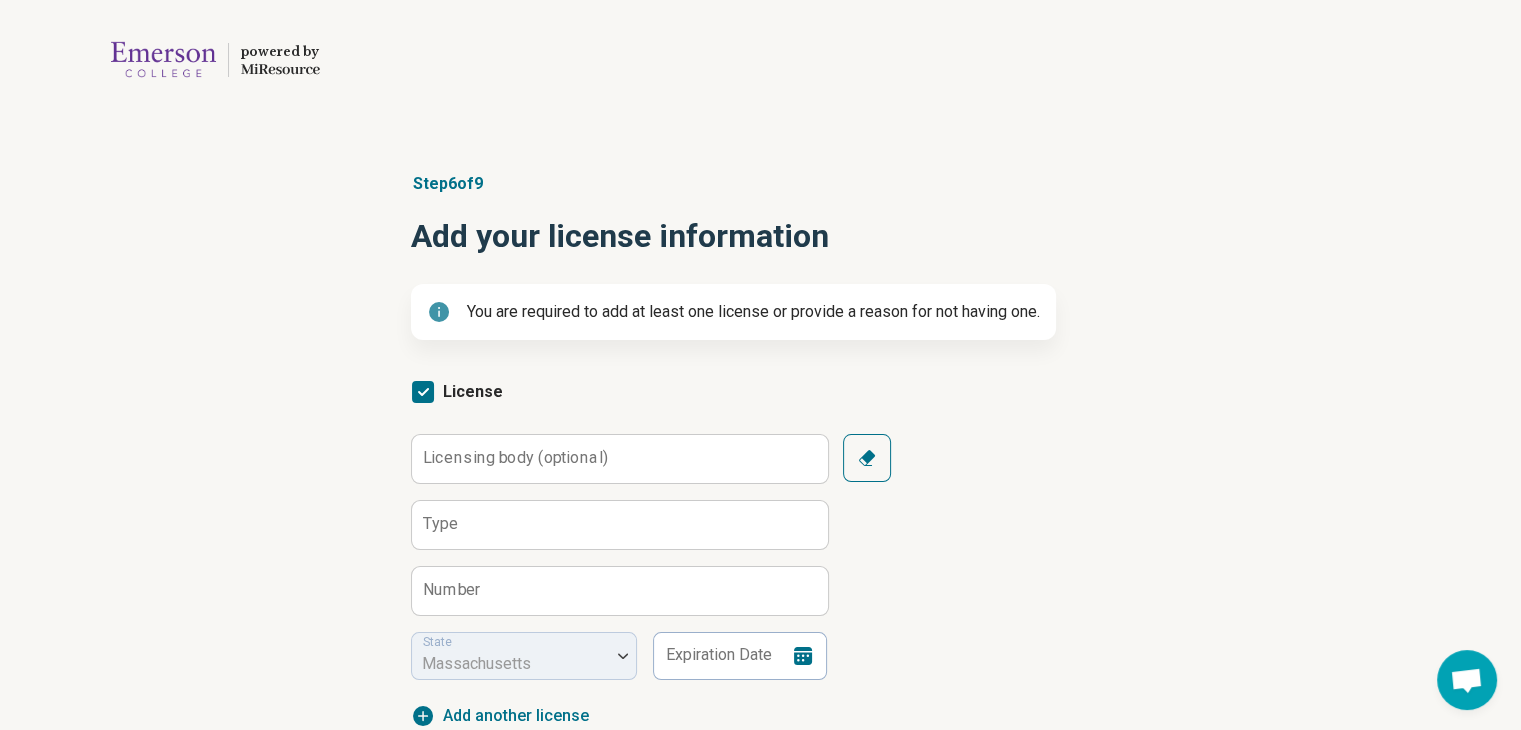 click 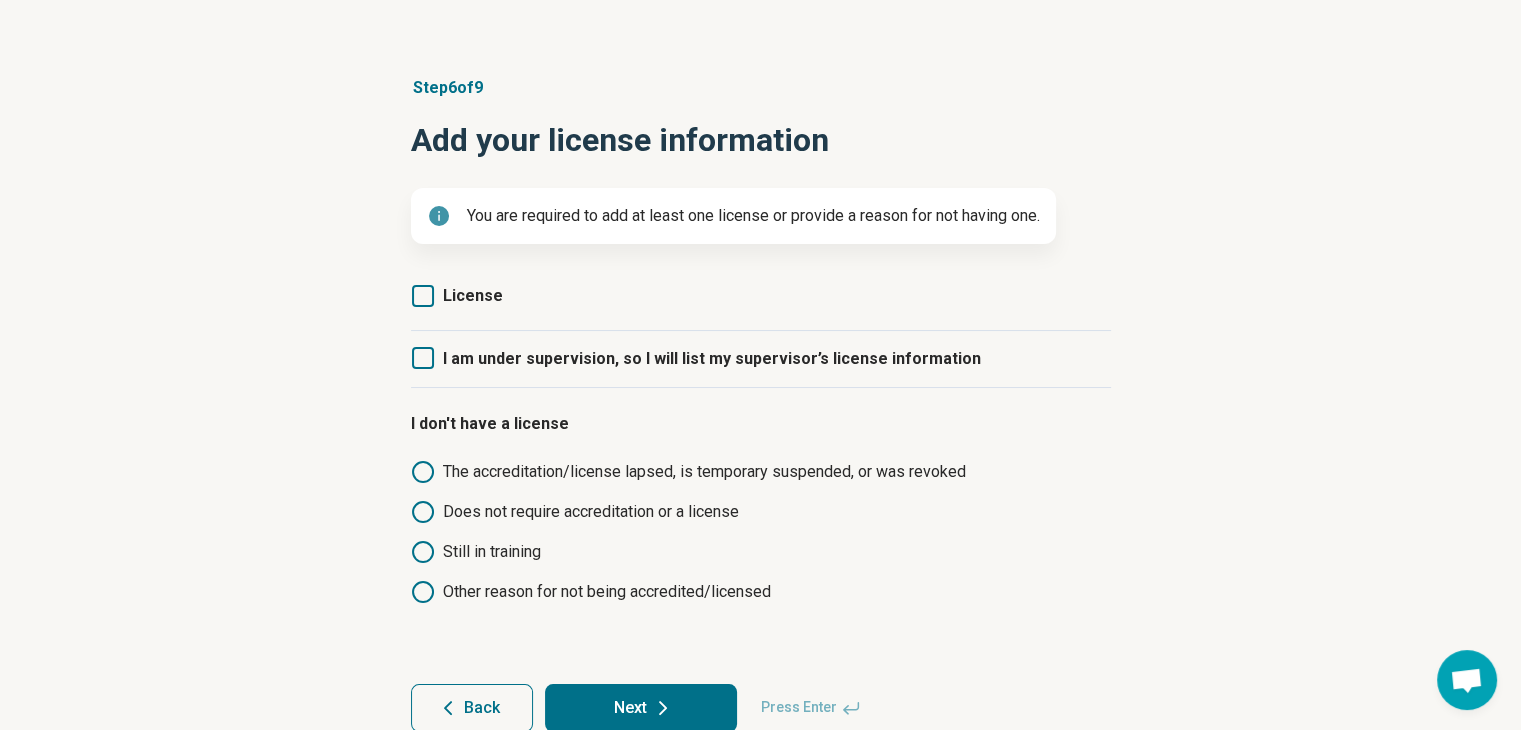 scroll, scrollTop: 136, scrollLeft: 0, axis: vertical 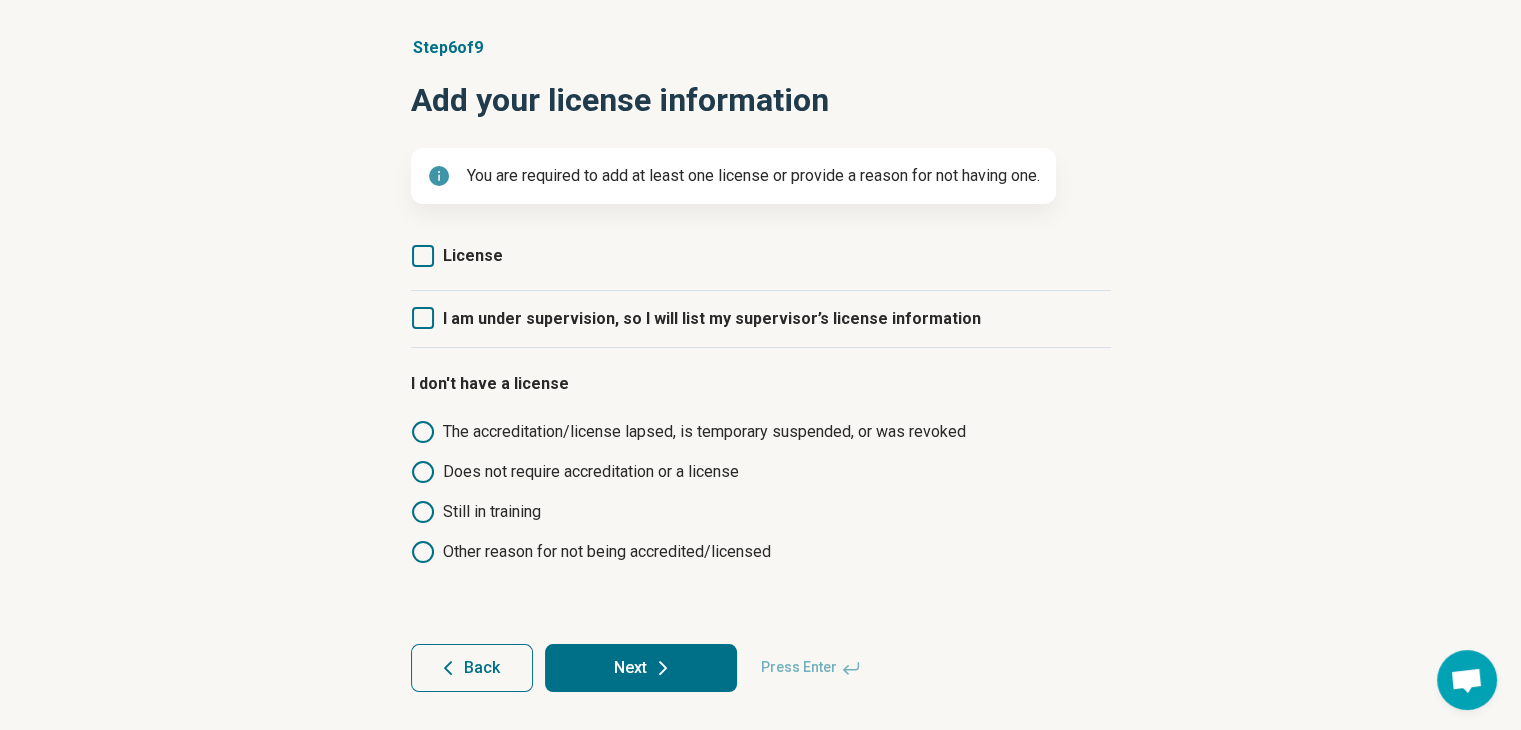 click 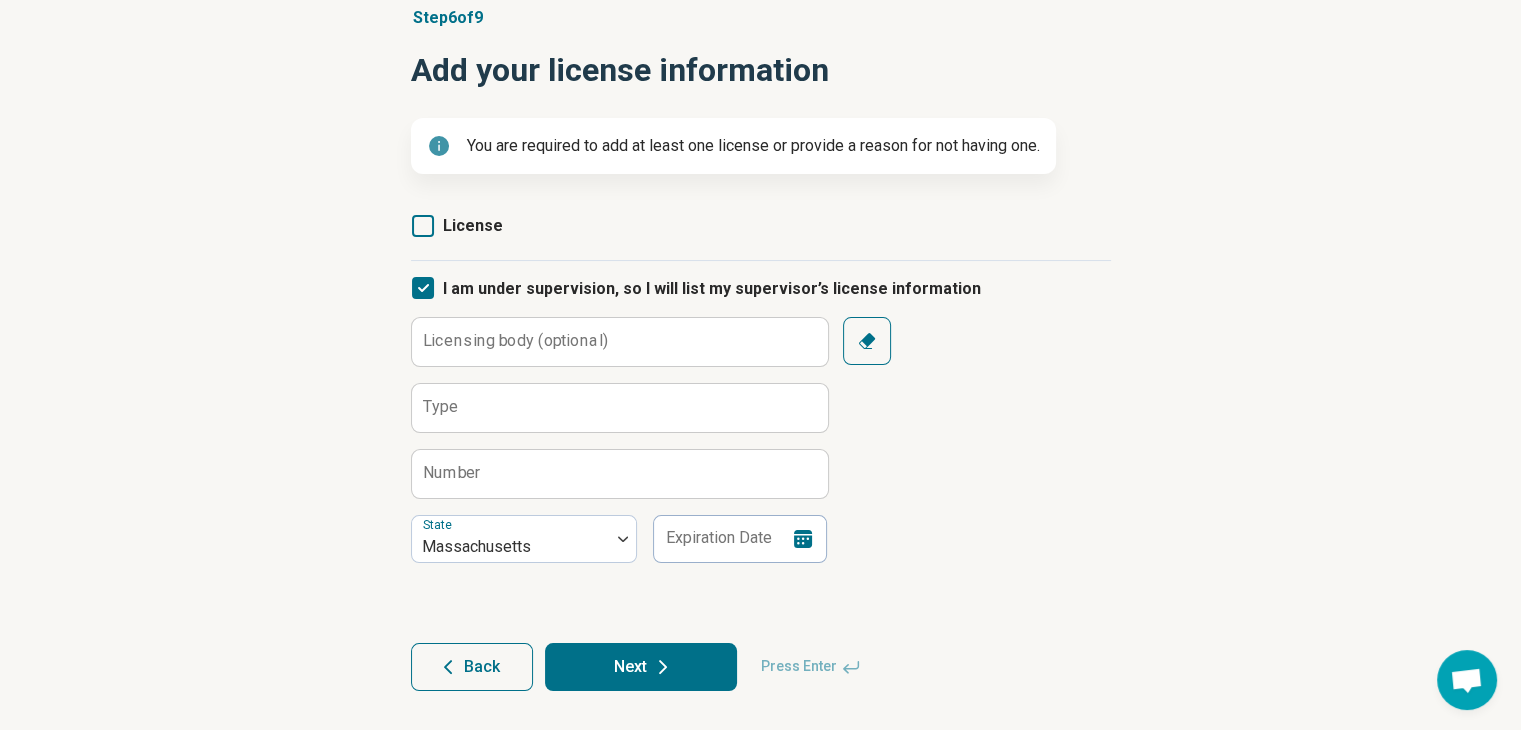 scroll, scrollTop: 165, scrollLeft: 0, axis: vertical 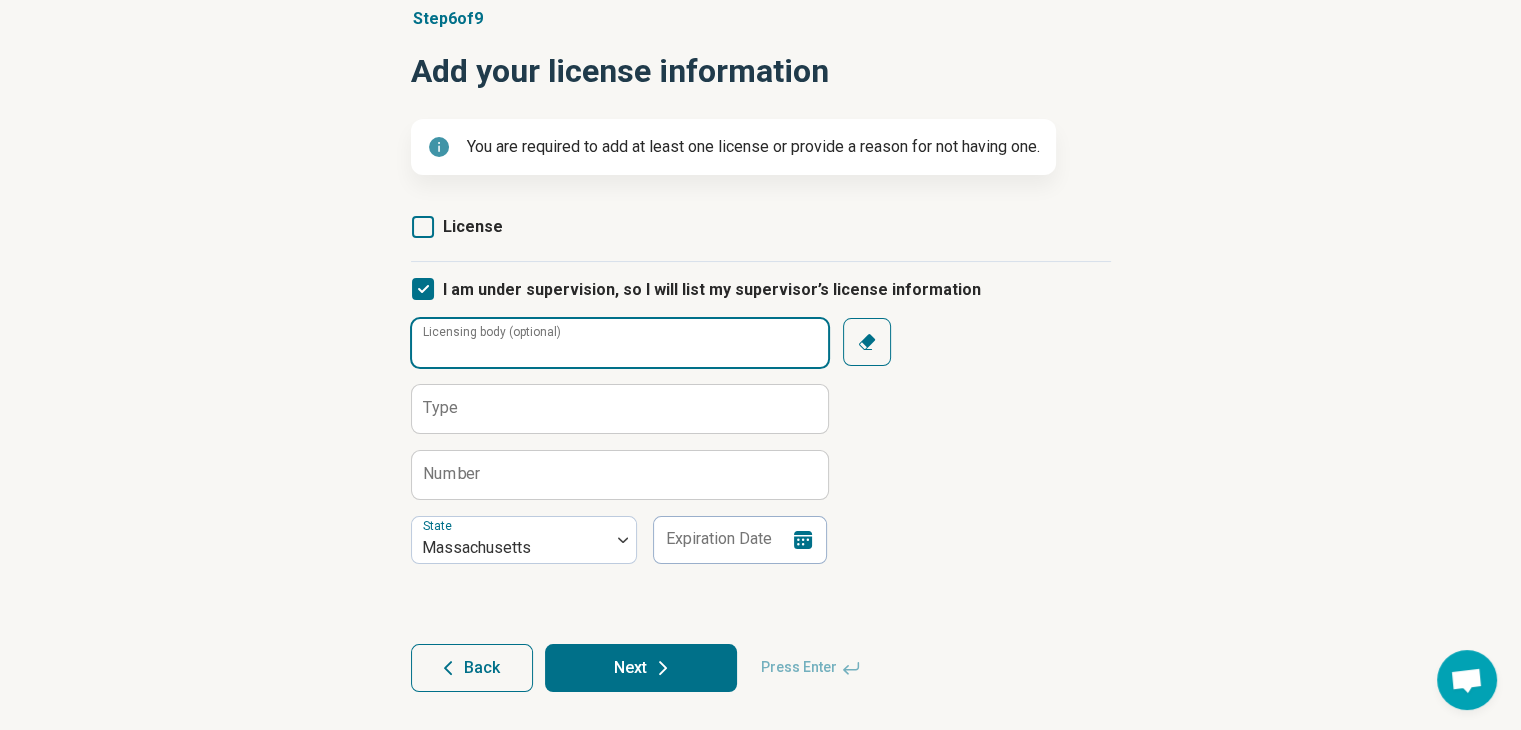 click on "Licensing body (optional)" at bounding box center (620, 343) 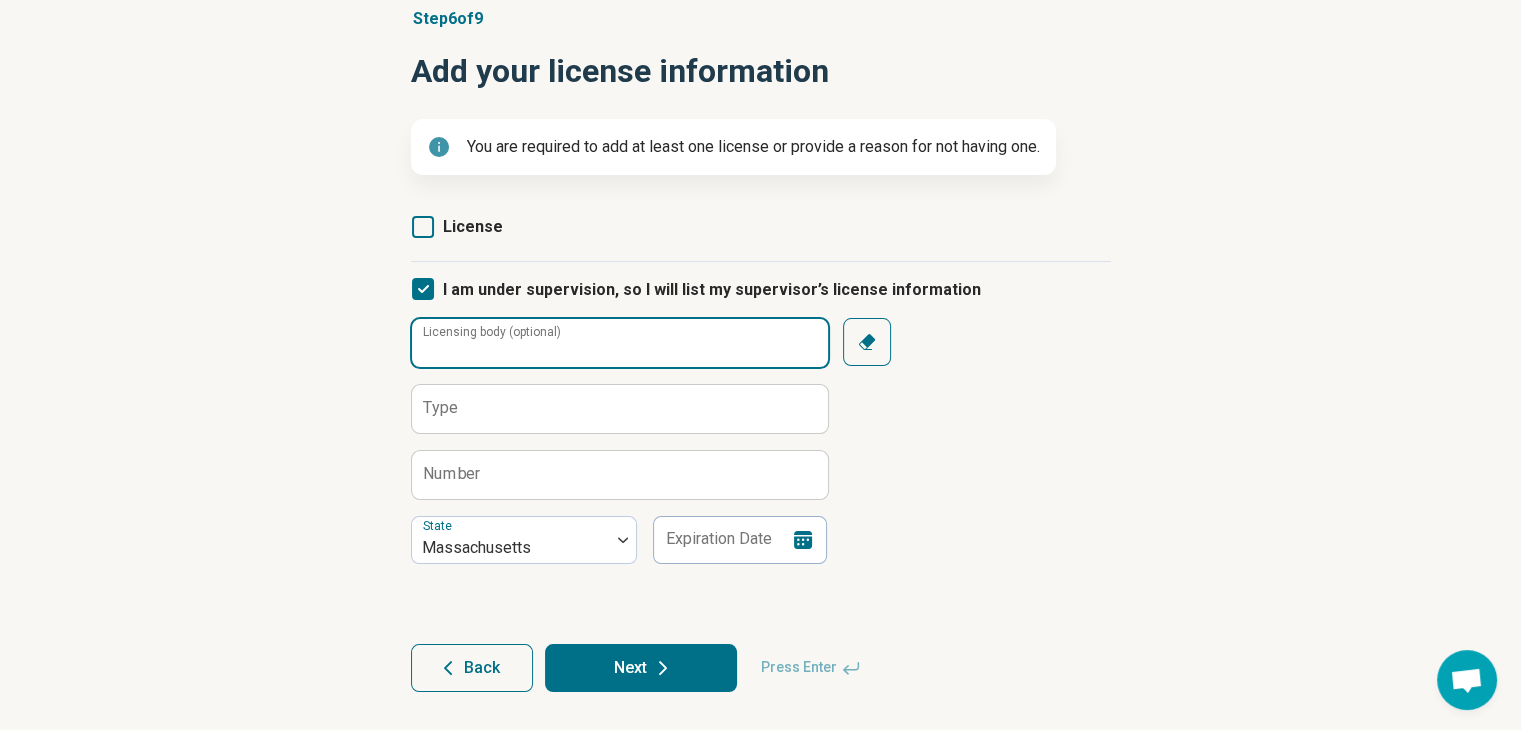 scroll, scrollTop: 166, scrollLeft: 0, axis: vertical 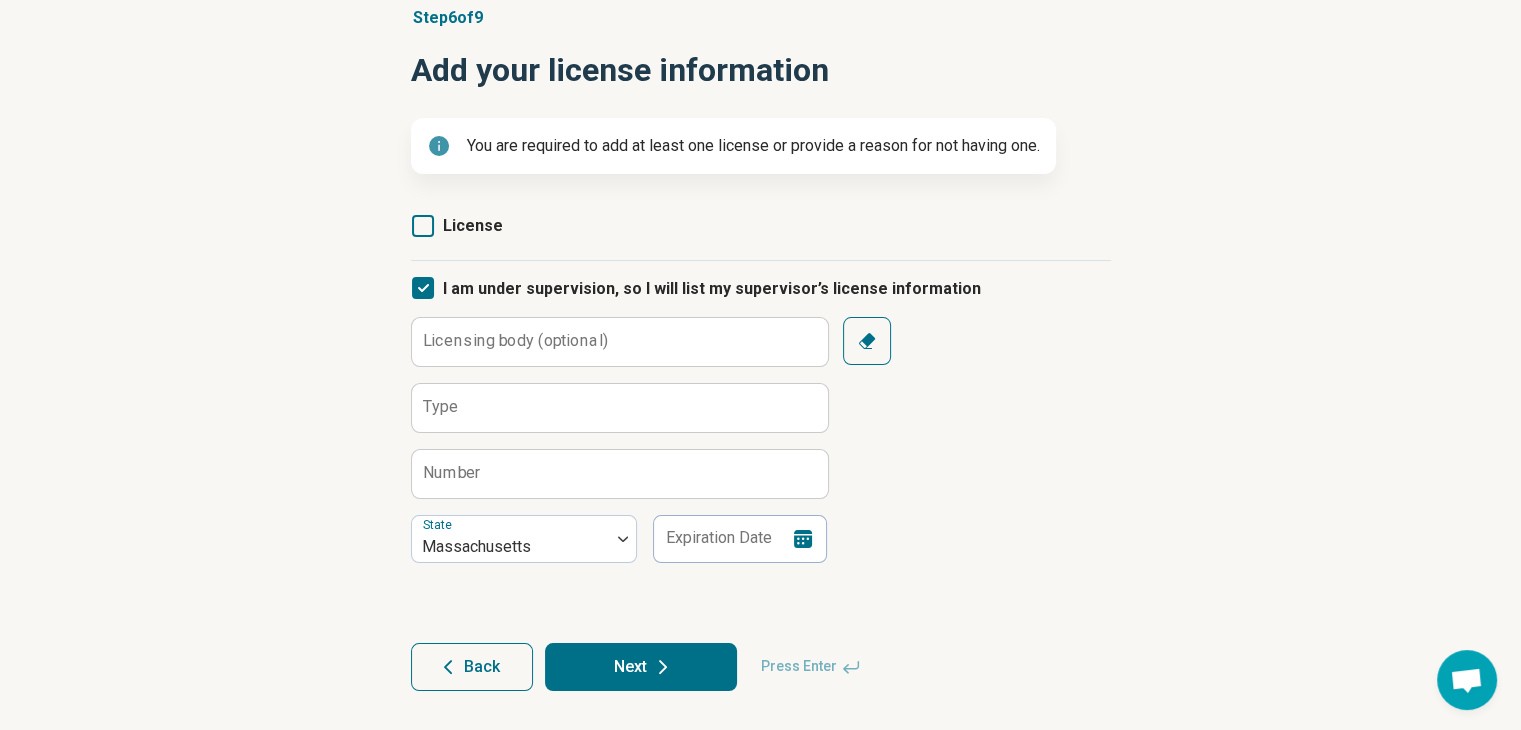 click 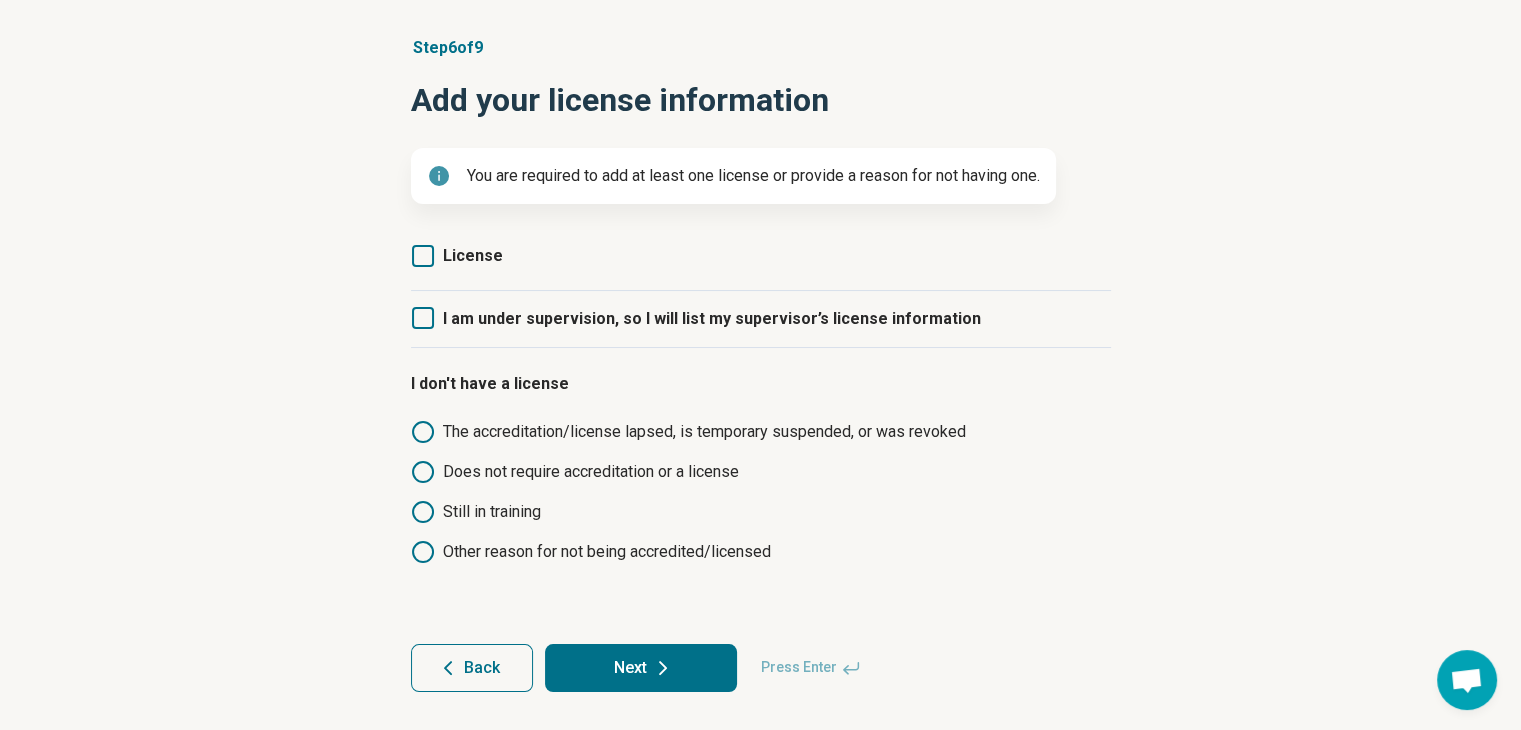 click 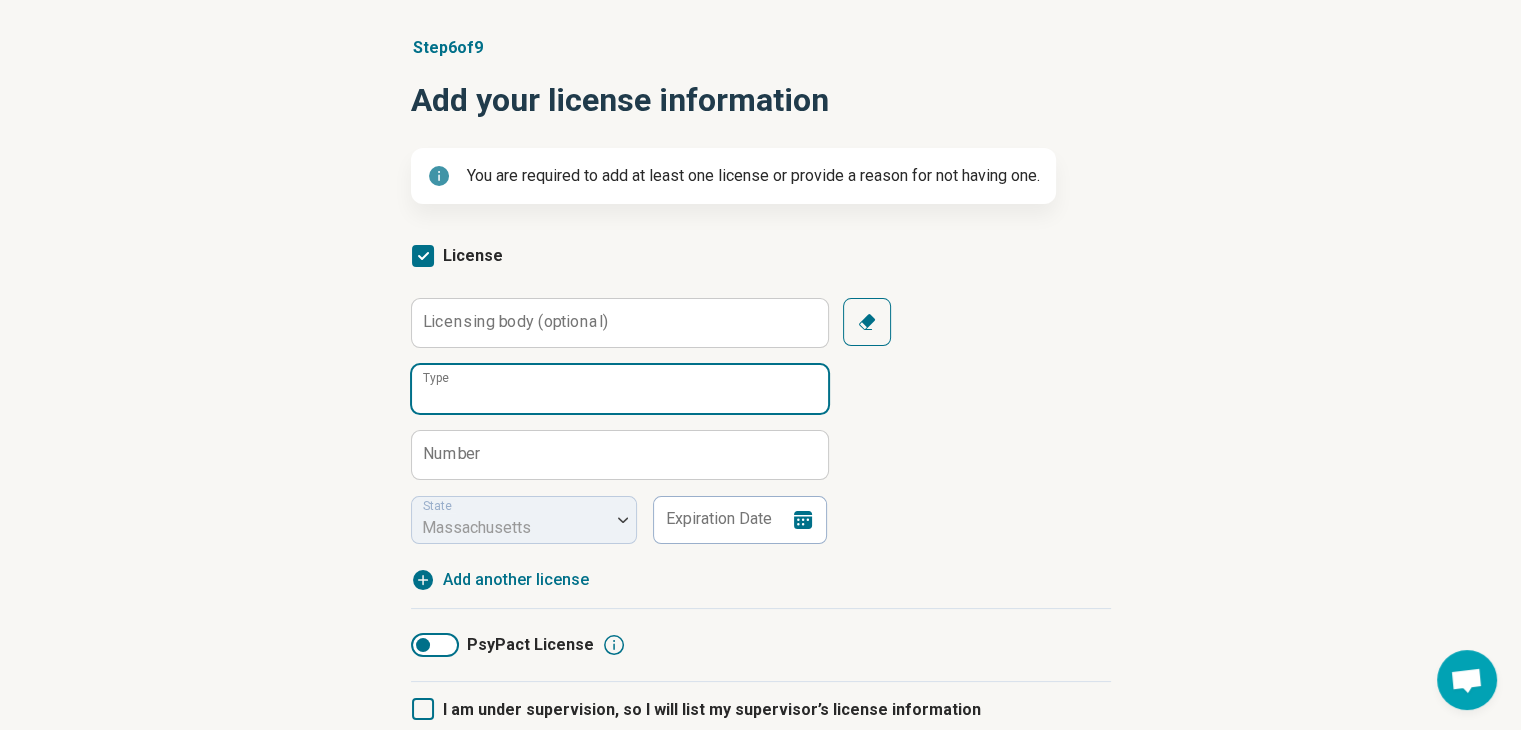 click on "Type" at bounding box center [620, 389] 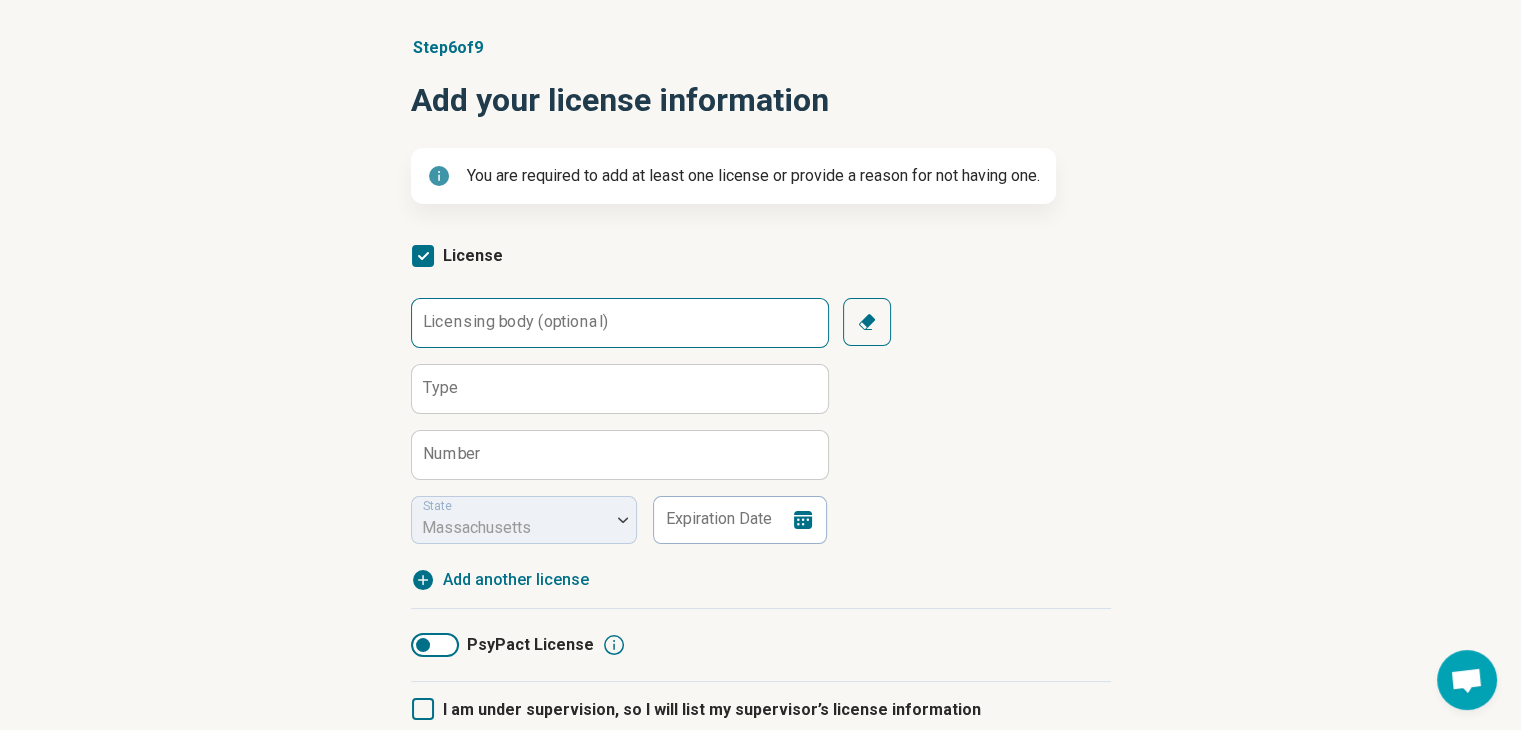 click on "Licensing body (optional)" at bounding box center [515, 322] 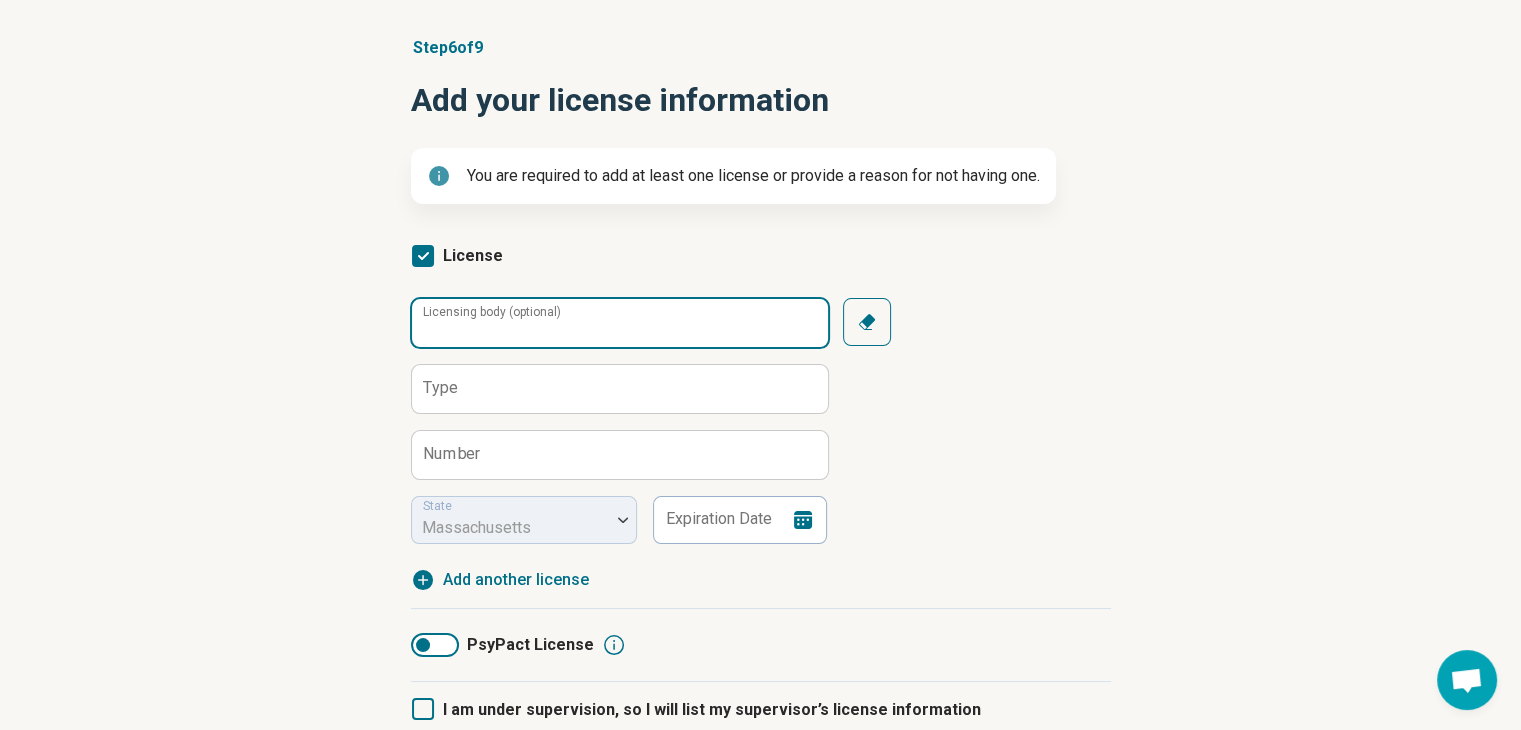 click on "Licensing body (optional)" at bounding box center (620, 323) 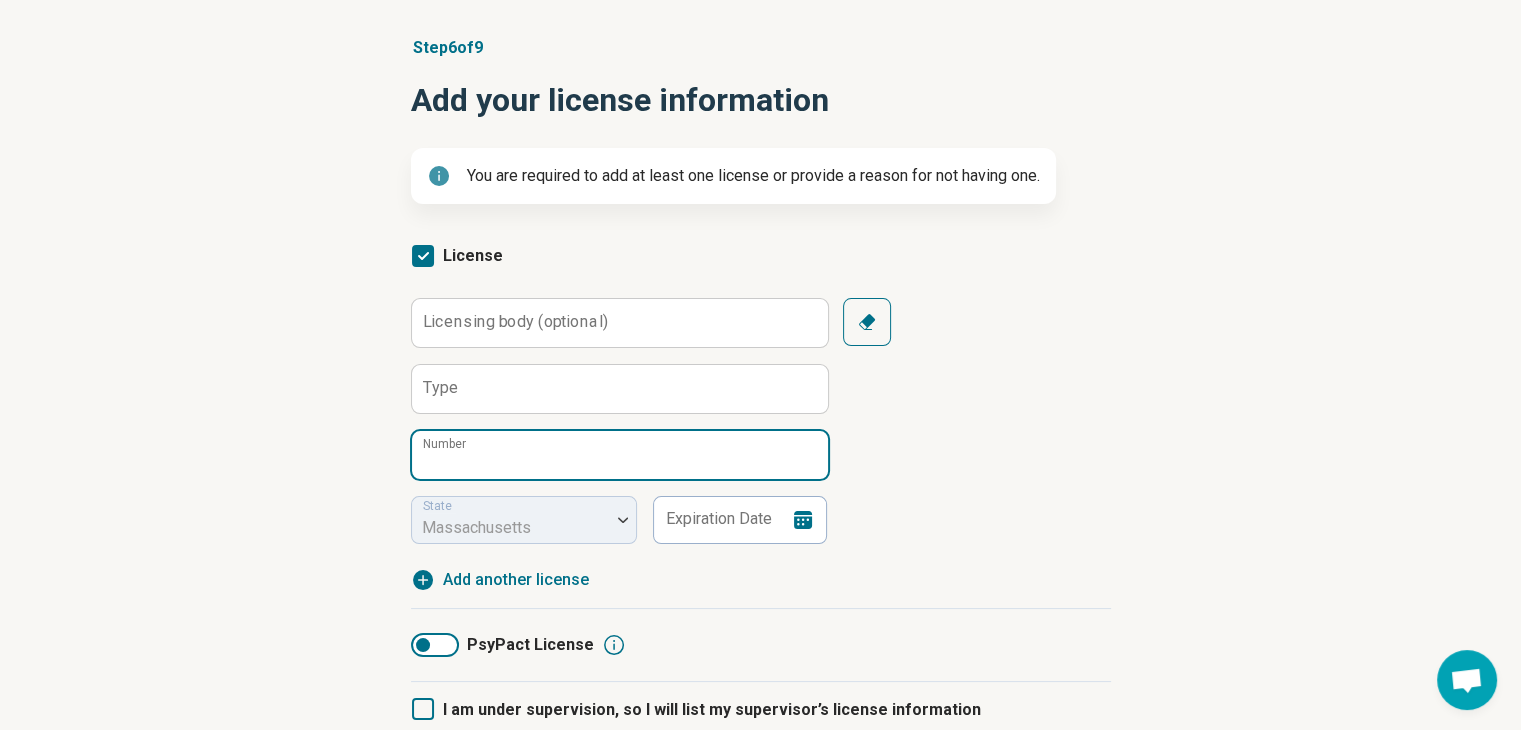 click on "Number" at bounding box center (620, 455) 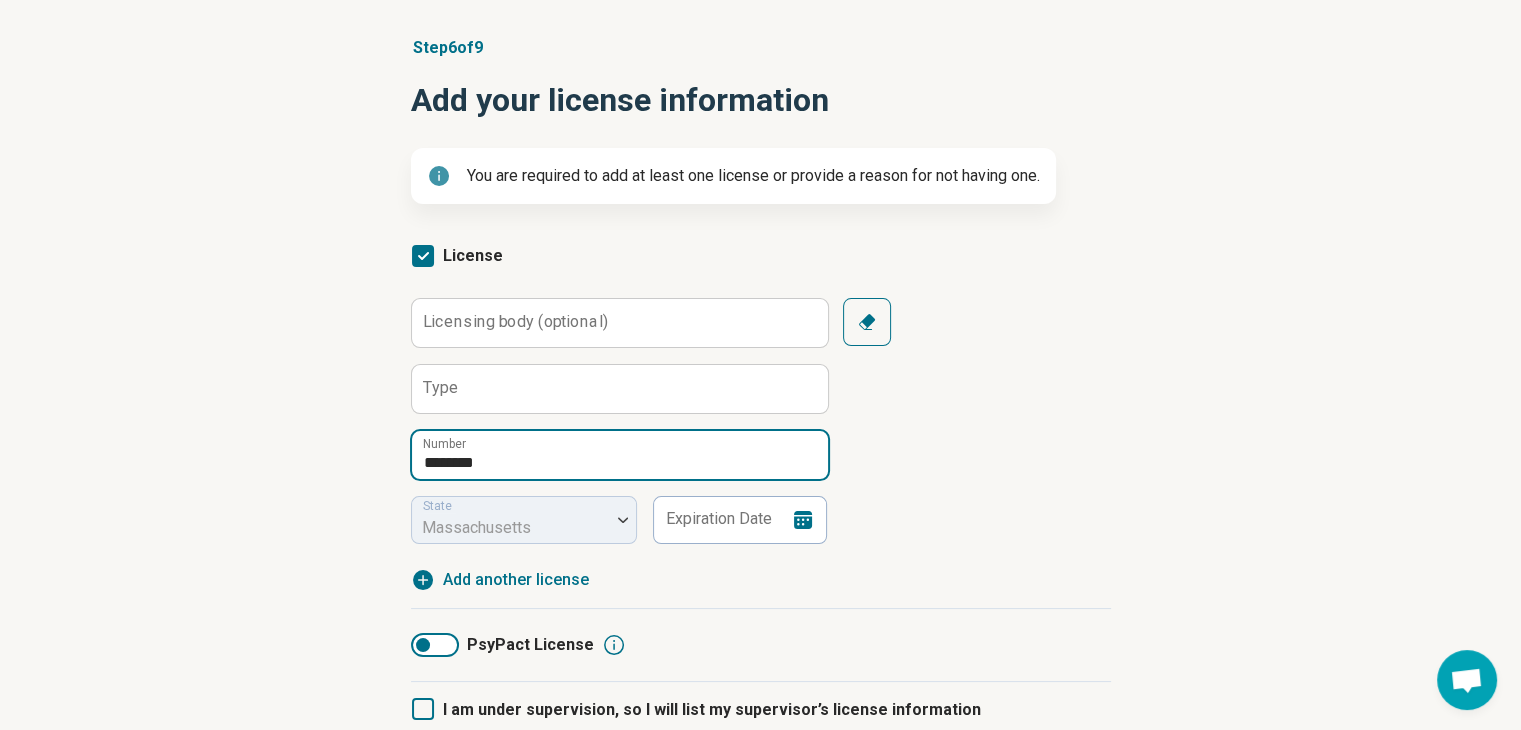 type on "*******" 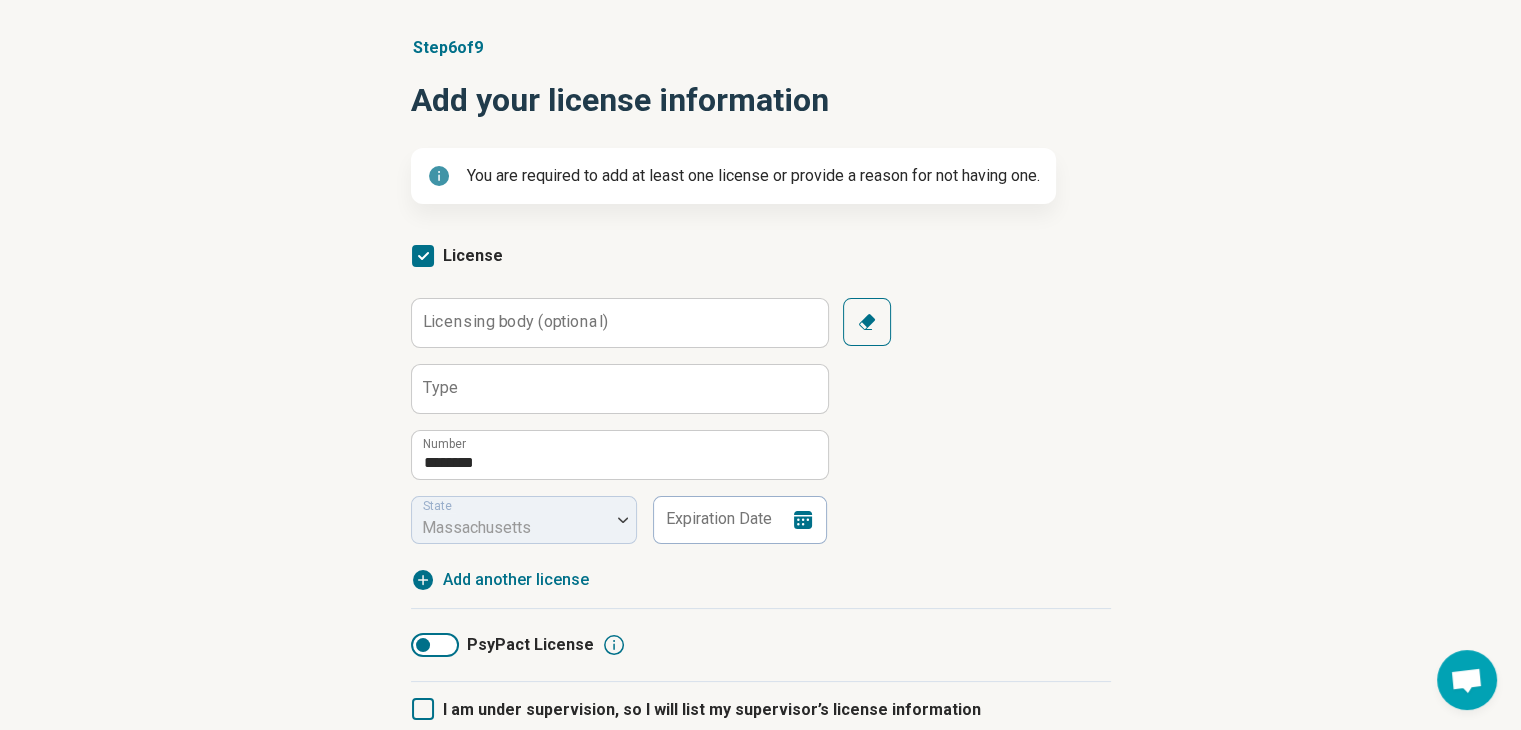 click on "Licensing body (optional)" at bounding box center (515, 322) 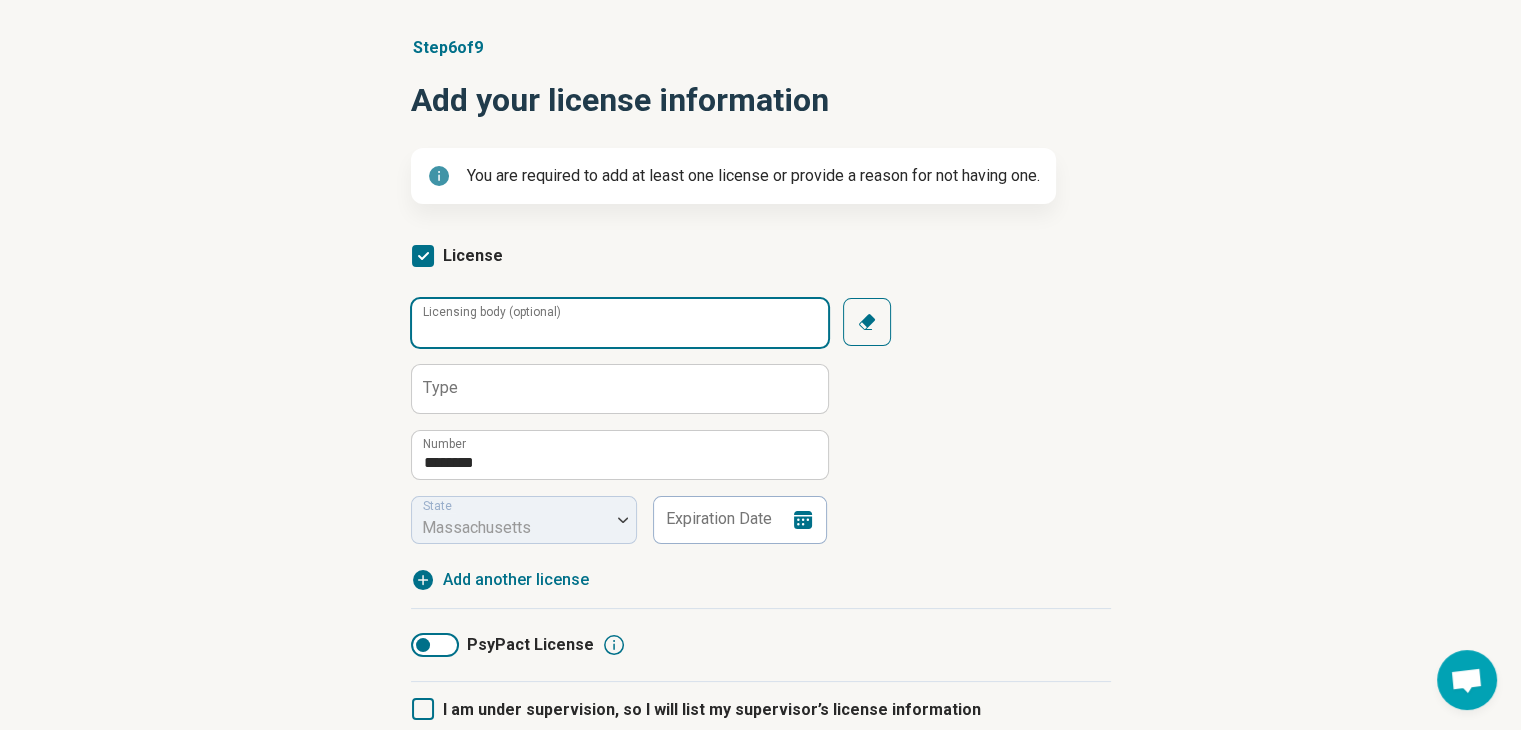 click on "Licensing body (optional)" at bounding box center (620, 323) 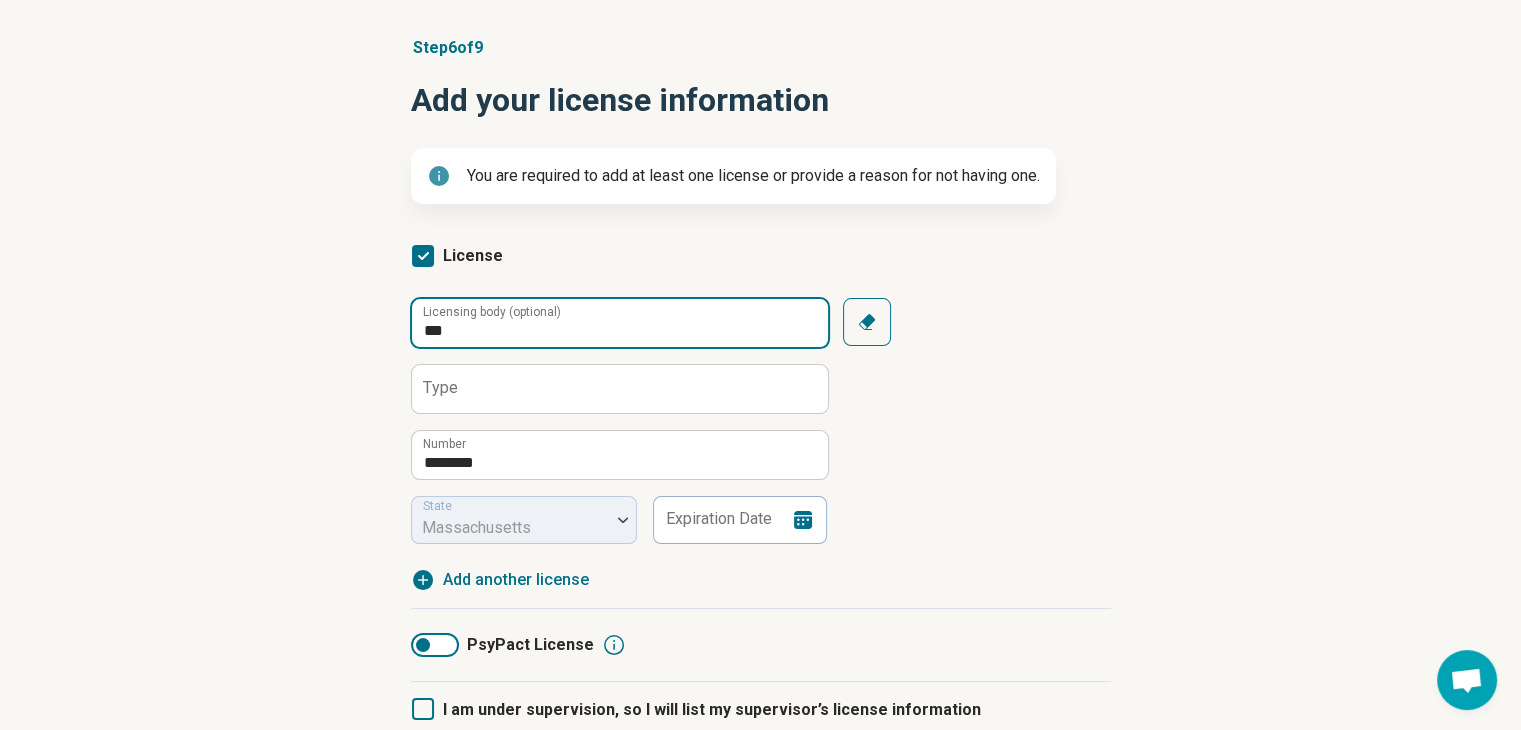 type on "***" 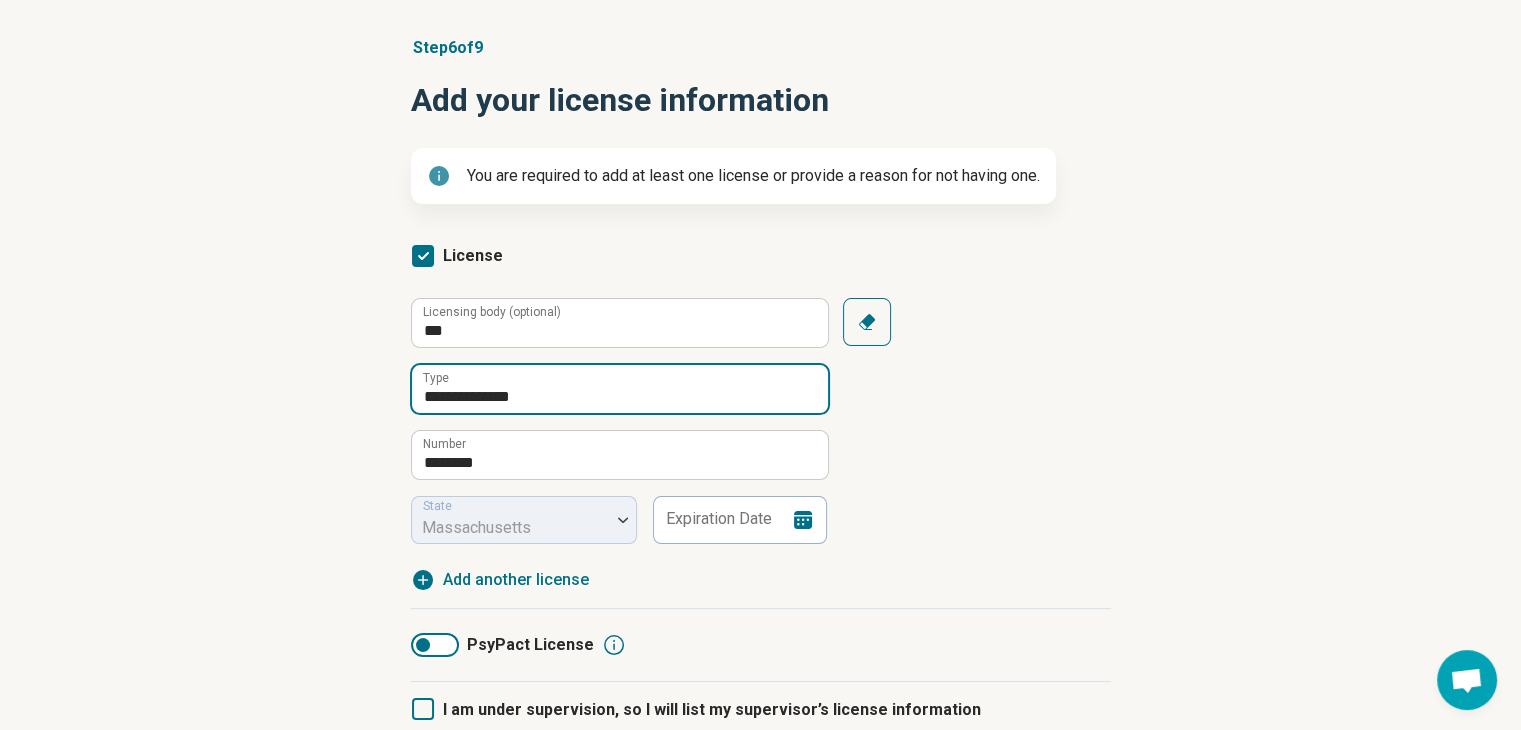 type on "**********" 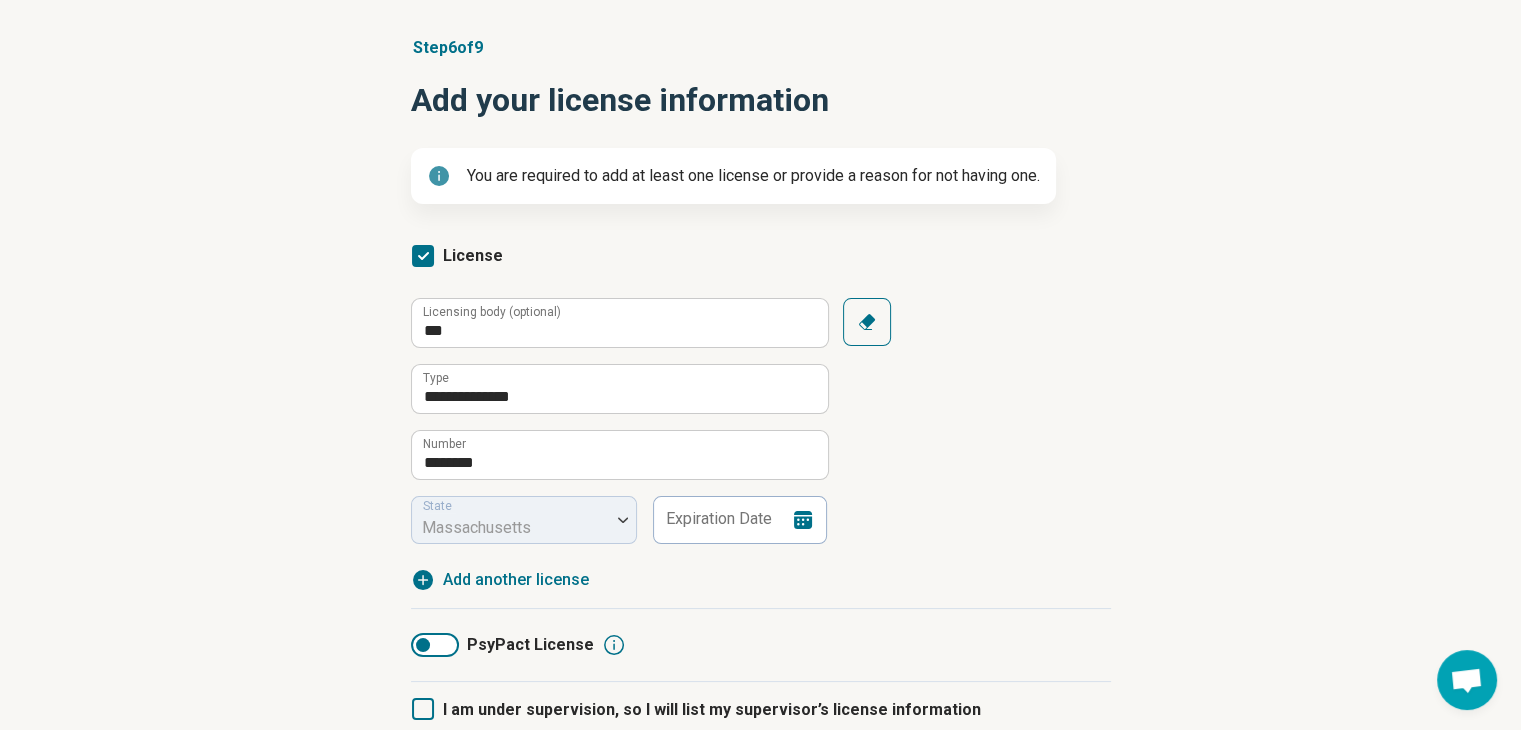 click on "State [STATE]" at bounding box center (524, 520) 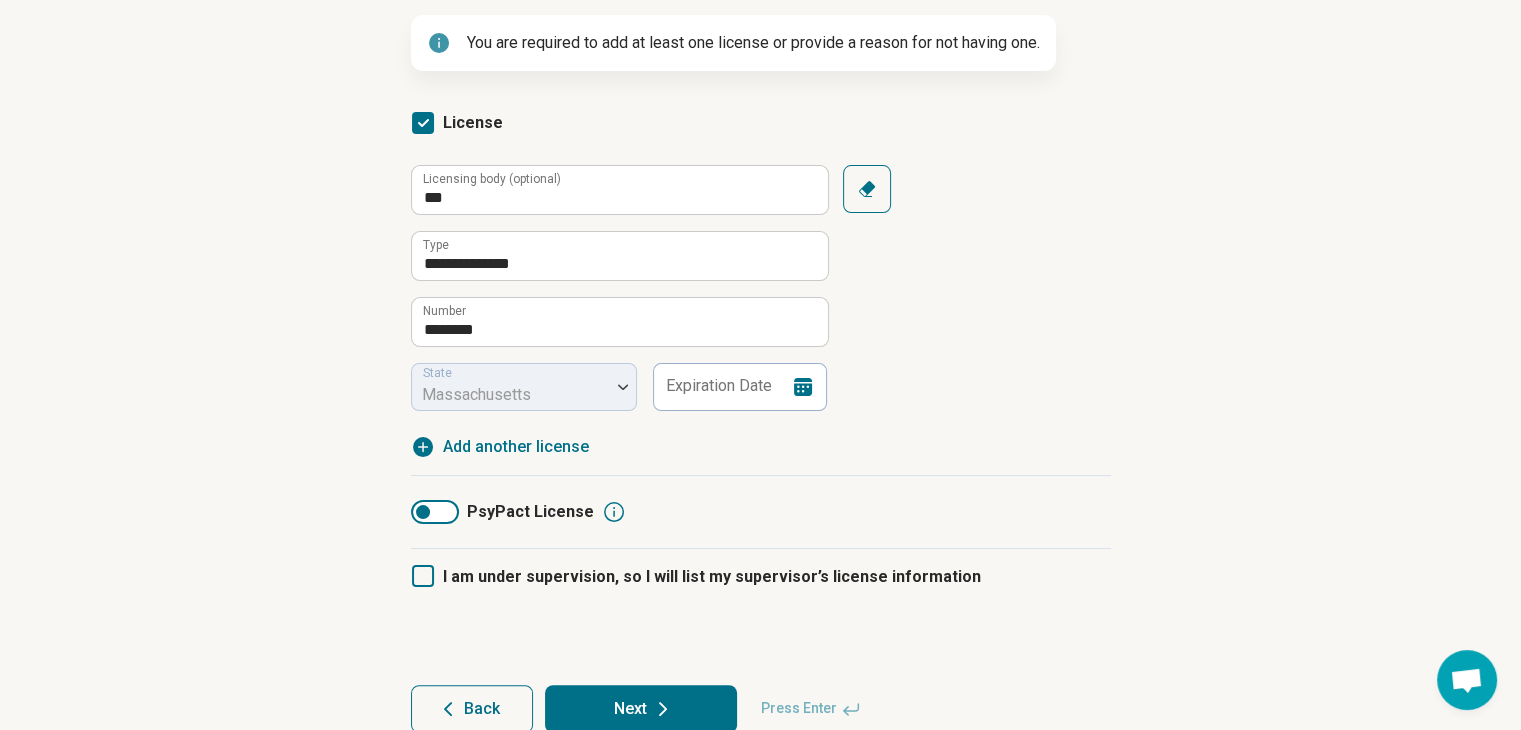 scroll, scrollTop: 309, scrollLeft: 0, axis: vertical 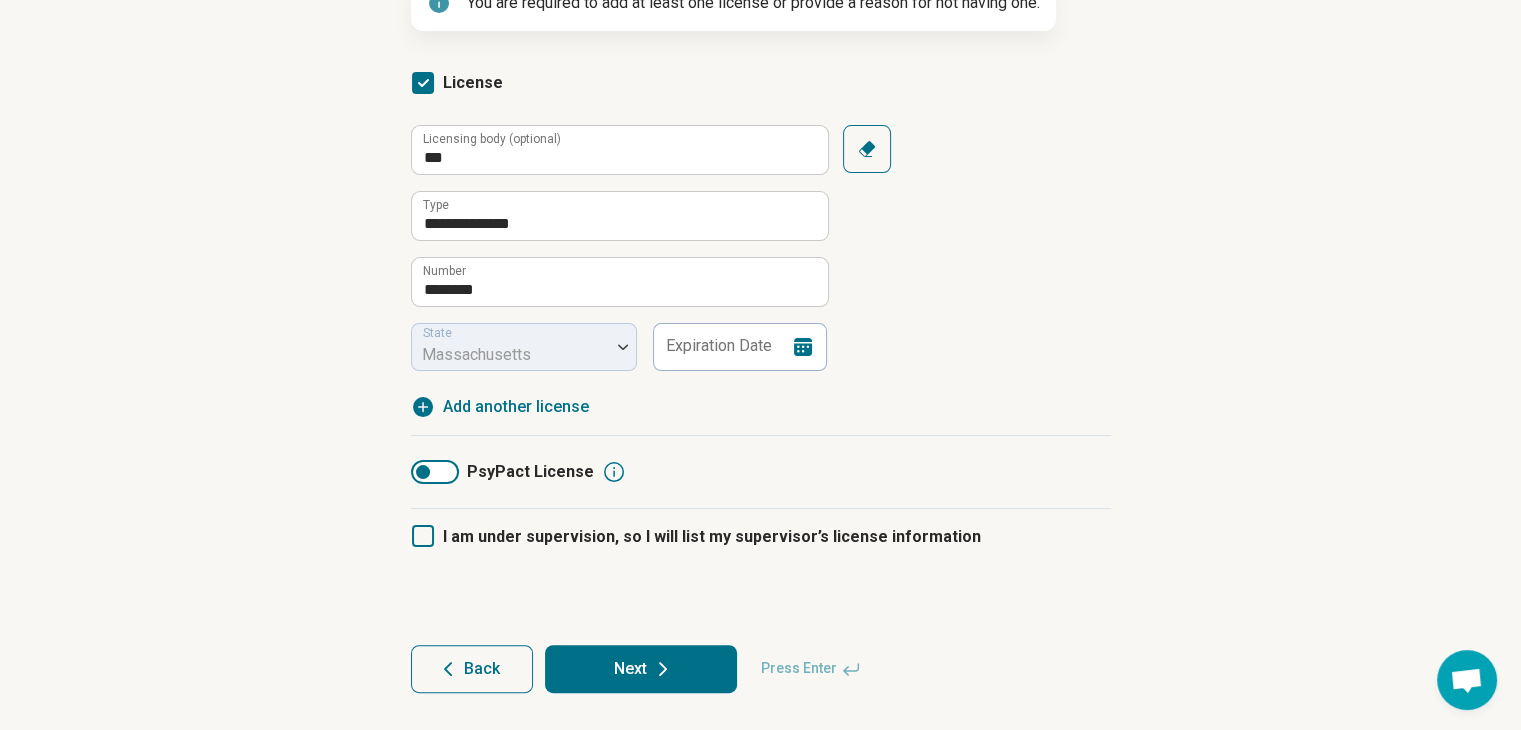 click 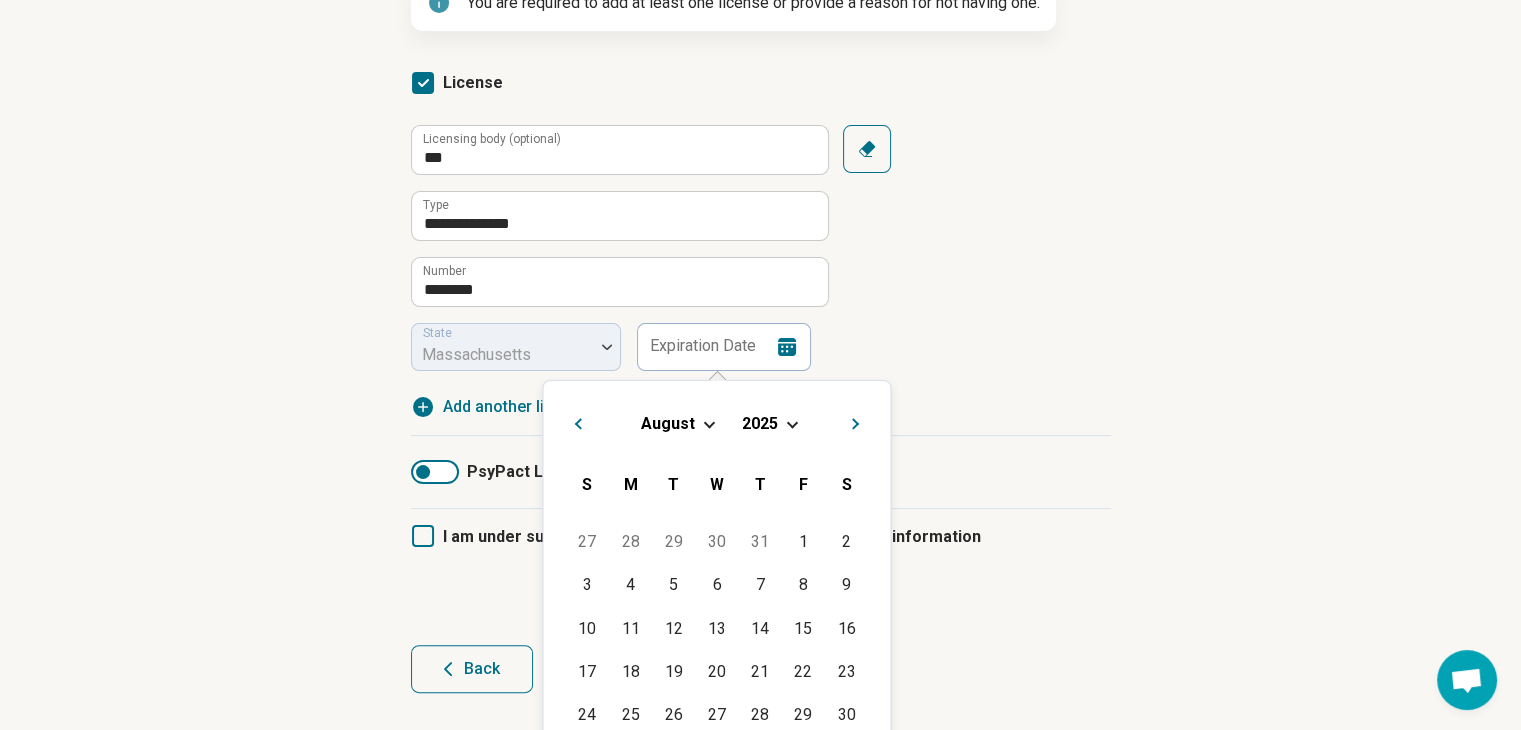 click on "**********" at bounding box center (761, 248) 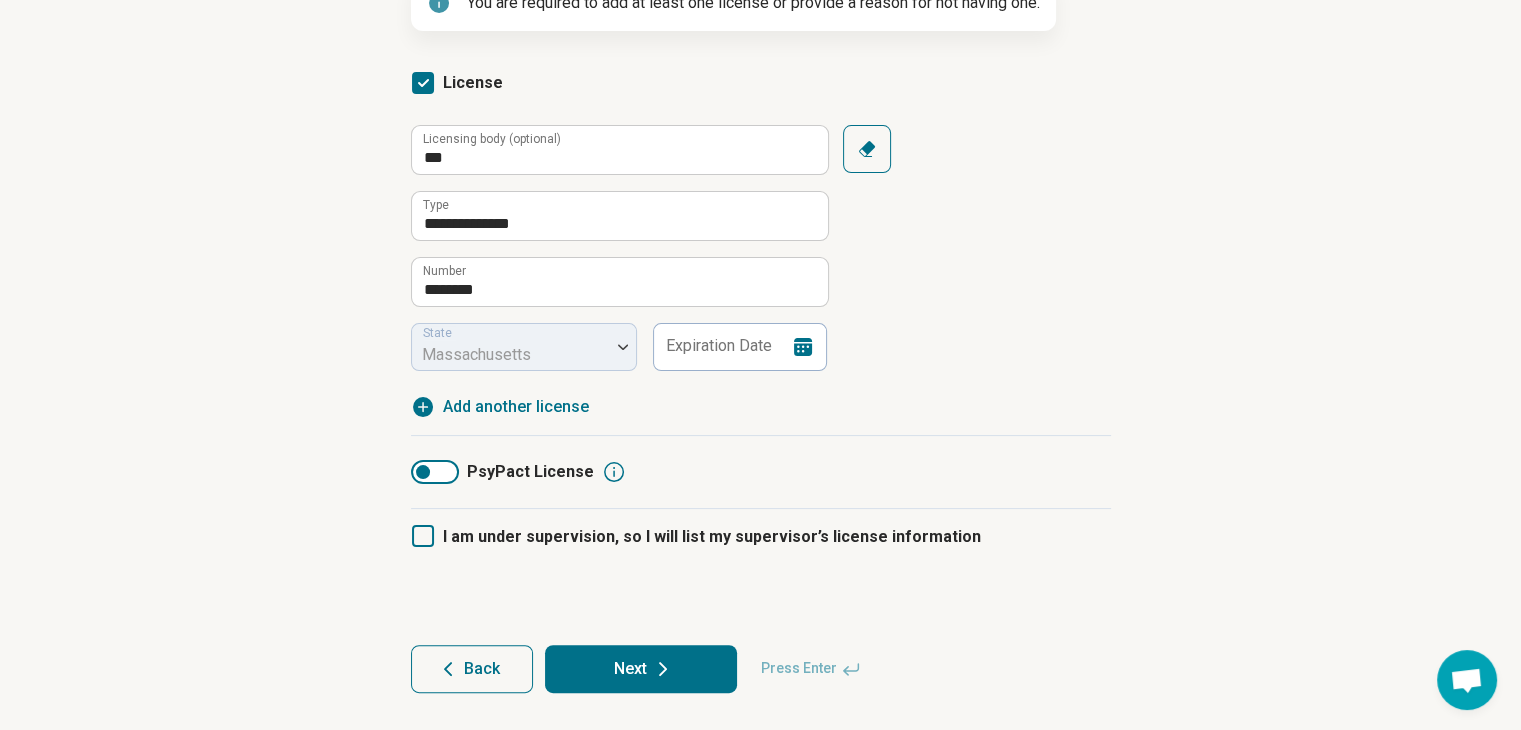 click at bounding box center (423, 472) 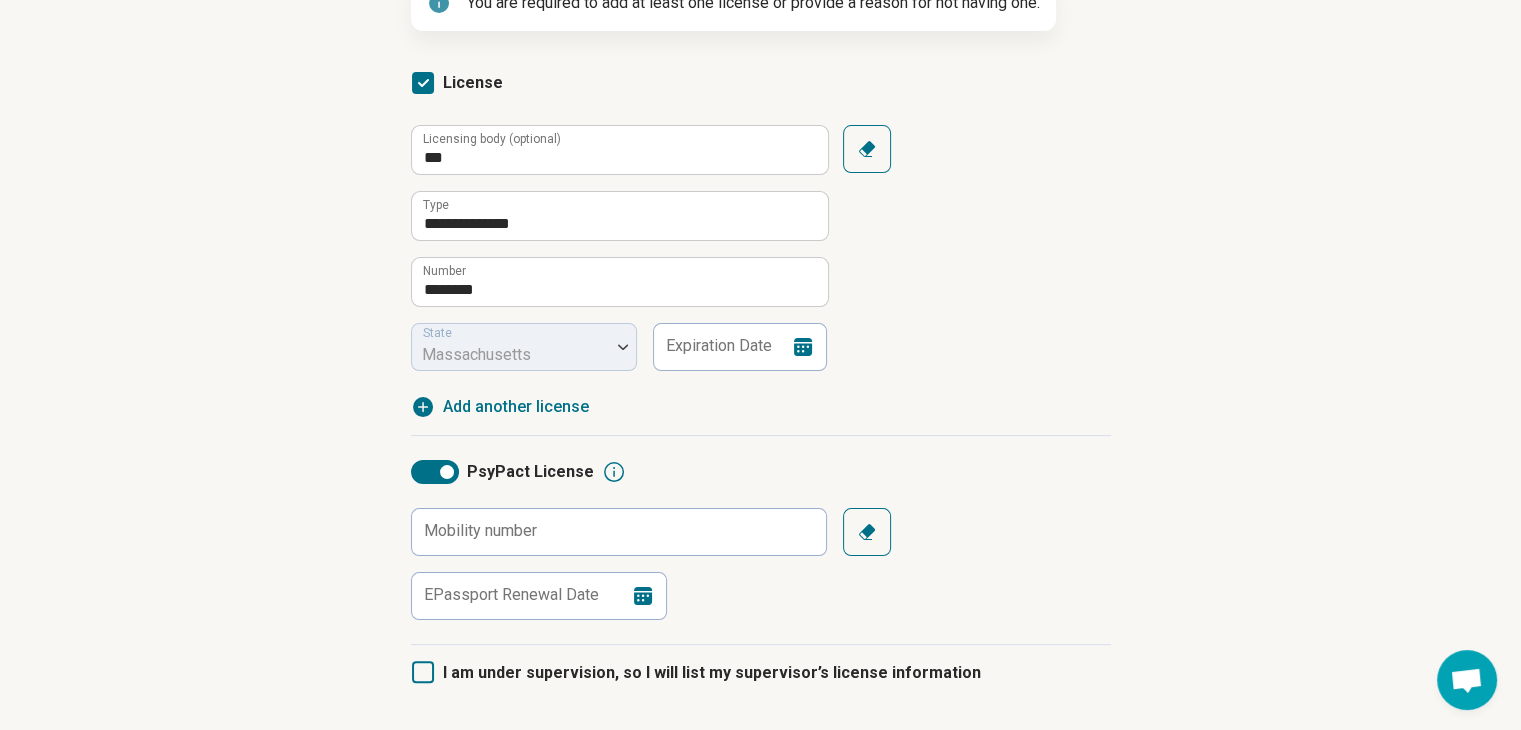 scroll, scrollTop: 10, scrollLeft: 0, axis: vertical 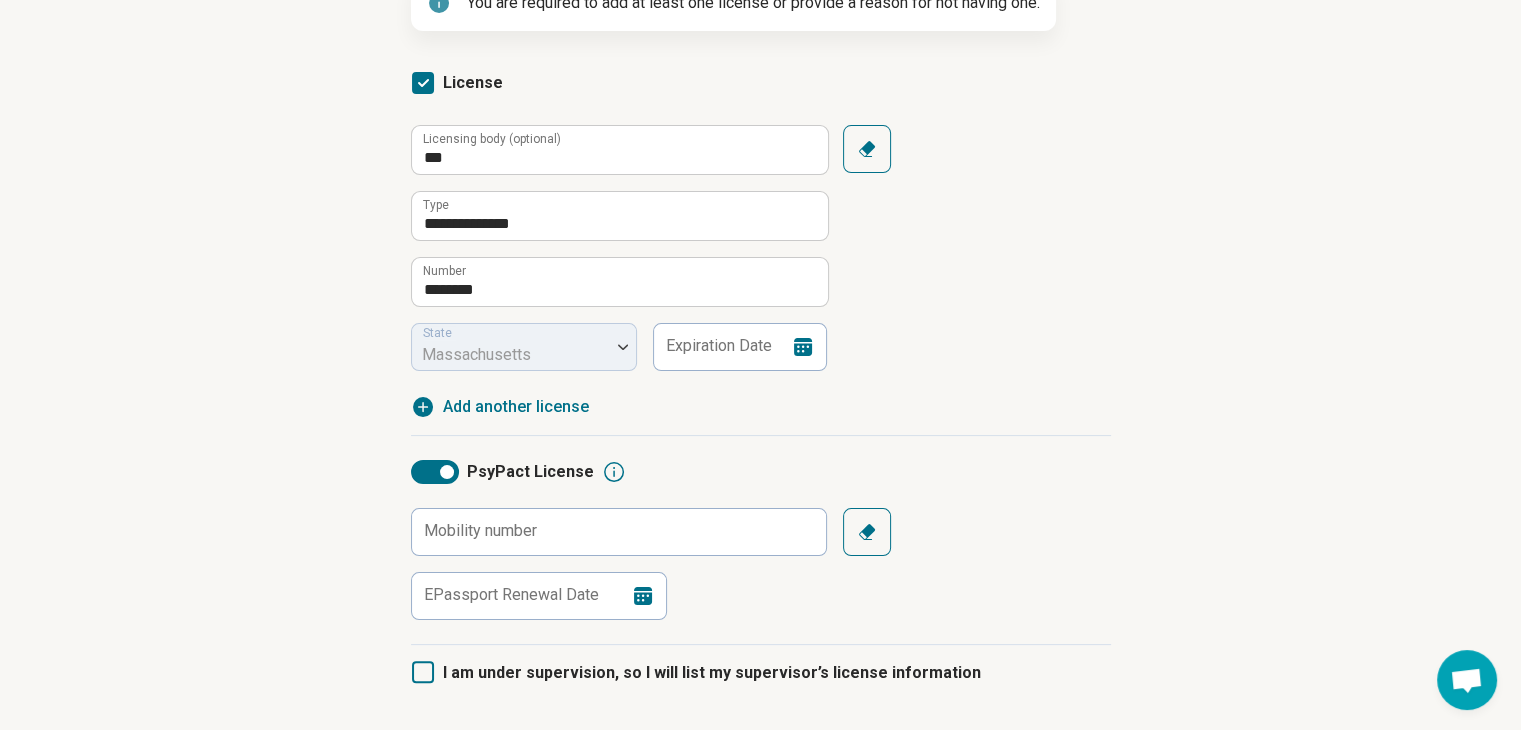 click at bounding box center [447, 472] 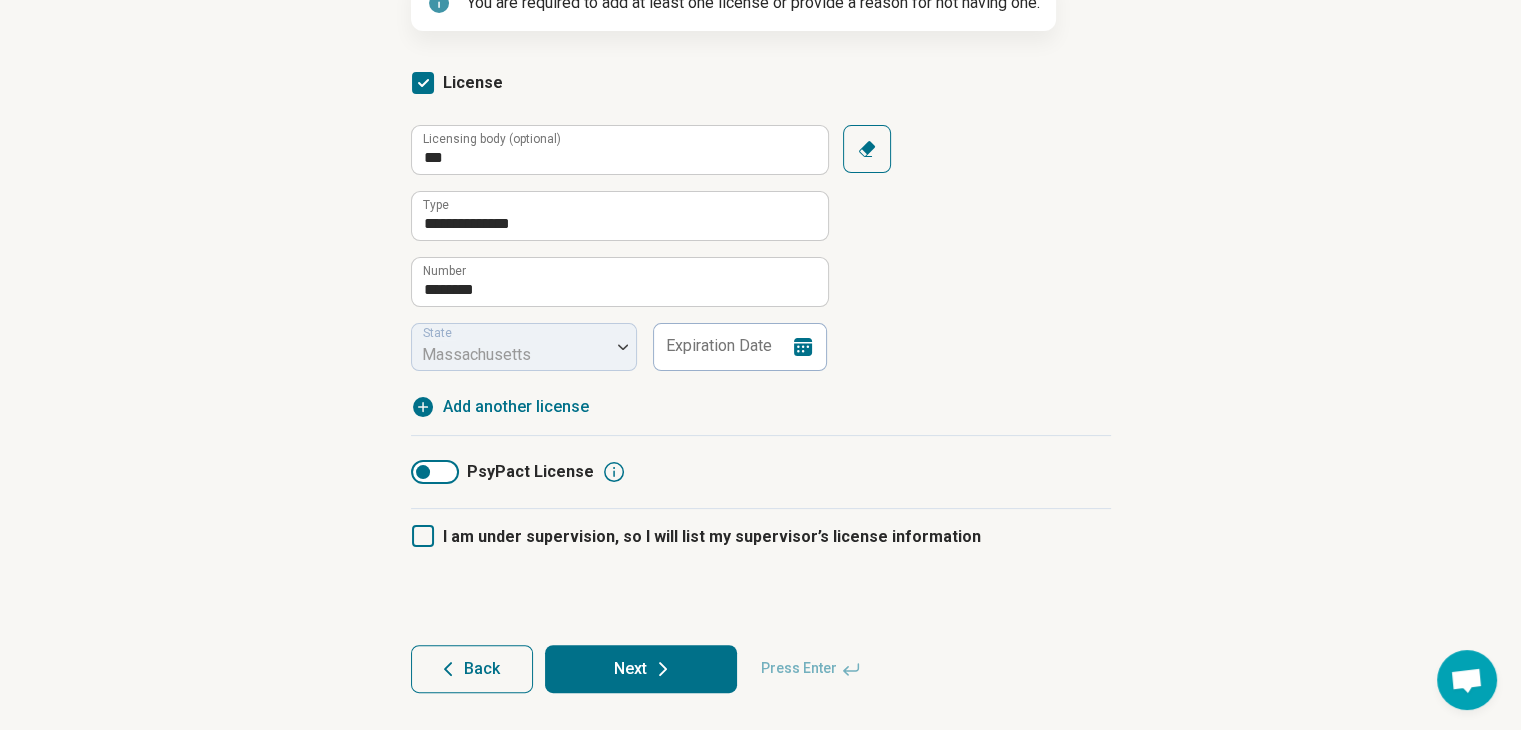 click on "Clear" at bounding box center (867, 149) 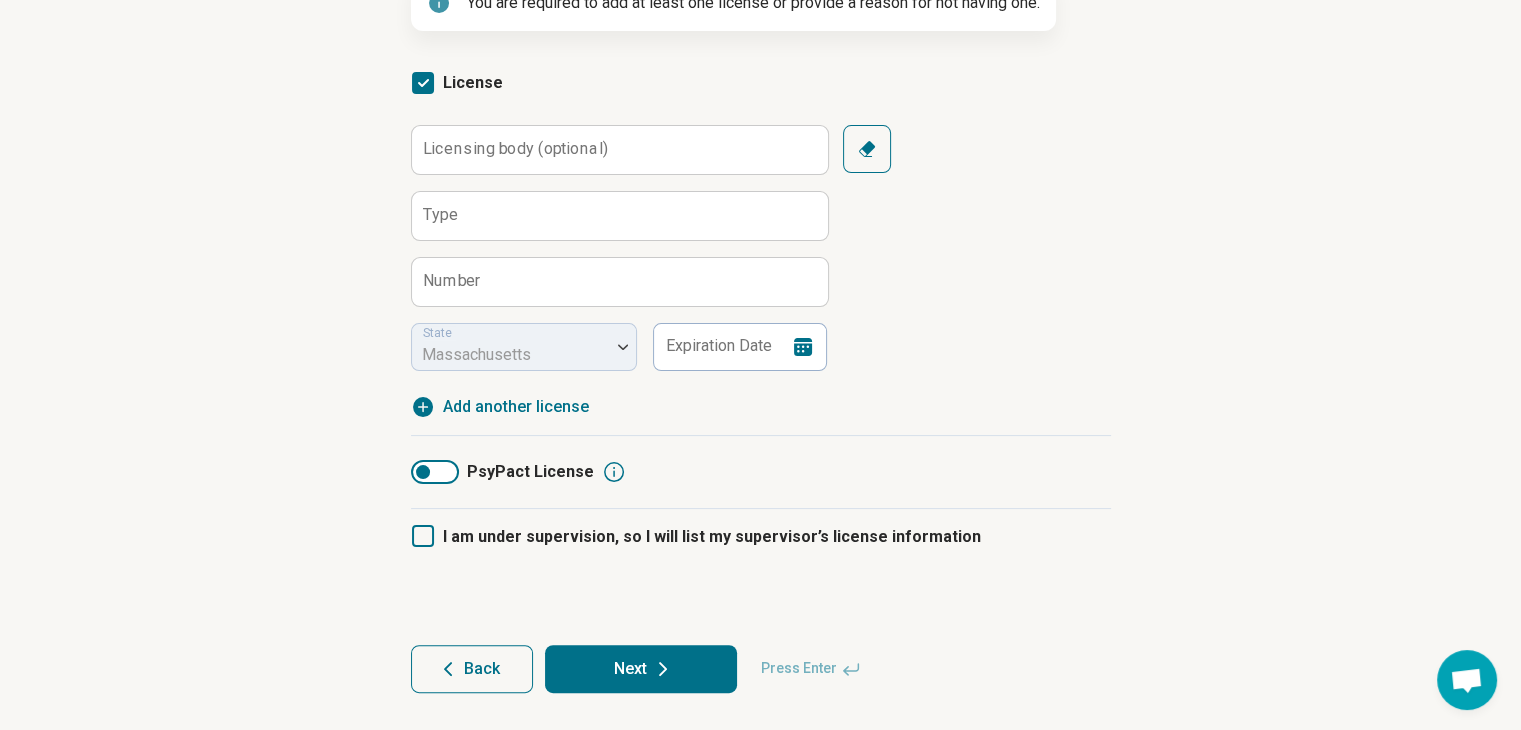 click at bounding box center (1466, 682) 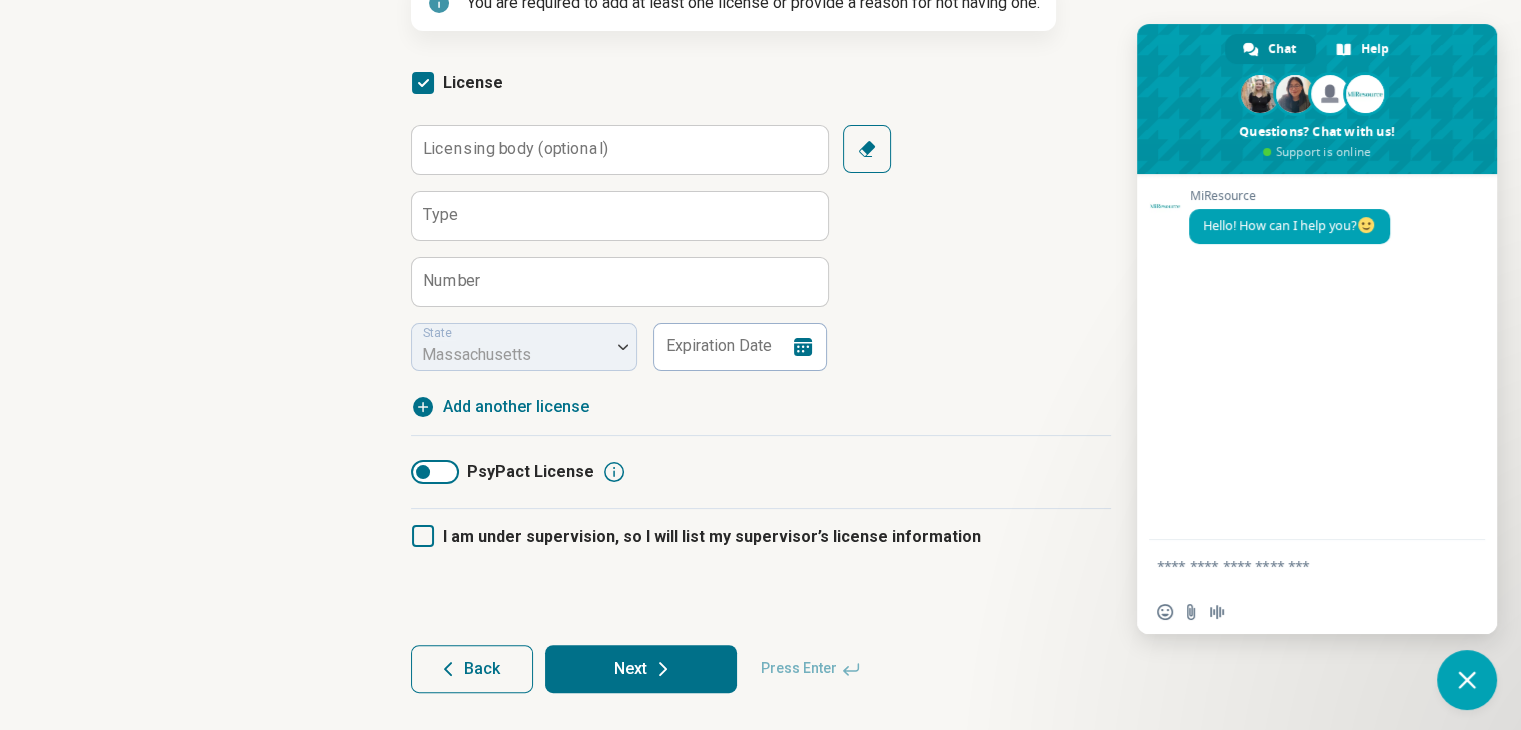 scroll, scrollTop: 0, scrollLeft: 0, axis: both 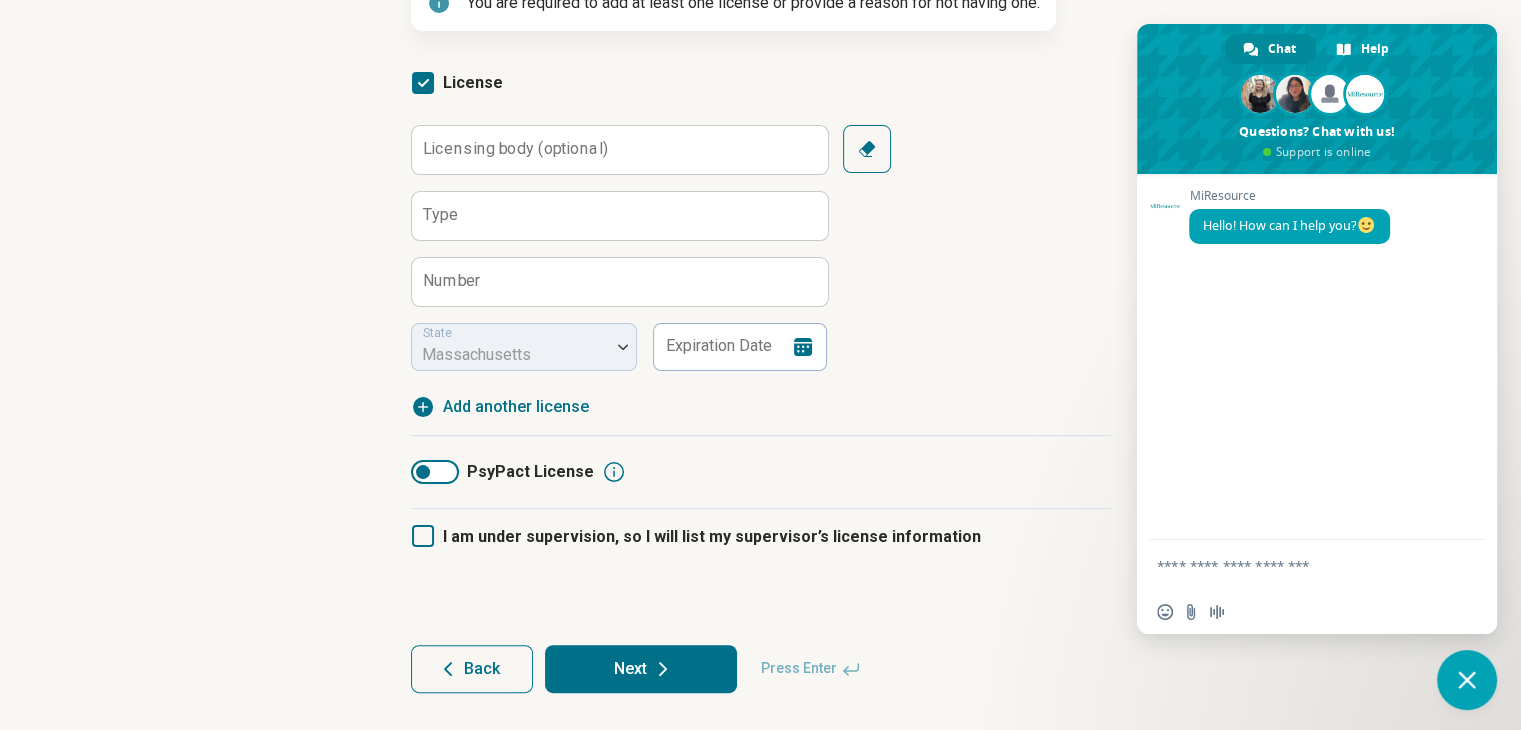 click at bounding box center [1297, 565] 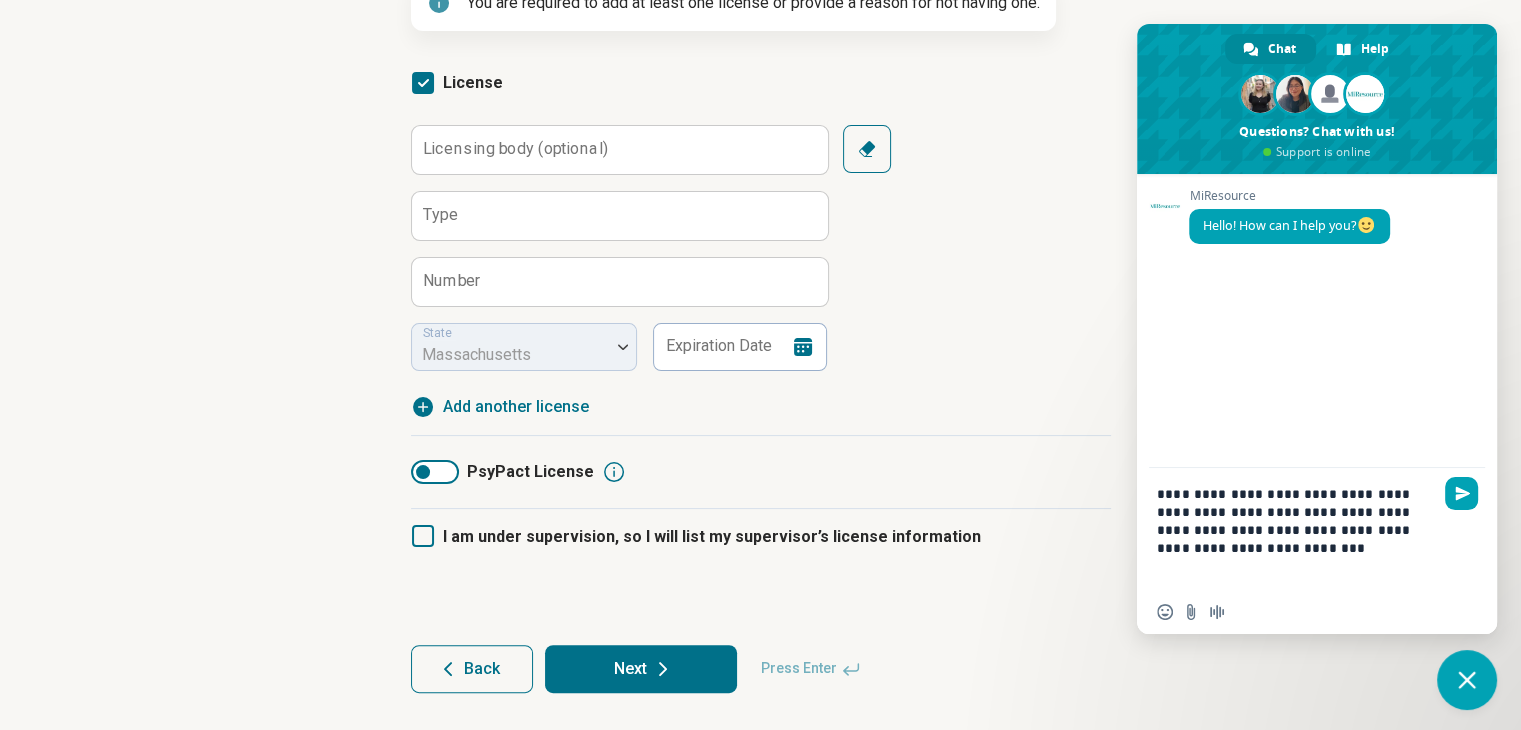 type on "**********" 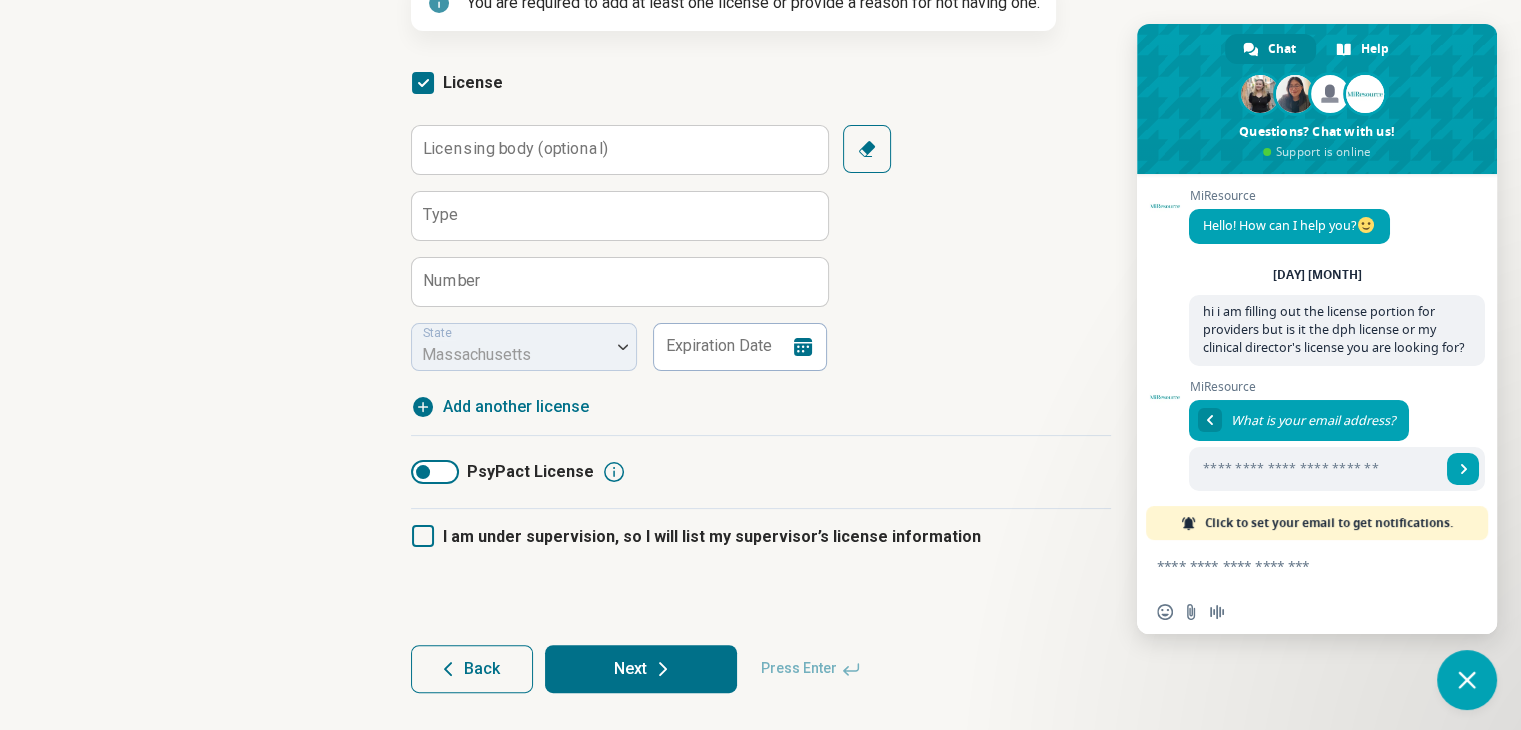scroll, scrollTop: 32, scrollLeft: 0, axis: vertical 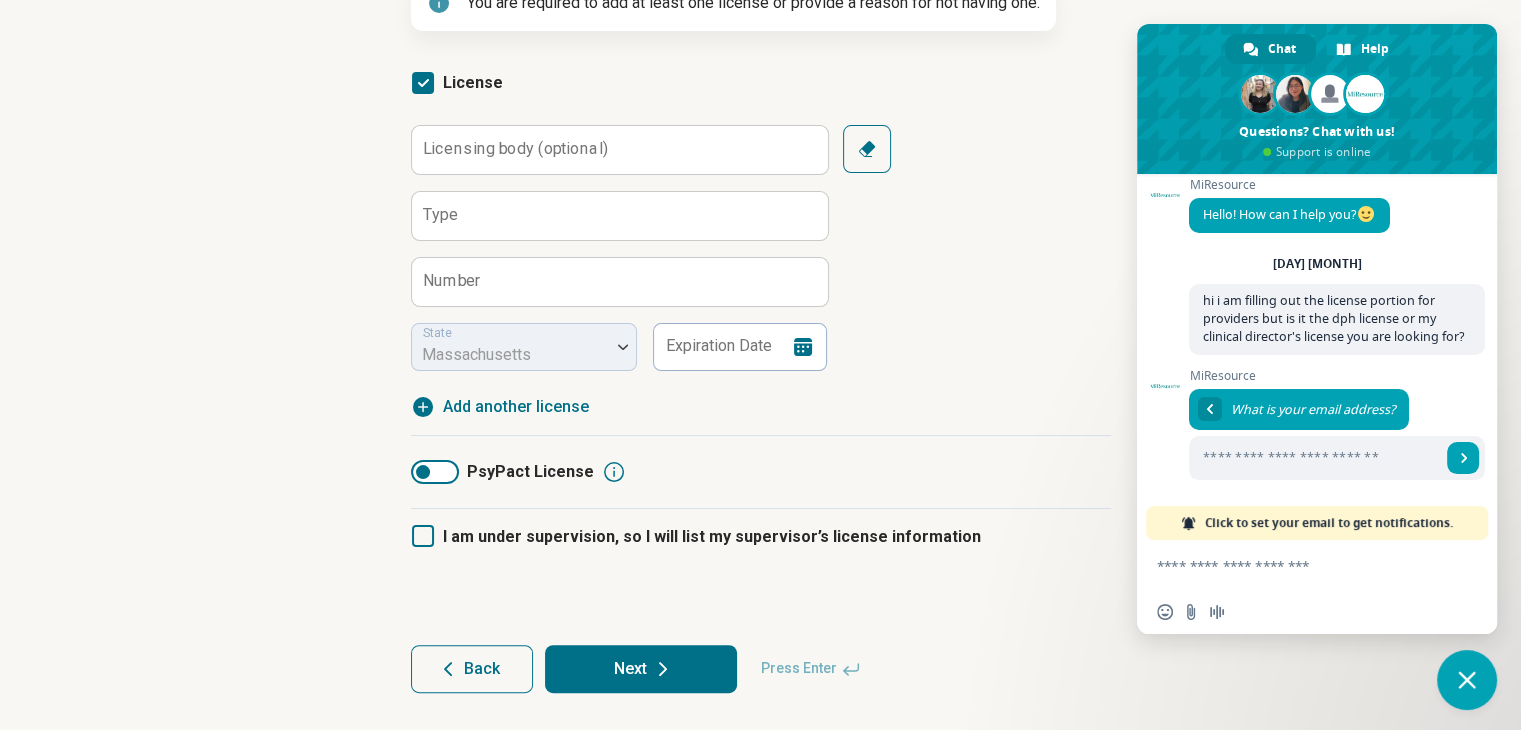 click at bounding box center [1297, 565] 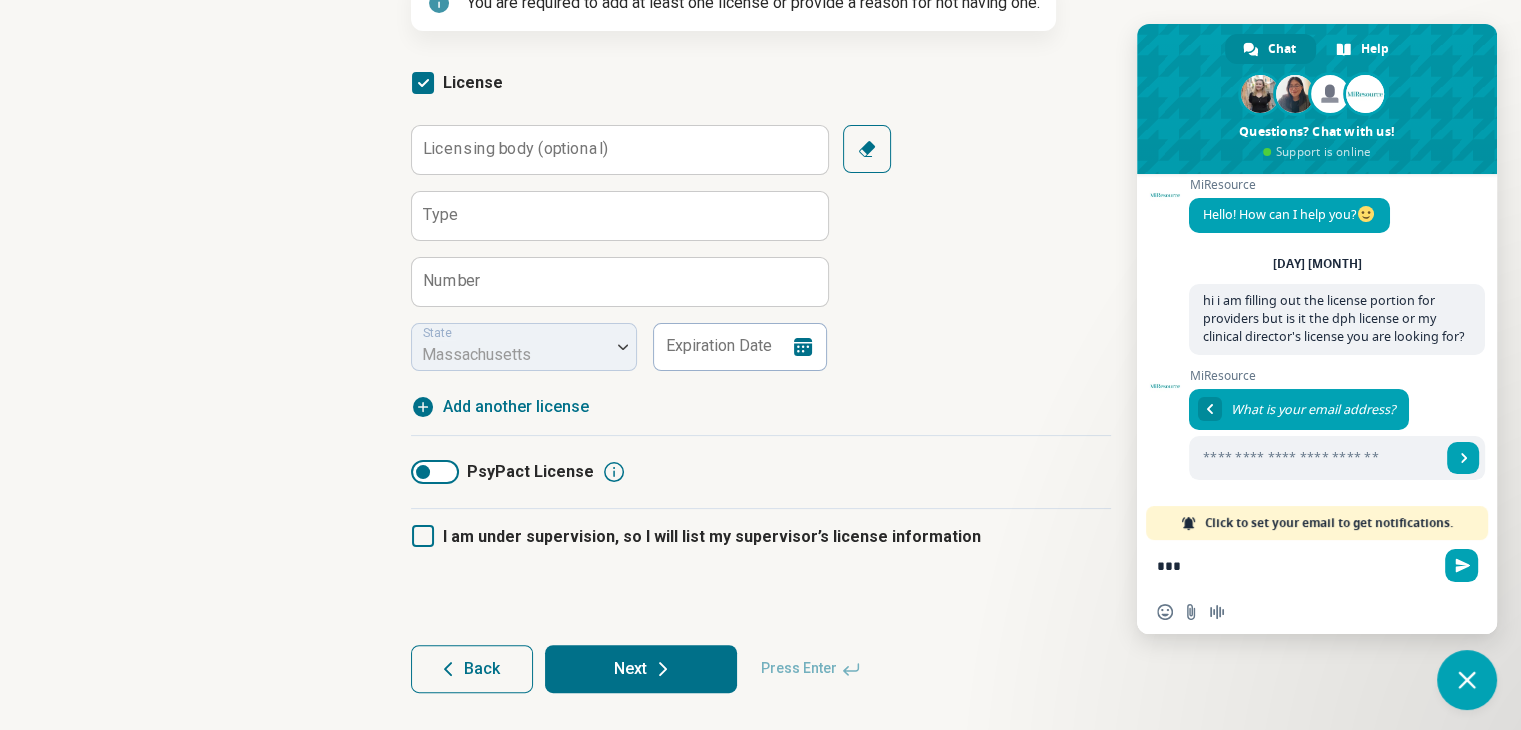 type on "****" 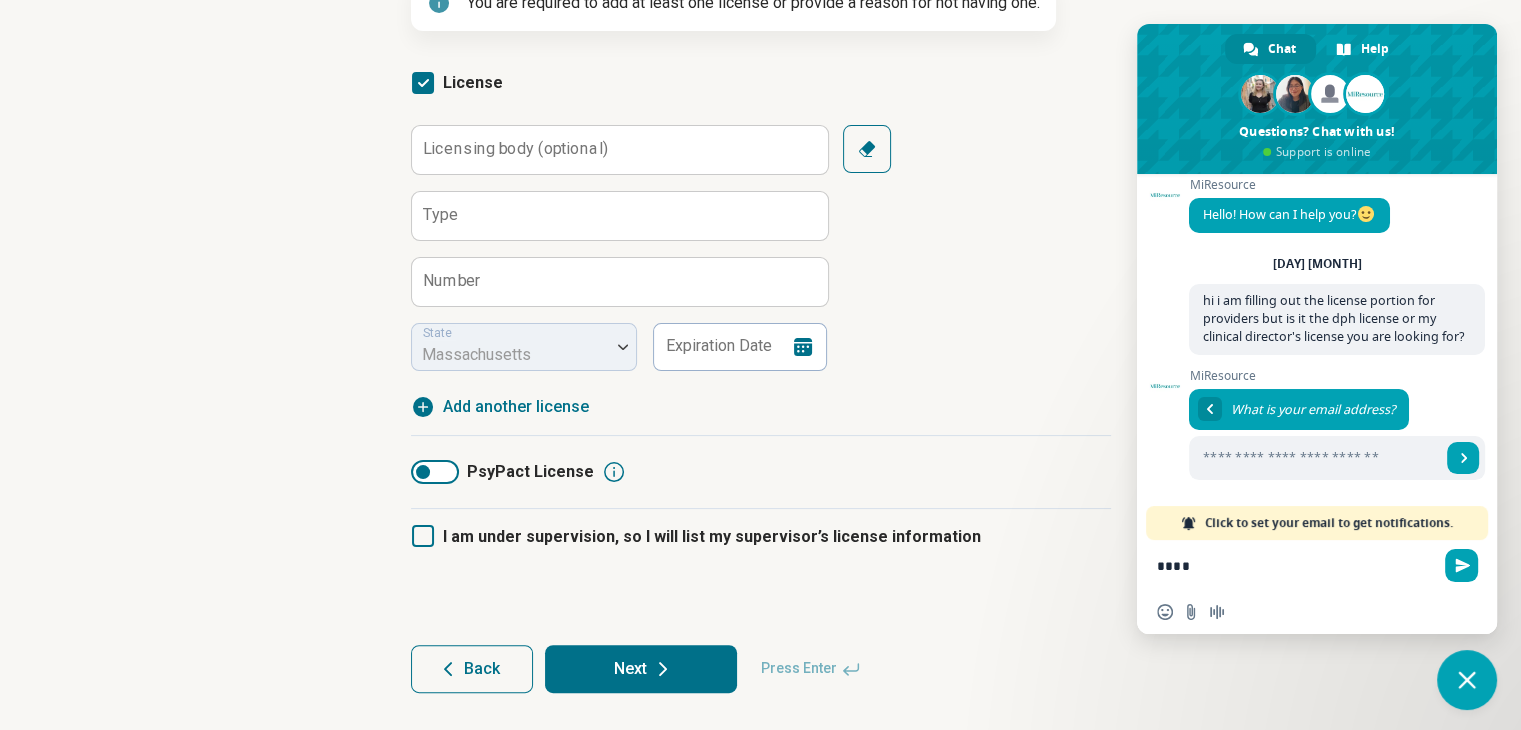 type 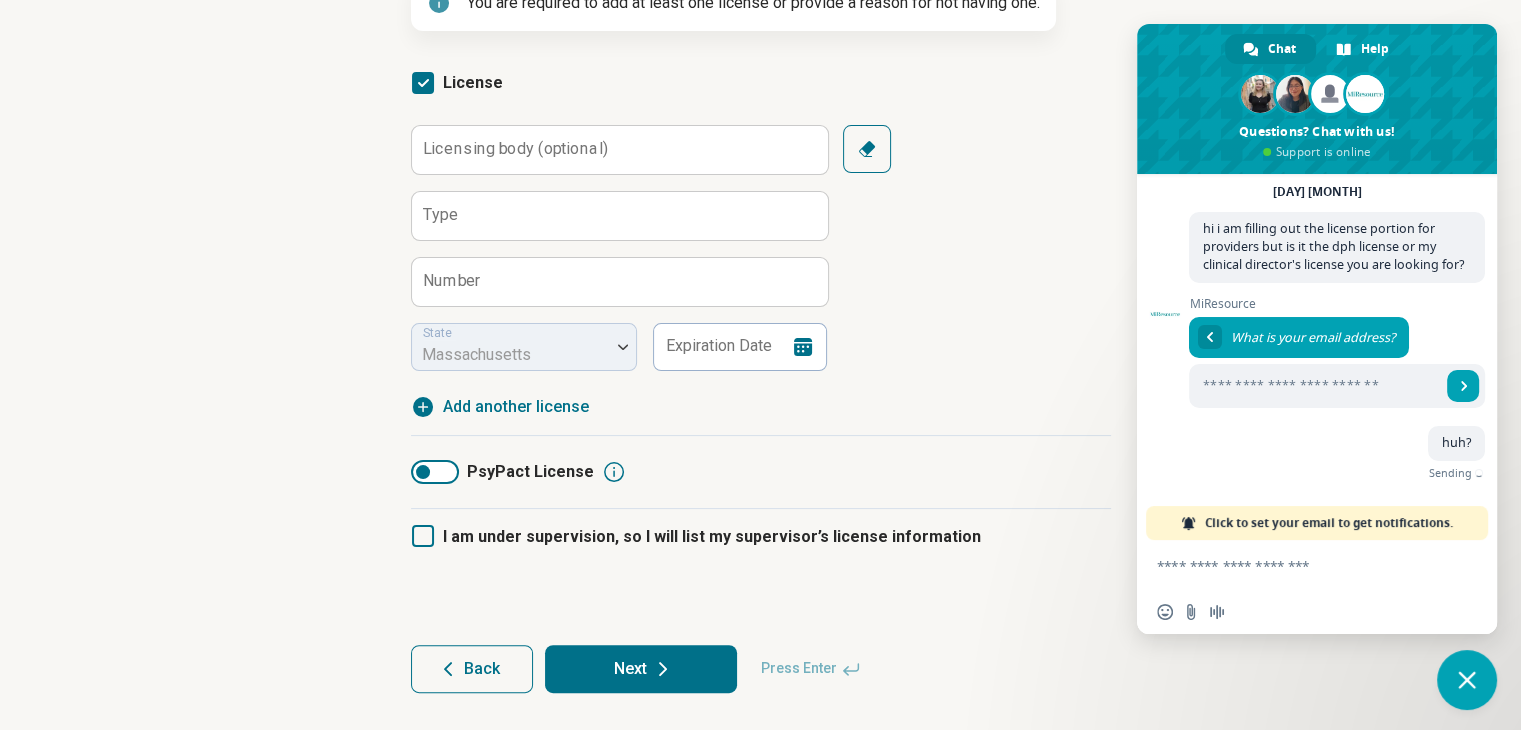 scroll, scrollTop: 82, scrollLeft: 0, axis: vertical 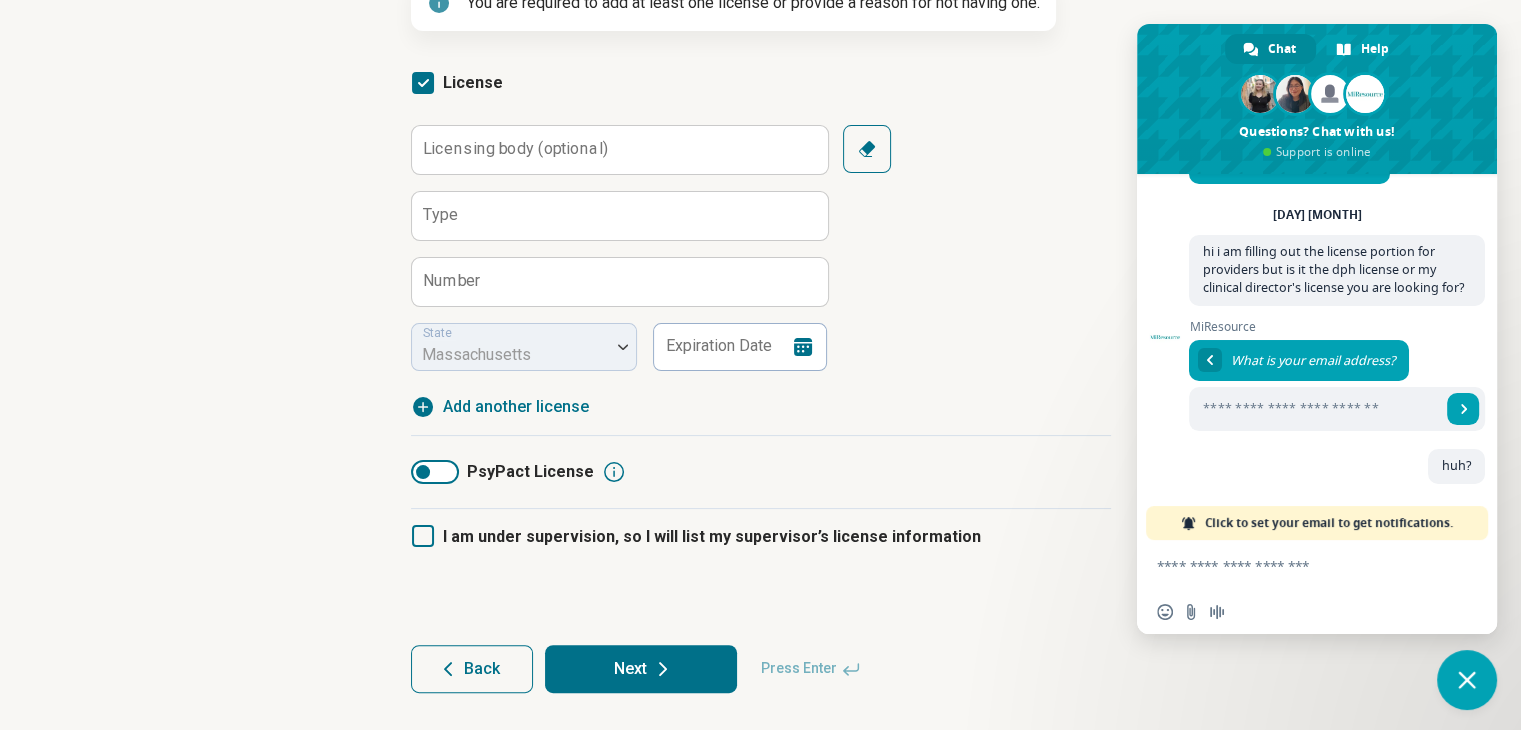 click on "License Licensing body (optional) Type Number State [STATE] Expiration Date Clear Add another license Add license PsyPact License I am under supervision, so I will list my supervisor’s license information Back Next Press Enter" at bounding box center (760, 278) 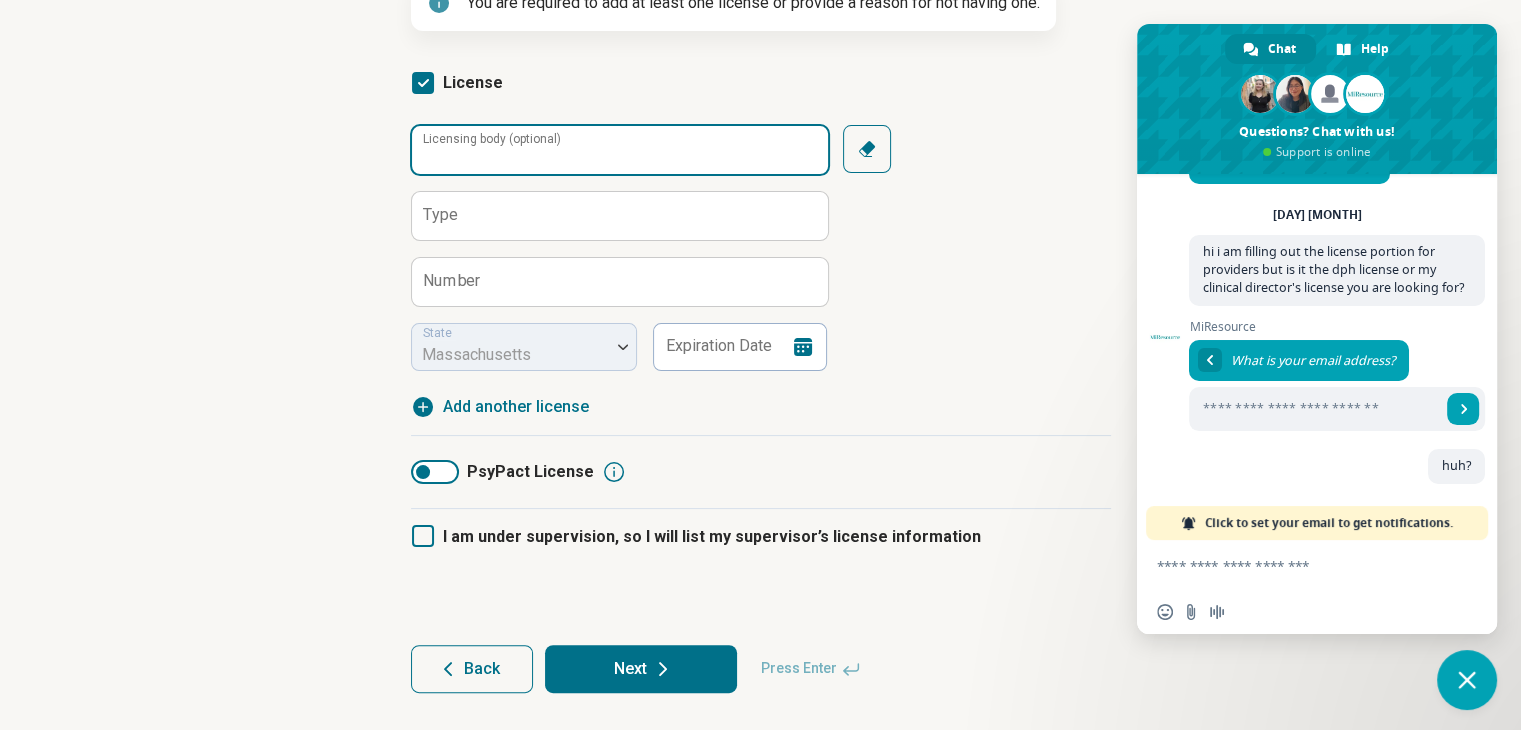 click on "Licensing body (optional)" at bounding box center [620, 150] 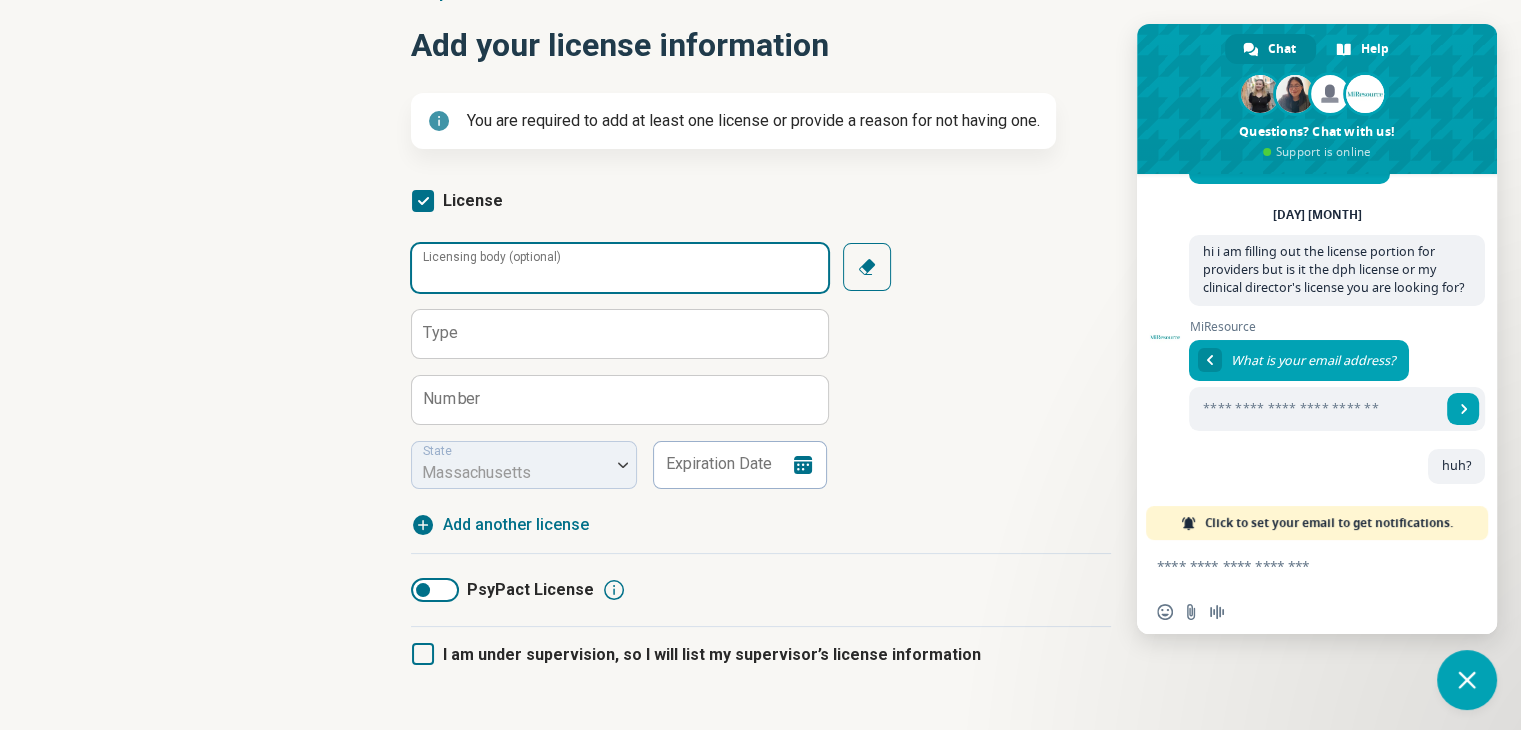 scroll, scrollTop: 192, scrollLeft: 0, axis: vertical 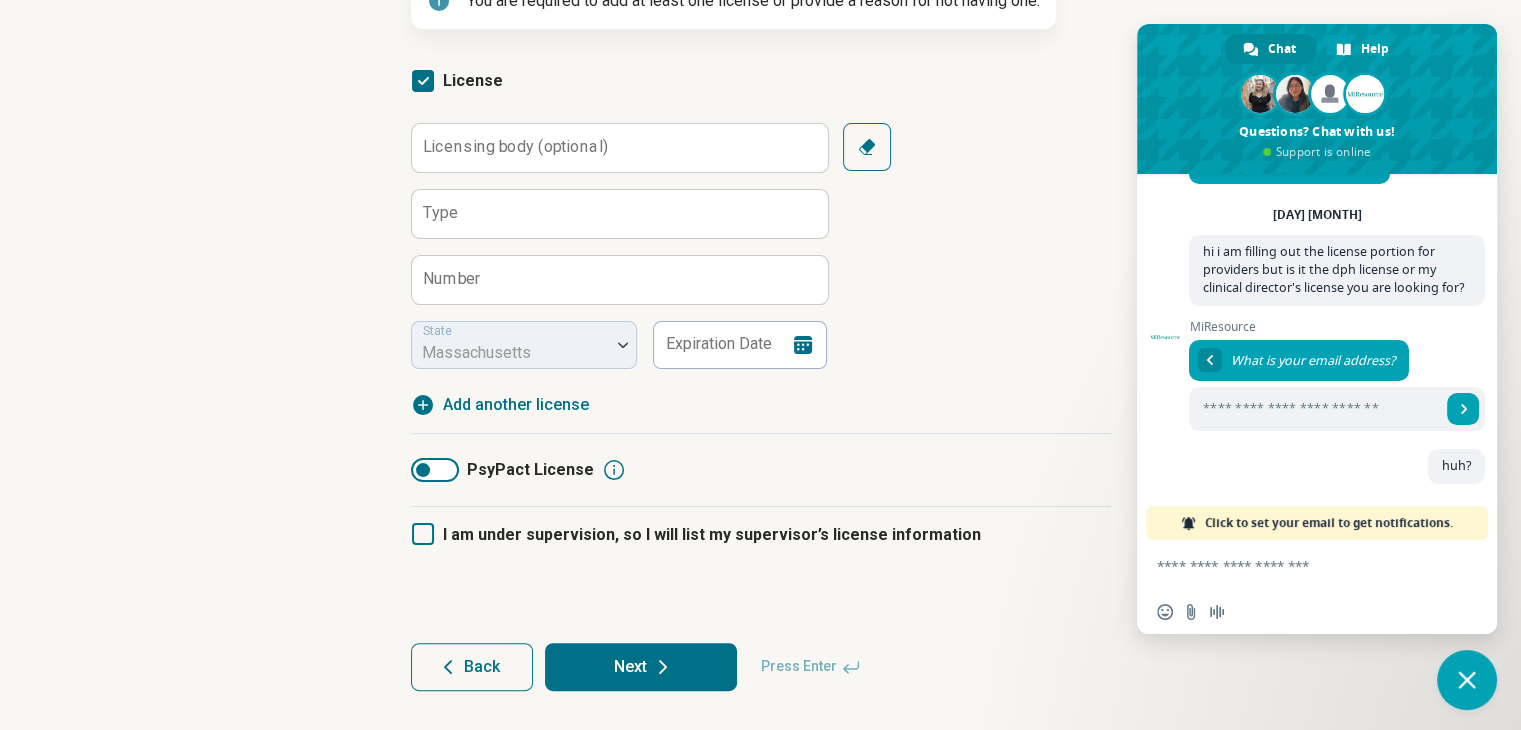 click 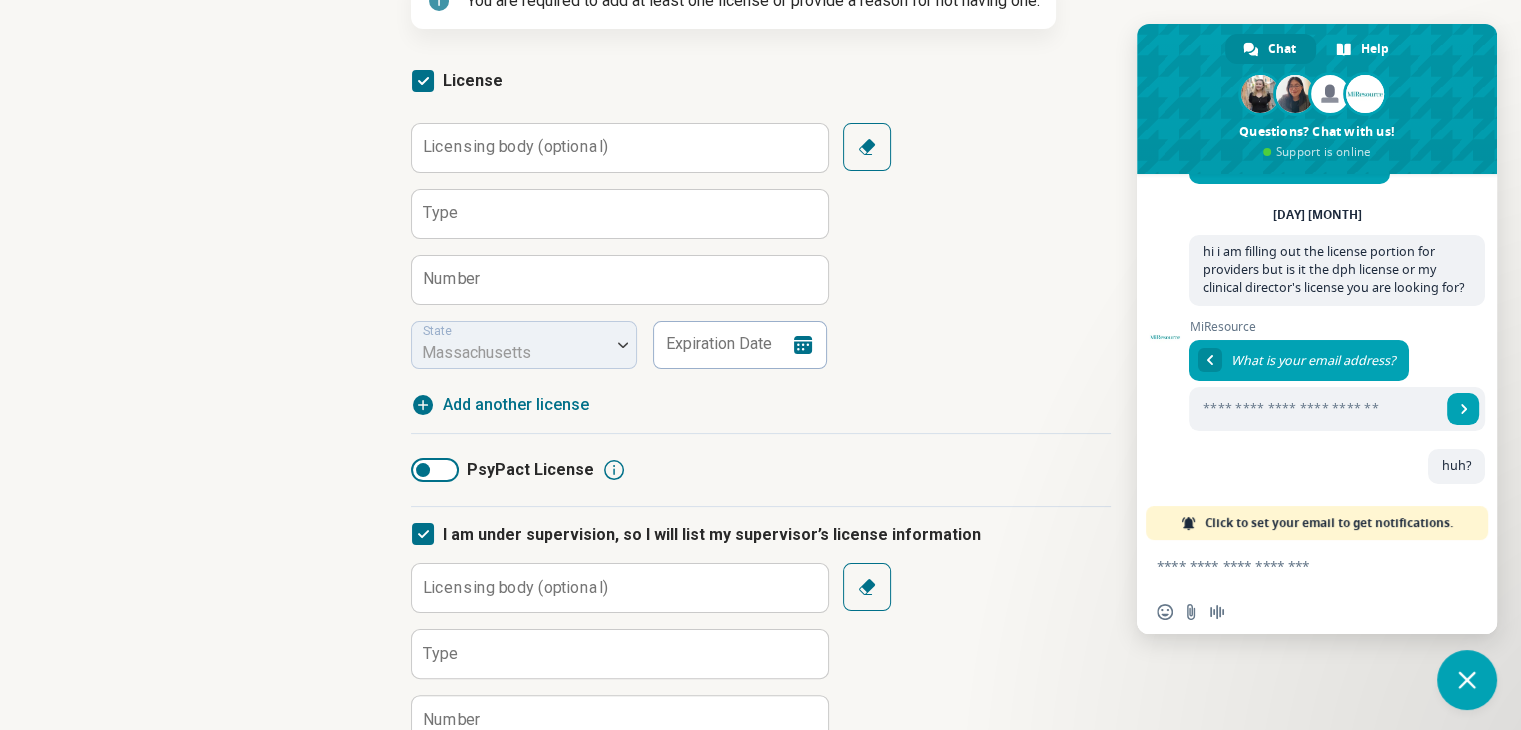 scroll, scrollTop: 556, scrollLeft: 0, axis: vertical 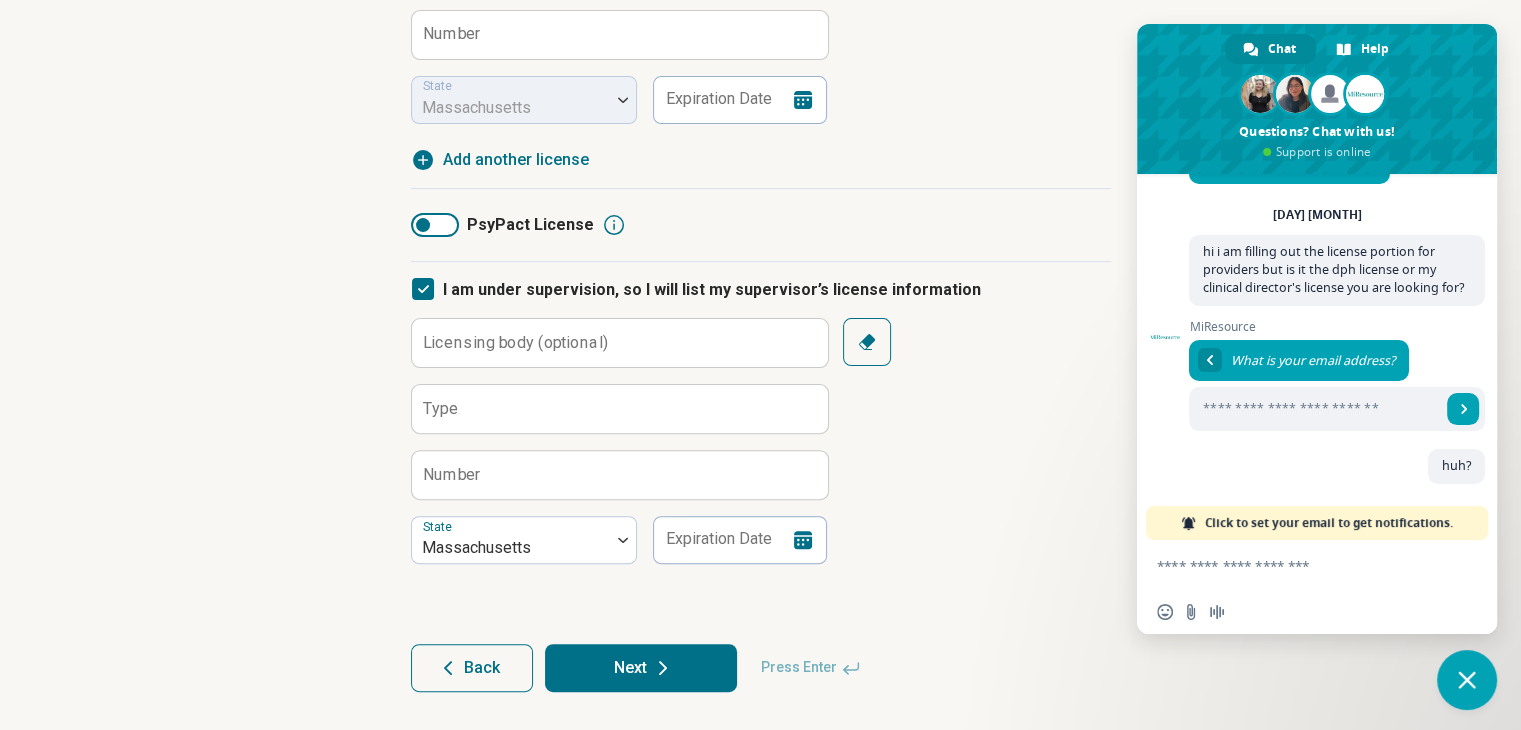 click on "Licensing body (optional)" at bounding box center [515, 342] 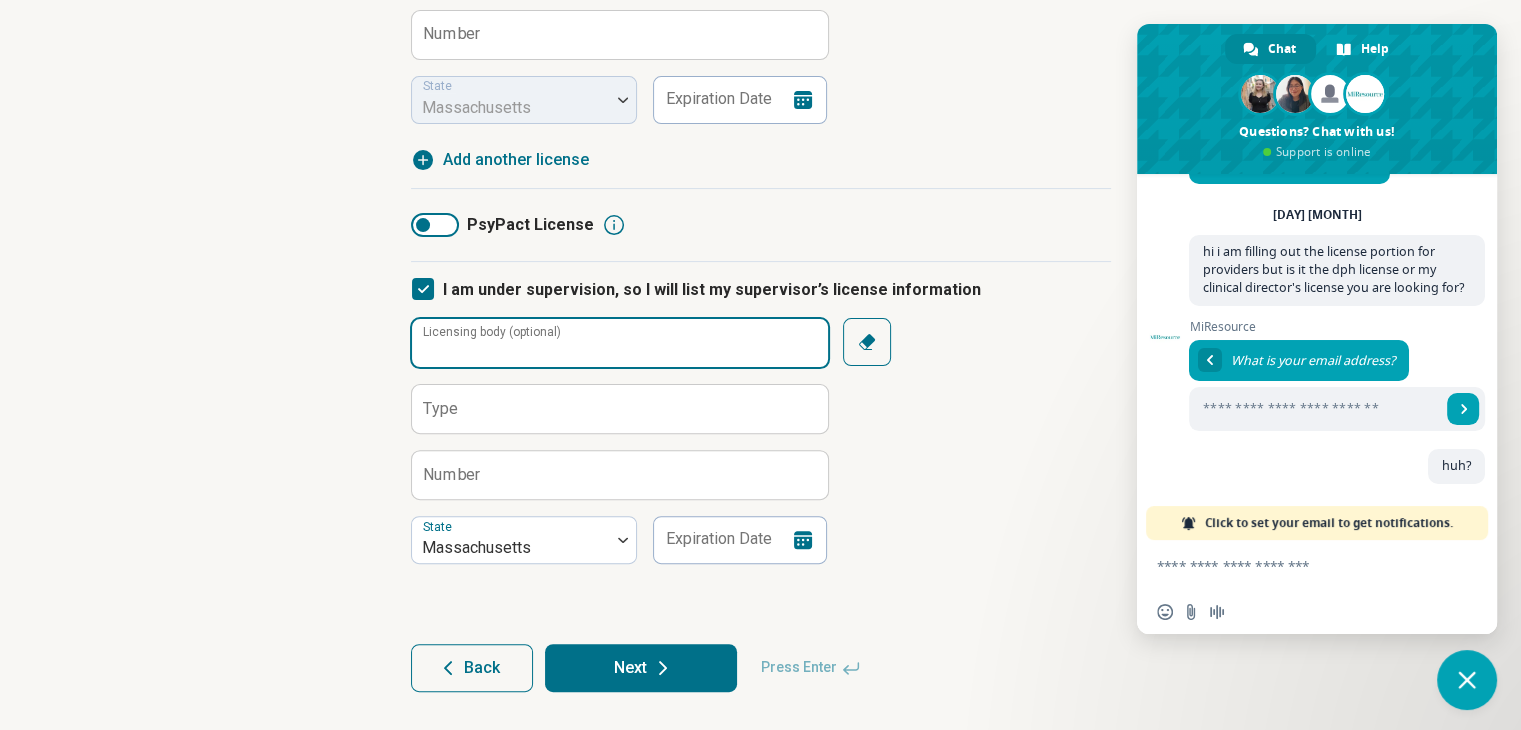 click on "Licensing body (optional)" at bounding box center (620, 343) 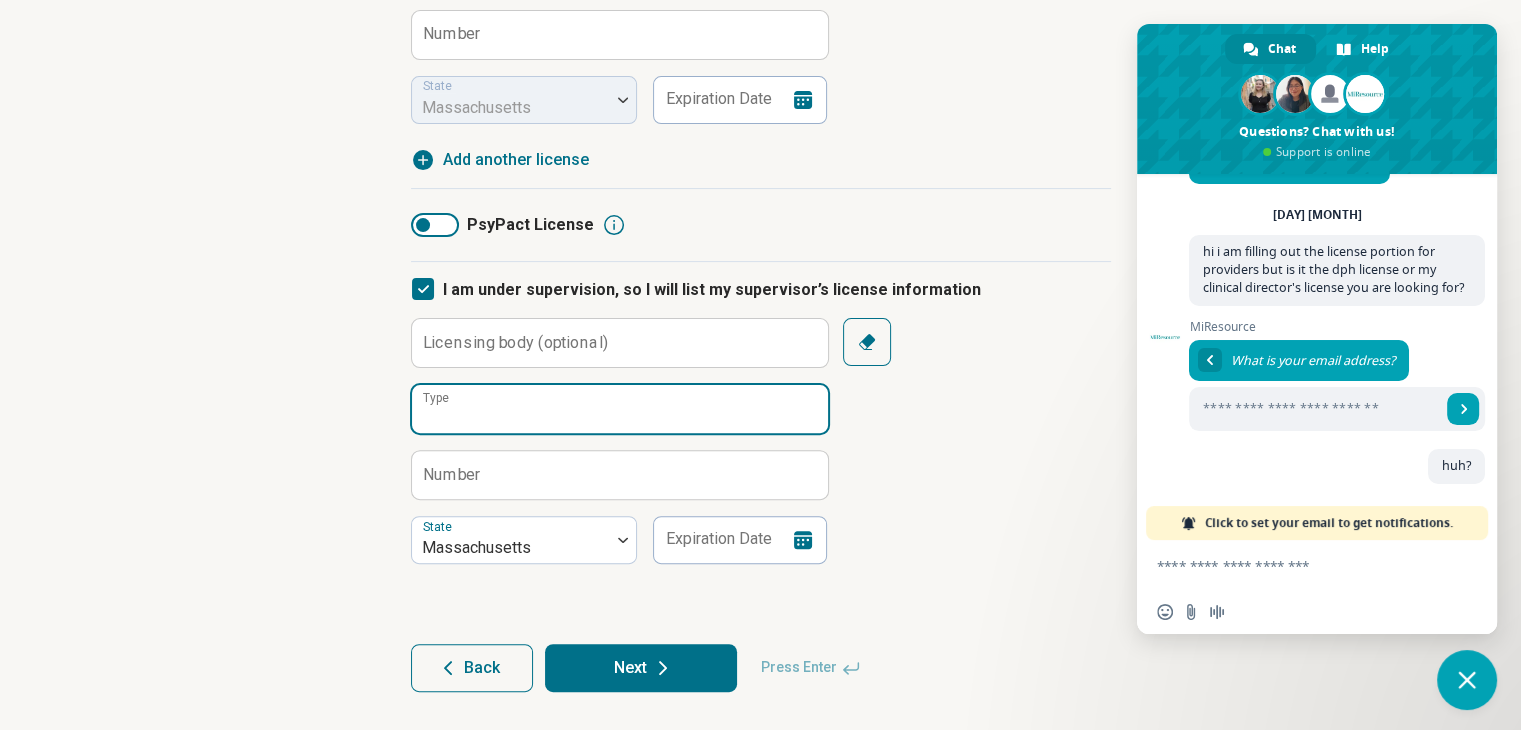 click on "Type" at bounding box center (620, 409) 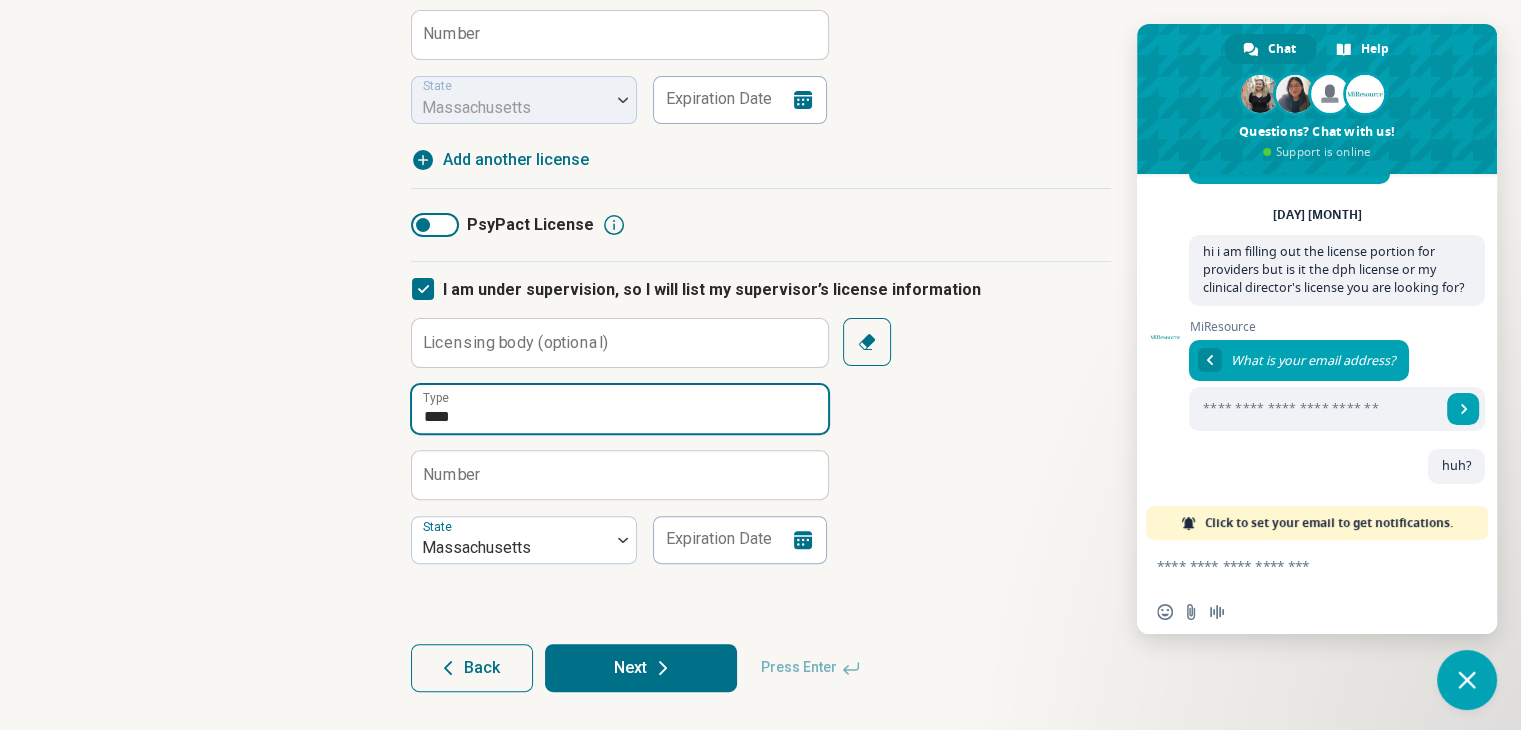 type on "****" 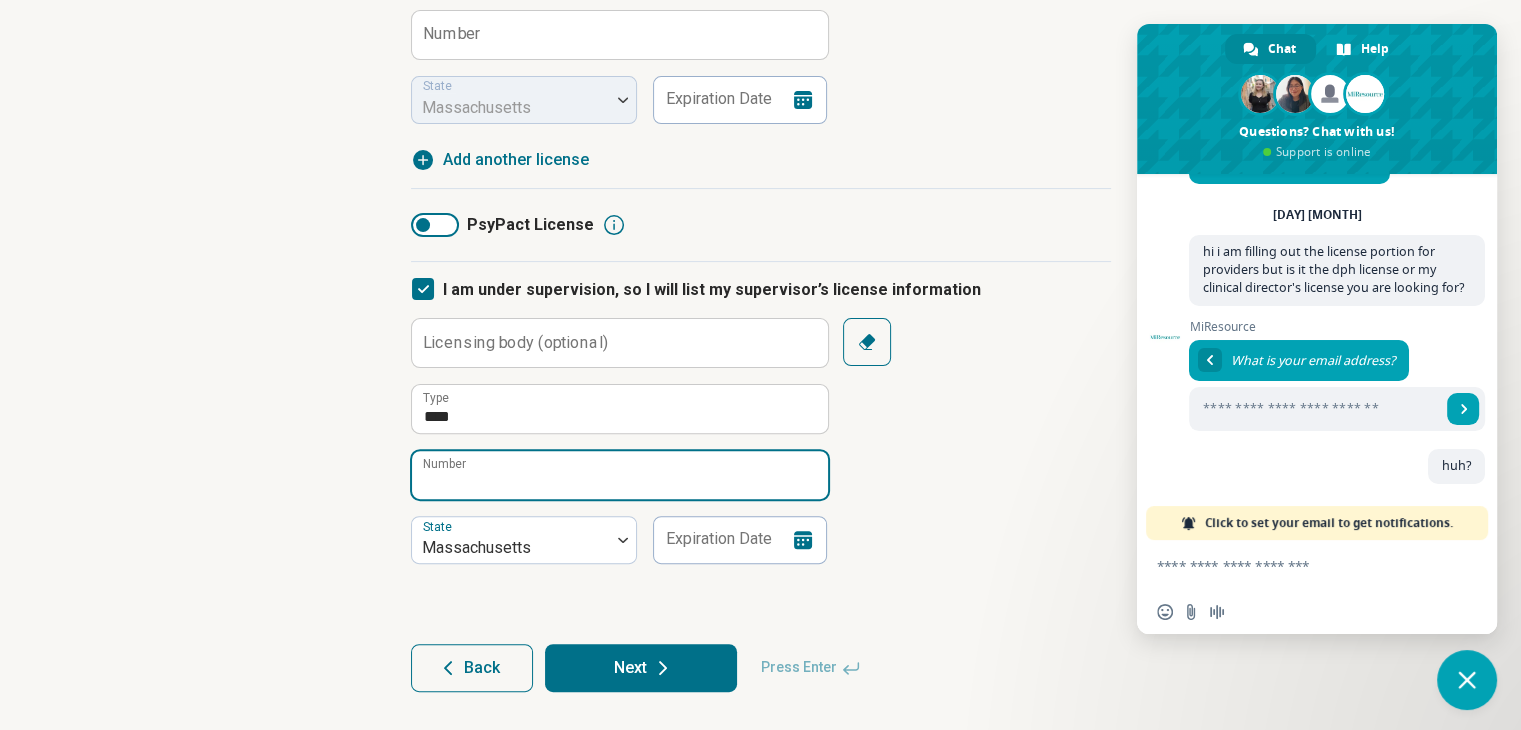 paste on "***" 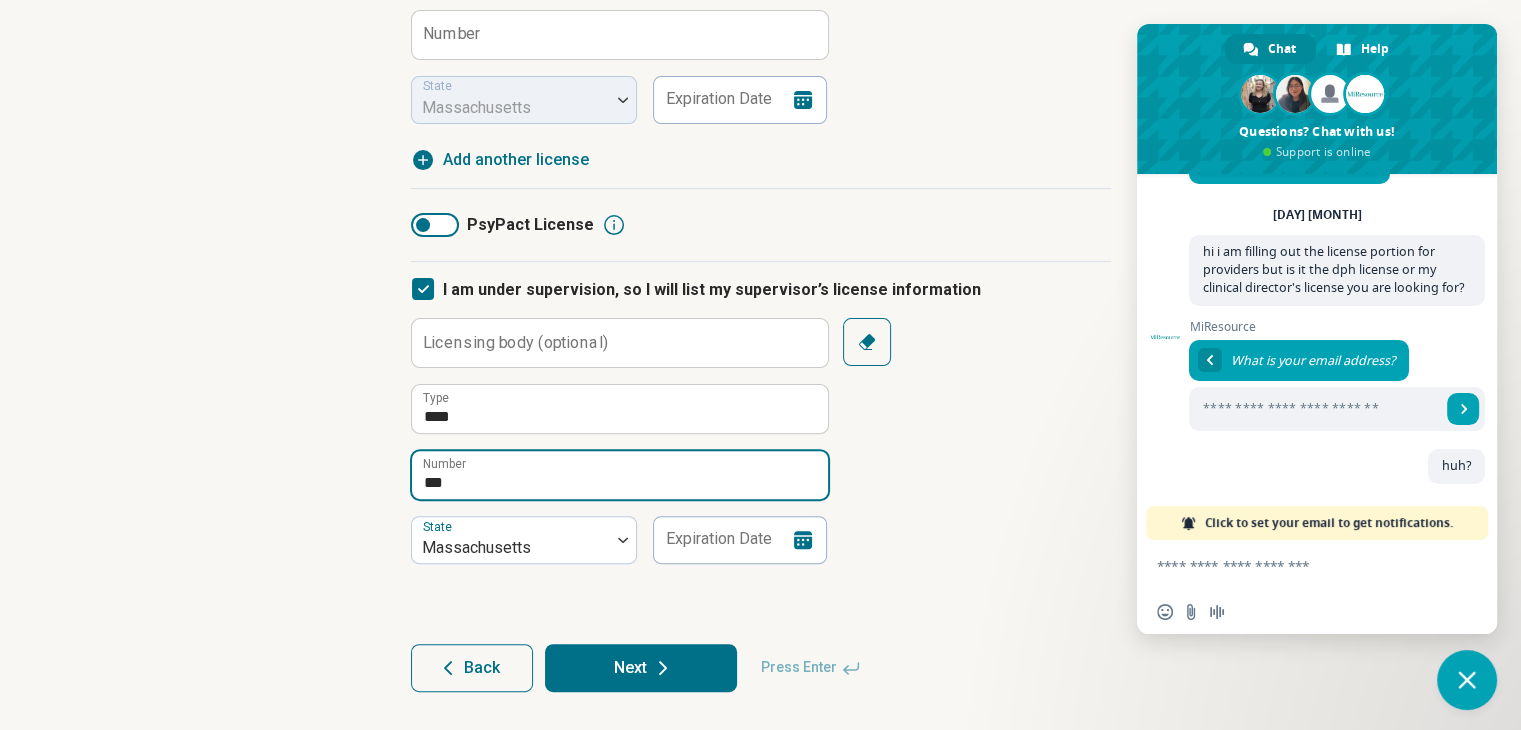 type on "***" 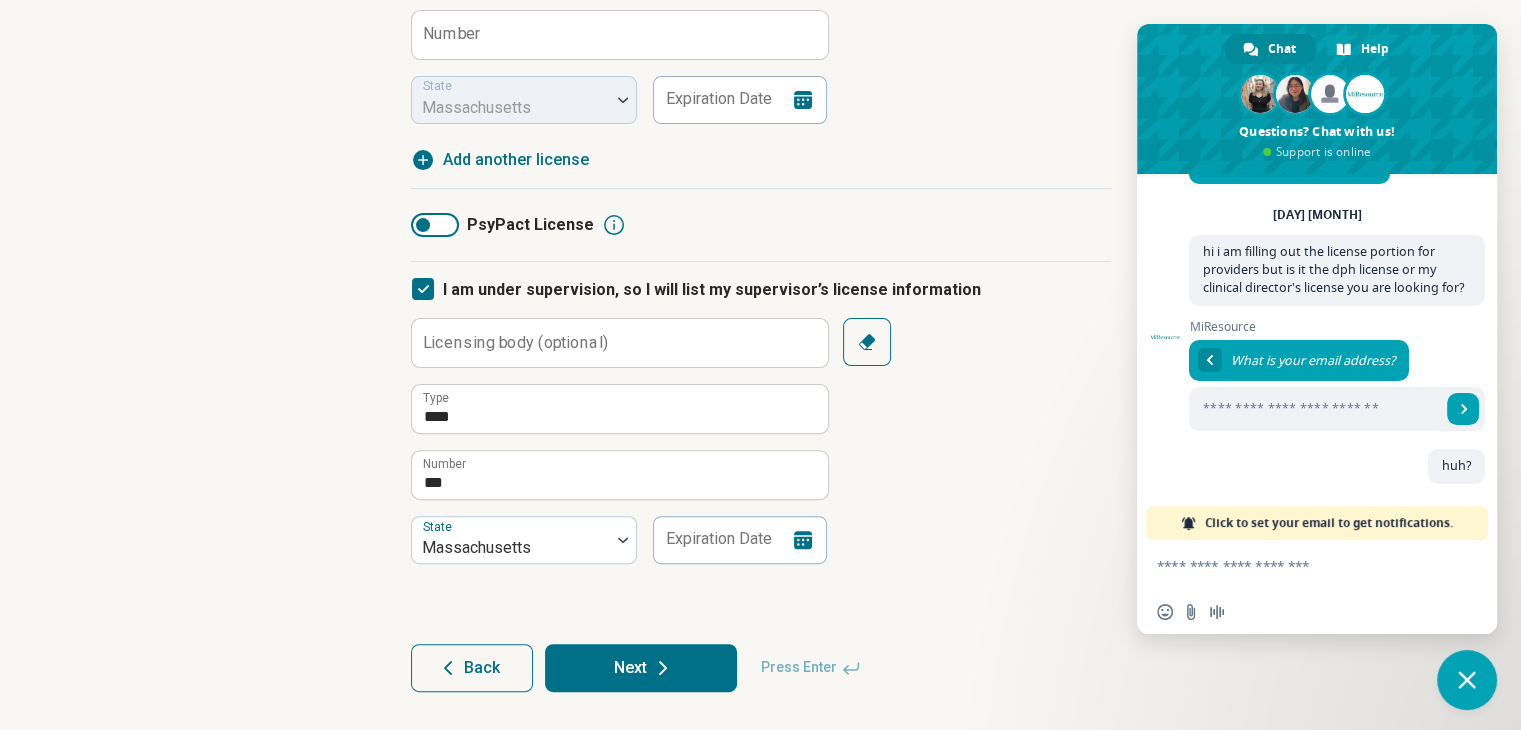 click 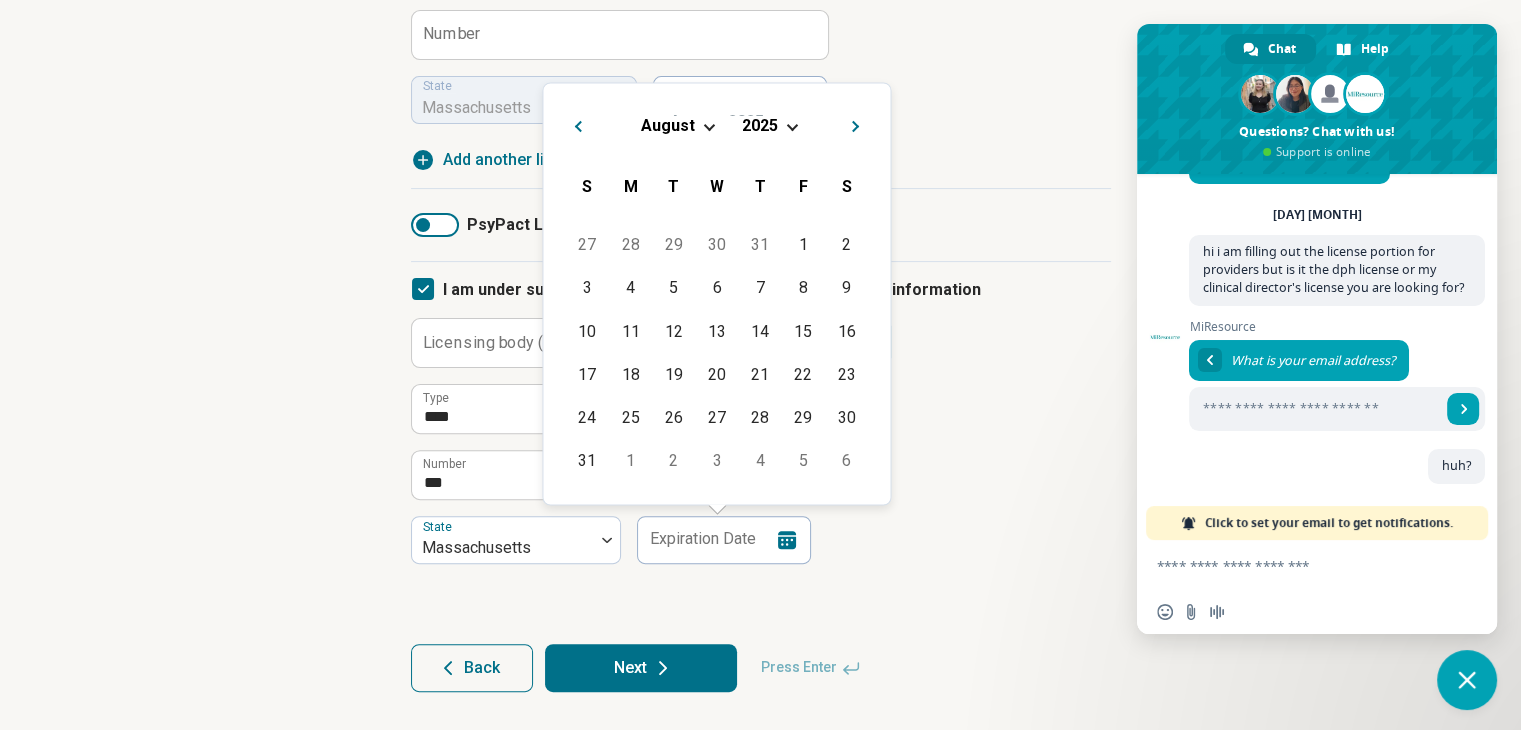 click on "Next Month" at bounding box center (856, 128) 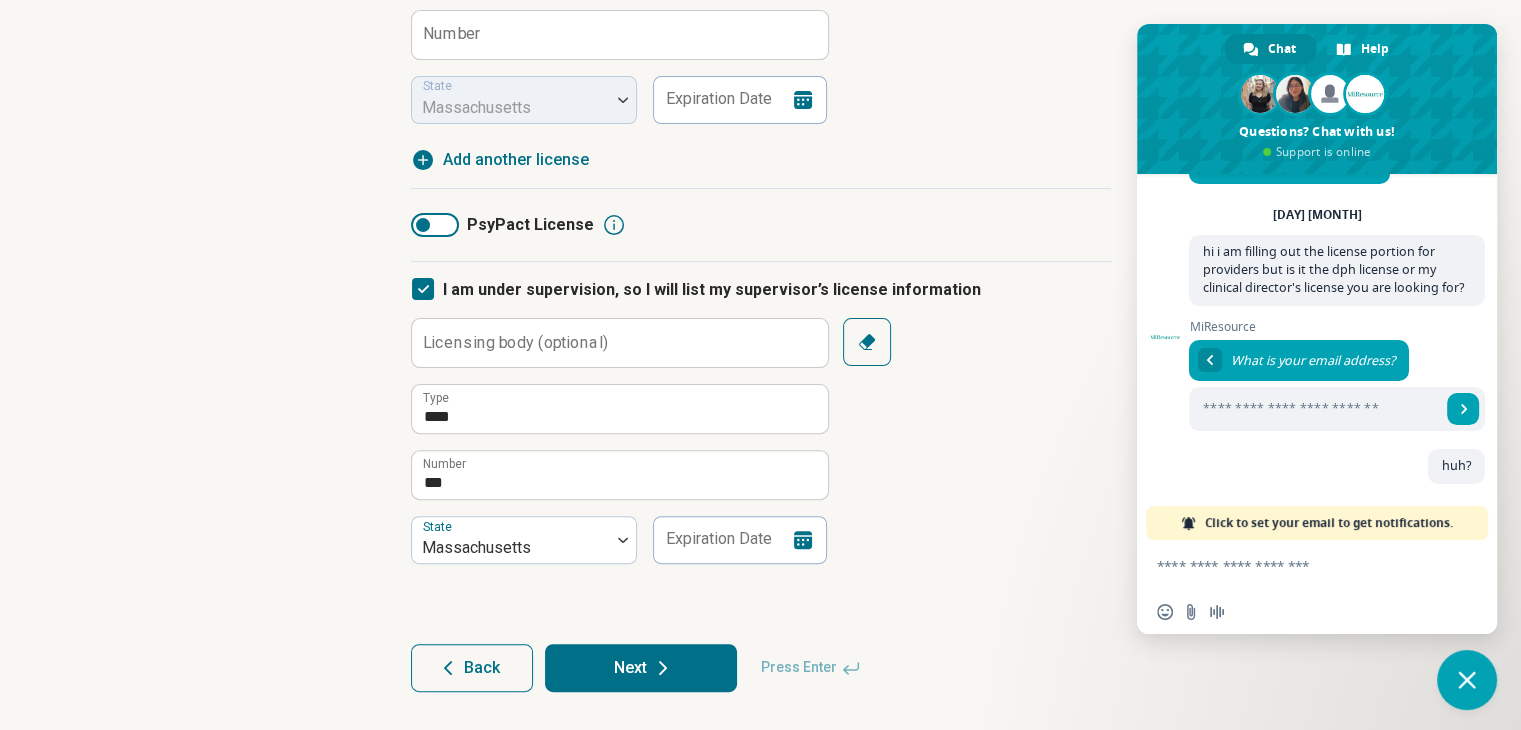 click 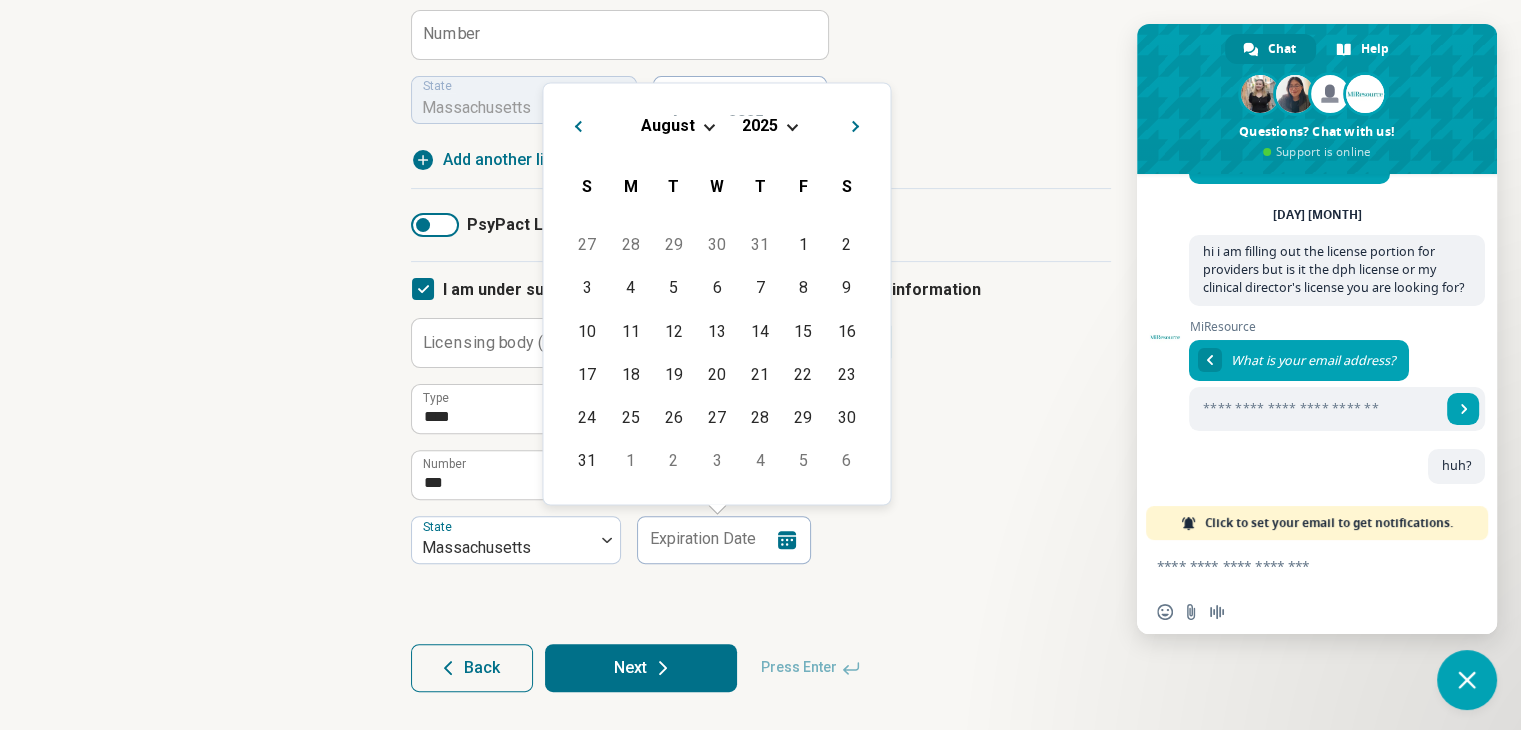 click at bounding box center [708, 124] 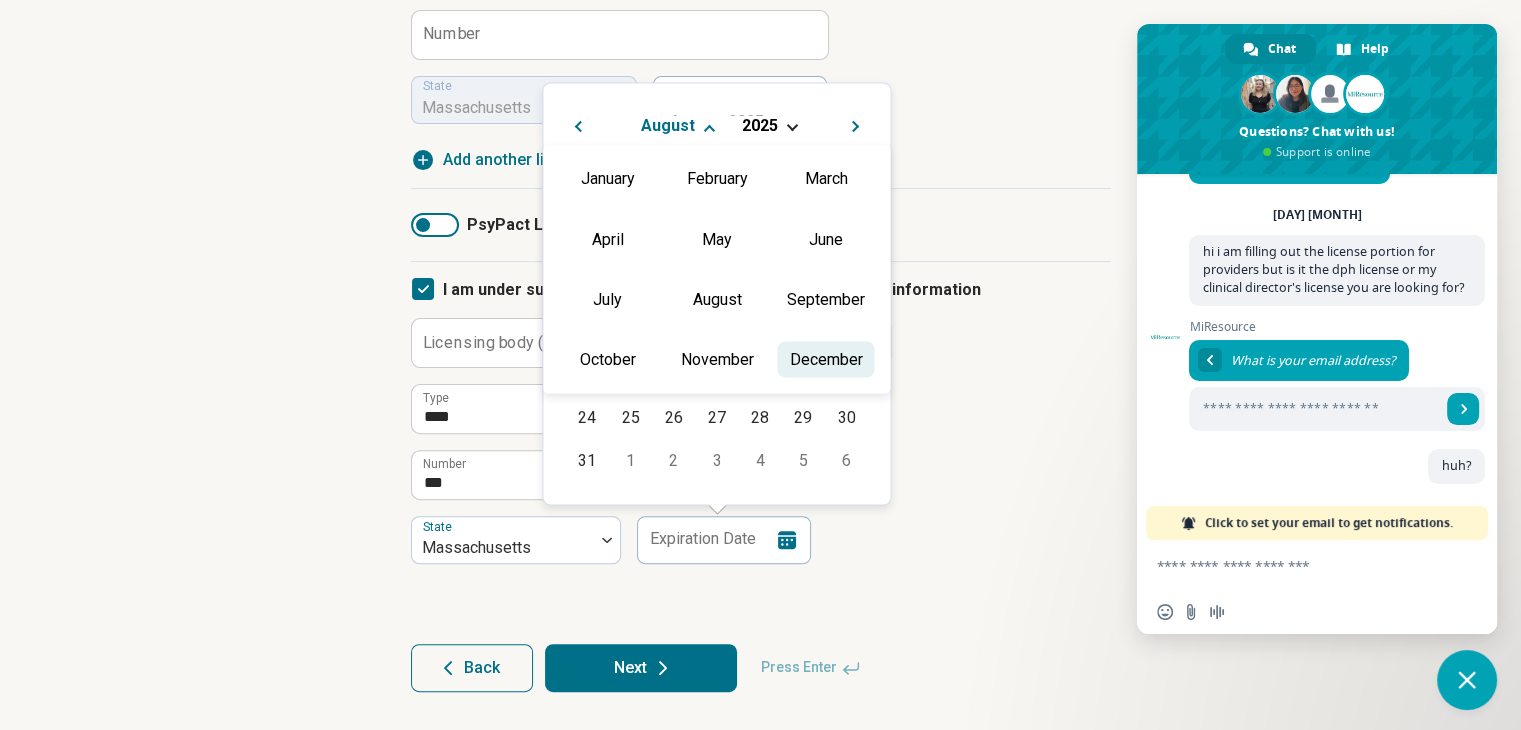 click on "December" at bounding box center [825, 359] 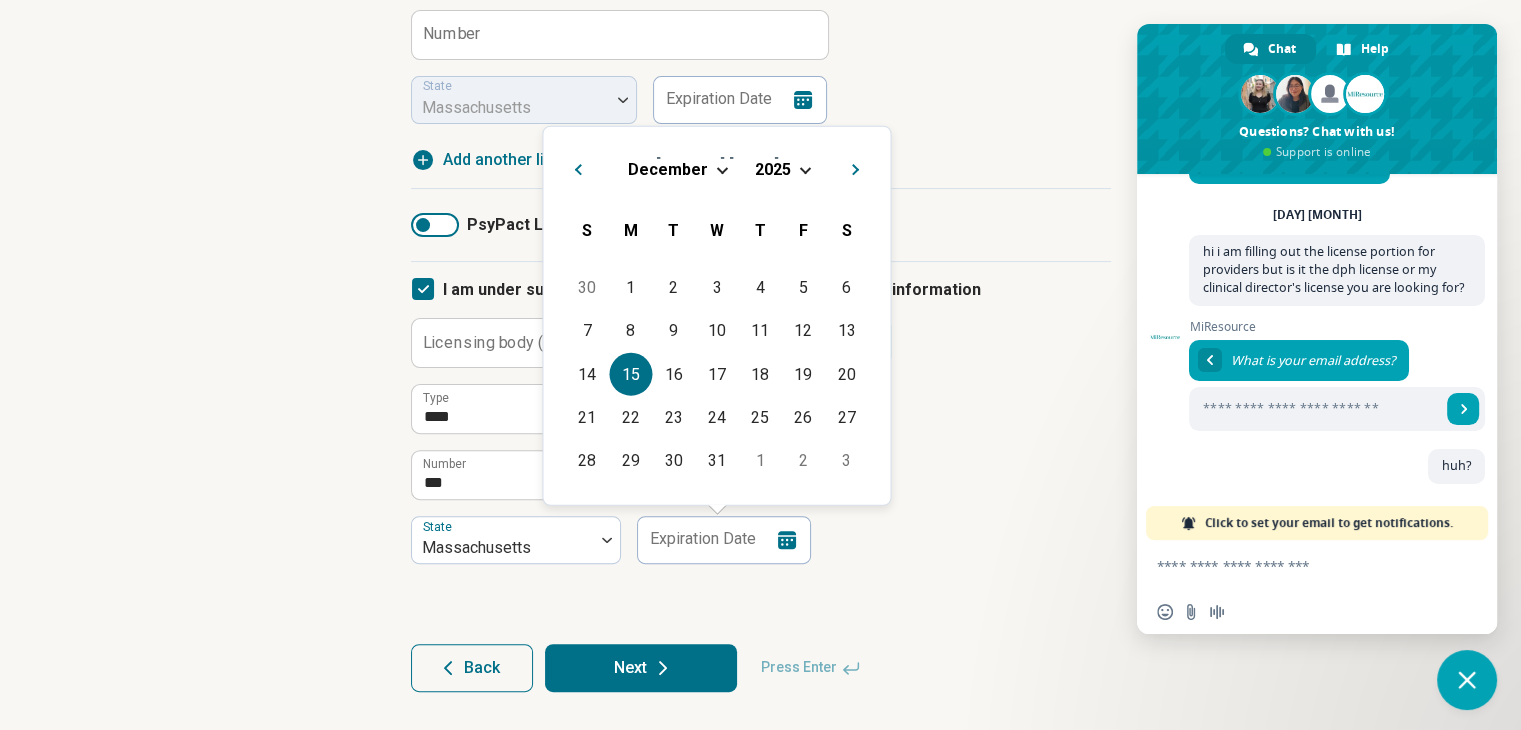 click on "15" at bounding box center [630, 373] 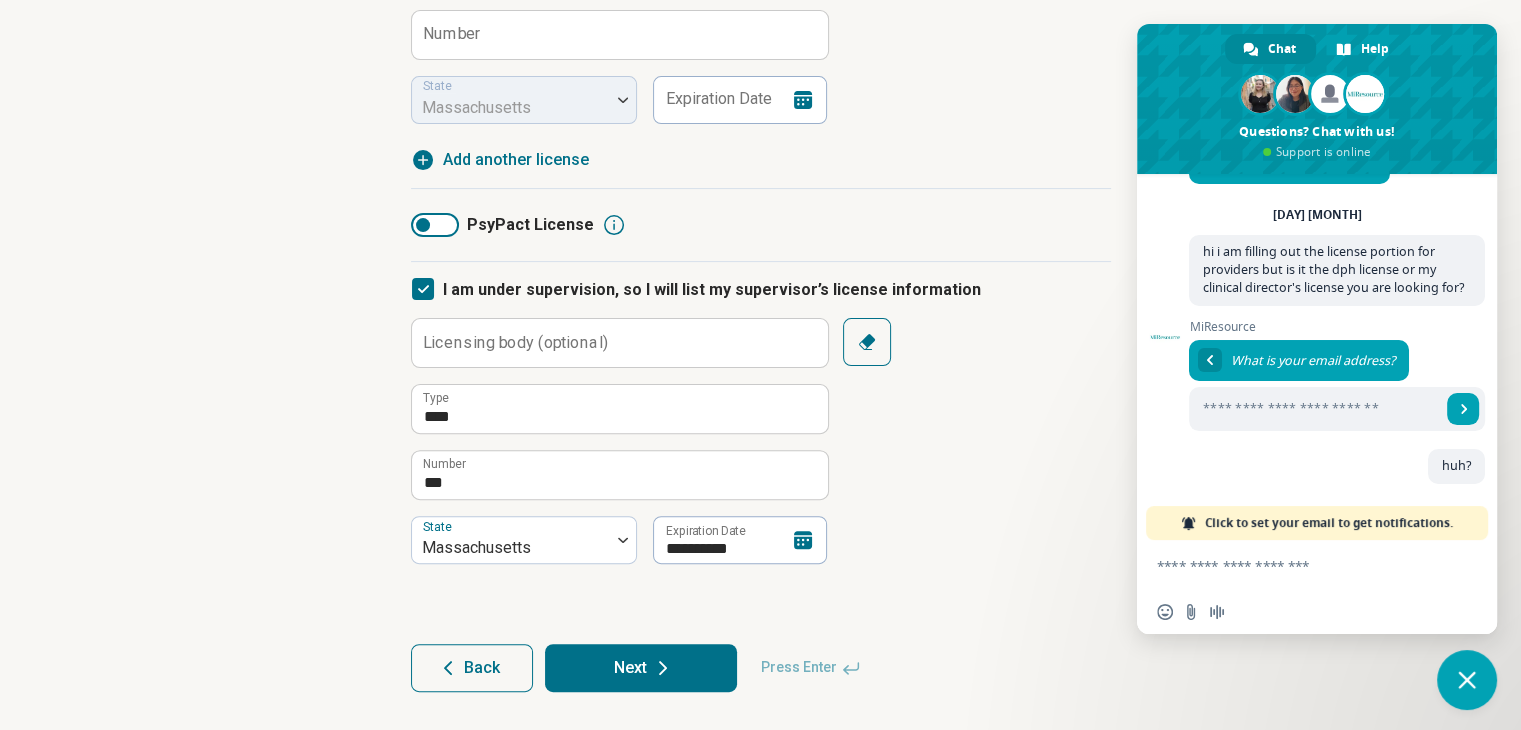click 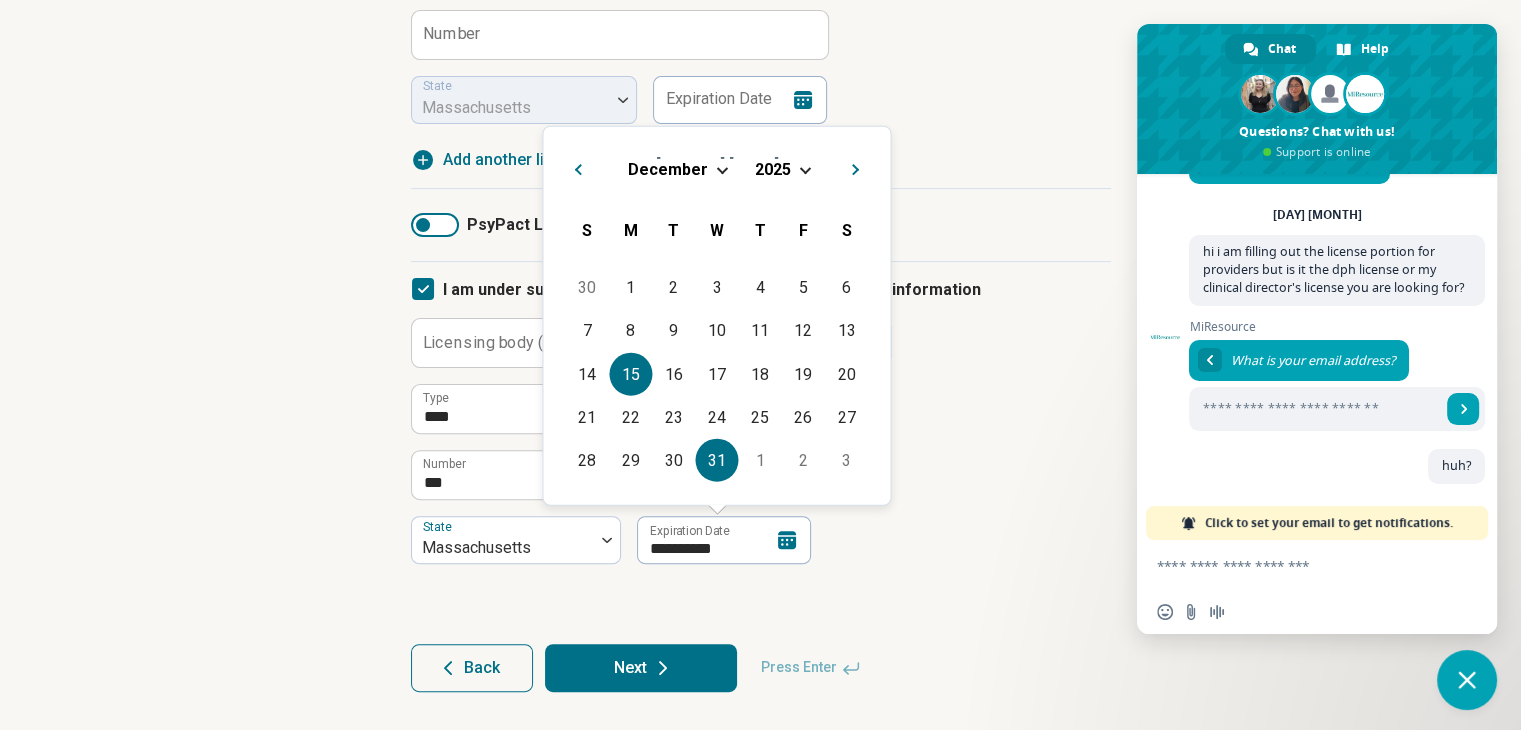 click on "31" at bounding box center [716, 460] 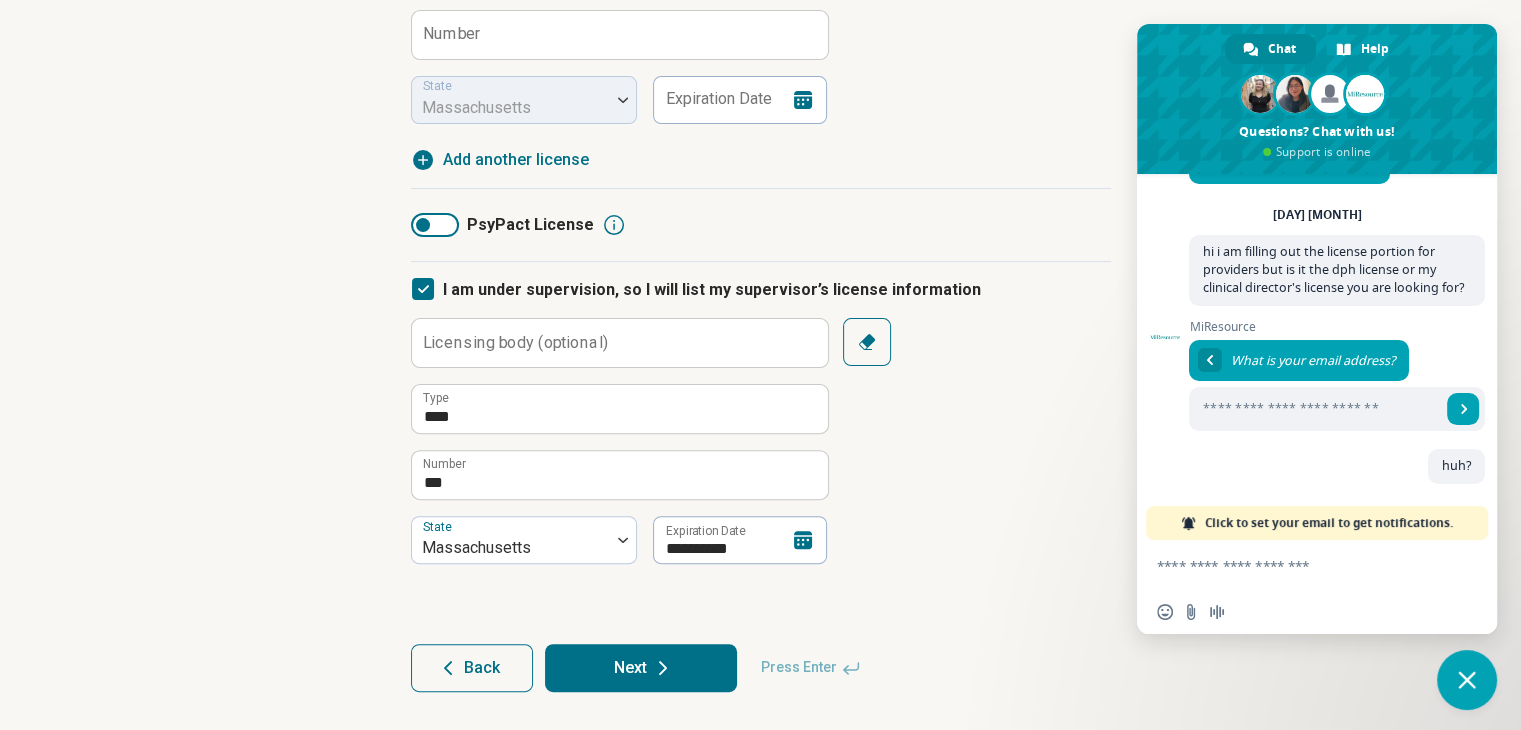 click on "**********" at bounding box center (761, 441) 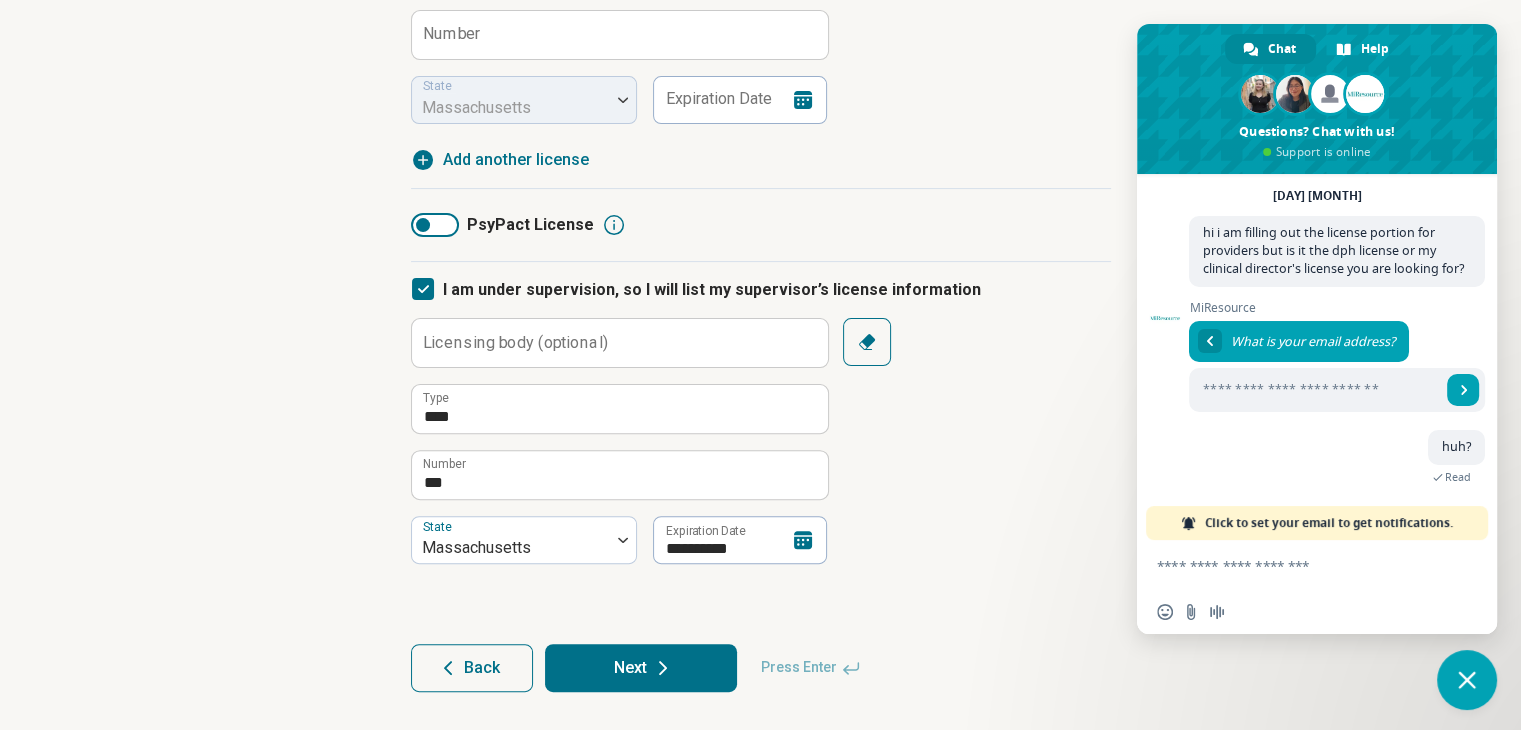 scroll, scrollTop: 101, scrollLeft: 0, axis: vertical 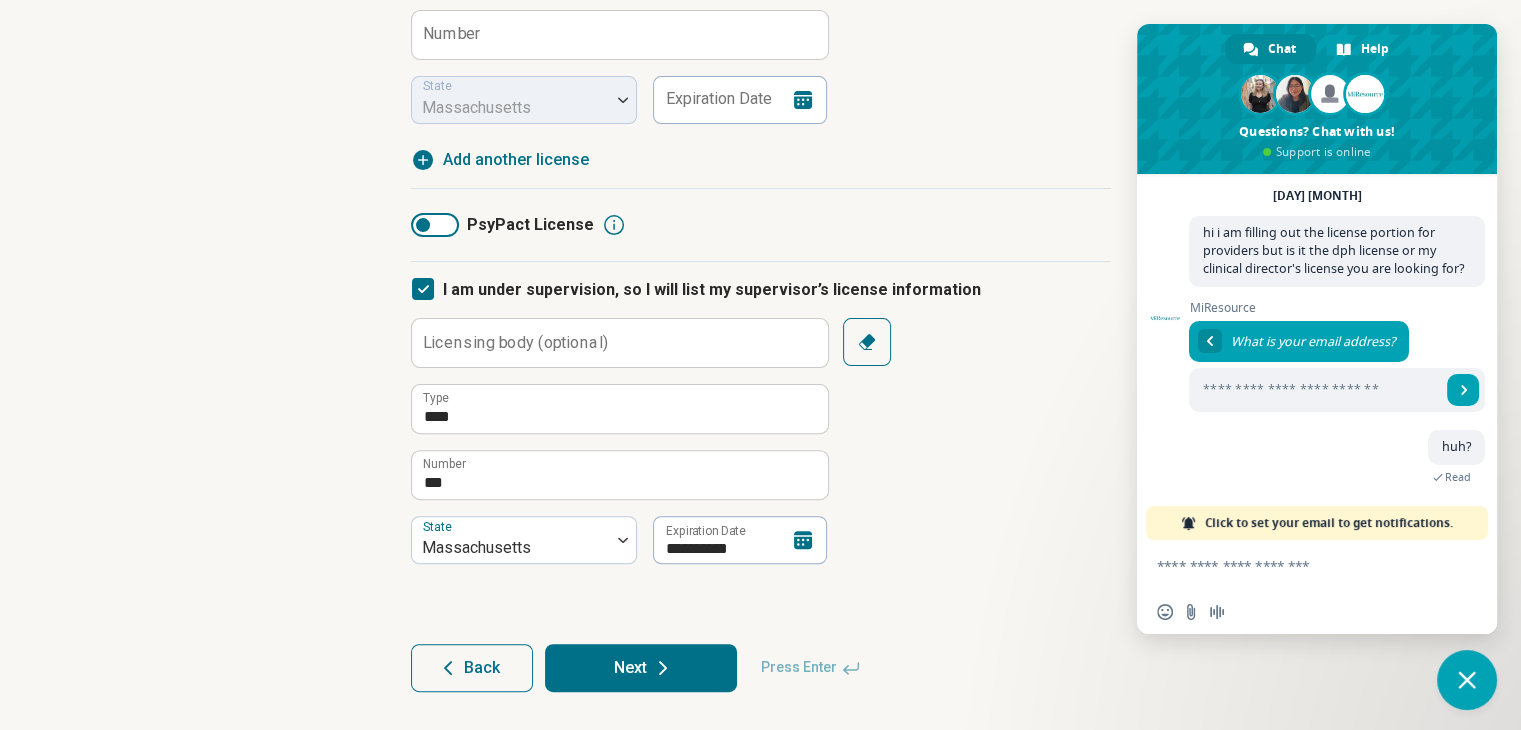 click at bounding box center (1467, 680) 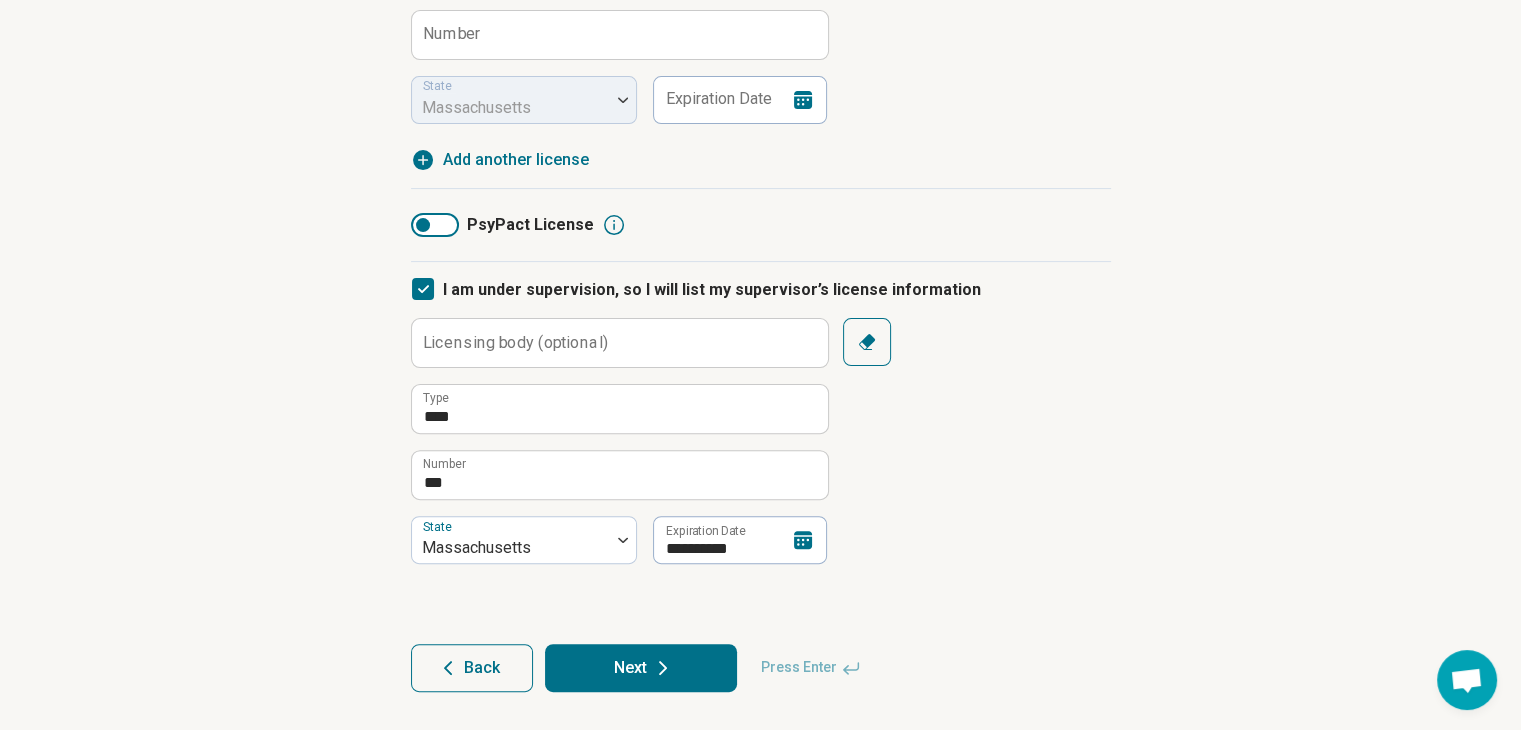 click on "Next" at bounding box center (641, 668) 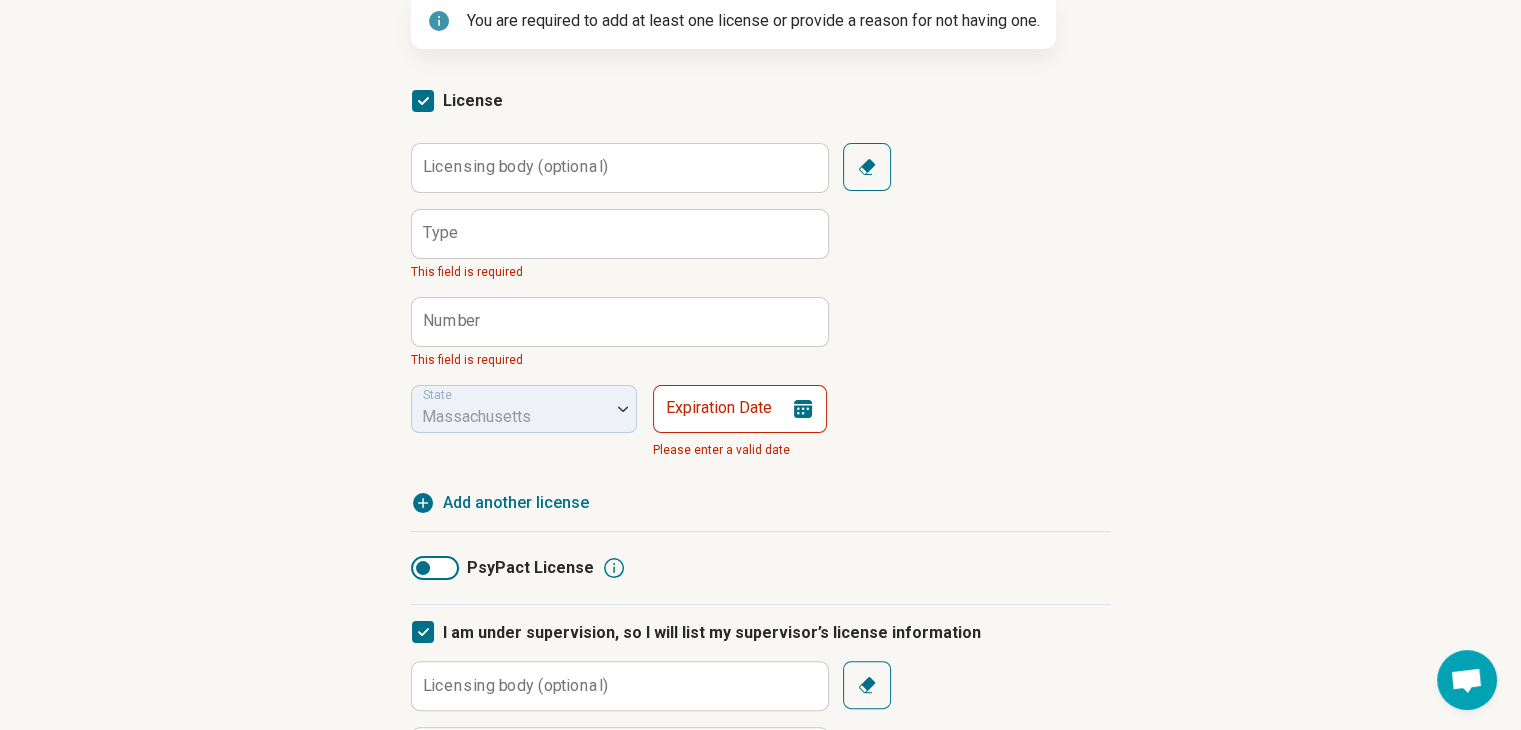 click 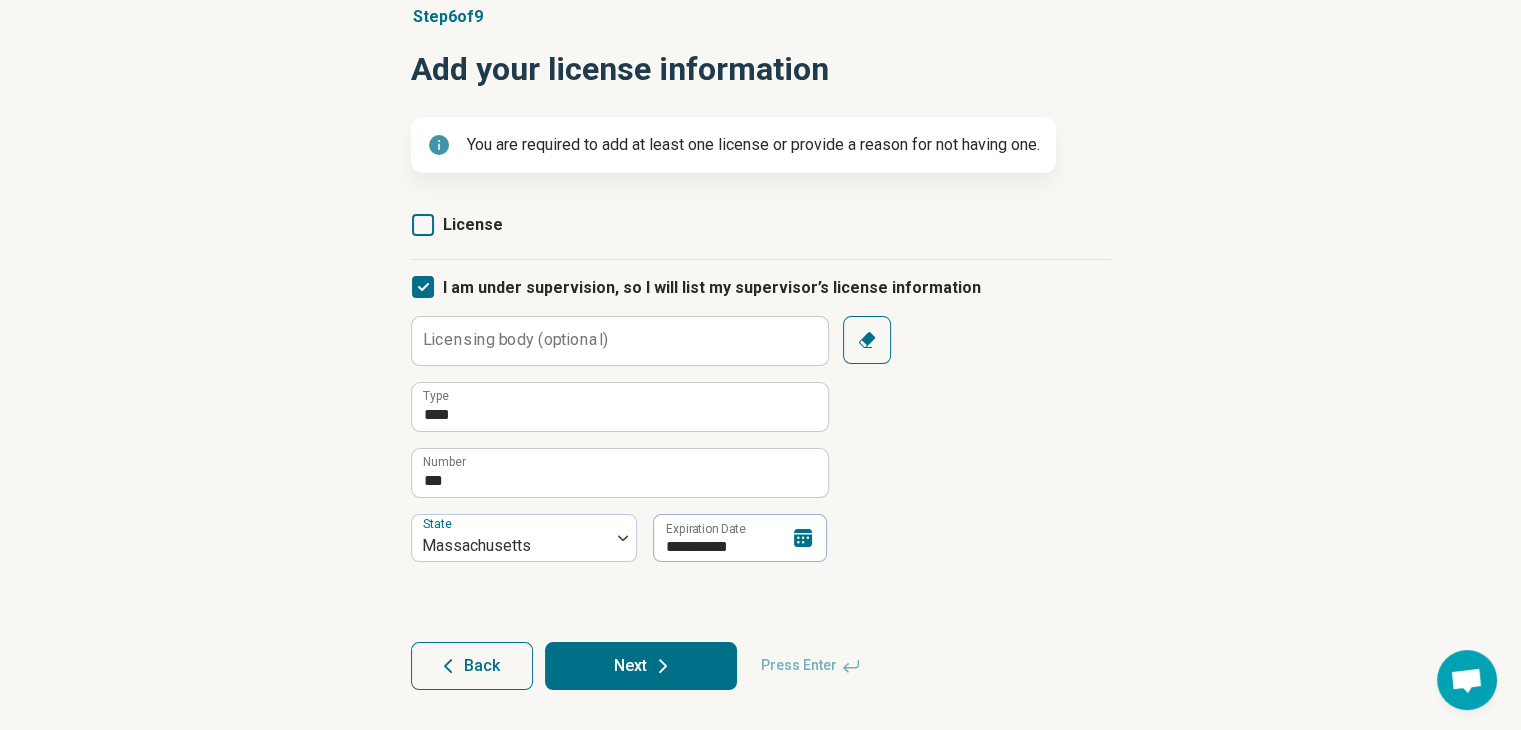 scroll, scrollTop: 166, scrollLeft: 0, axis: vertical 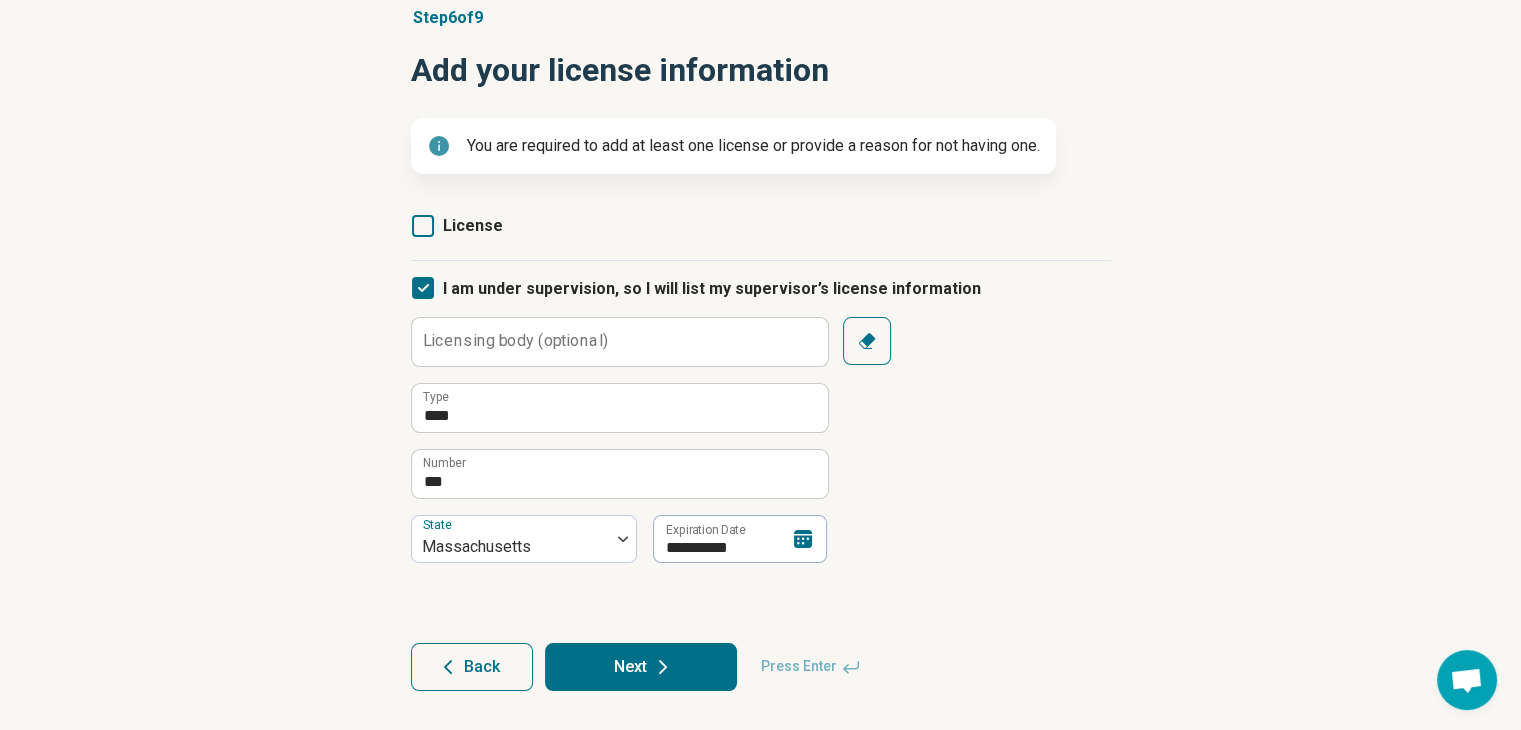 click on "Next" at bounding box center [641, 667] 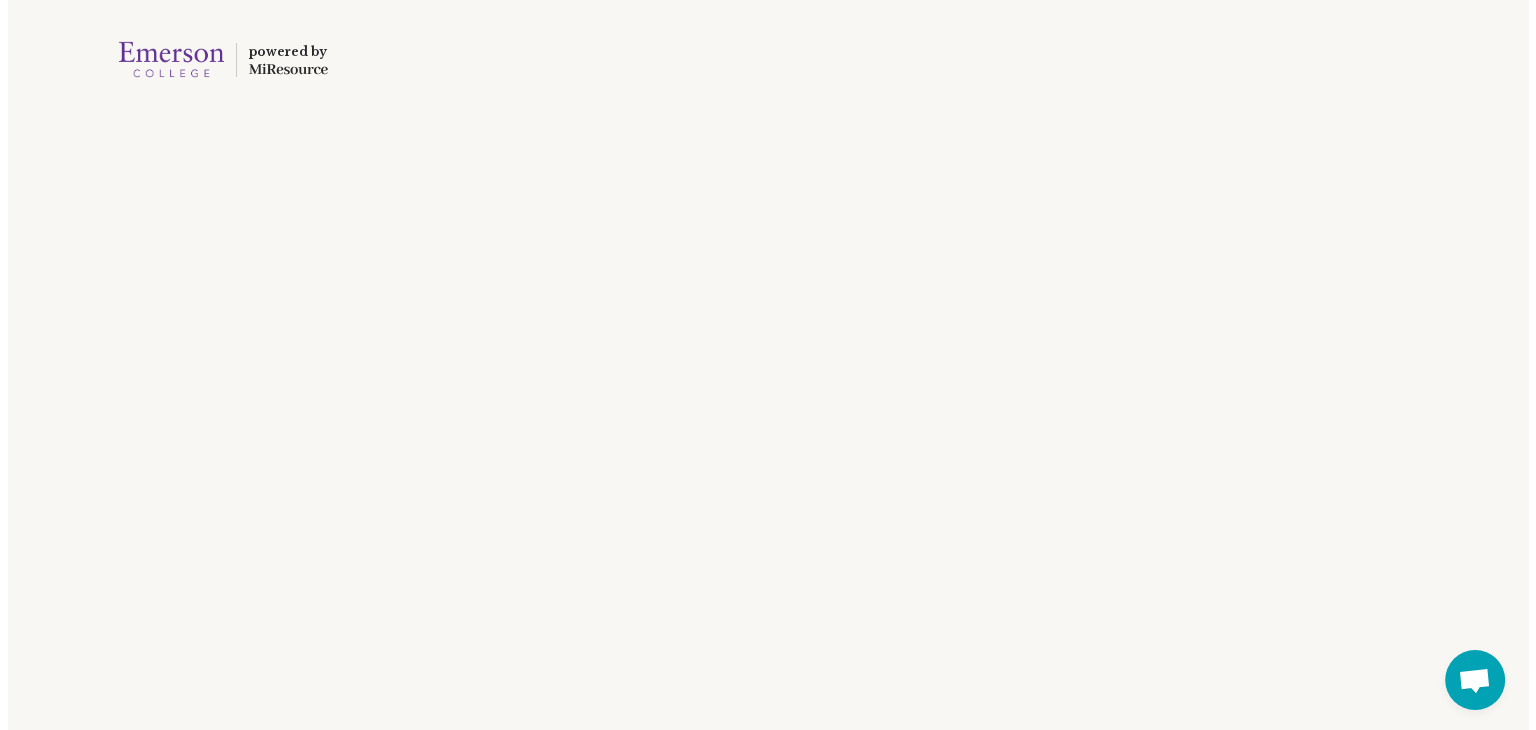 scroll, scrollTop: 0, scrollLeft: 0, axis: both 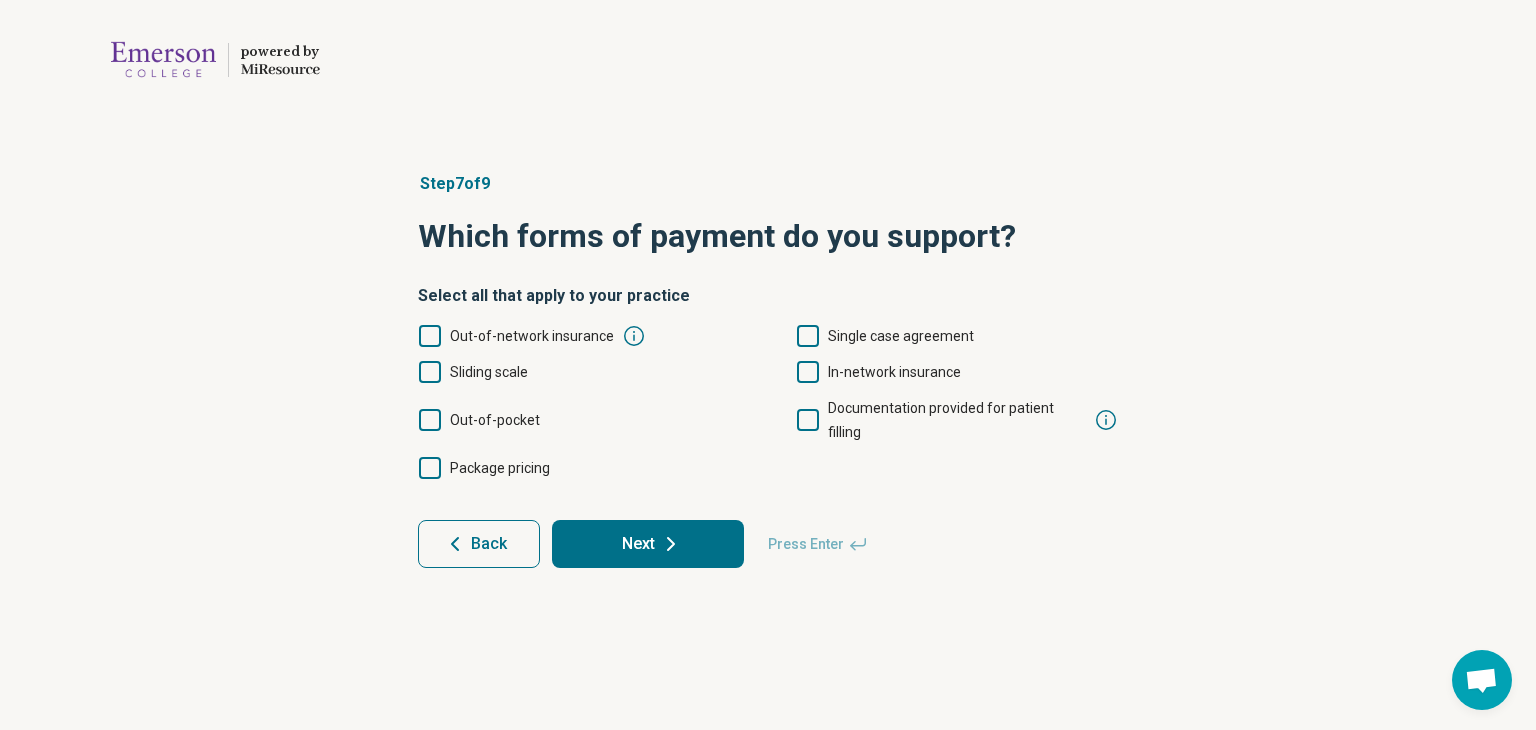 click 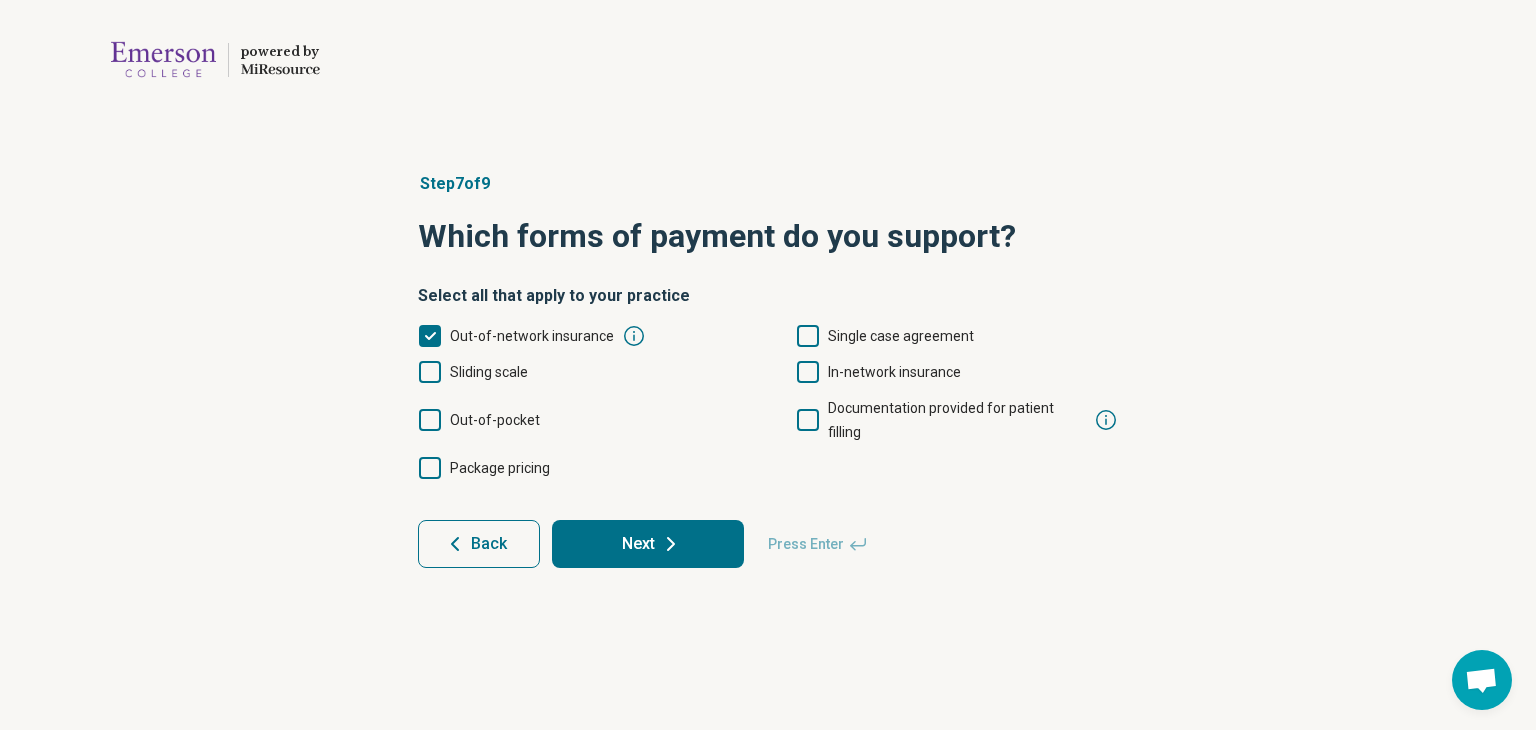 scroll, scrollTop: 10, scrollLeft: 0, axis: vertical 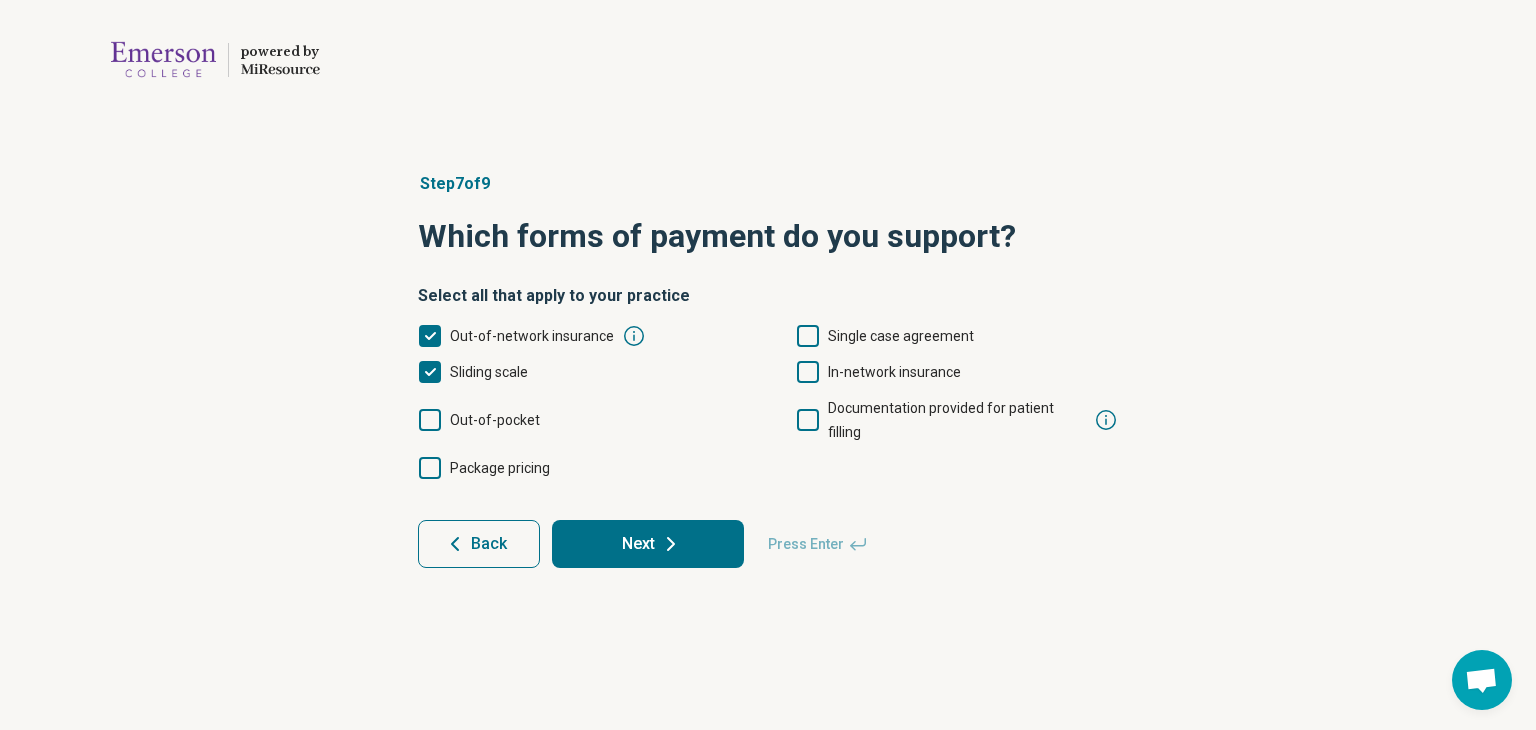 click 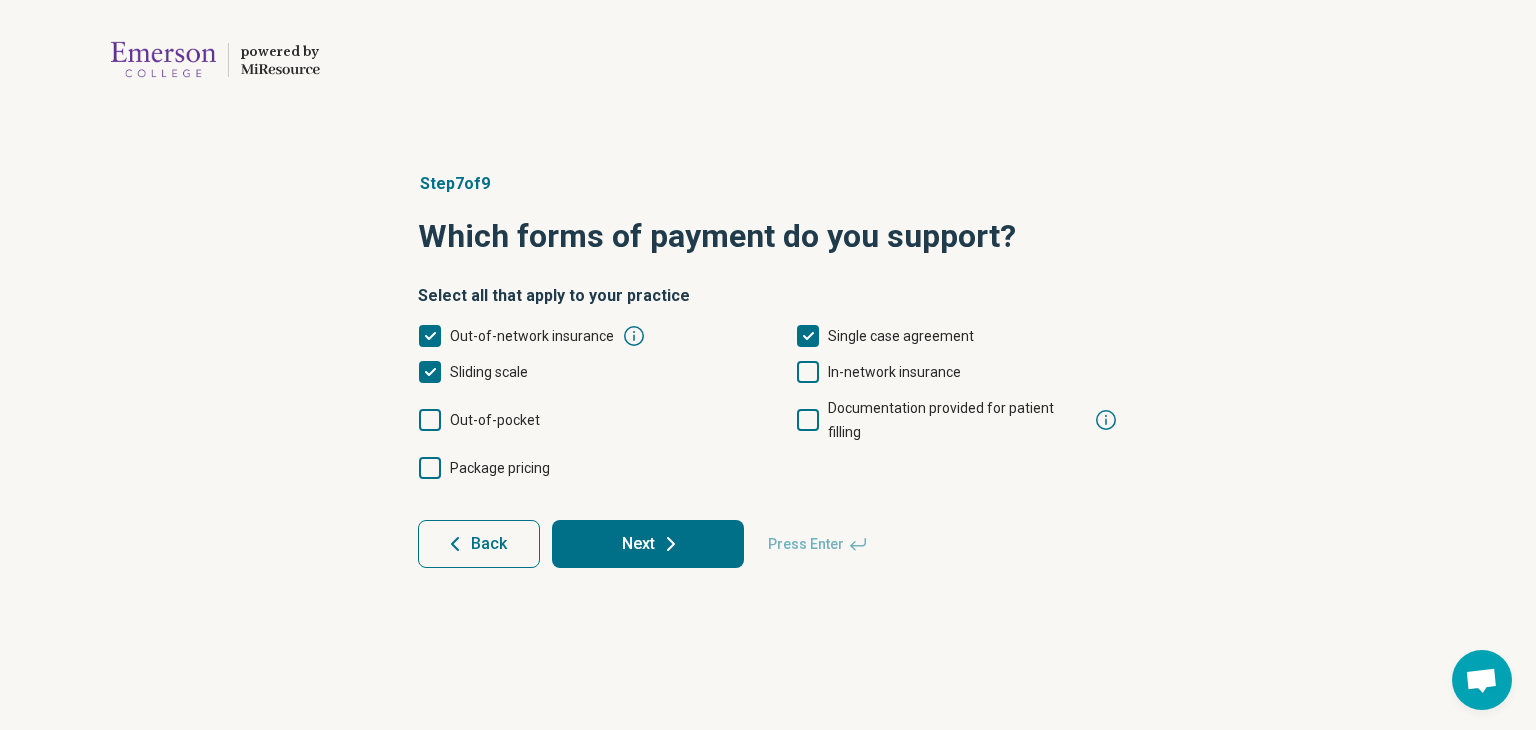 click 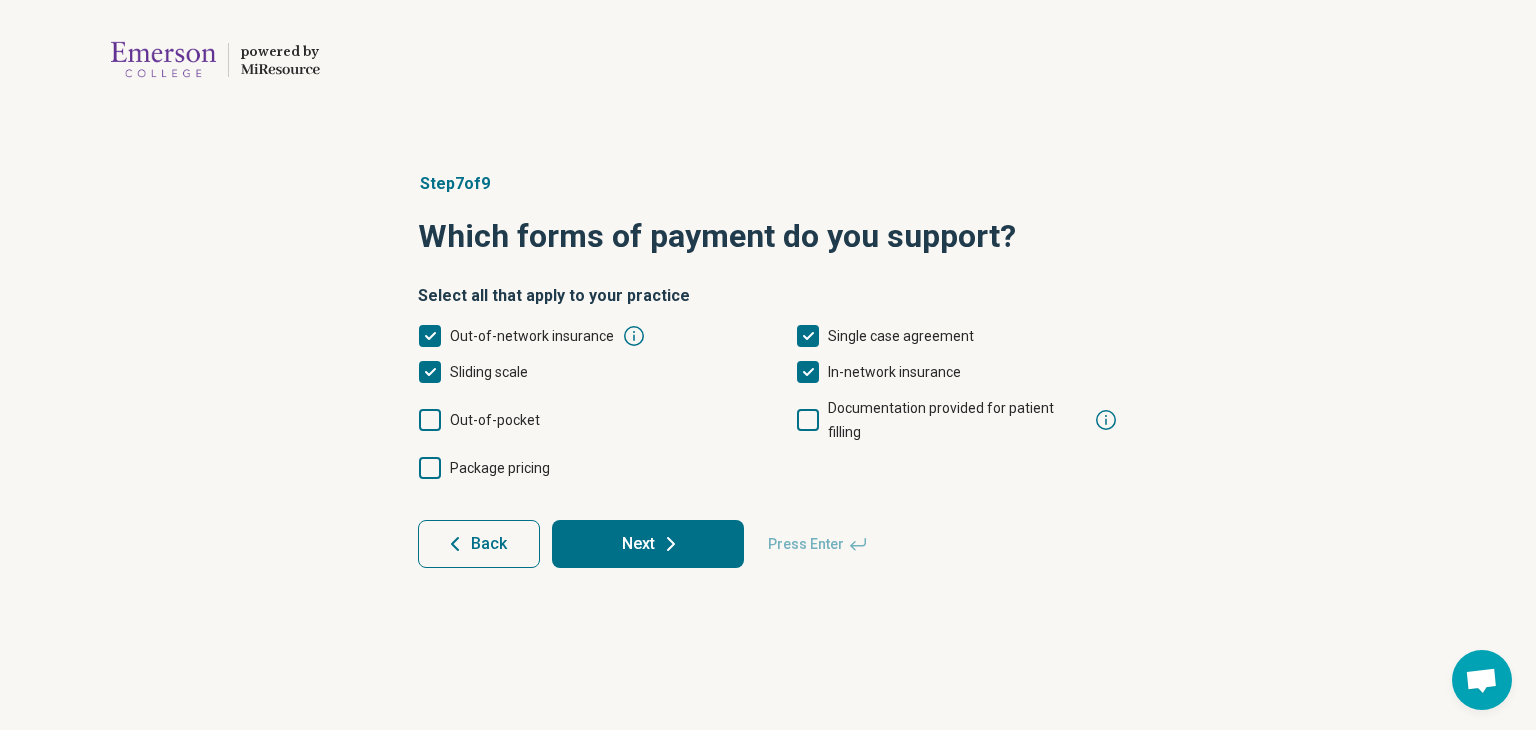 scroll, scrollTop: 10, scrollLeft: 0, axis: vertical 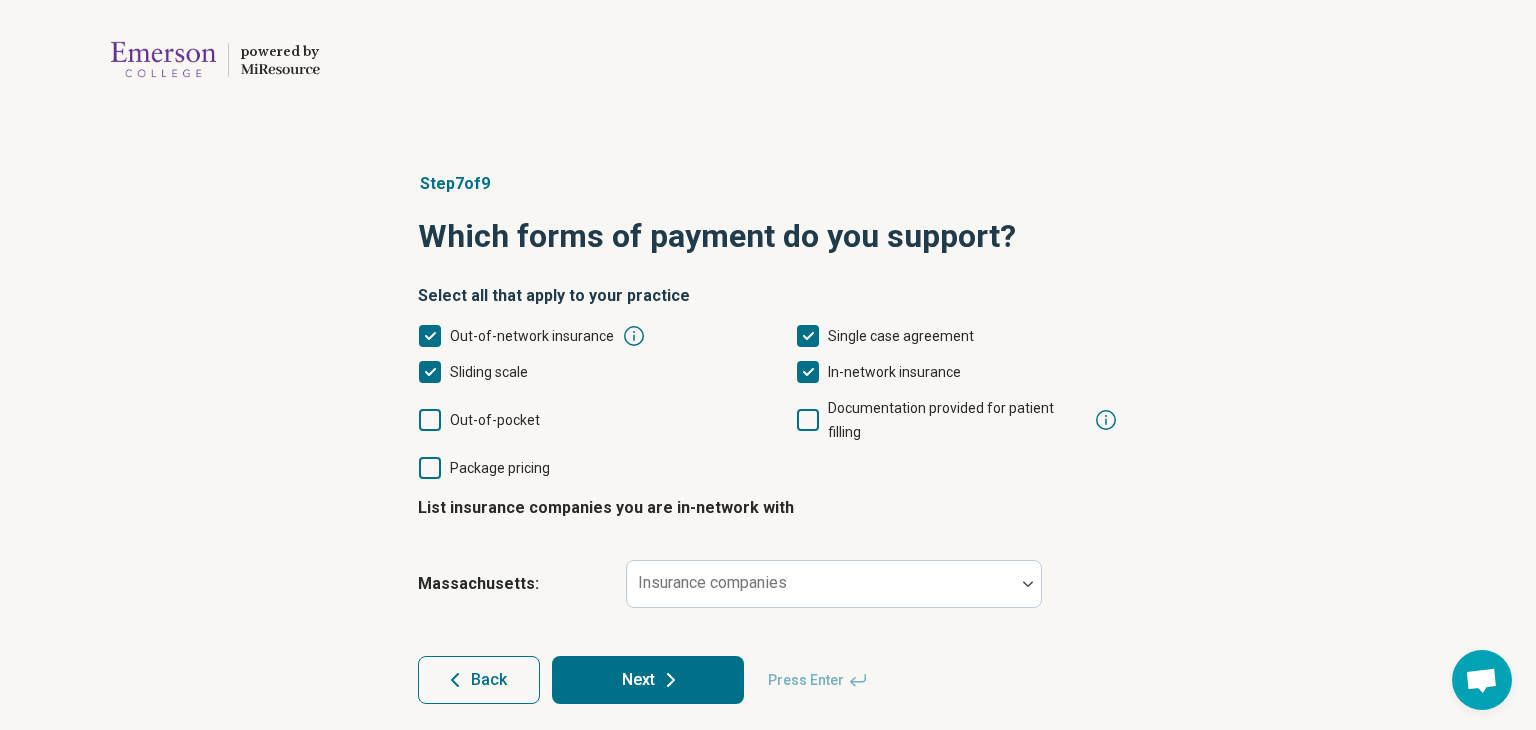 click 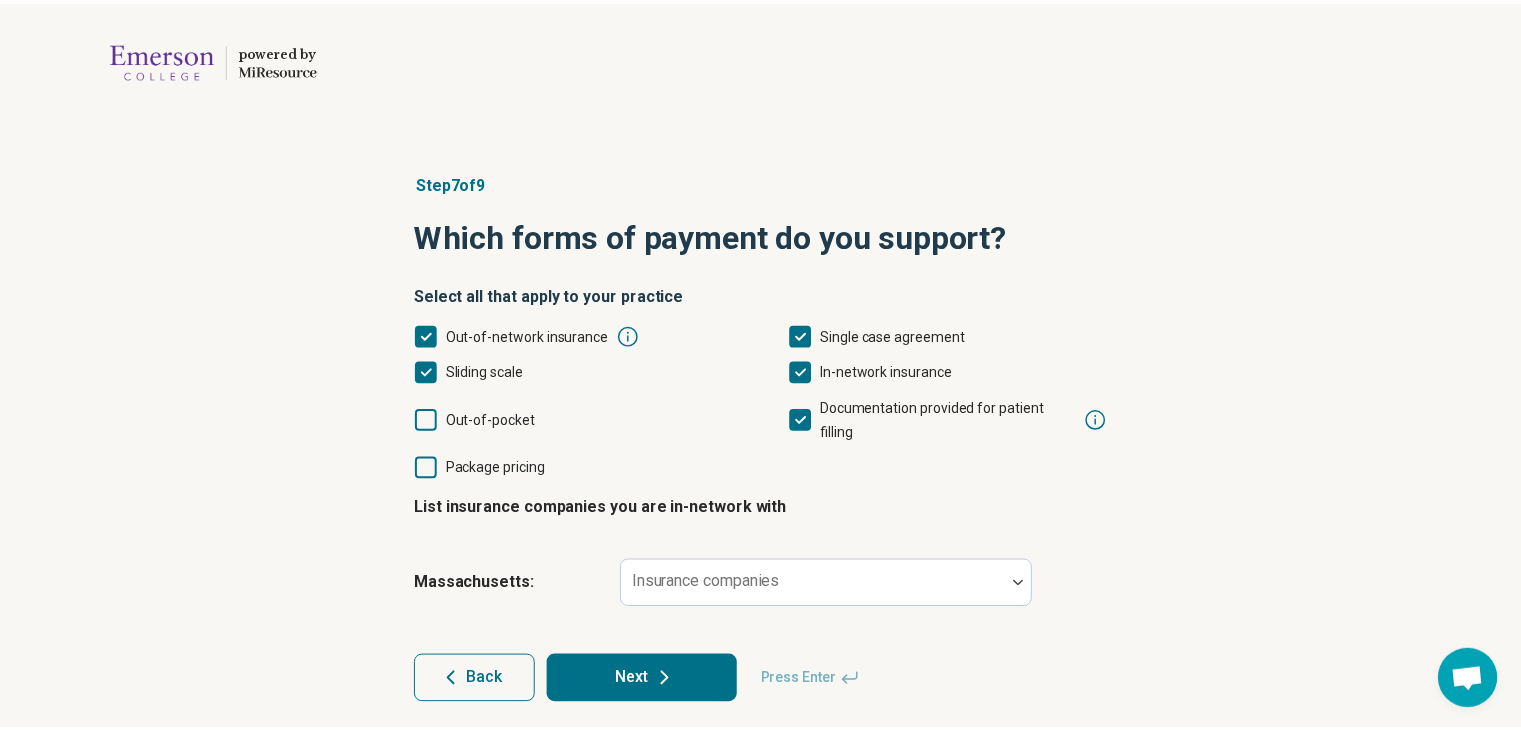 scroll, scrollTop: 10, scrollLeft: 0, axis: vertical 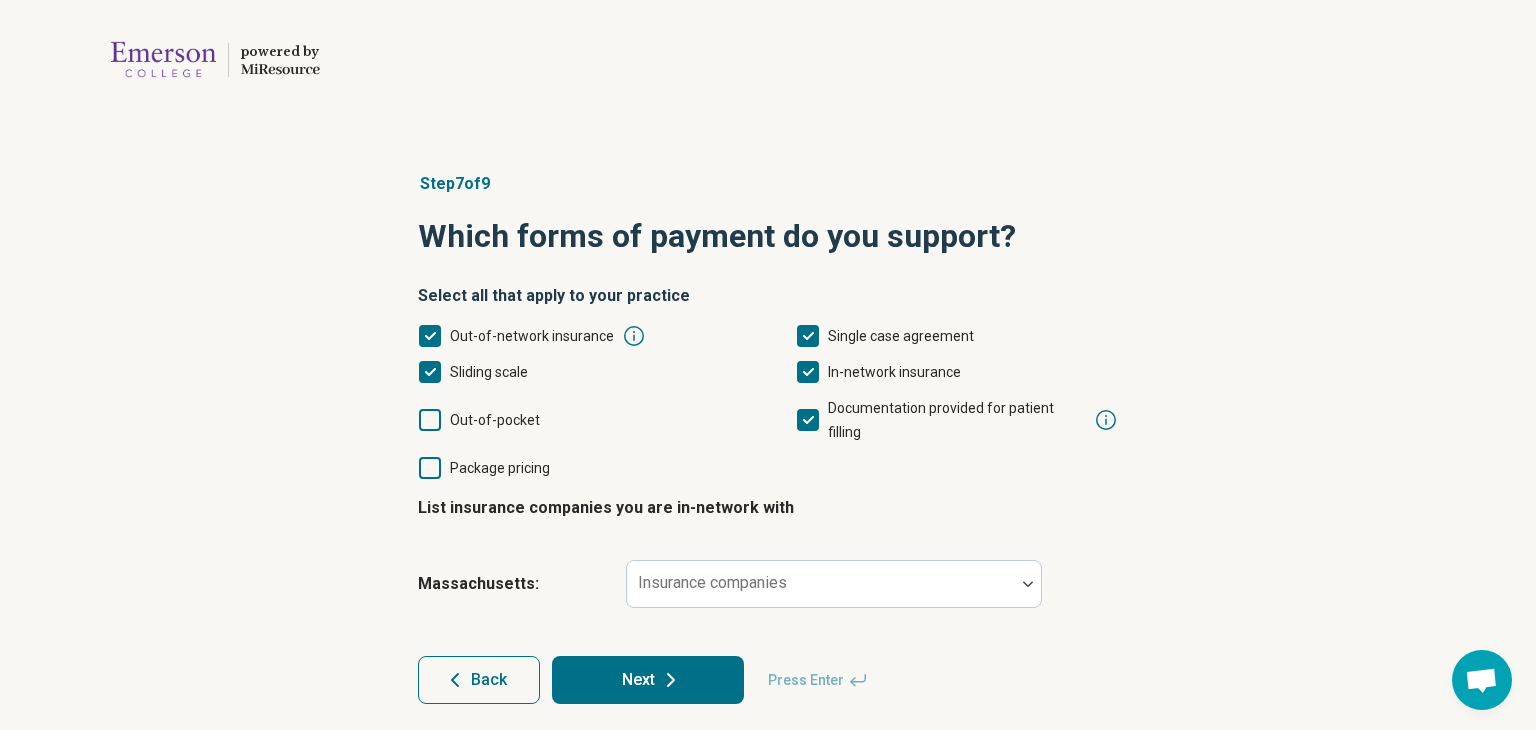 click 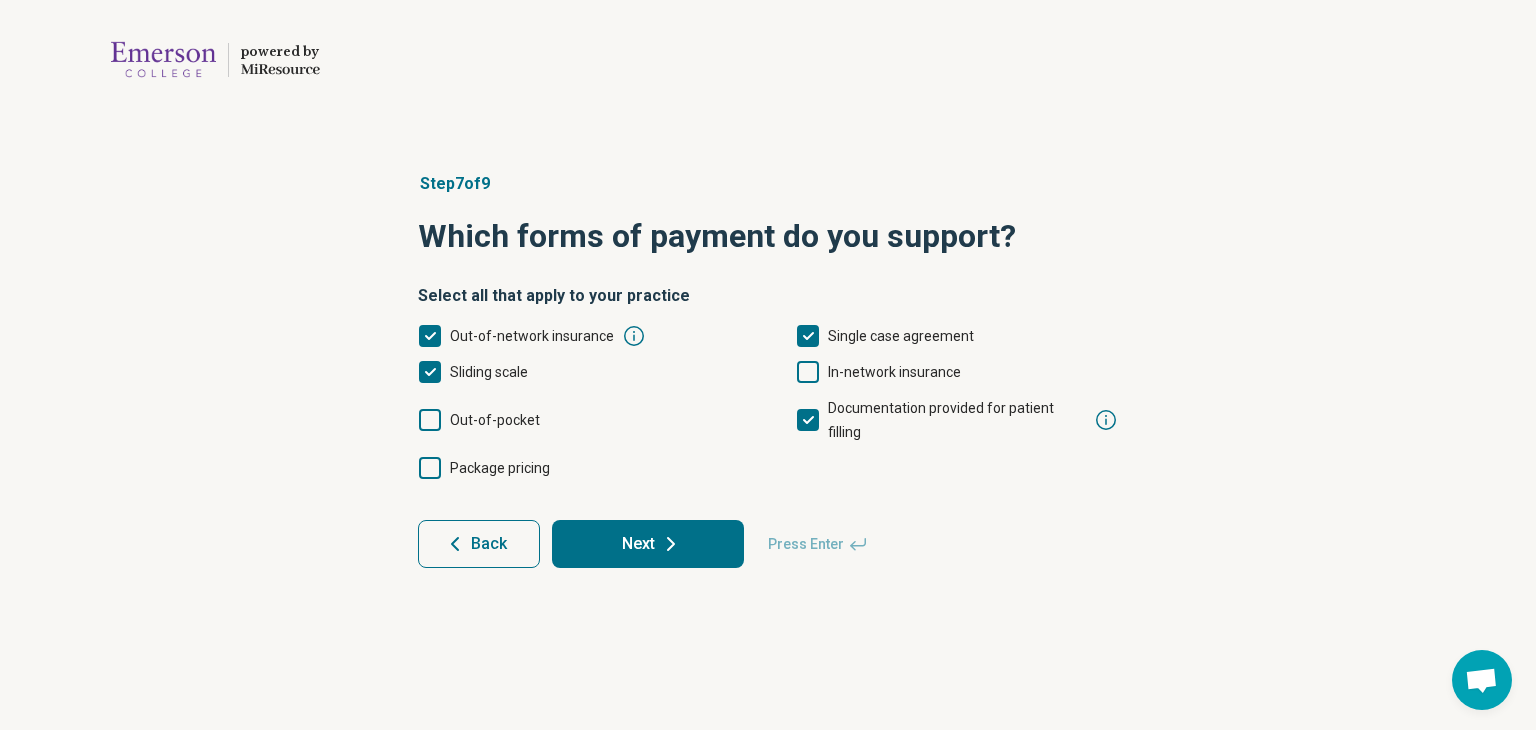 click 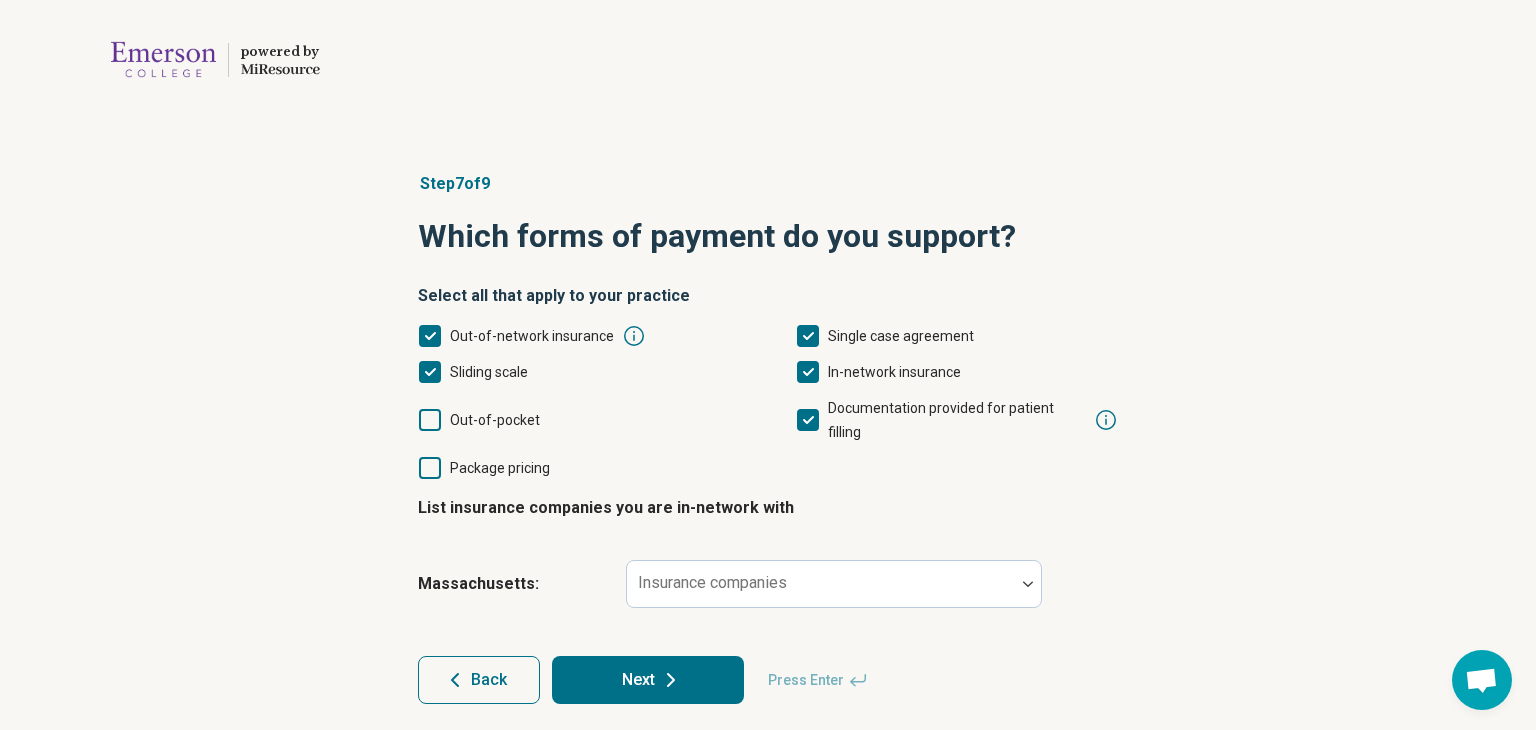 click 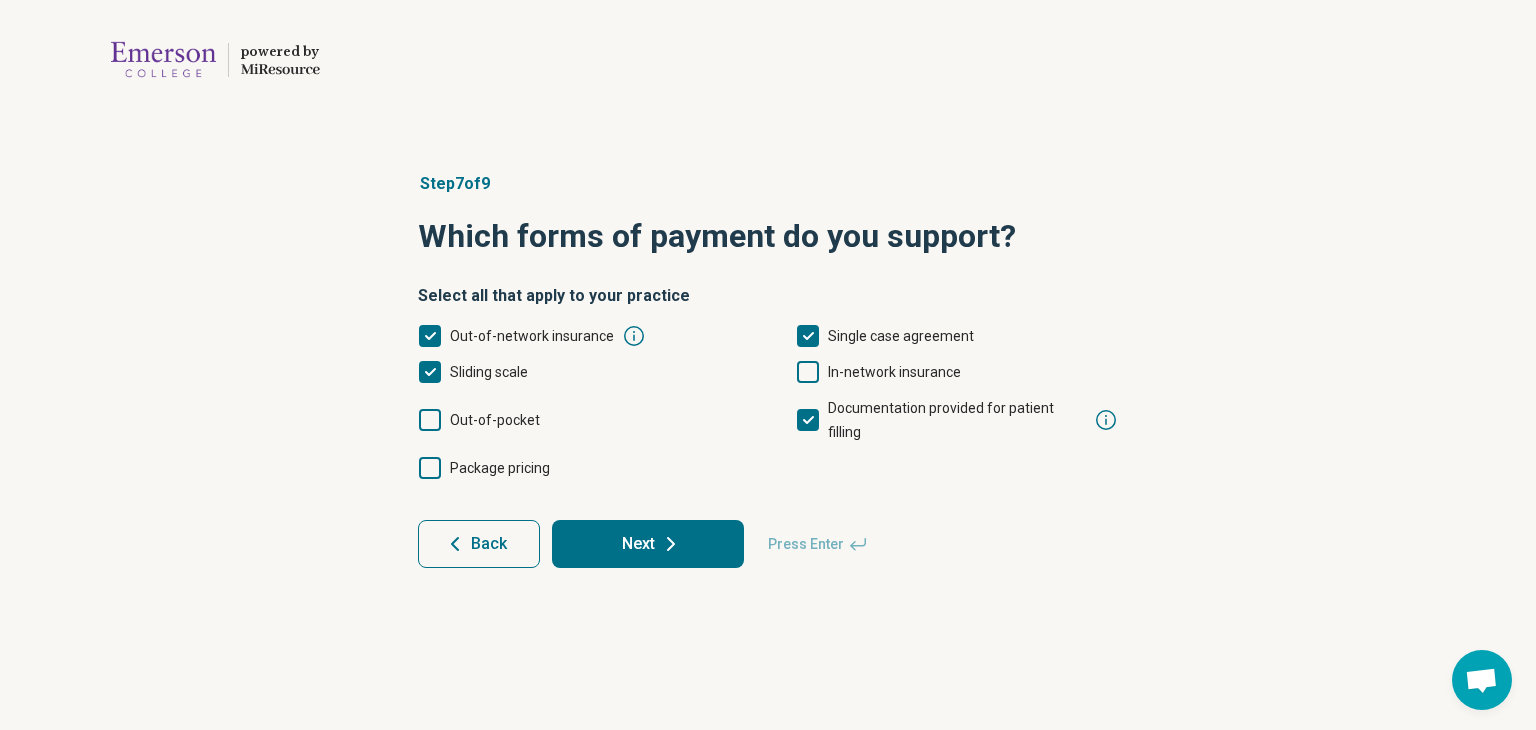 click 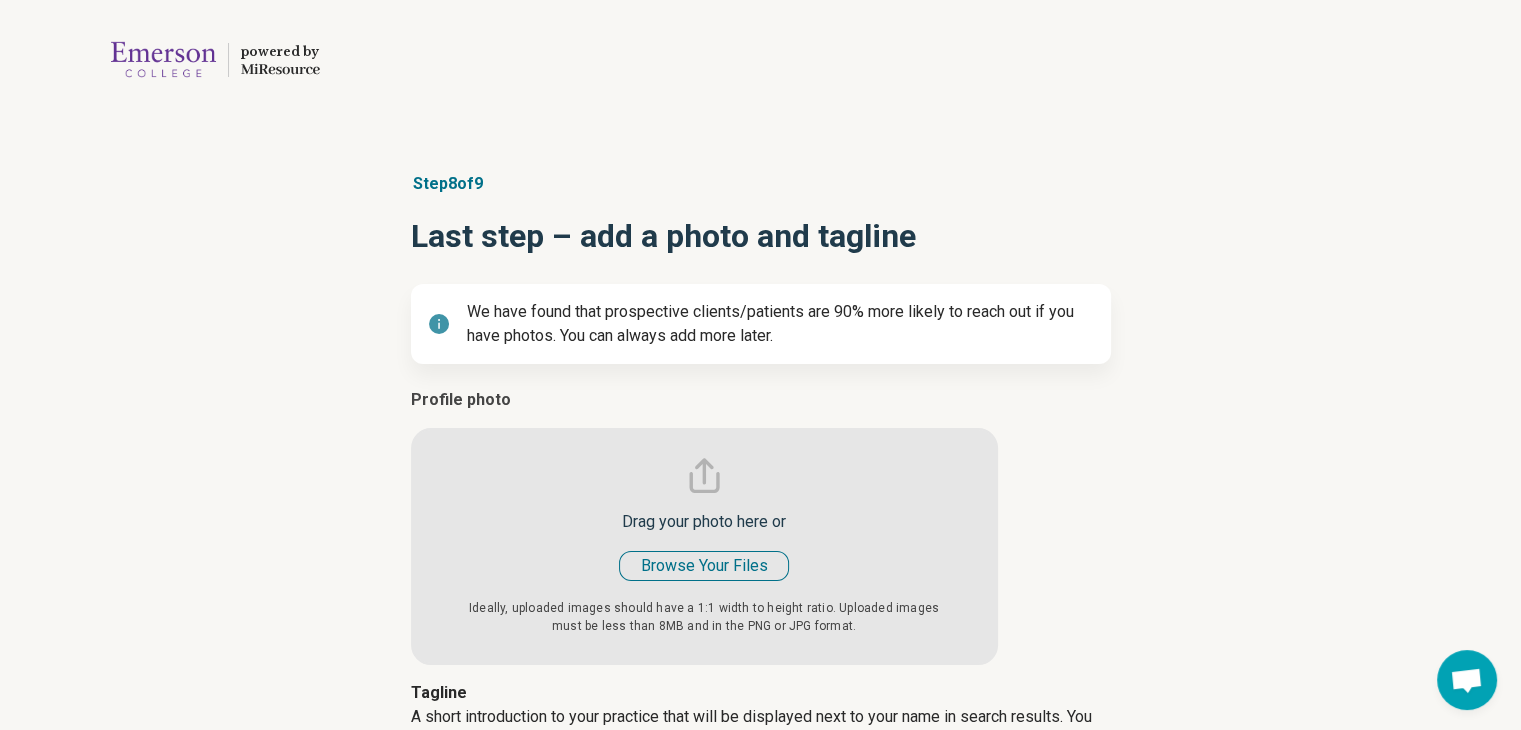 type on "*" 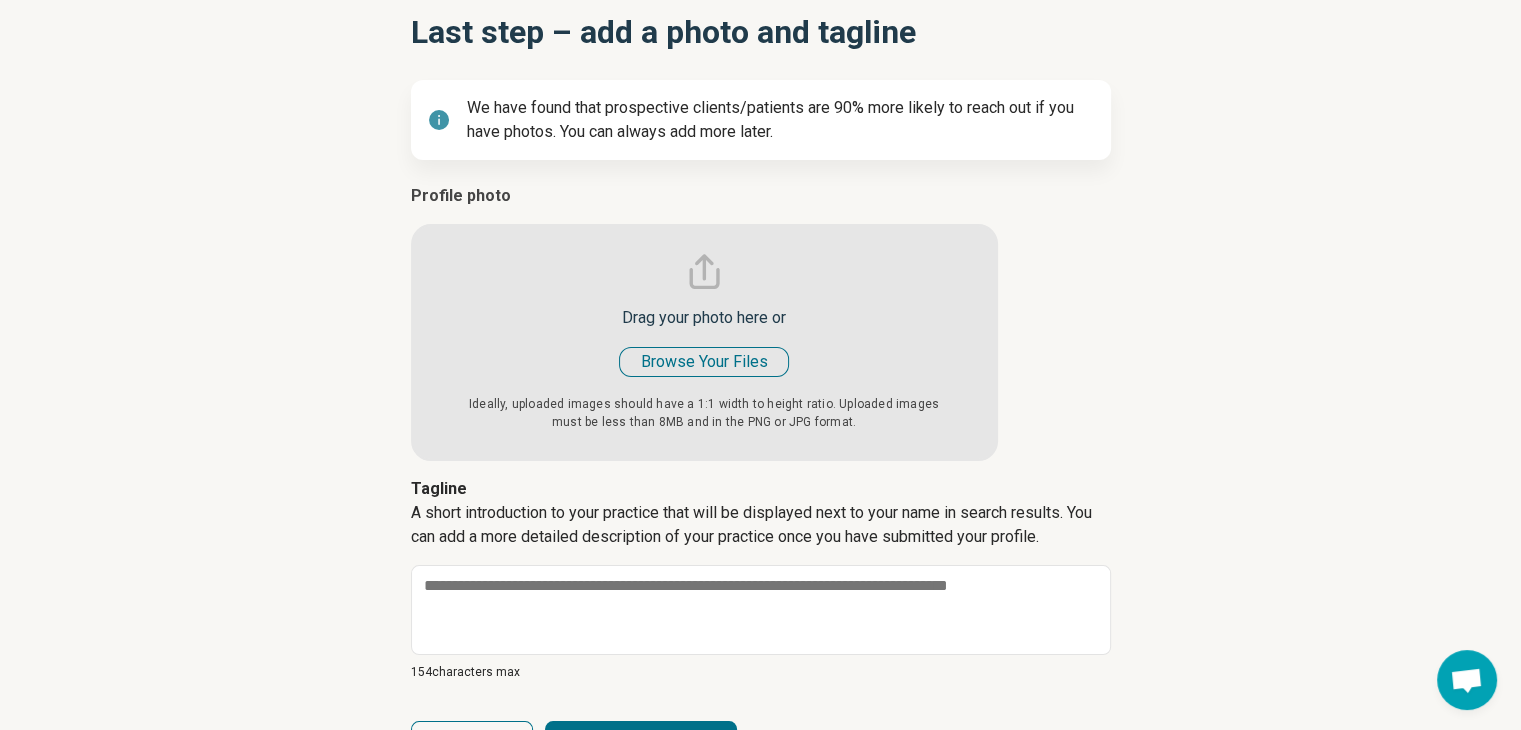 scroll, scrollTop: 206, scrollLeft: 0, axis: vertical 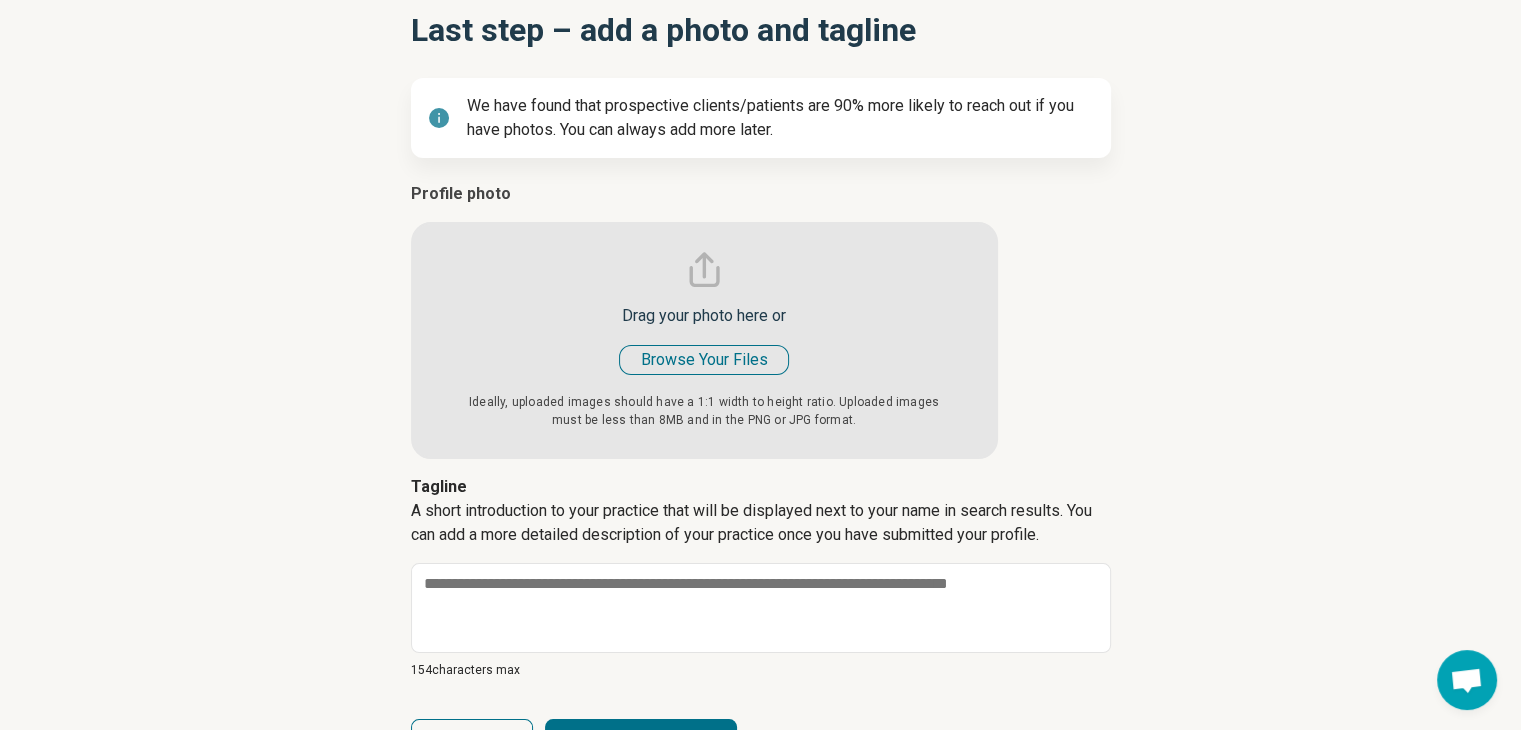 click at bounding box center [704, 320] 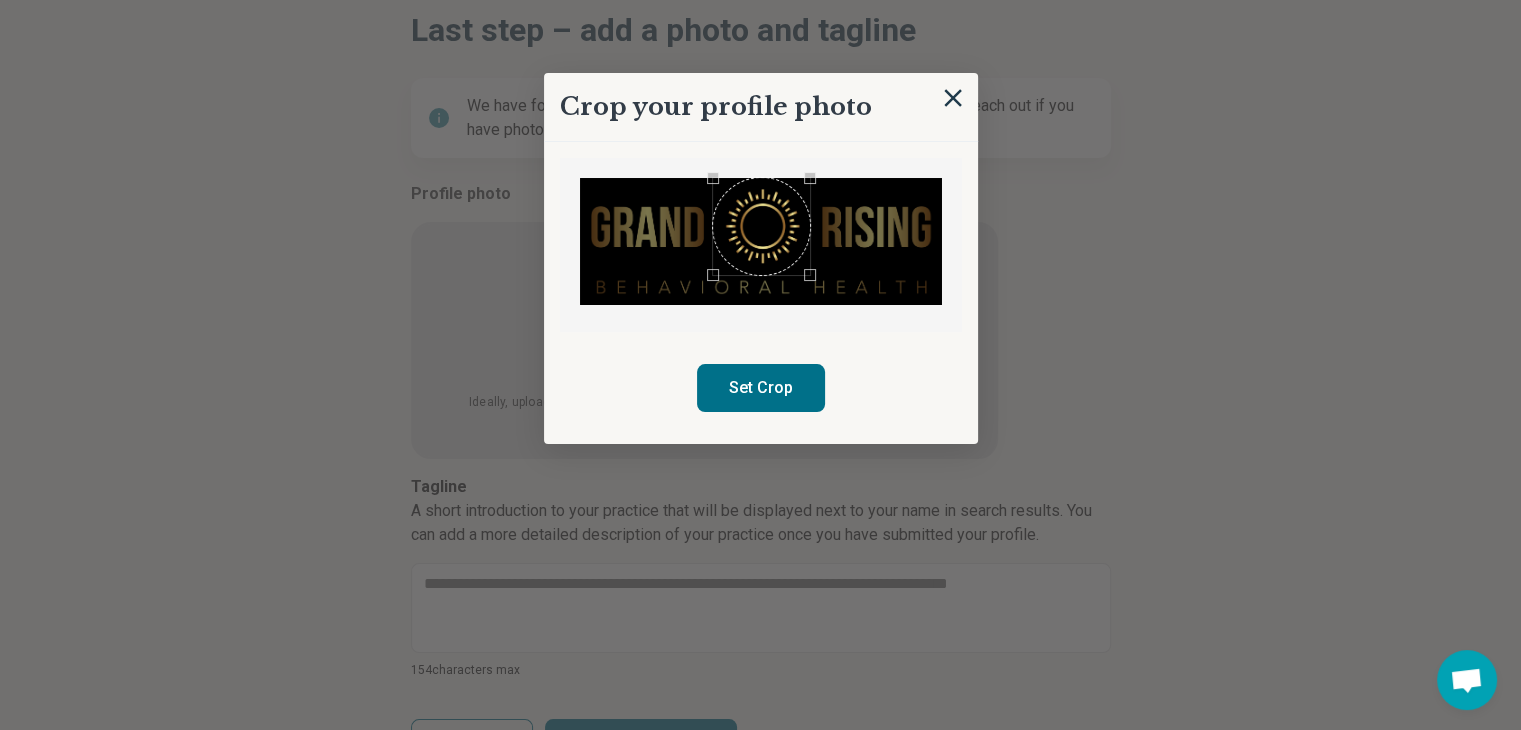 click at bounding box center (761, 226) 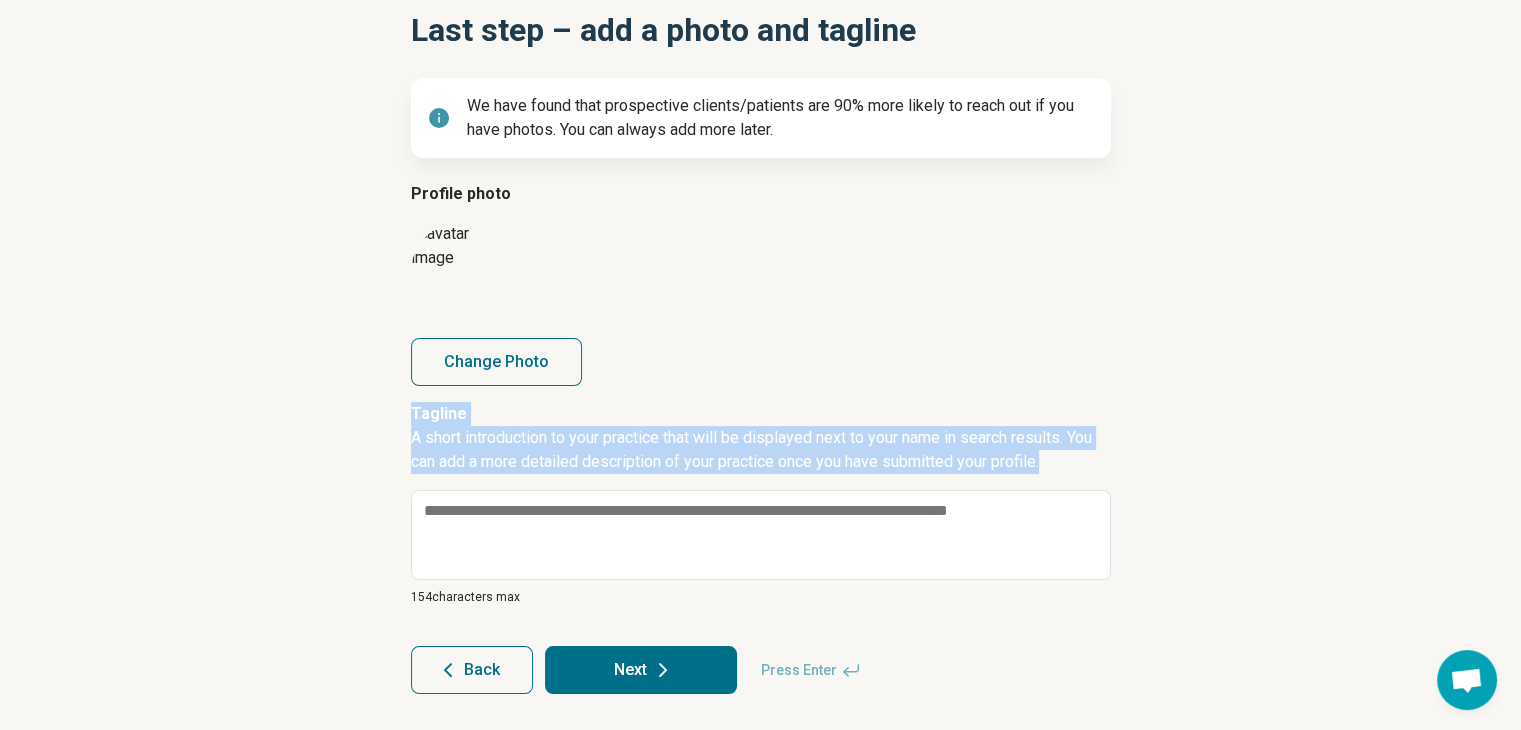 drag, startPoint x: 408, startPoint y: 413, endPoint x: 1087, endPoint y: 469, distance: 681.30536 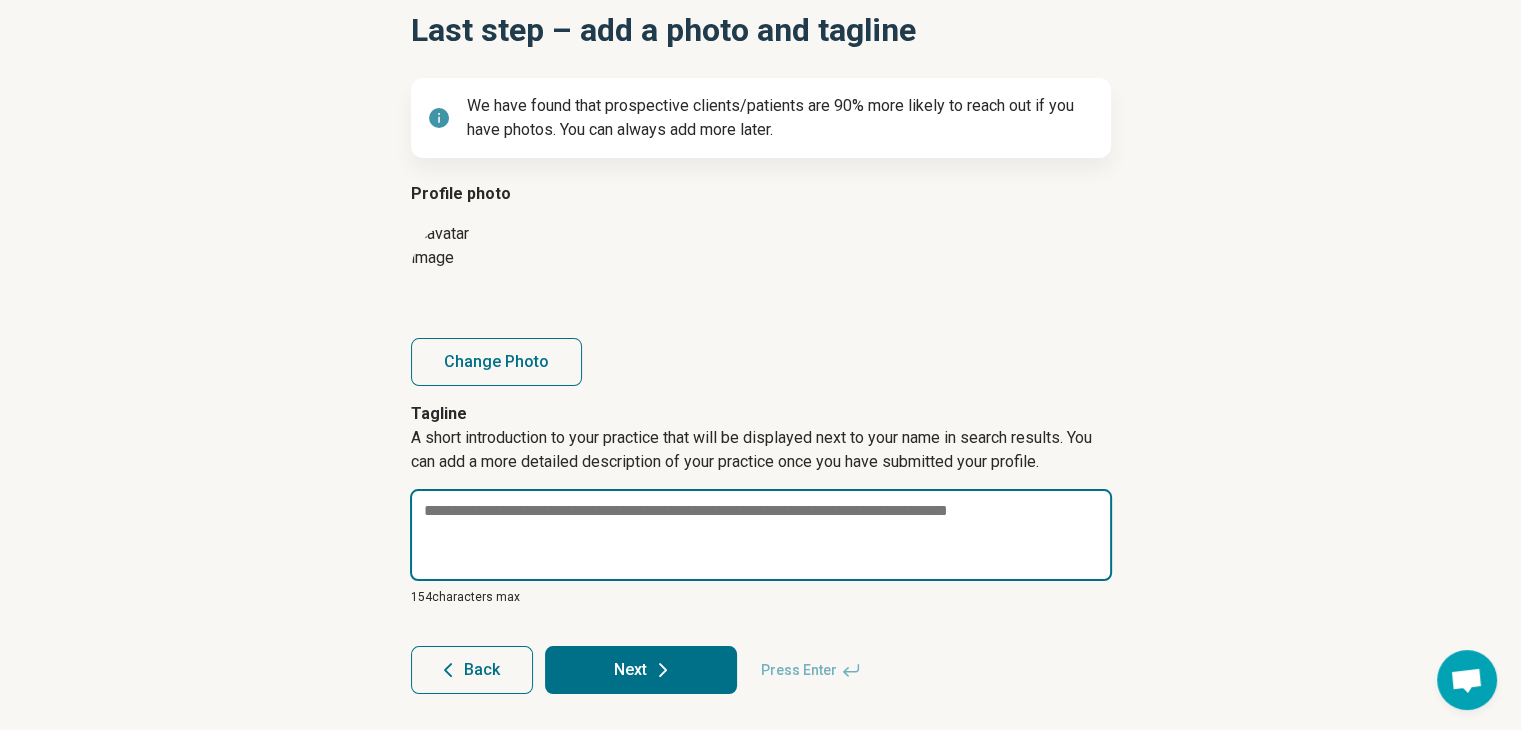 click at bounding box center [761, 535] 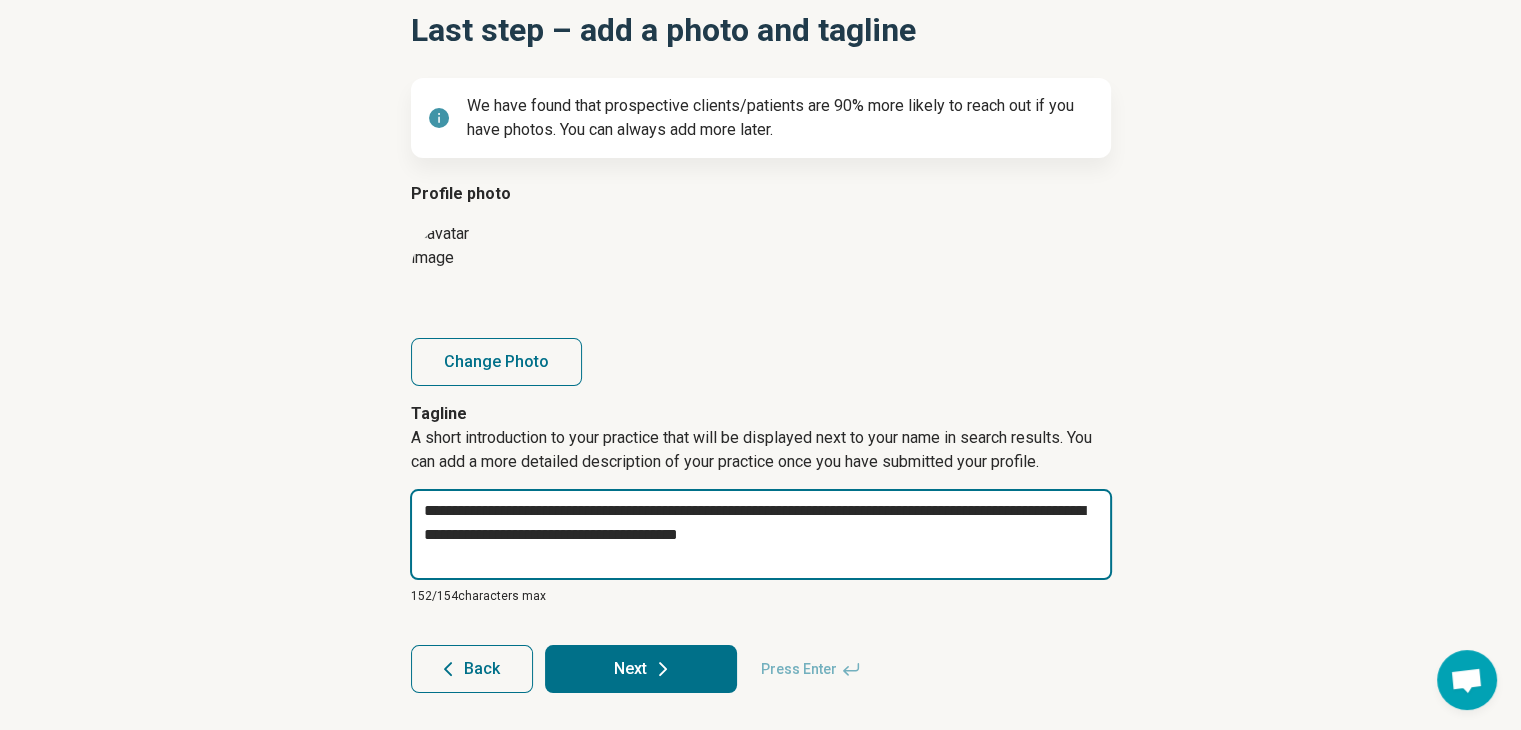 type on "**********" 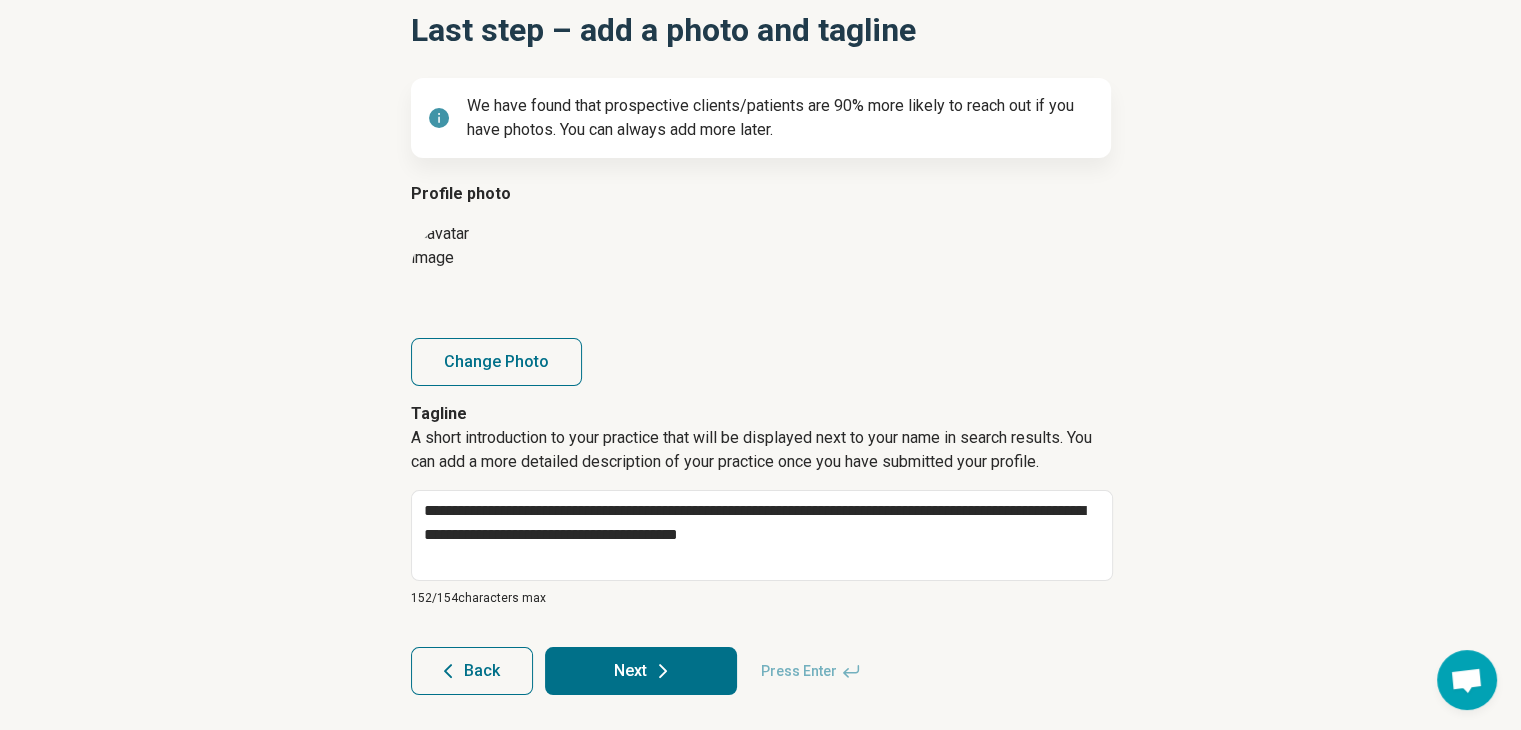 click on "Next" at bounding box center [641, 671] 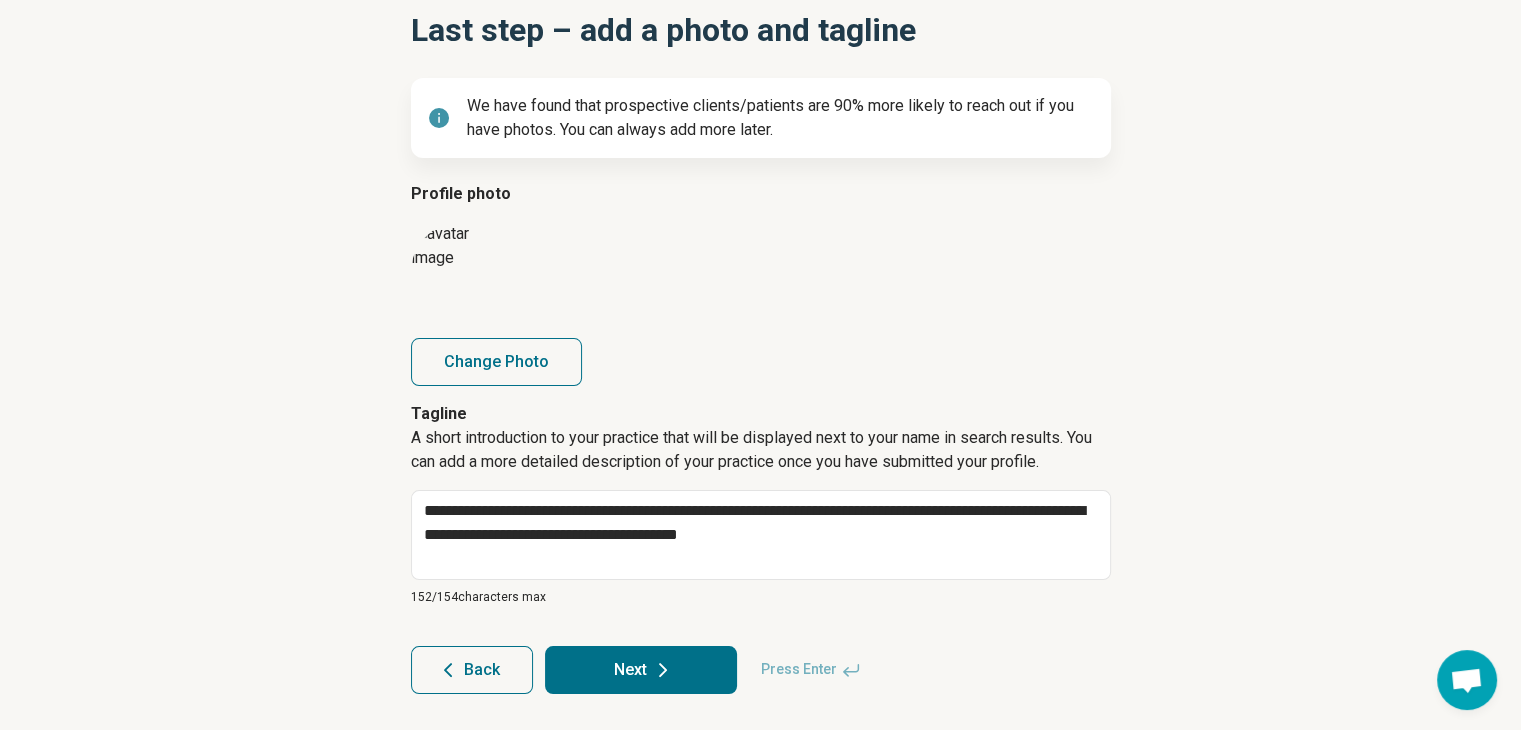 scroll, scrollTop: 122, scrollLeft: 0, axis: vertical 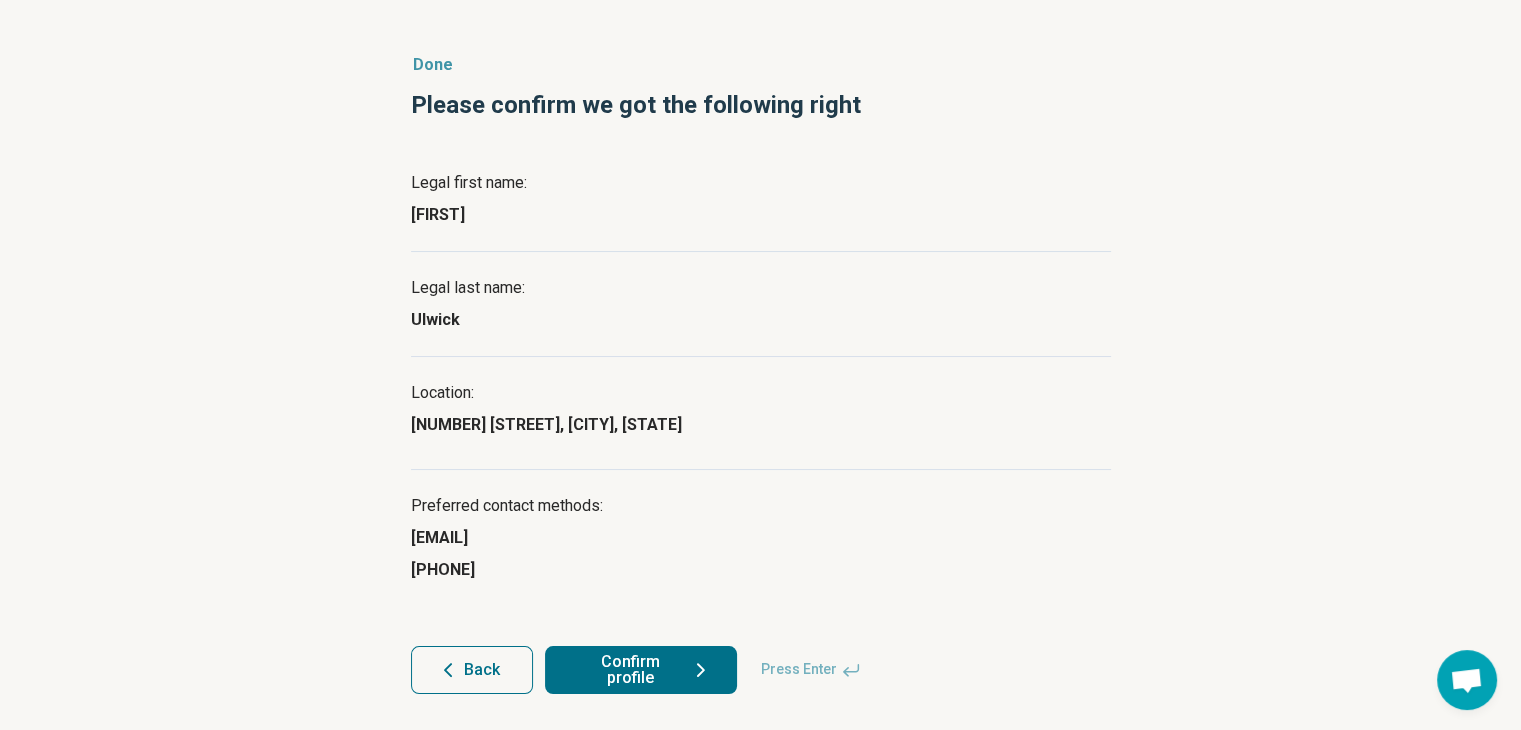 click on "Confirm profile" at bounding box center [641, 670] 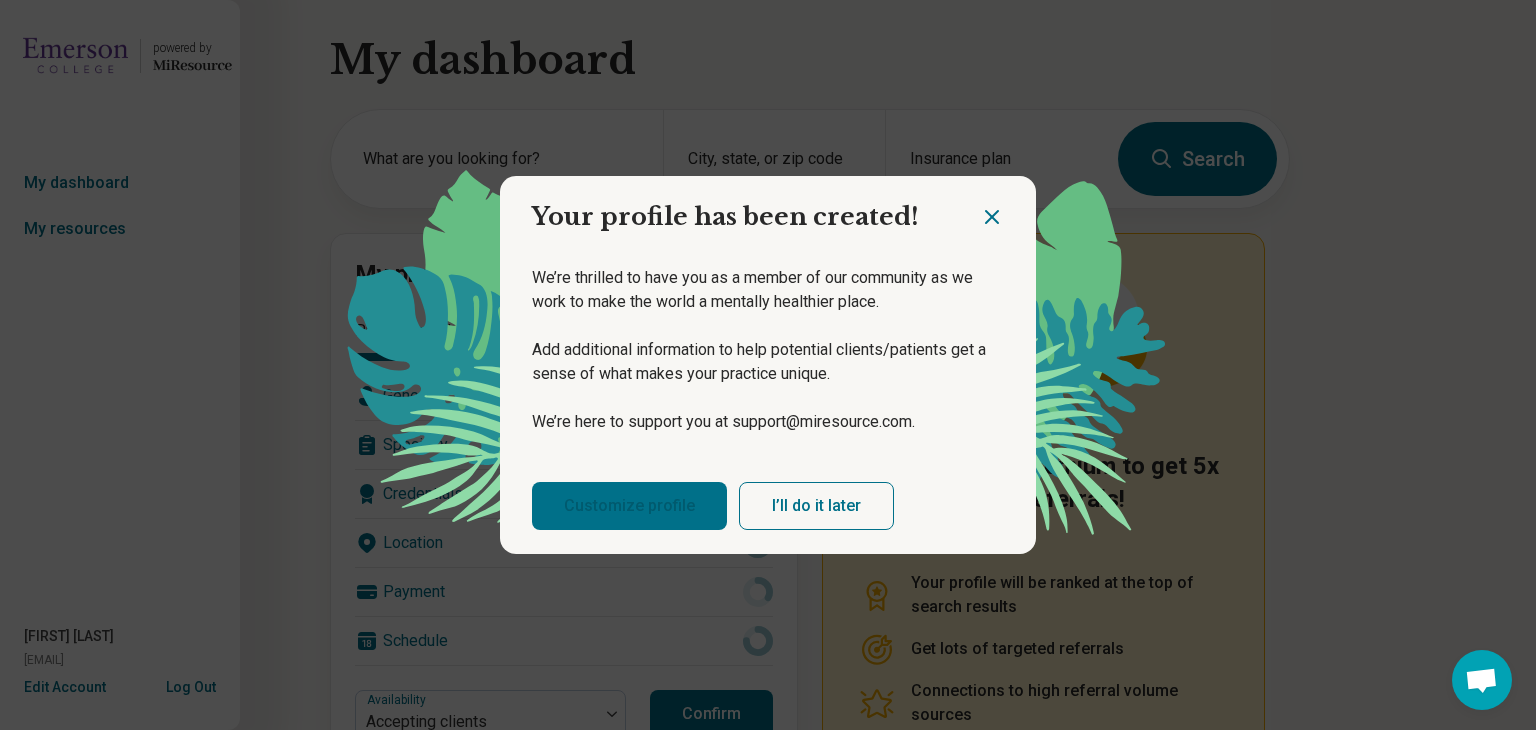 click on "Customize profile" at bounding box center [629, 506] 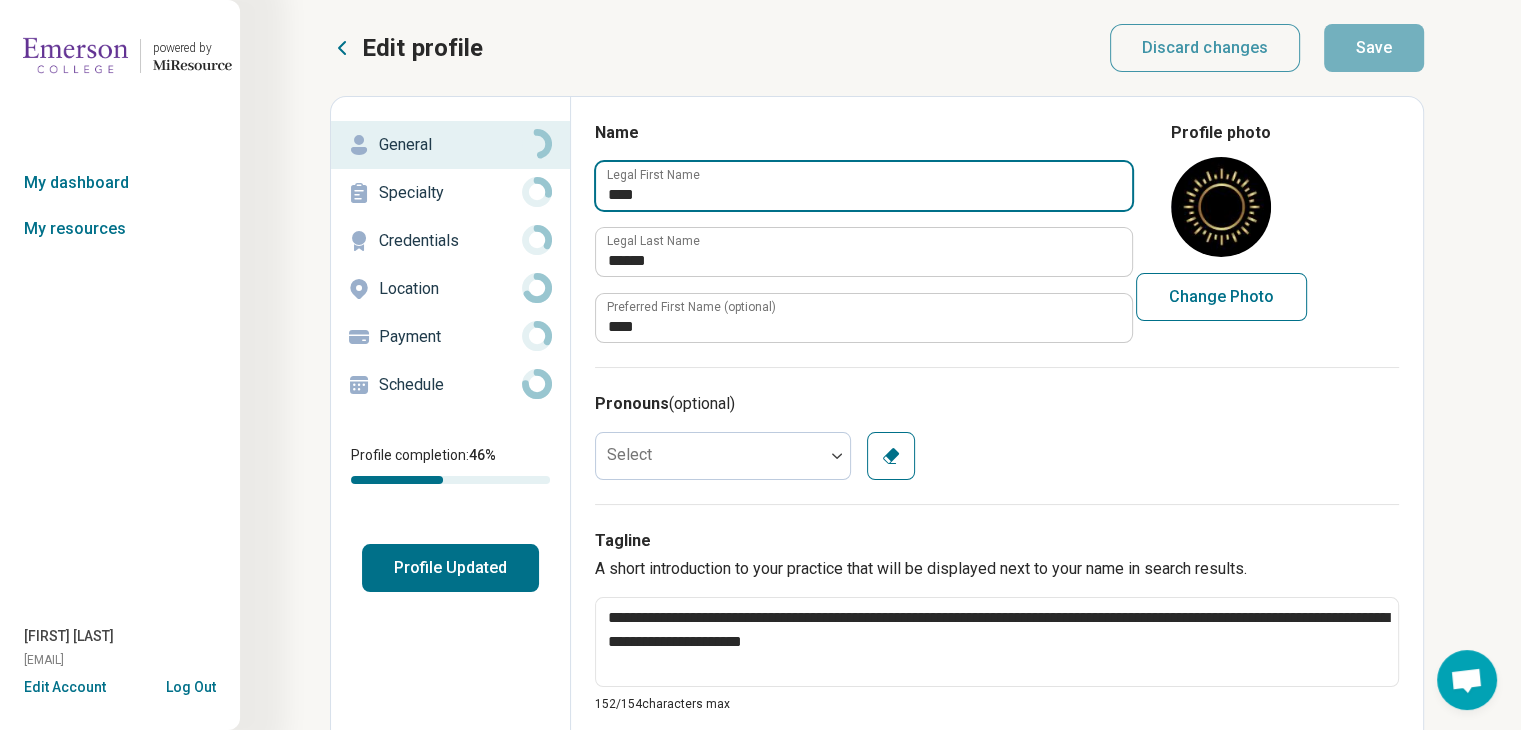 click on "****" at bounding box center [864, 186] 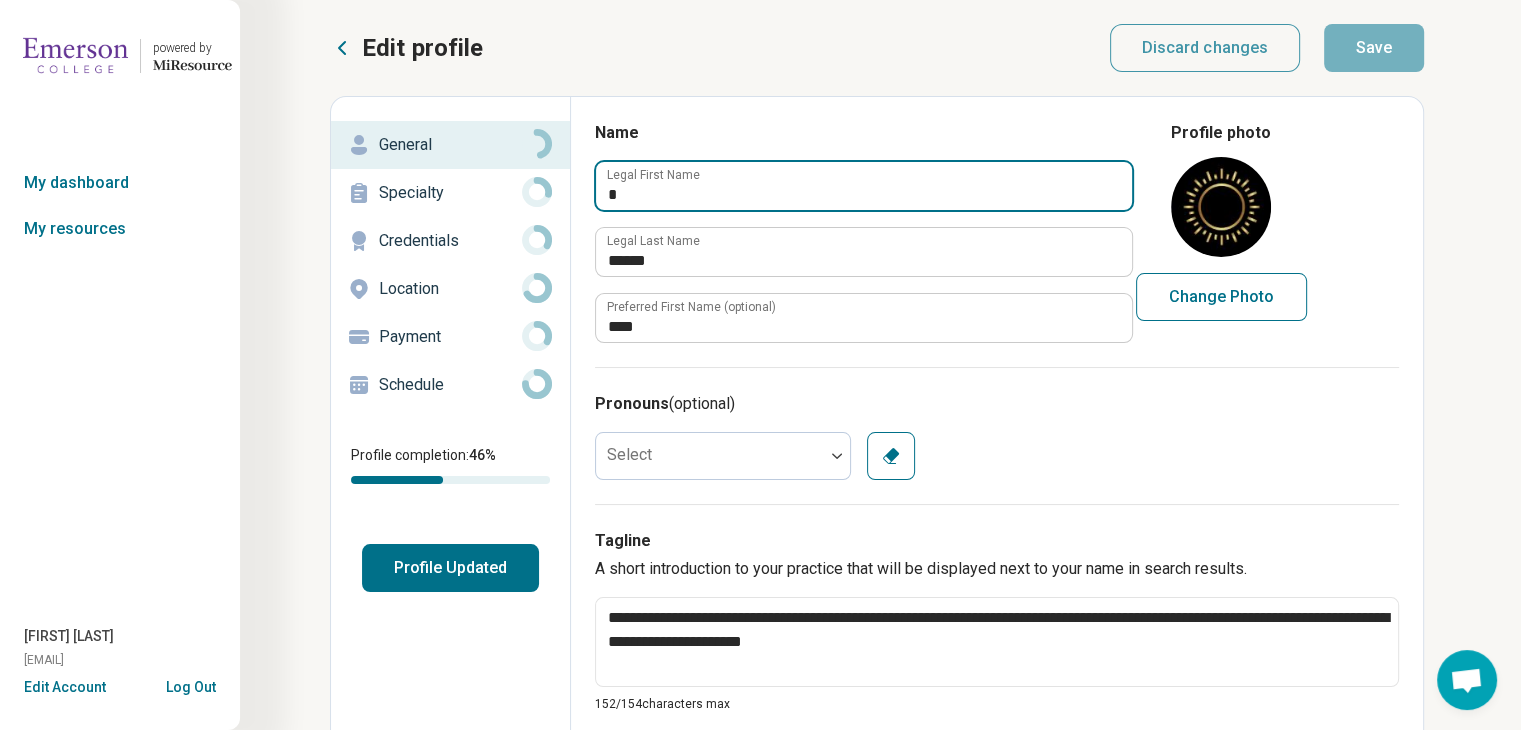click on "*" at bounding box center [864, 186] 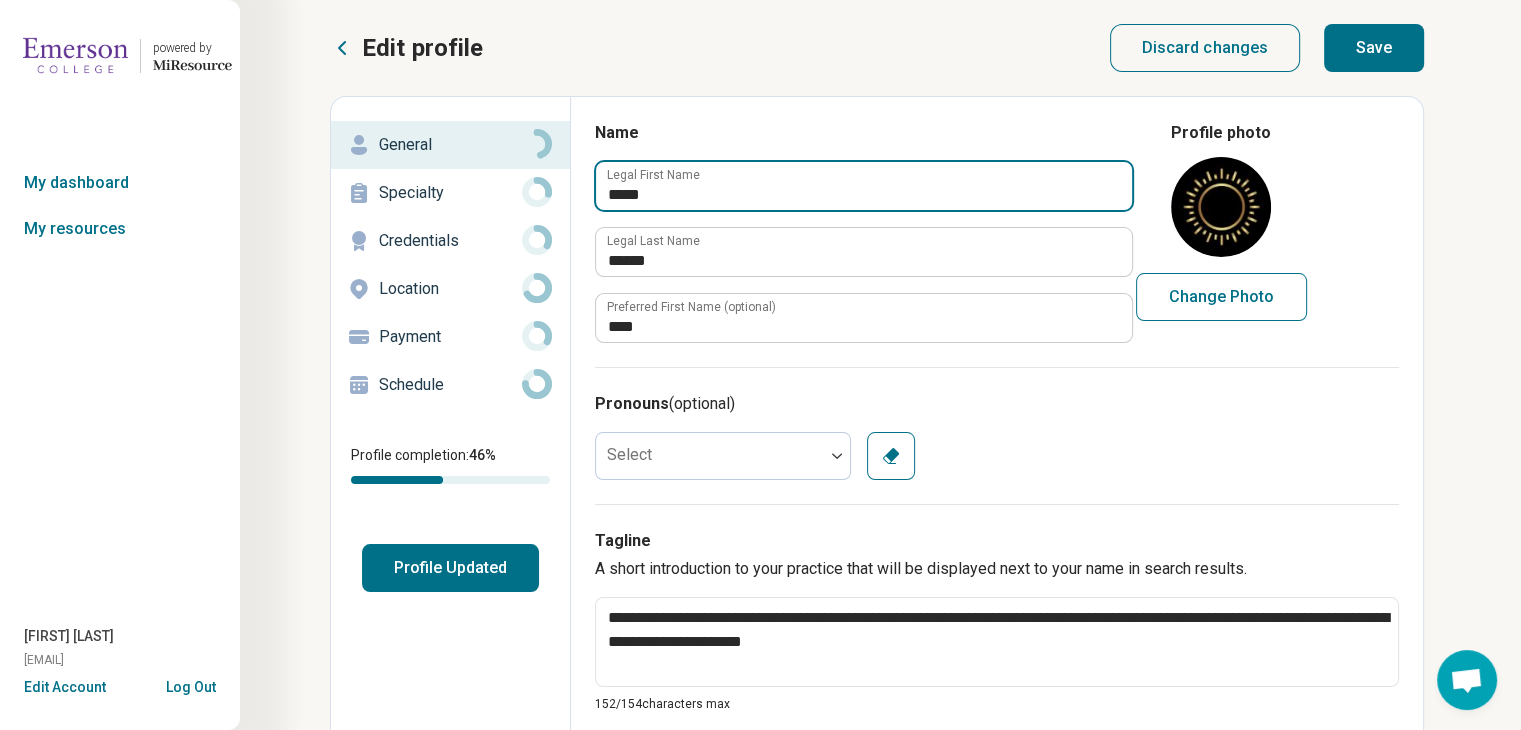 type on "*****" 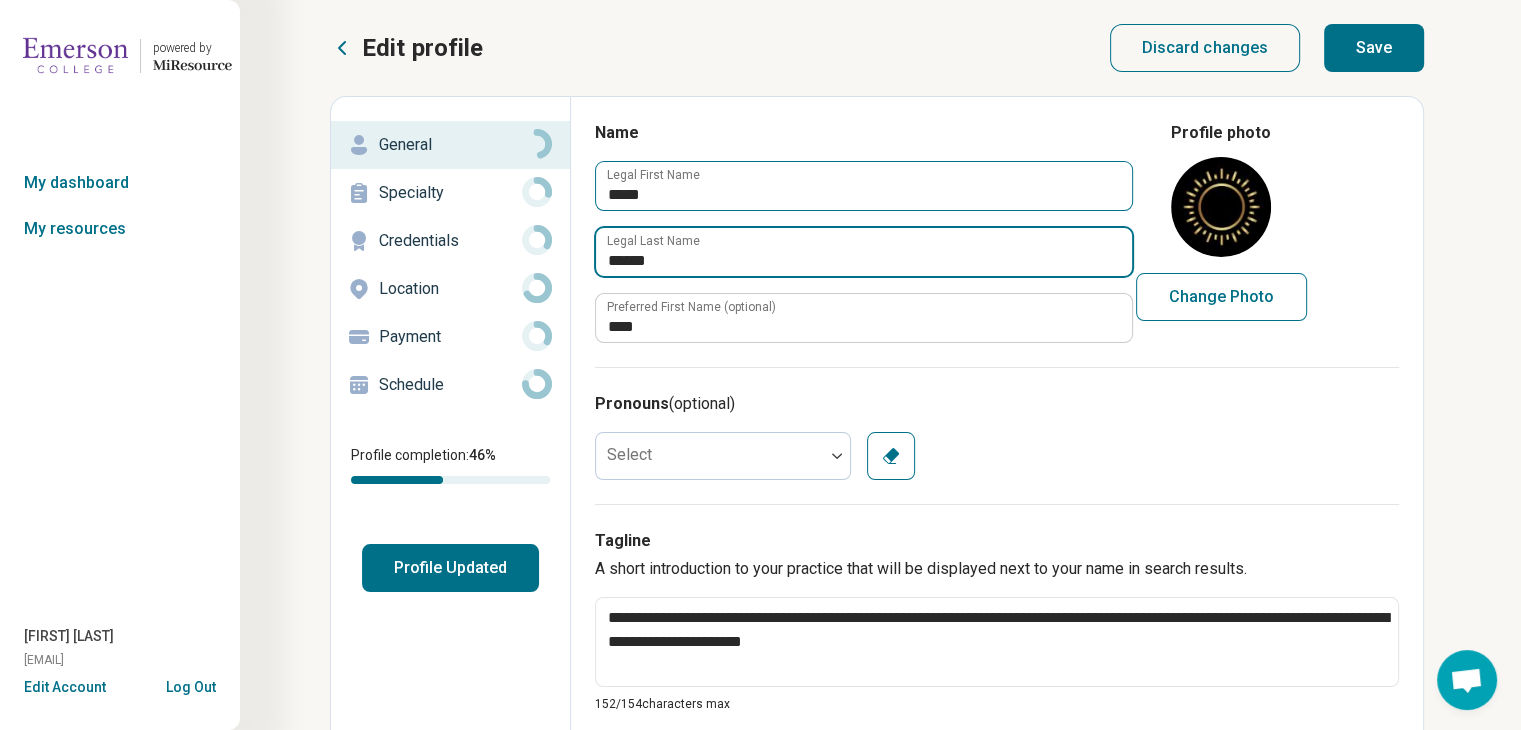 type on "*" 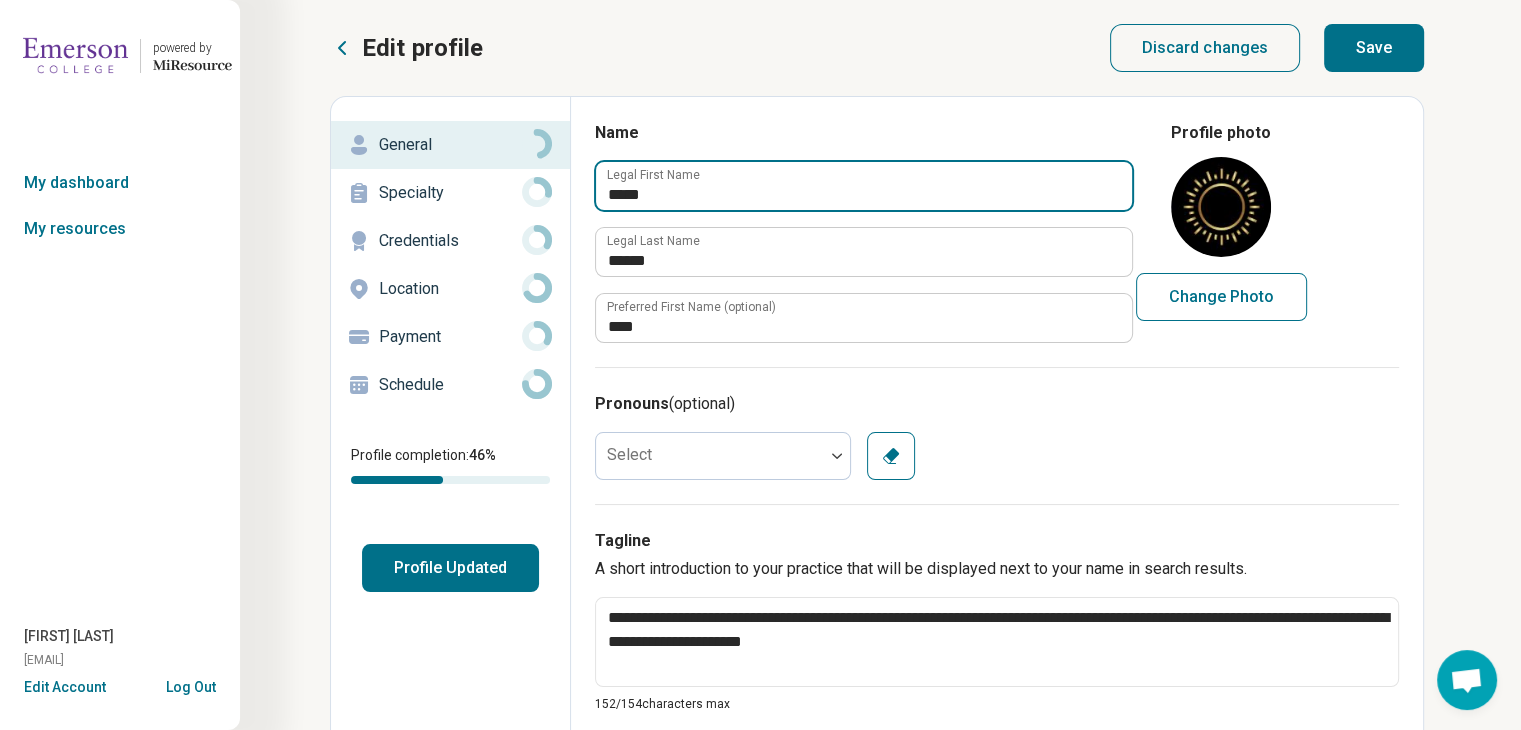 click on "*****" at bounding box center (864, 186) 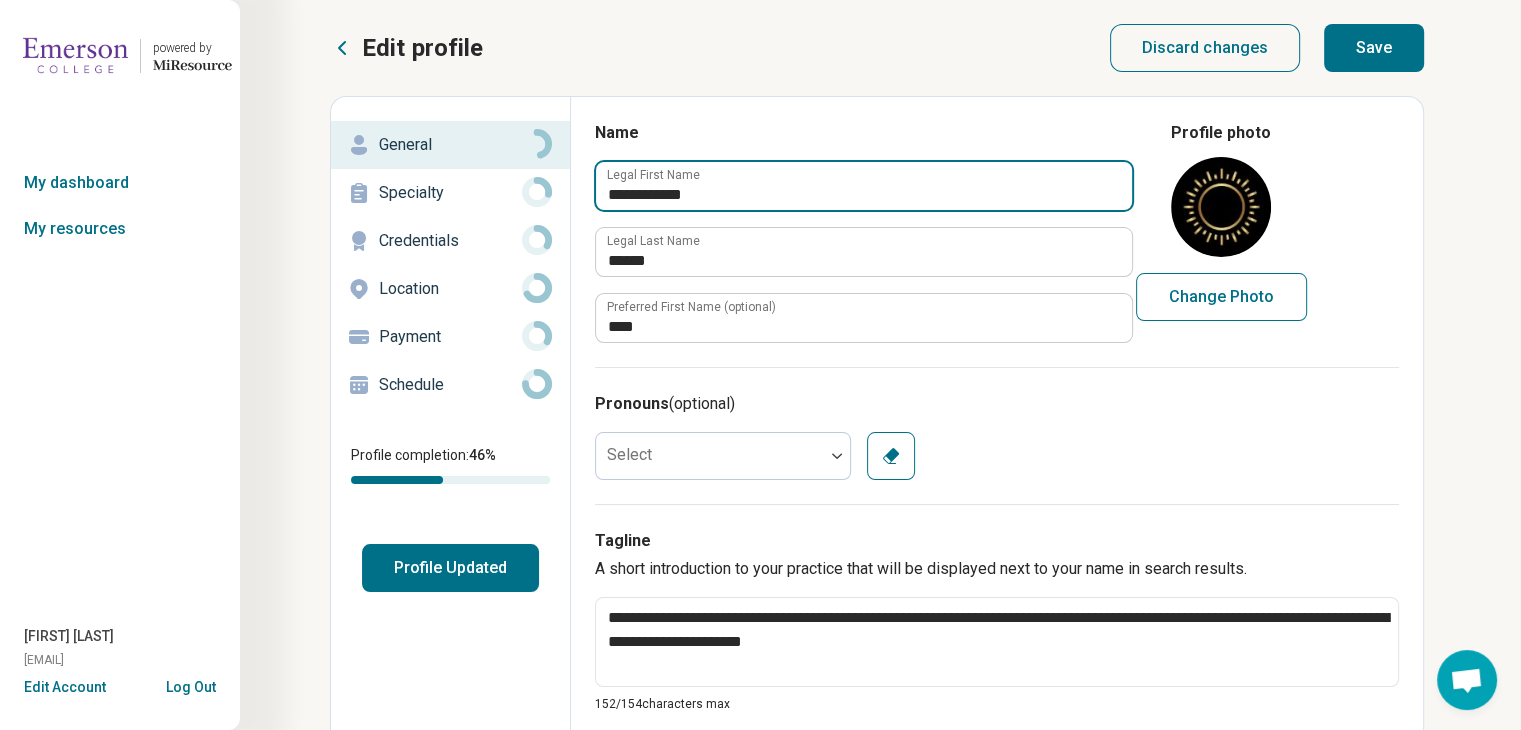type on "**********" 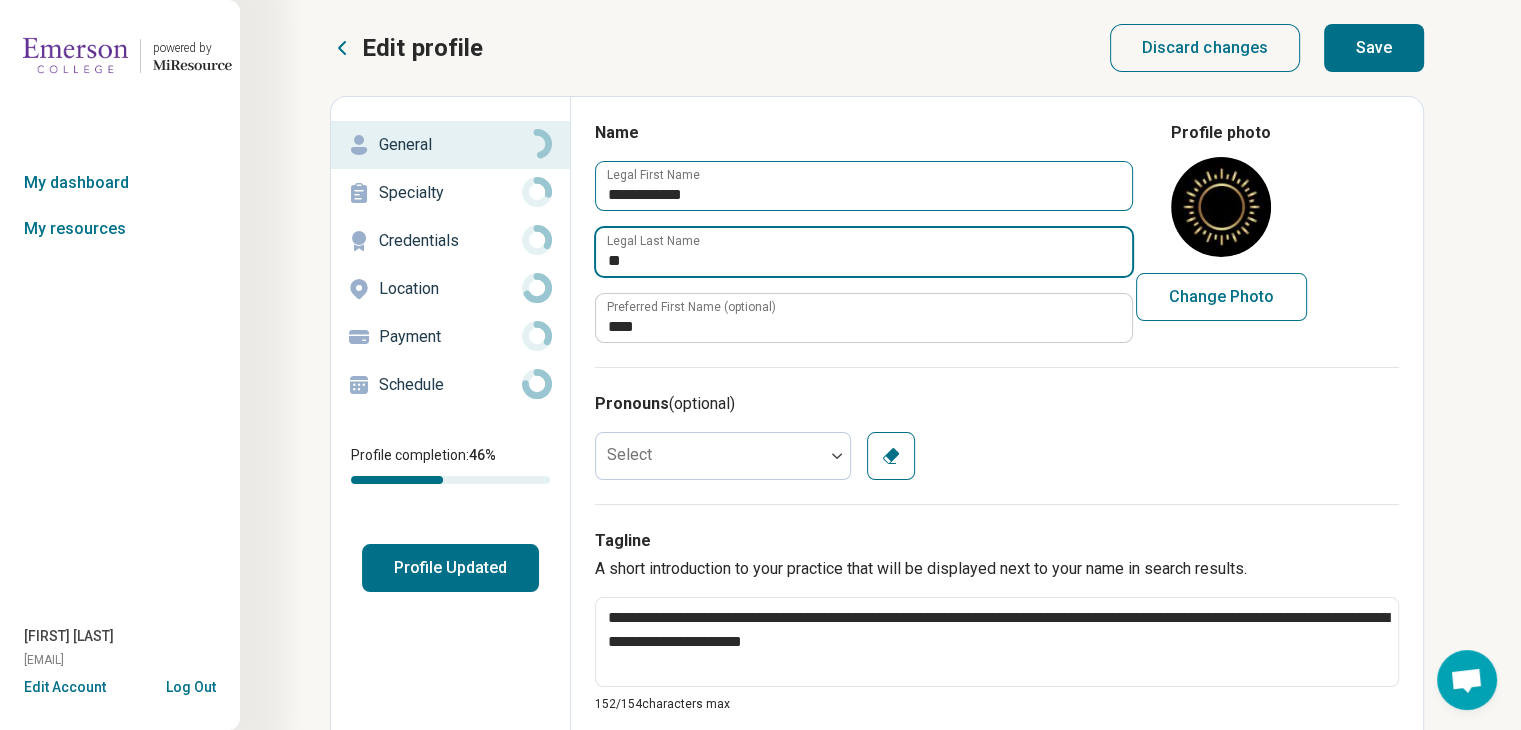 type on "*" 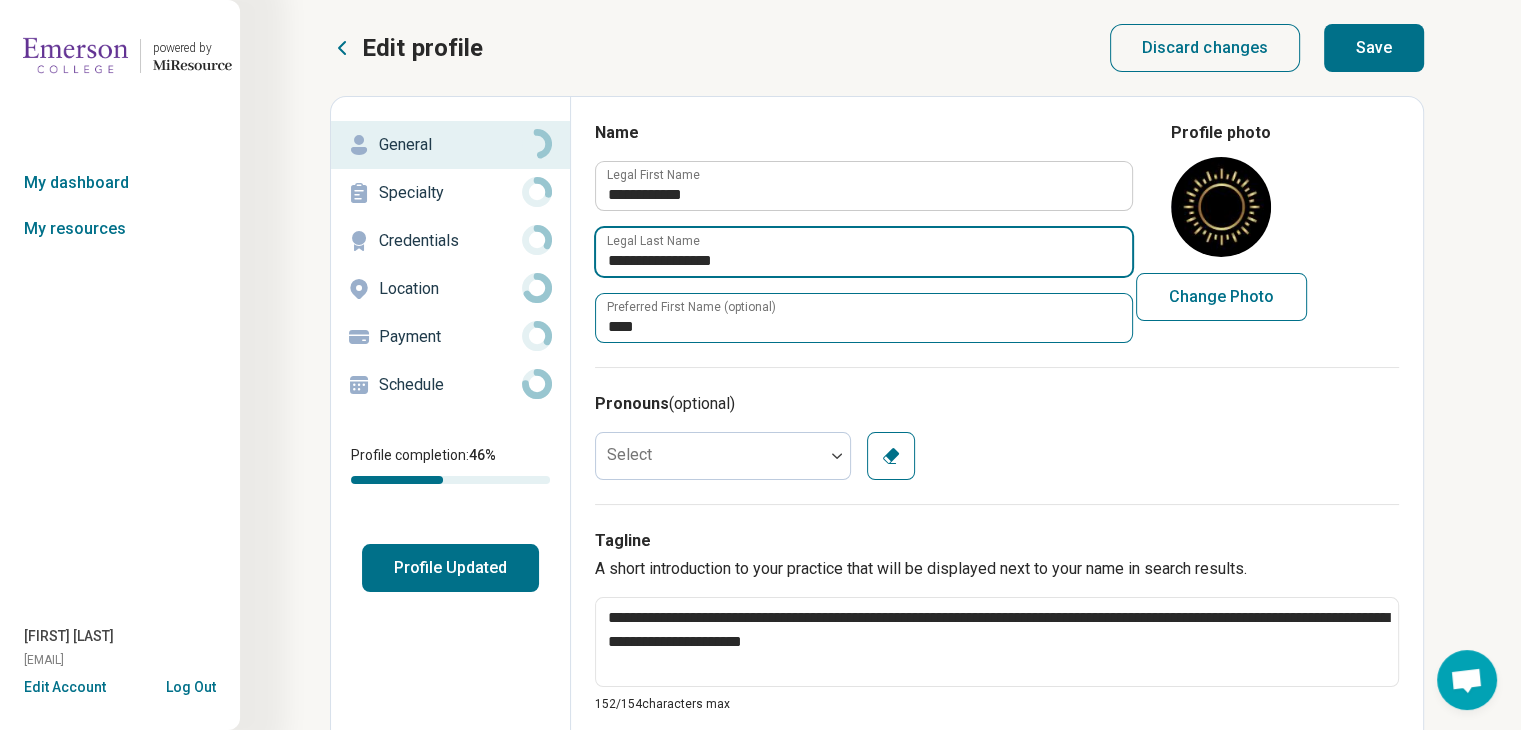 type on "**********" 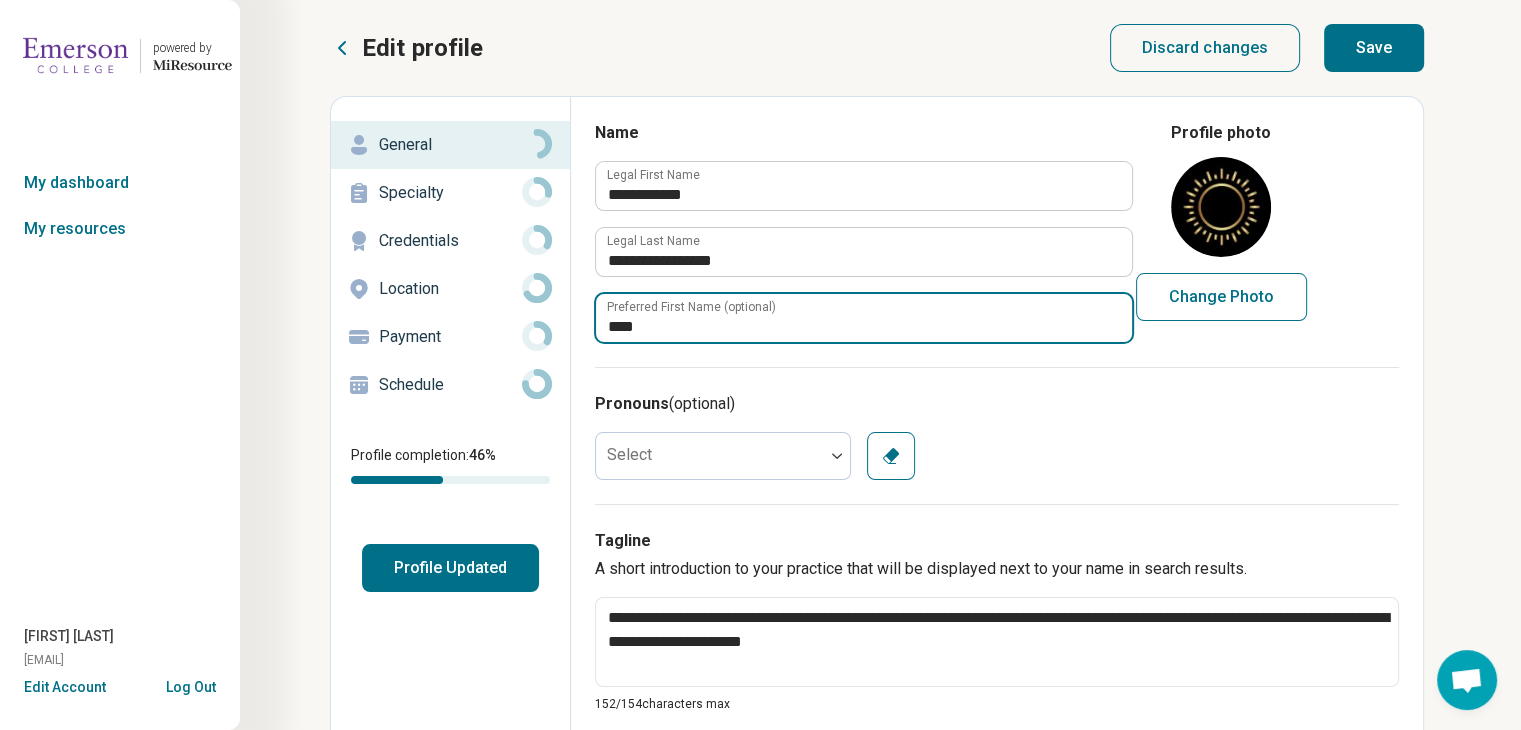 click on "****" at bounding box center (864, 318) 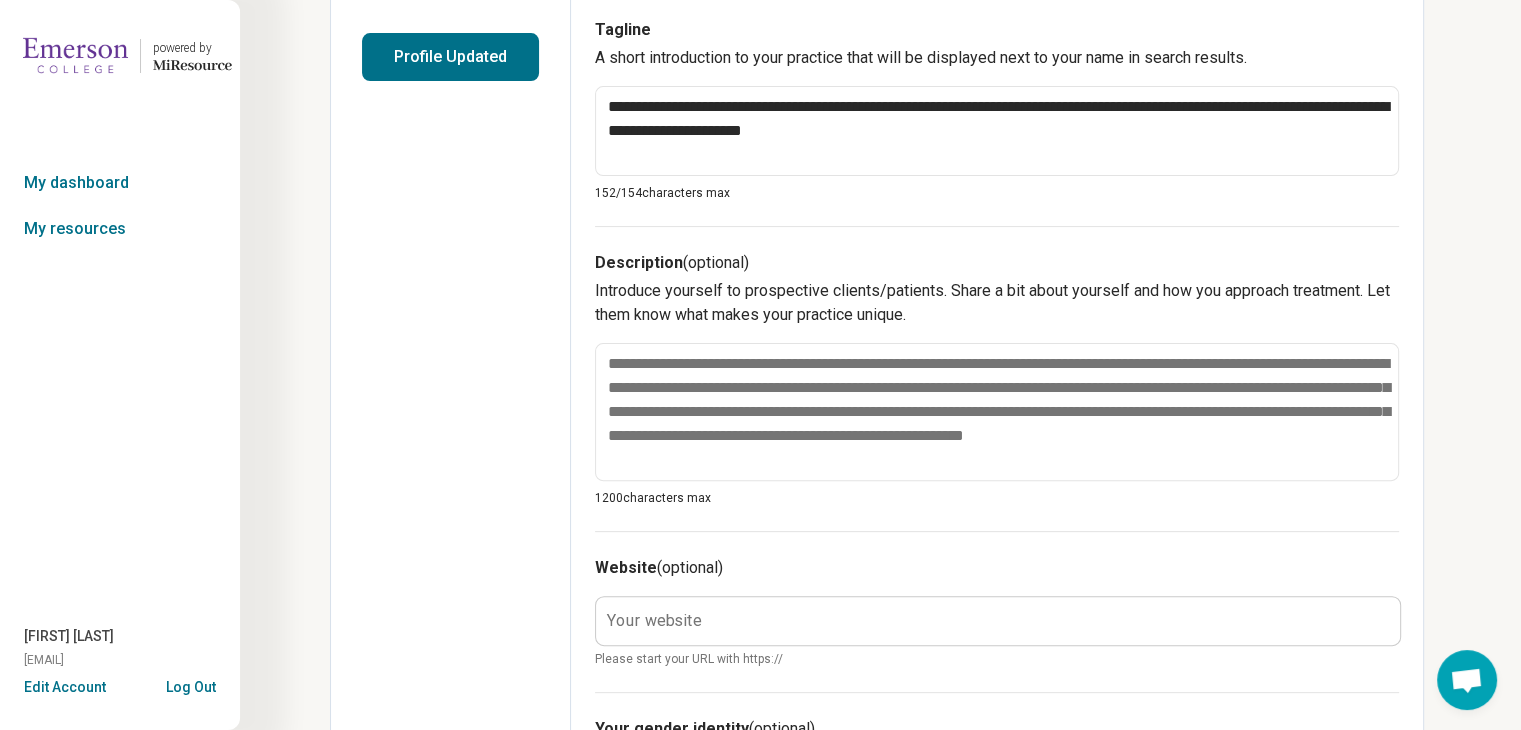 scroll, scrollTop: 512, scrollLeft: 0, axis: vertical 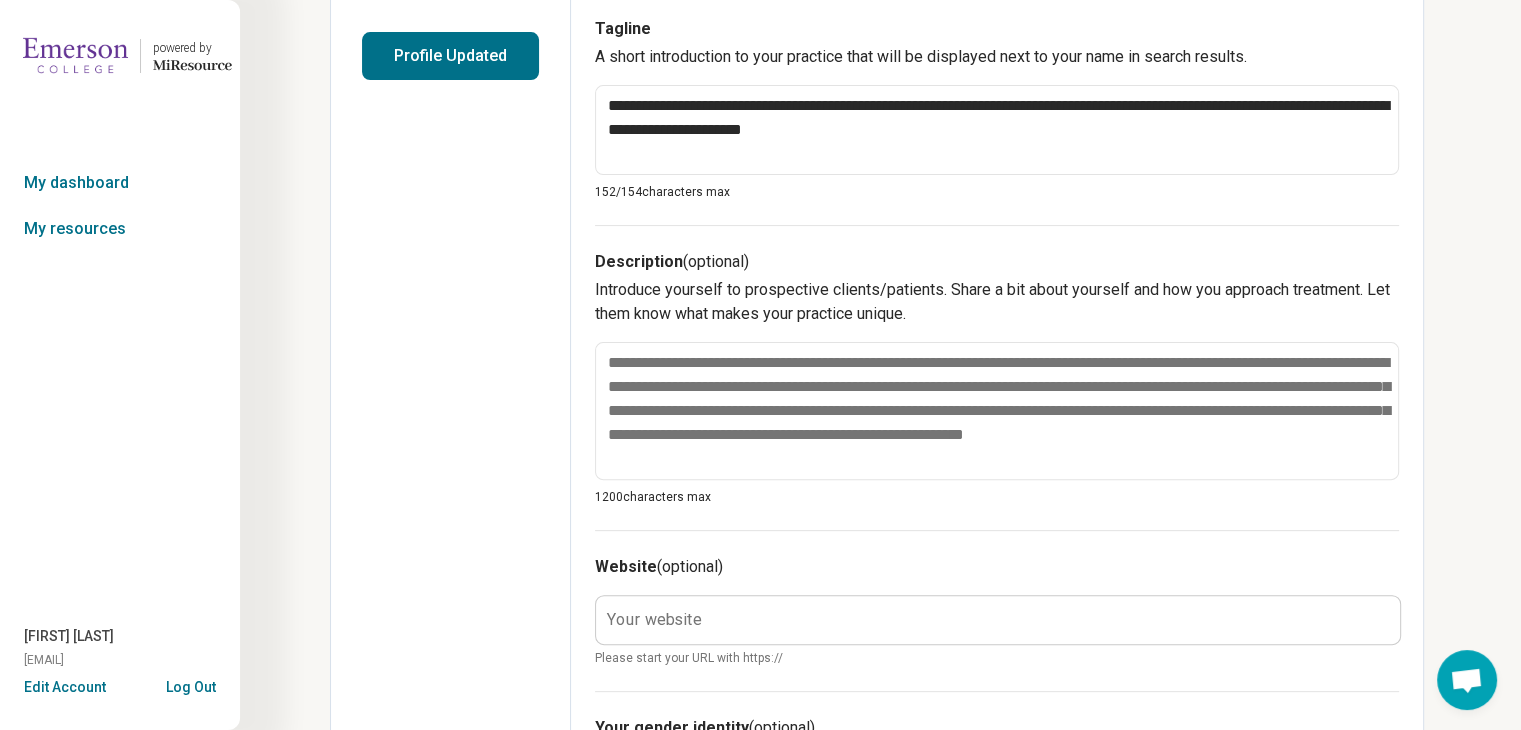 type 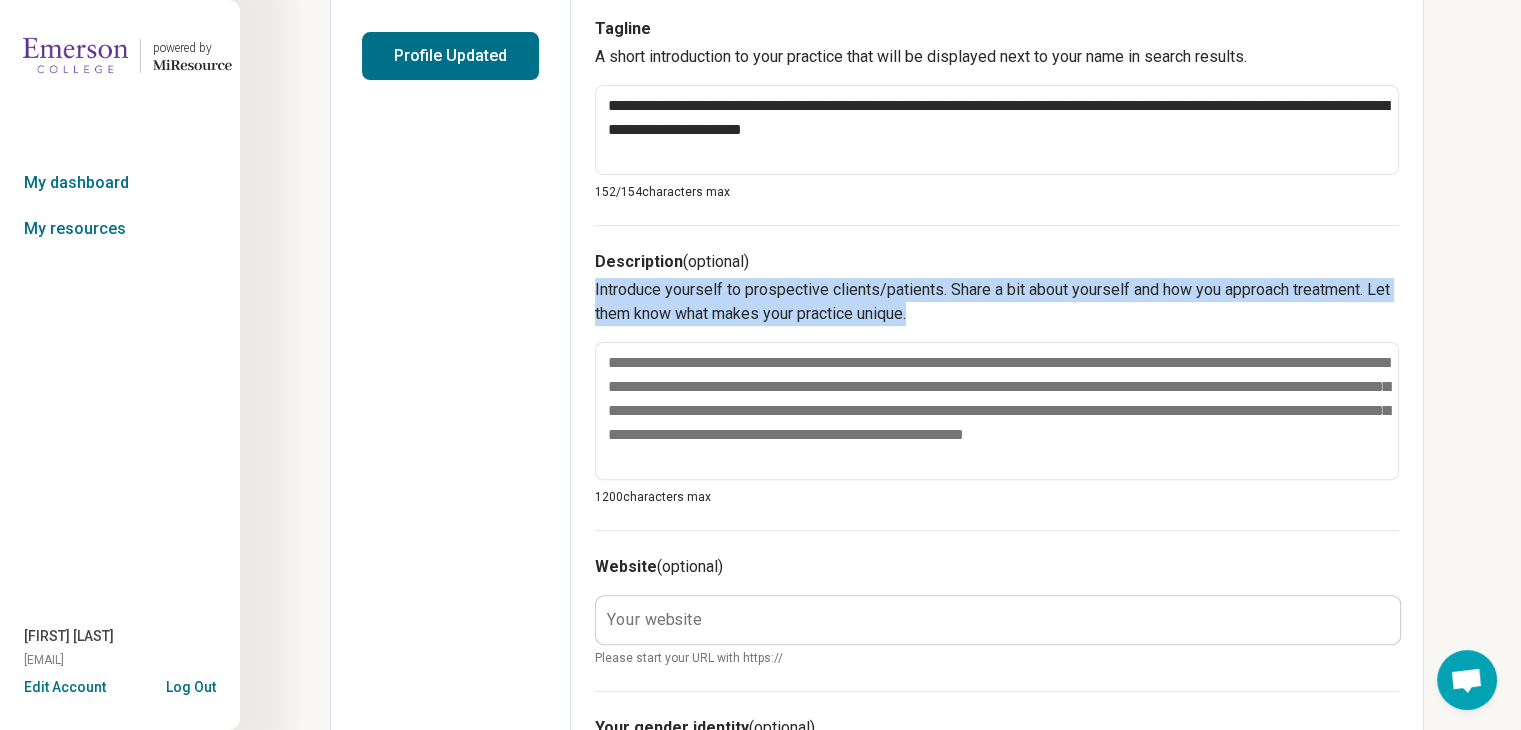 drag, startPoint x: 951, startPoint y: 317, endPoint x: 576, endPoint y: 293, distance: 375.7672 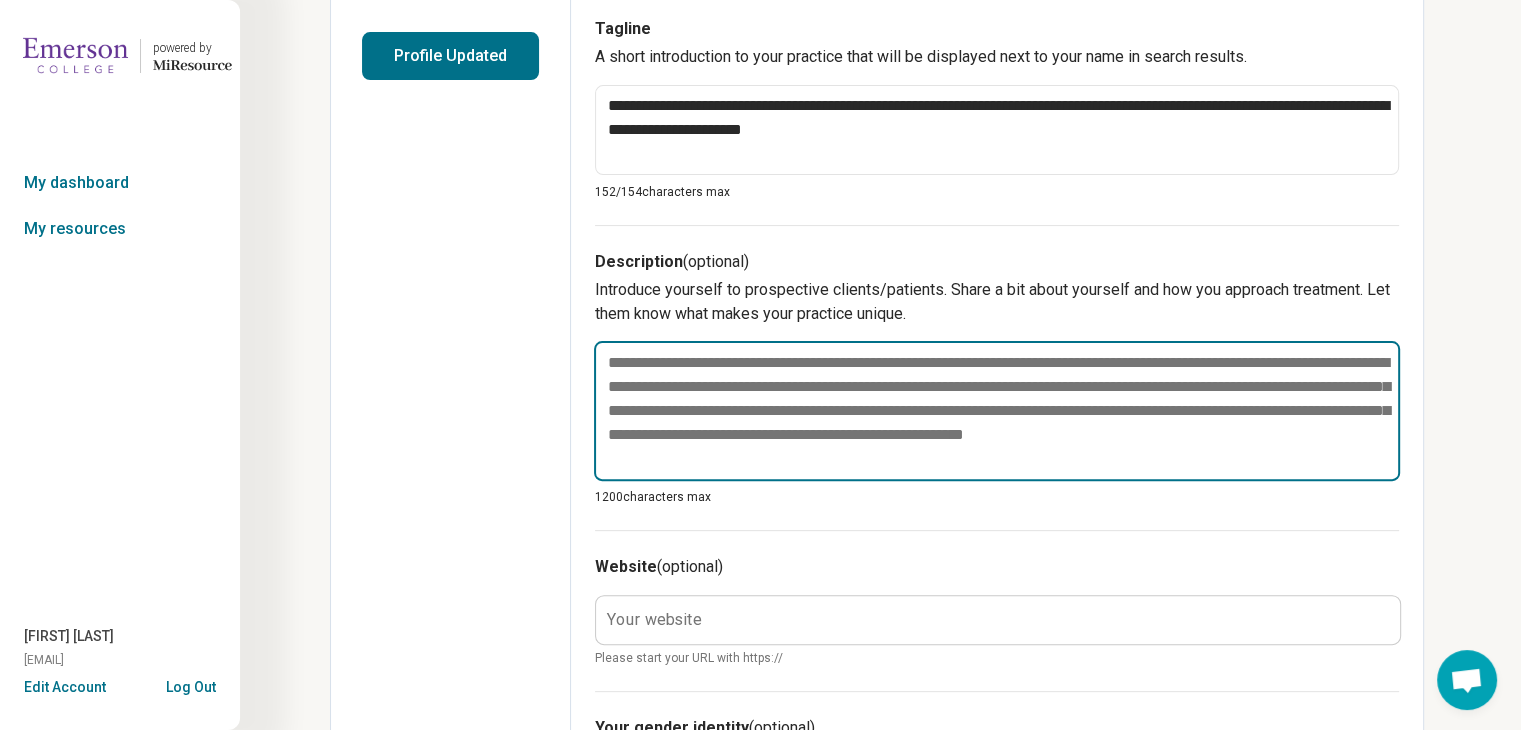 click at bounding box center (997, 411) 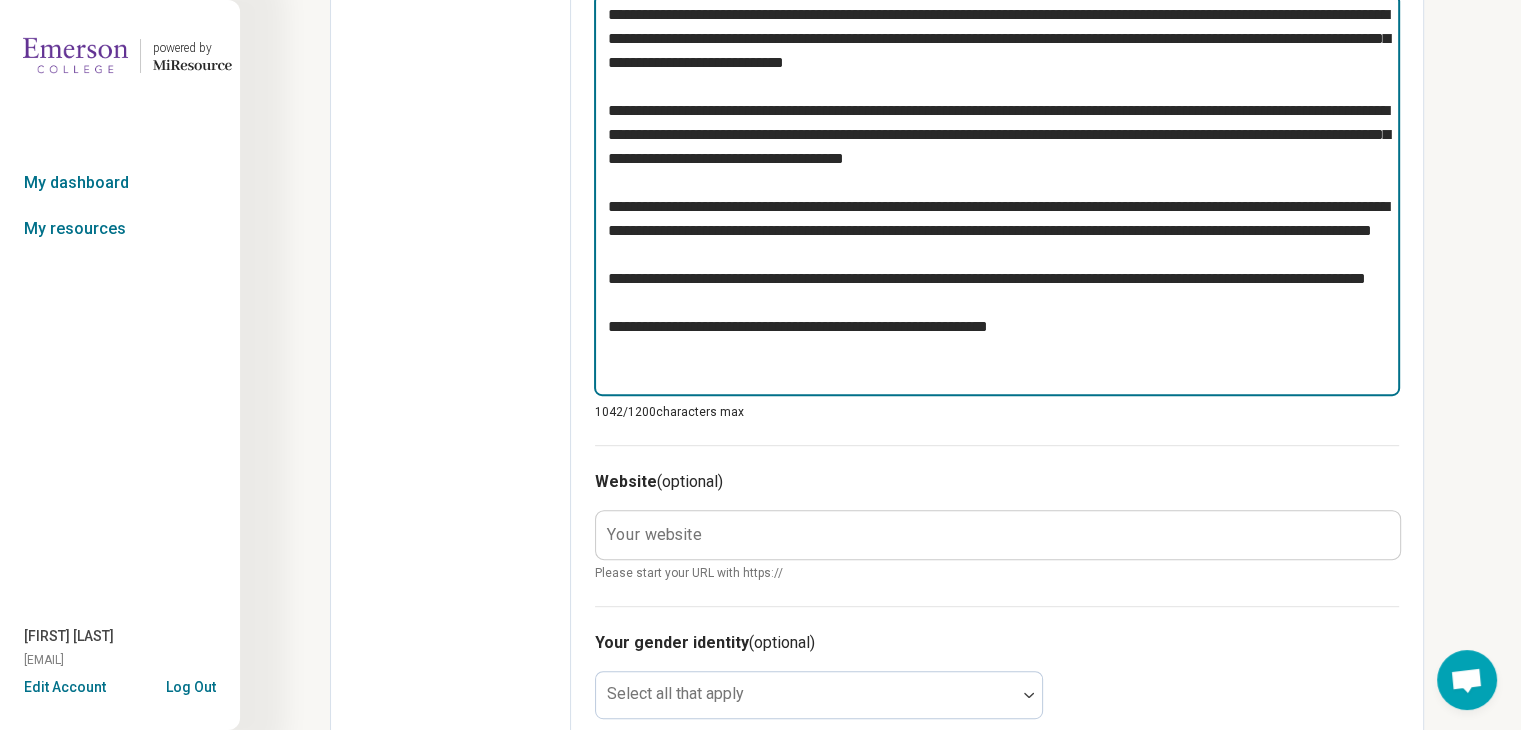 scroll, scrollTop: 860, scrollLeft: 0, axis: vertical 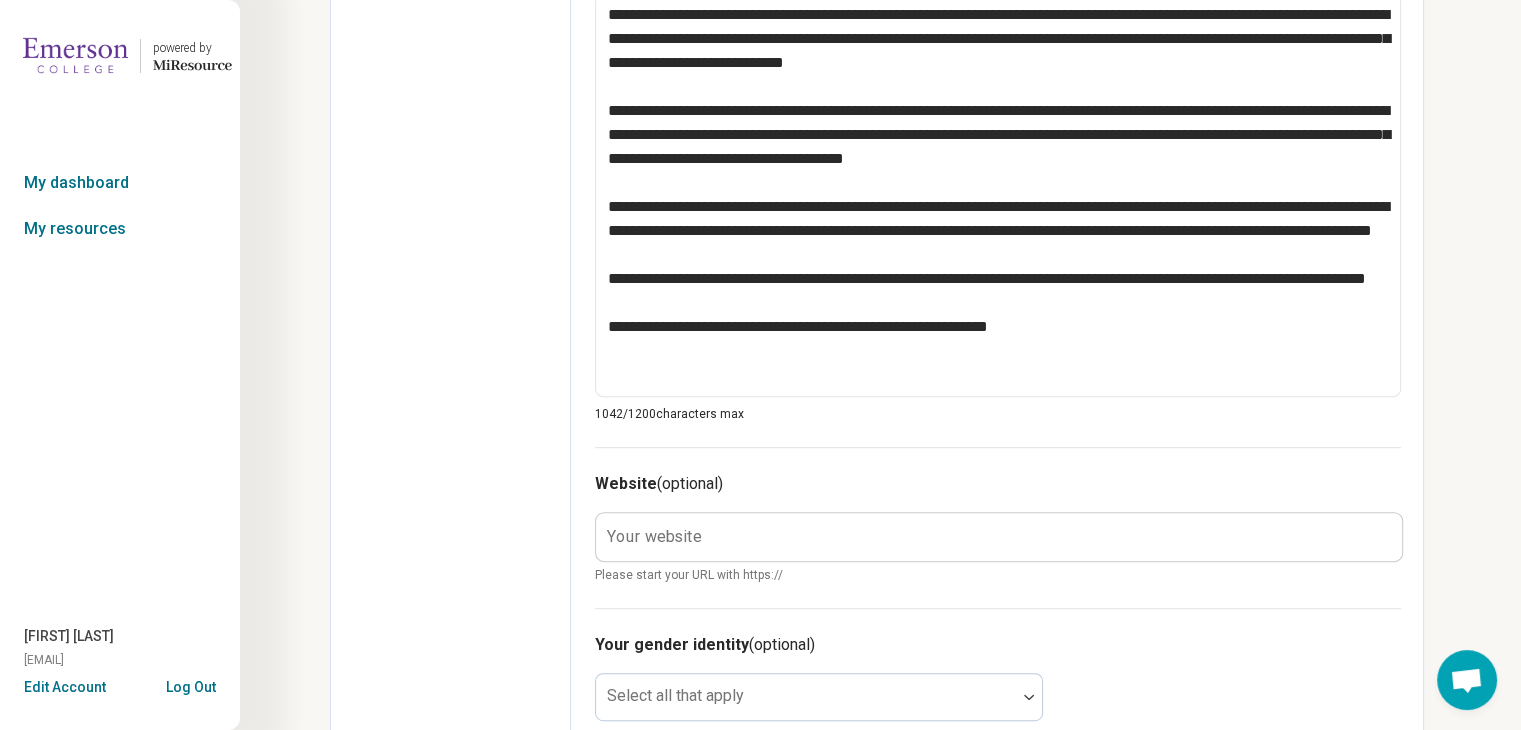 click on "Your website" at bounding box center (654, 536) 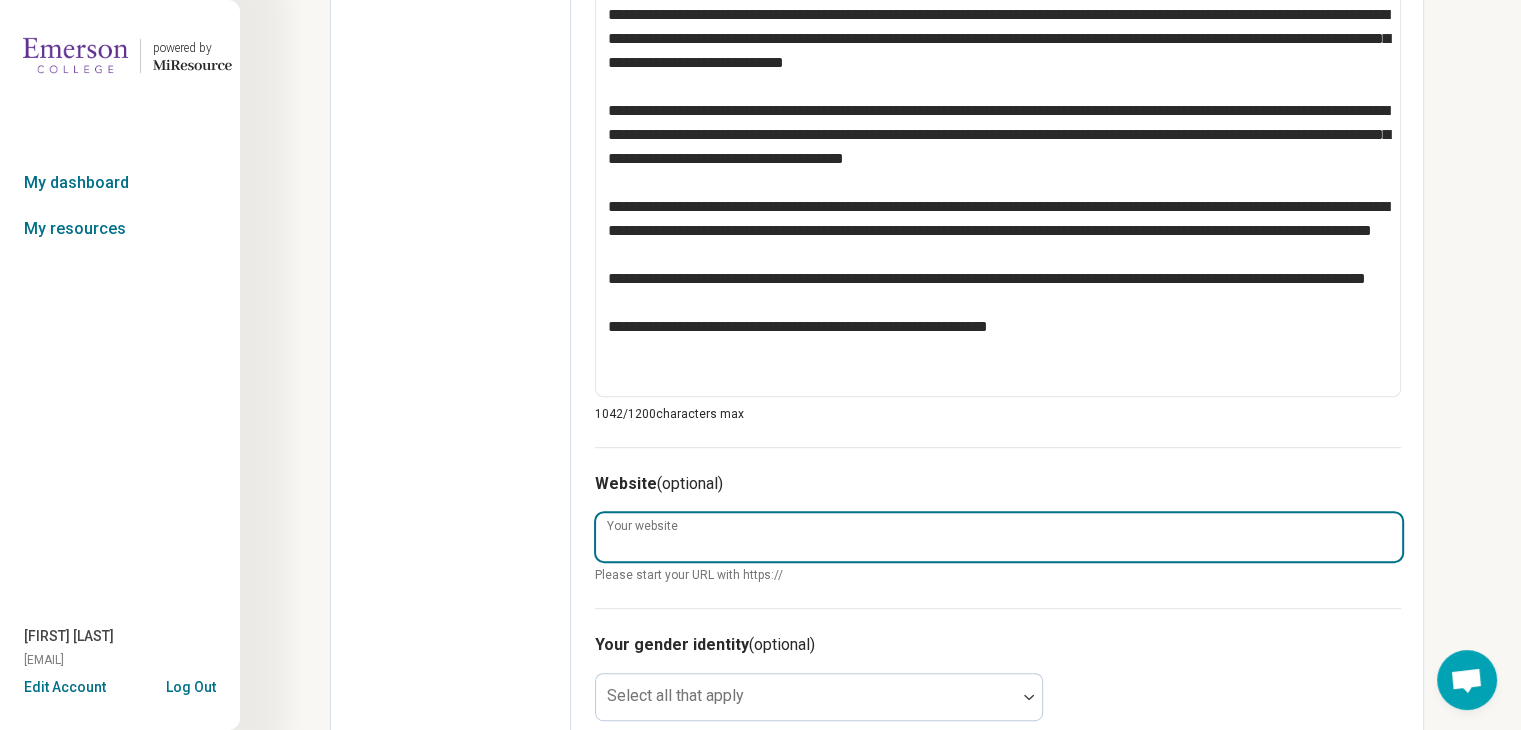 click on "Your website" at bounding box center [999, 537] 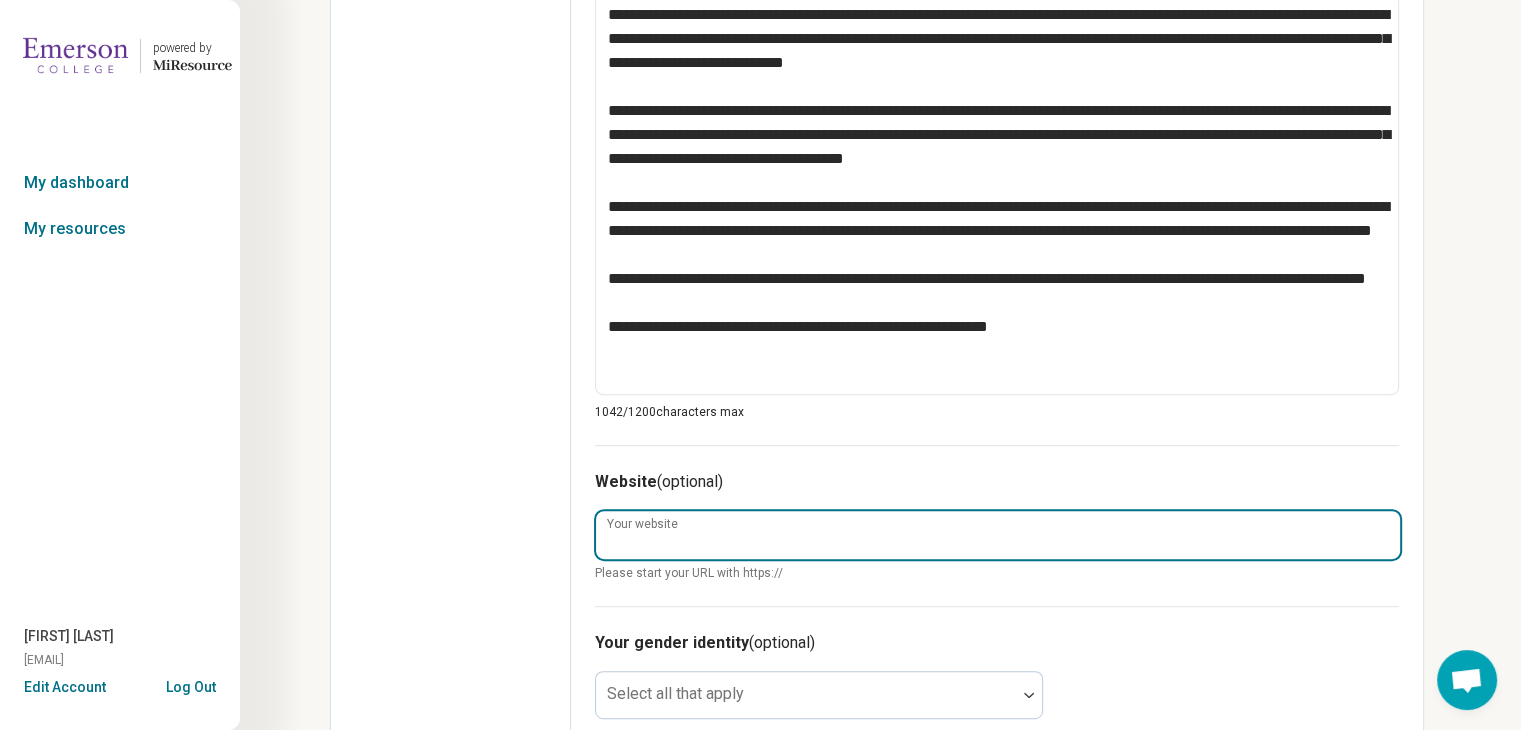 paste on "**********" 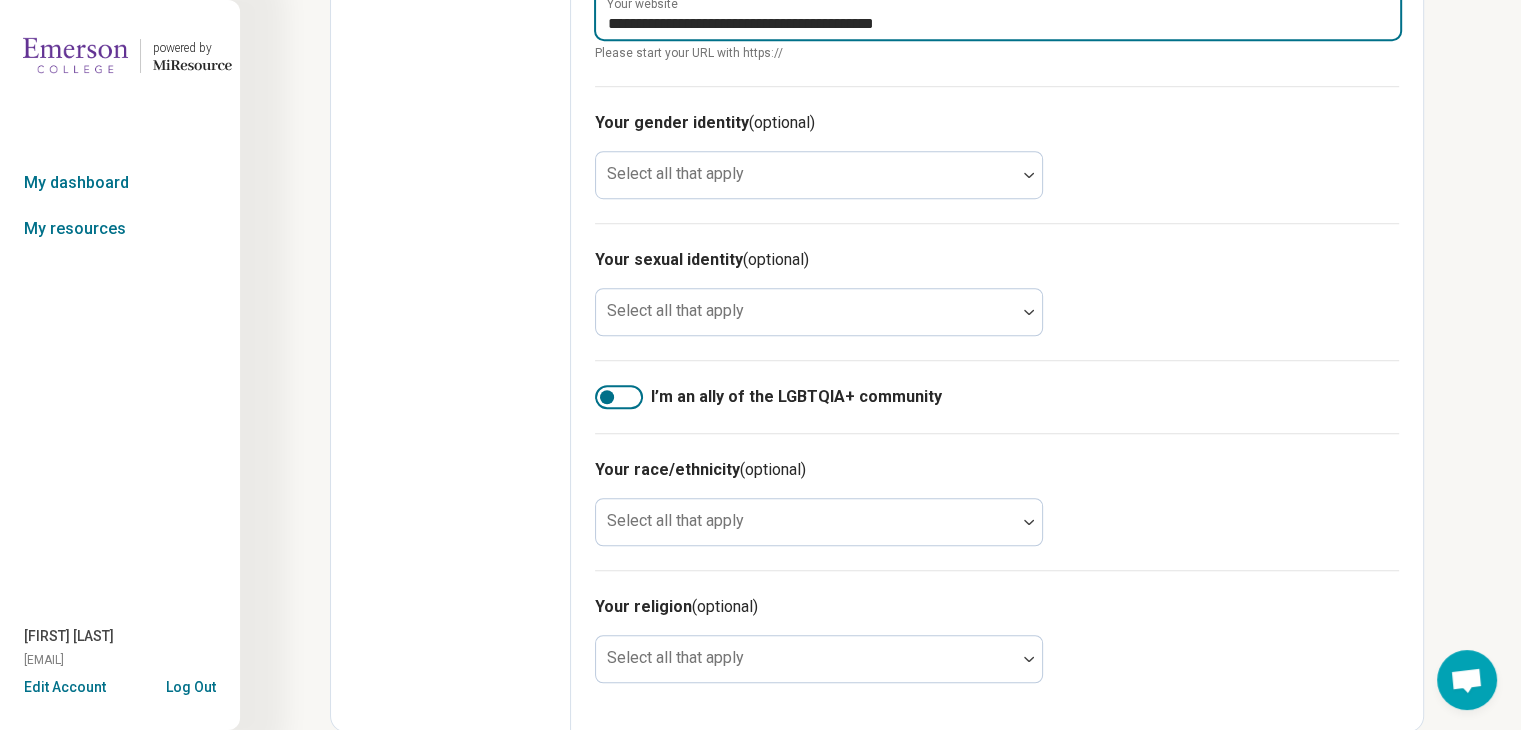 scroll, scrollTop: 1380, scrollLeft: 0, axis: vertical 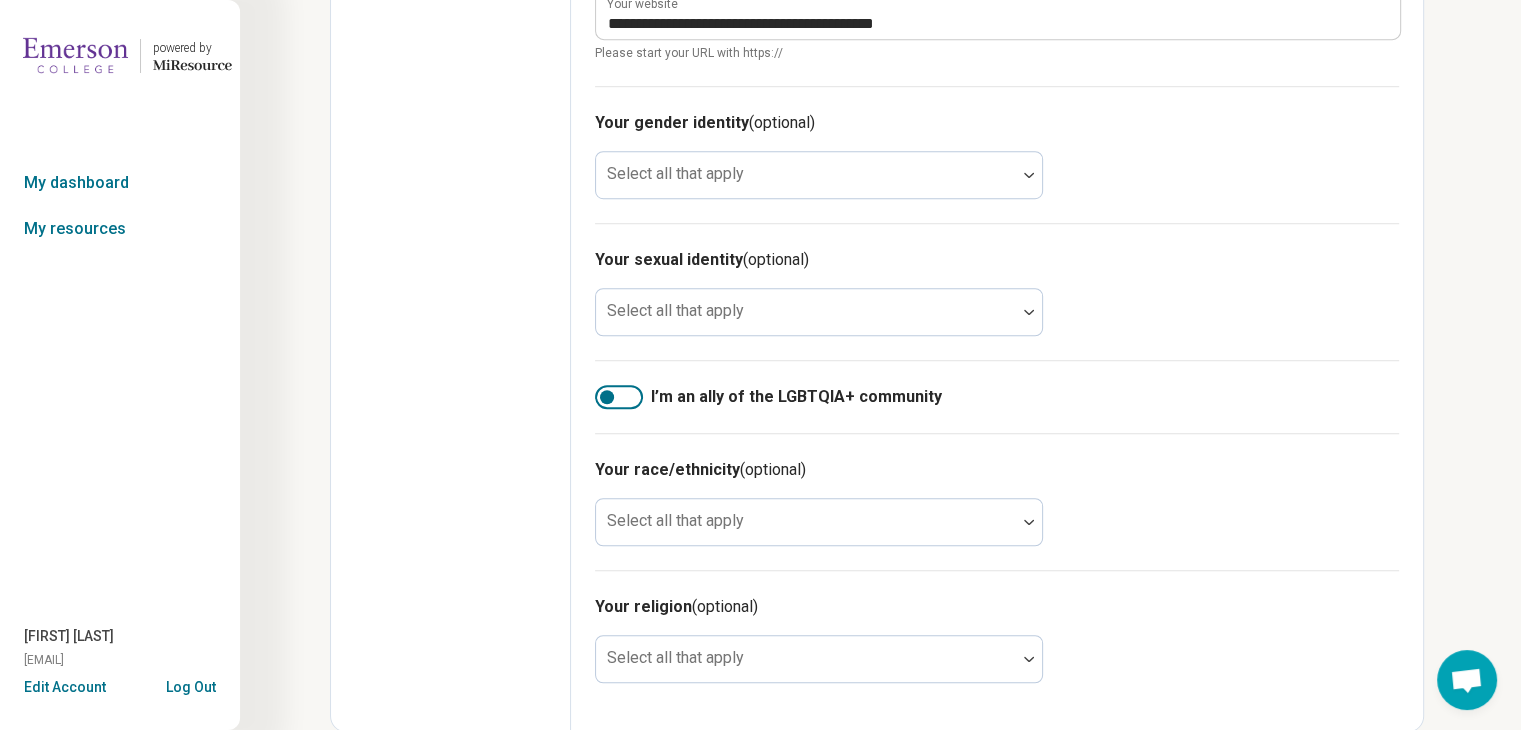 click at bounding box center (619, 397) 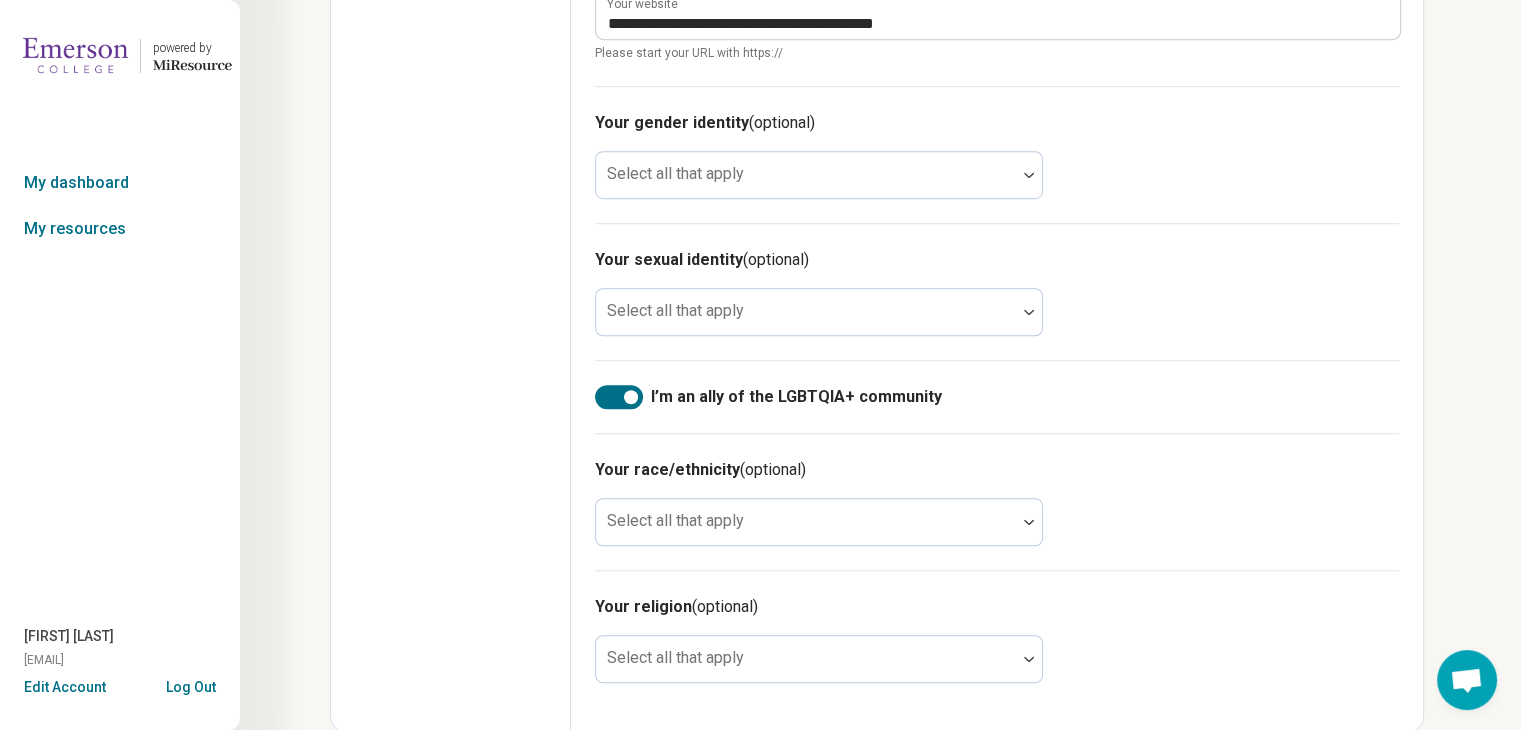 scroll, scrollTop: 10, scrollLeft: 0, axis: vertical 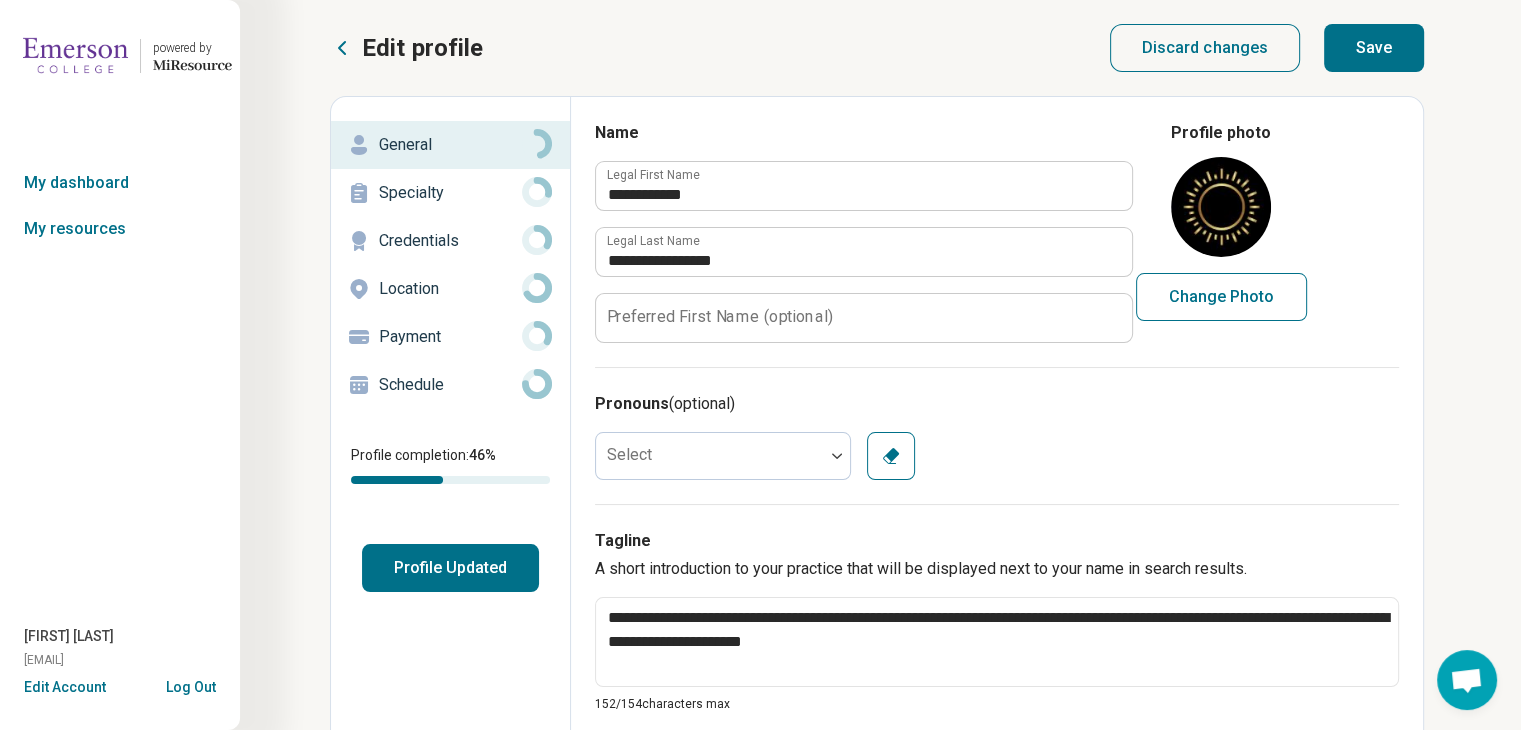 click on "Save" at bounding box center [1374, 48] 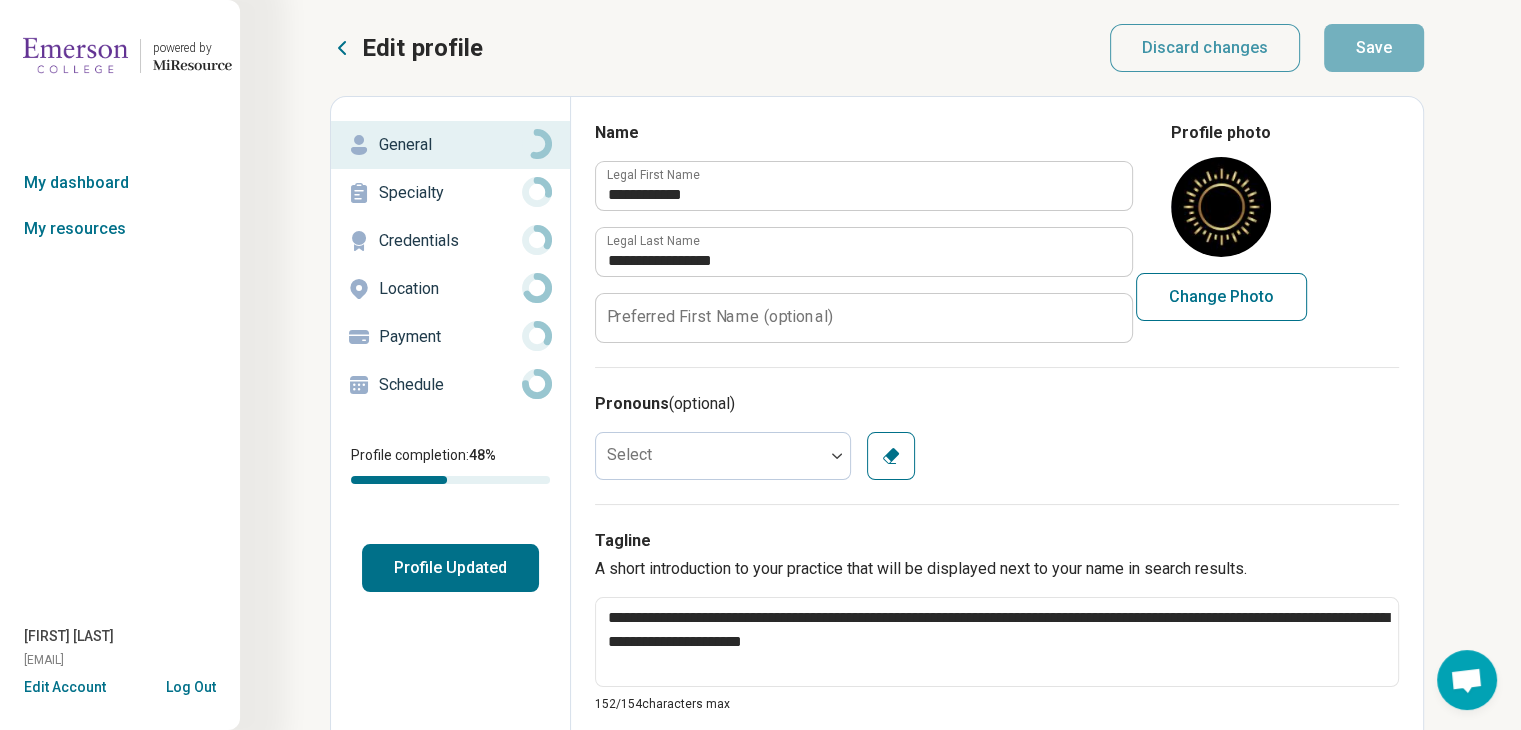 click on "Specialty" at bounding box center [450, 193] 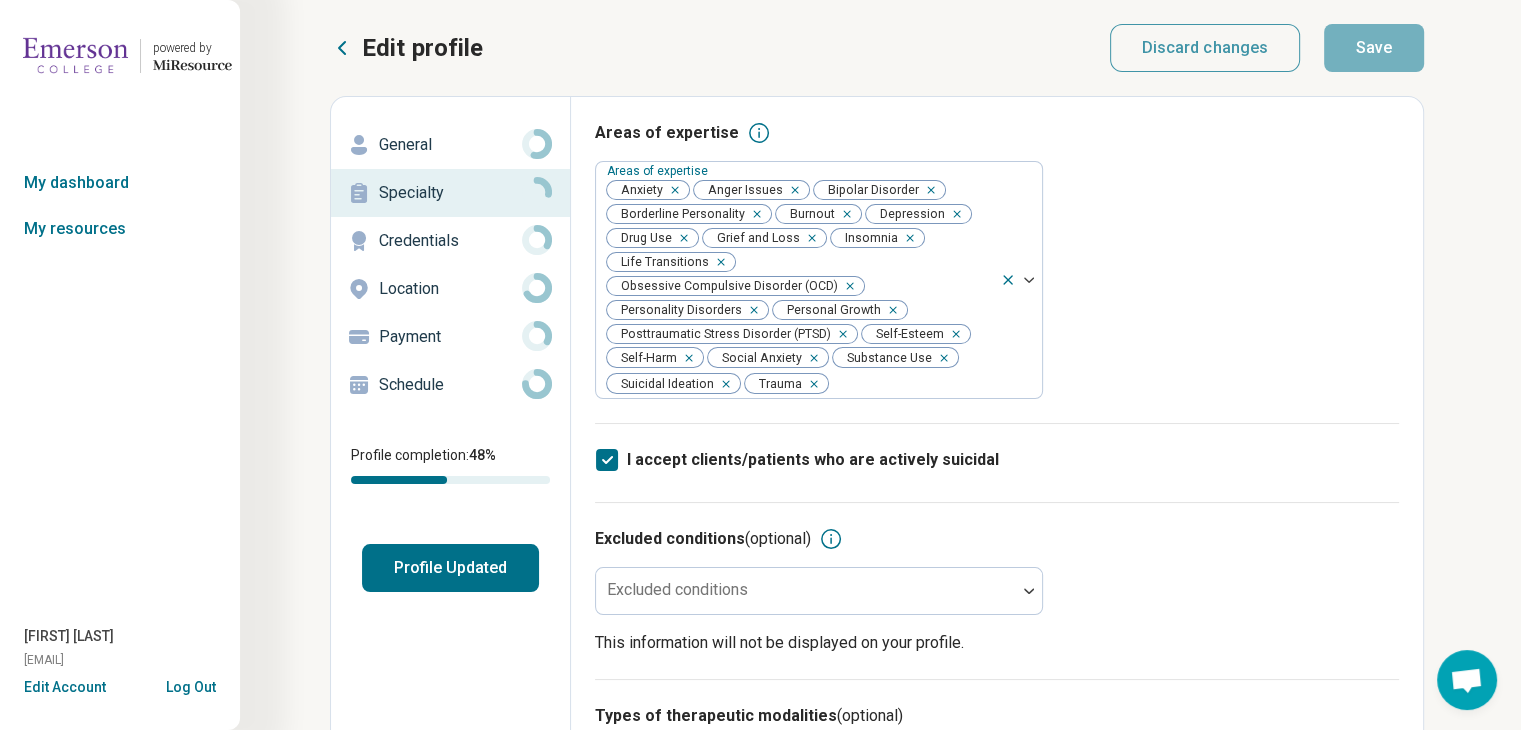 click on "General" at bounding box center [450, 145] 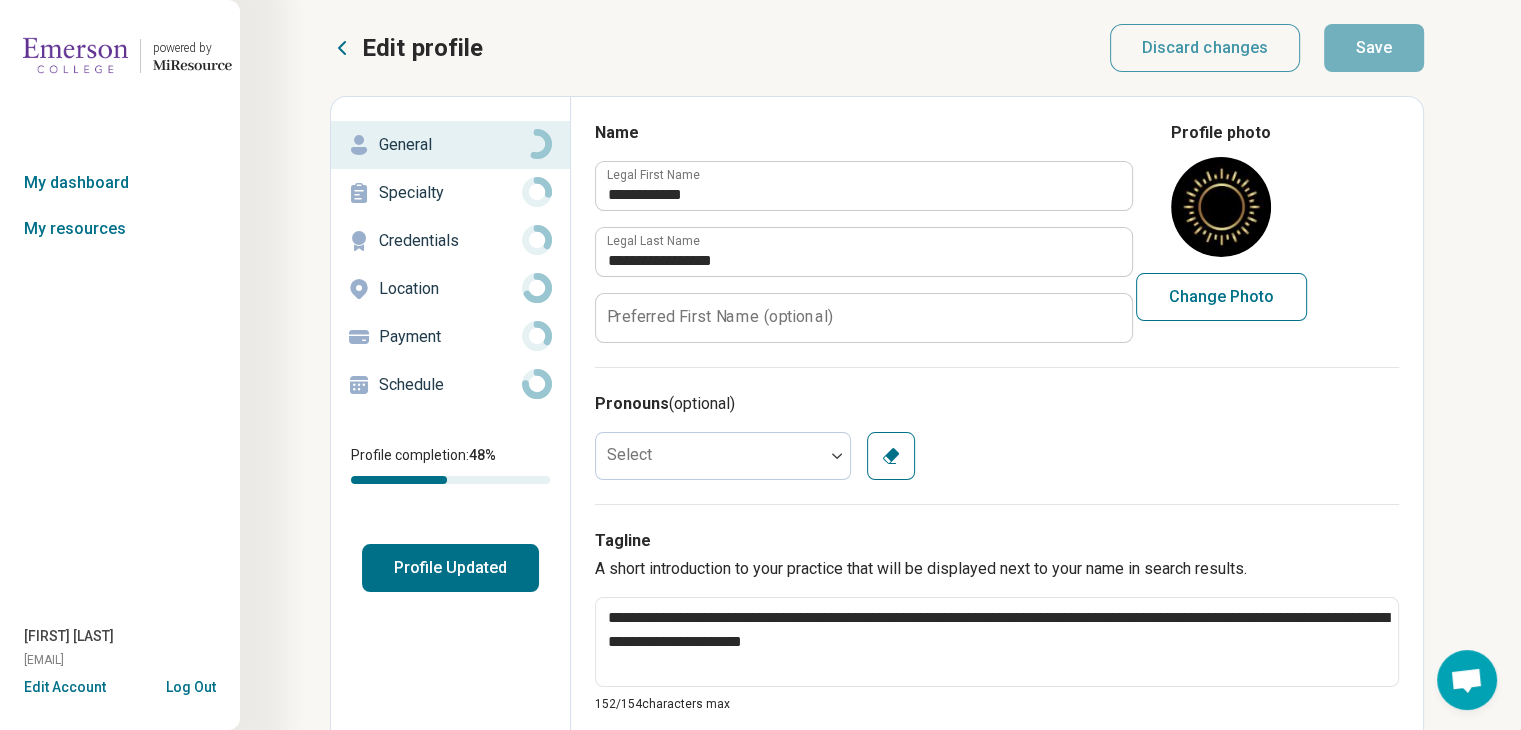 click on "[FIRST] [LAST]" at bounding box center (69, 636) 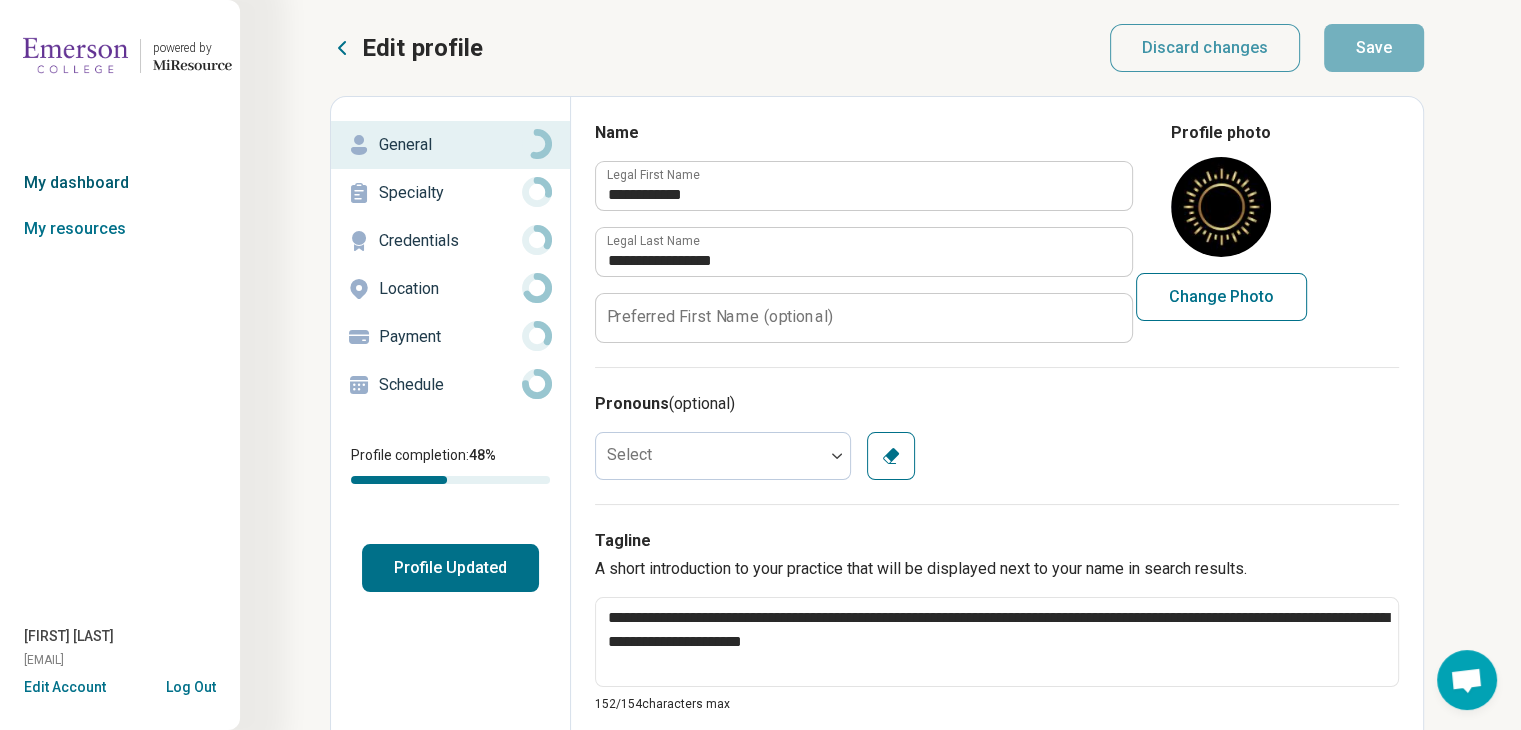 click on "My dashboard" at bounding box center [120, 183] 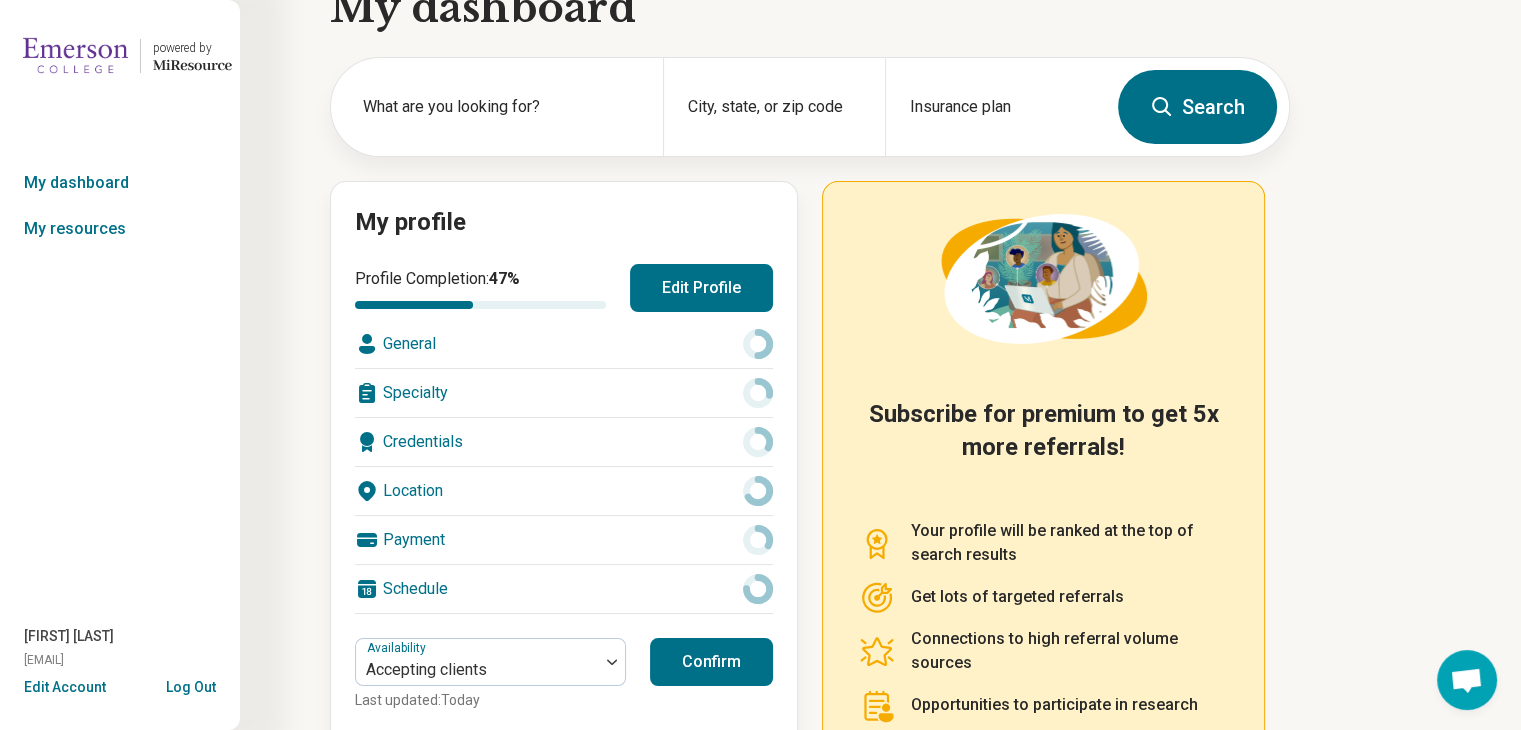 scroll, scrollTop: 102, scrollLeft: 0, axis: vertical 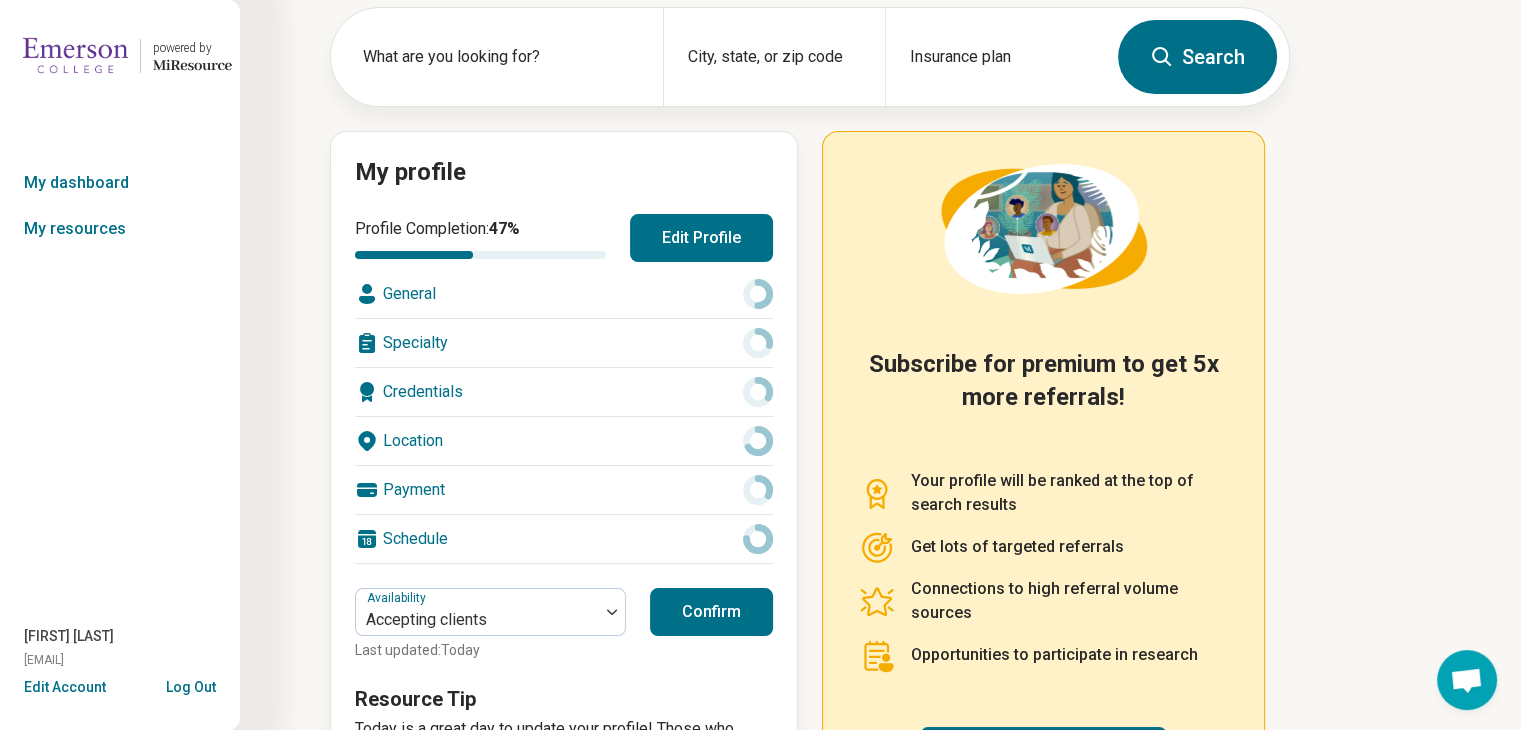 click 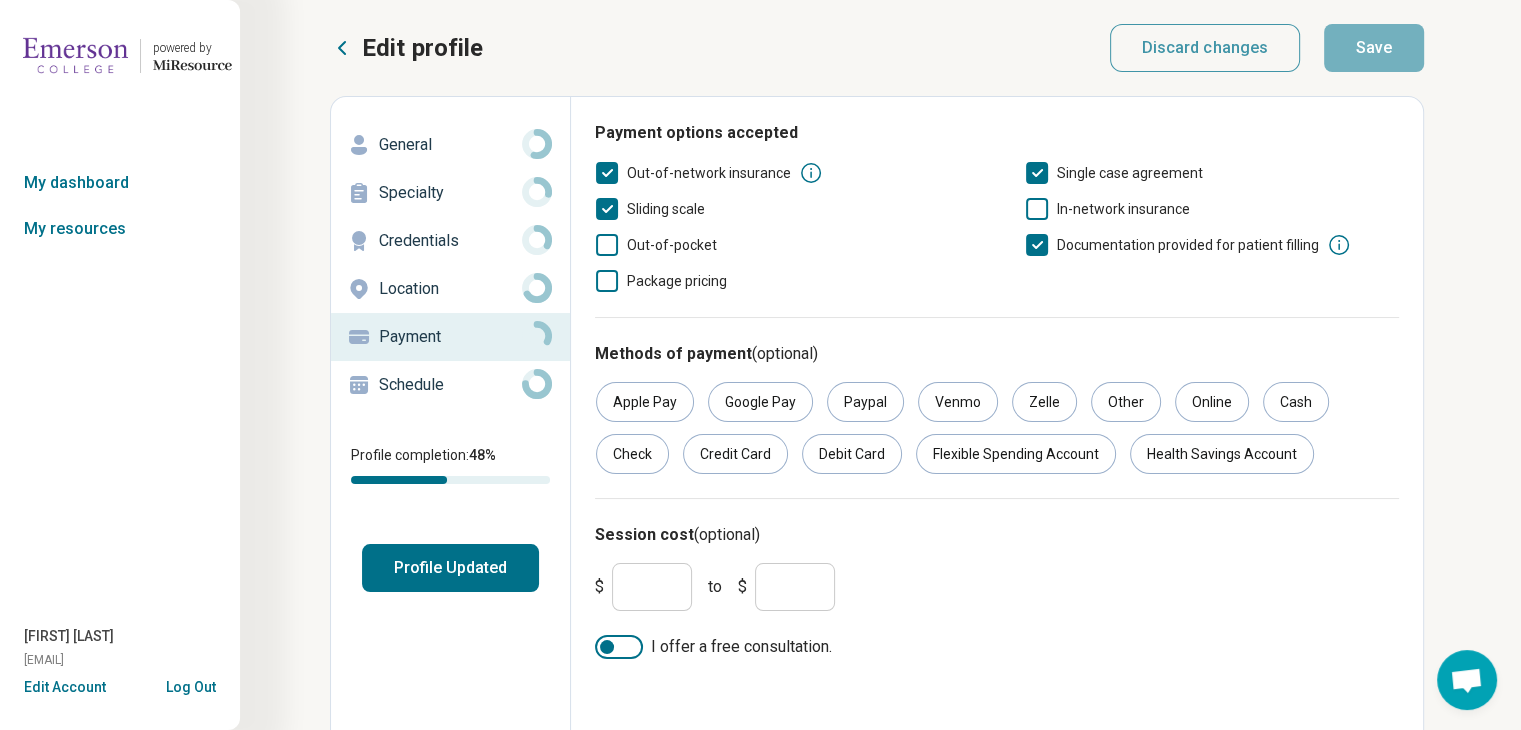 scroll, scrollTop: 86, scrollLeft: 0, axis: vertical 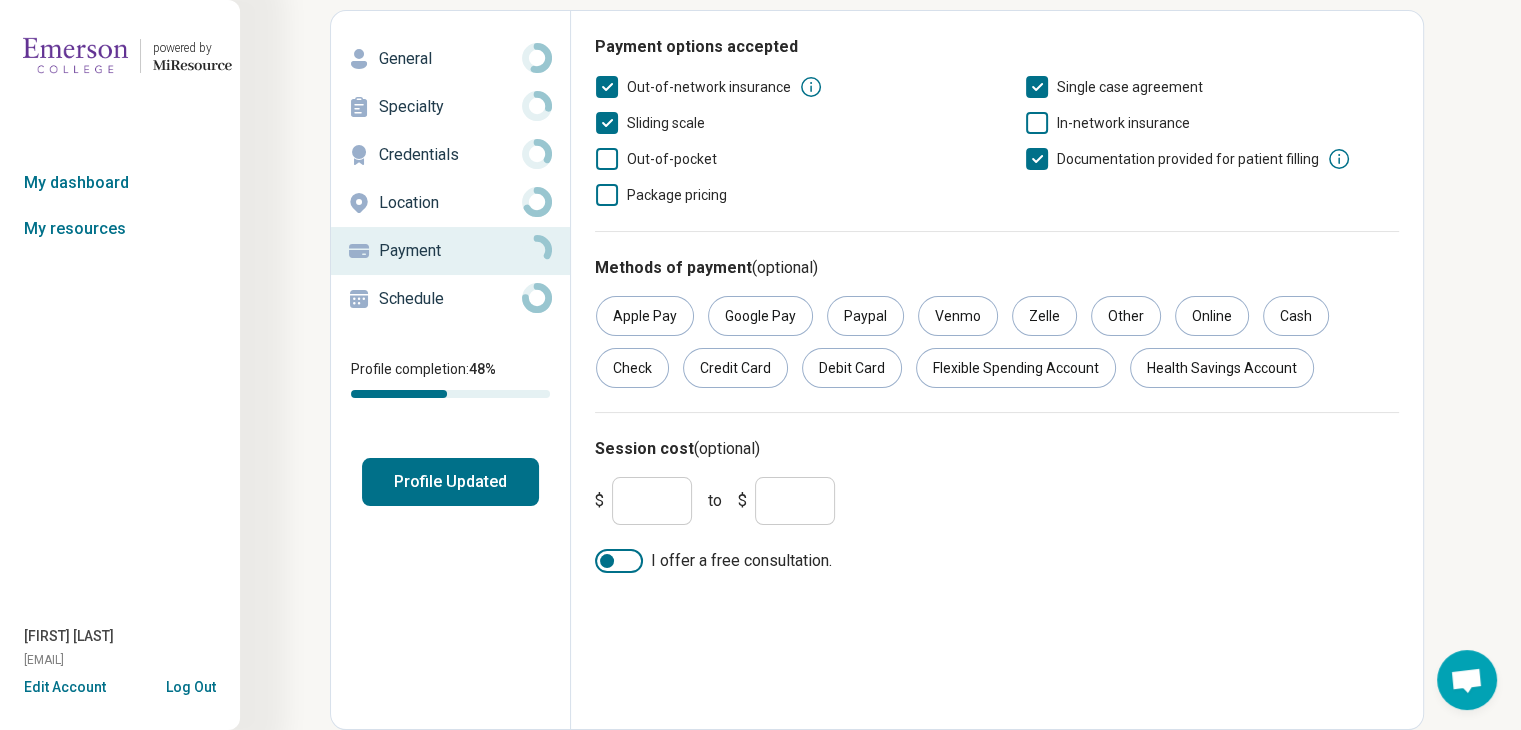 click on "Schedule" at bounding box center [450, 299] 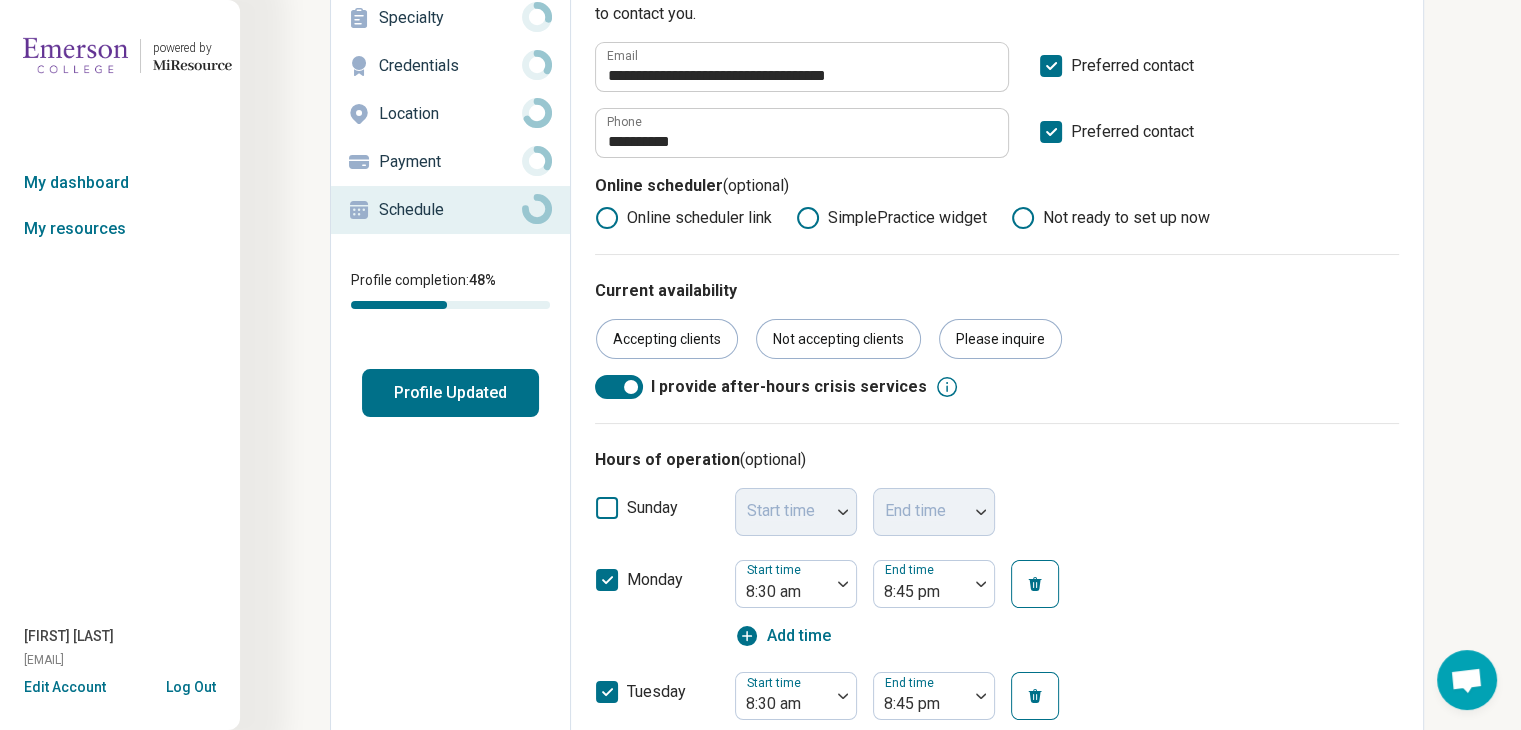 scroll, scrollTop: 0, scrollLeft: 0, axis: both 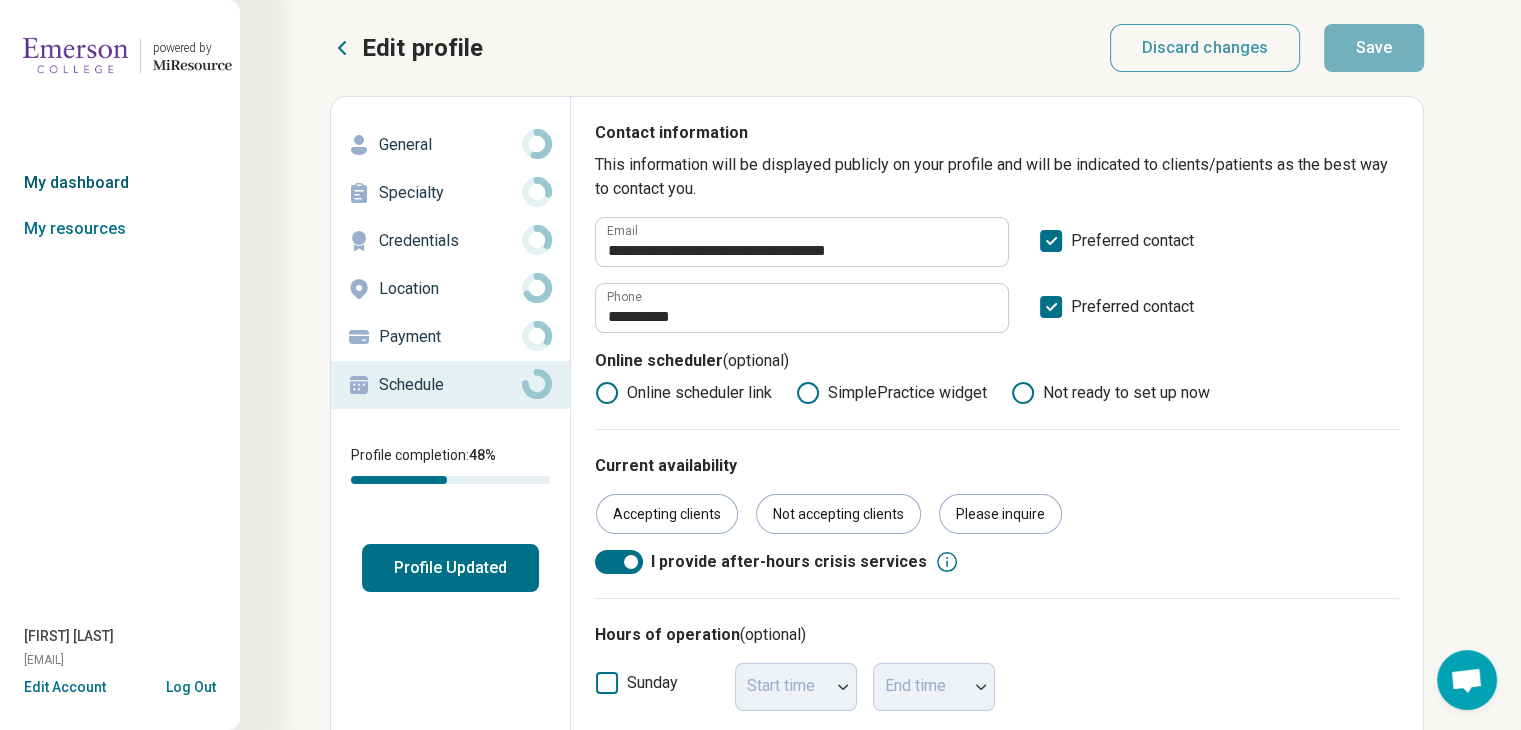 click on "My dashboard" at bounding box center [120, 183] 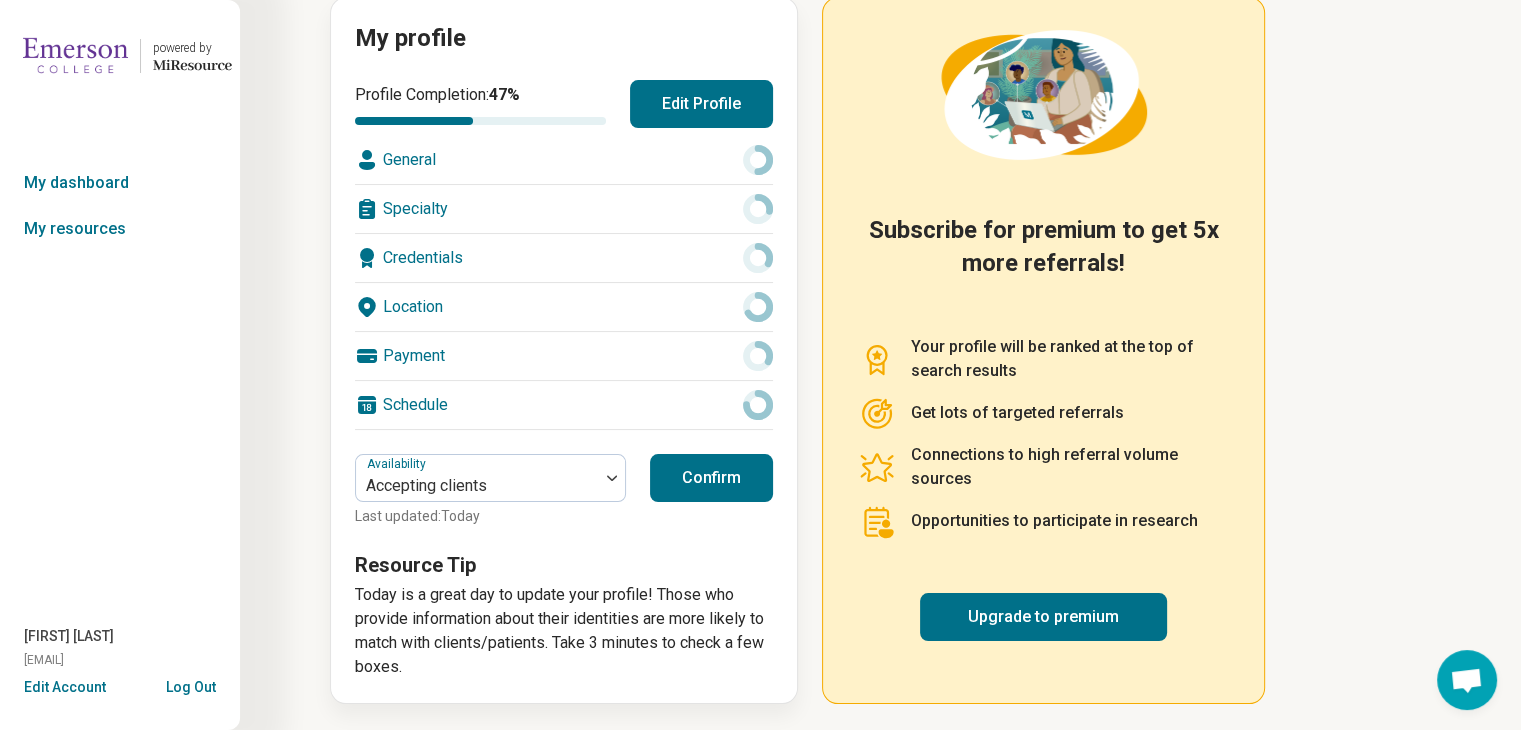 scroll, scrollTop: 0, scrollLeft: 0, axis: both 